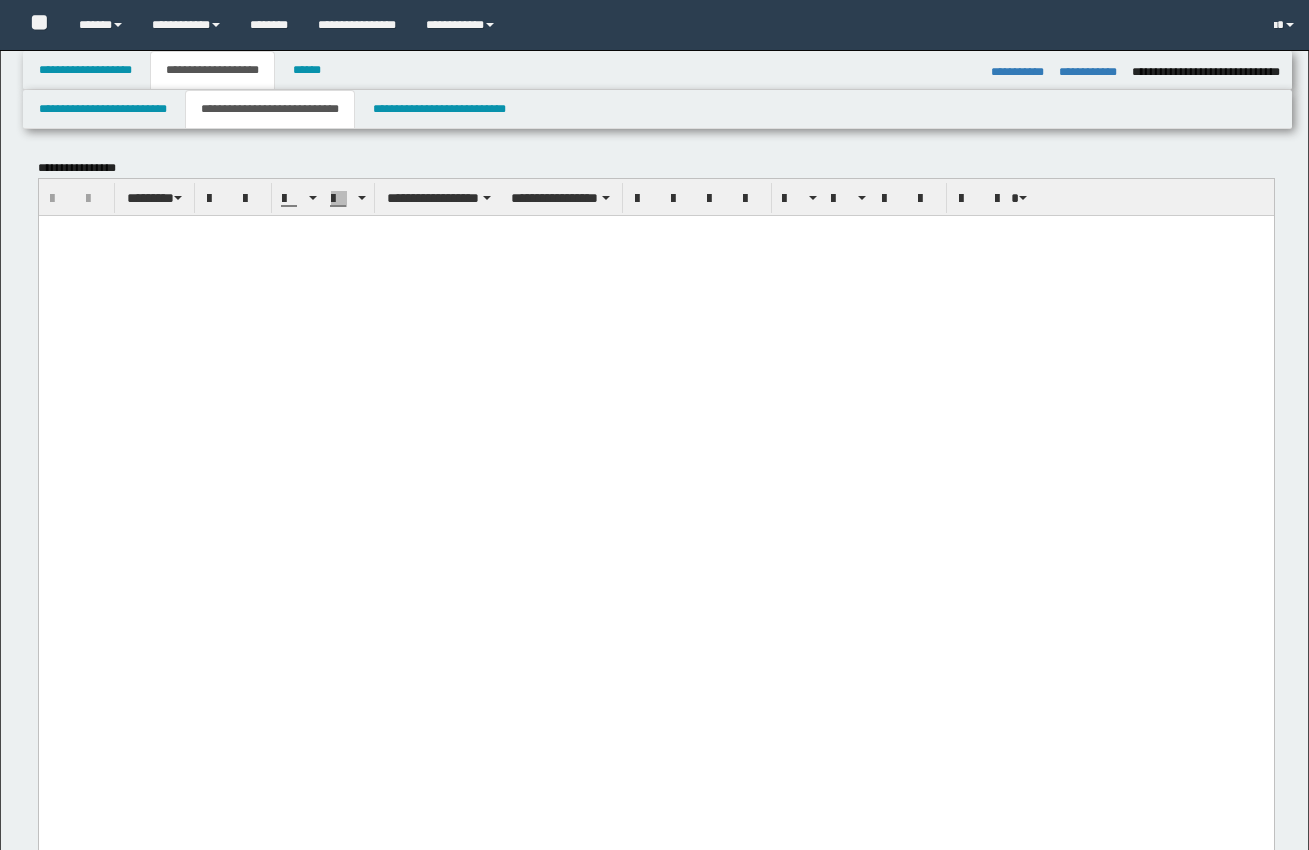 select on "*" 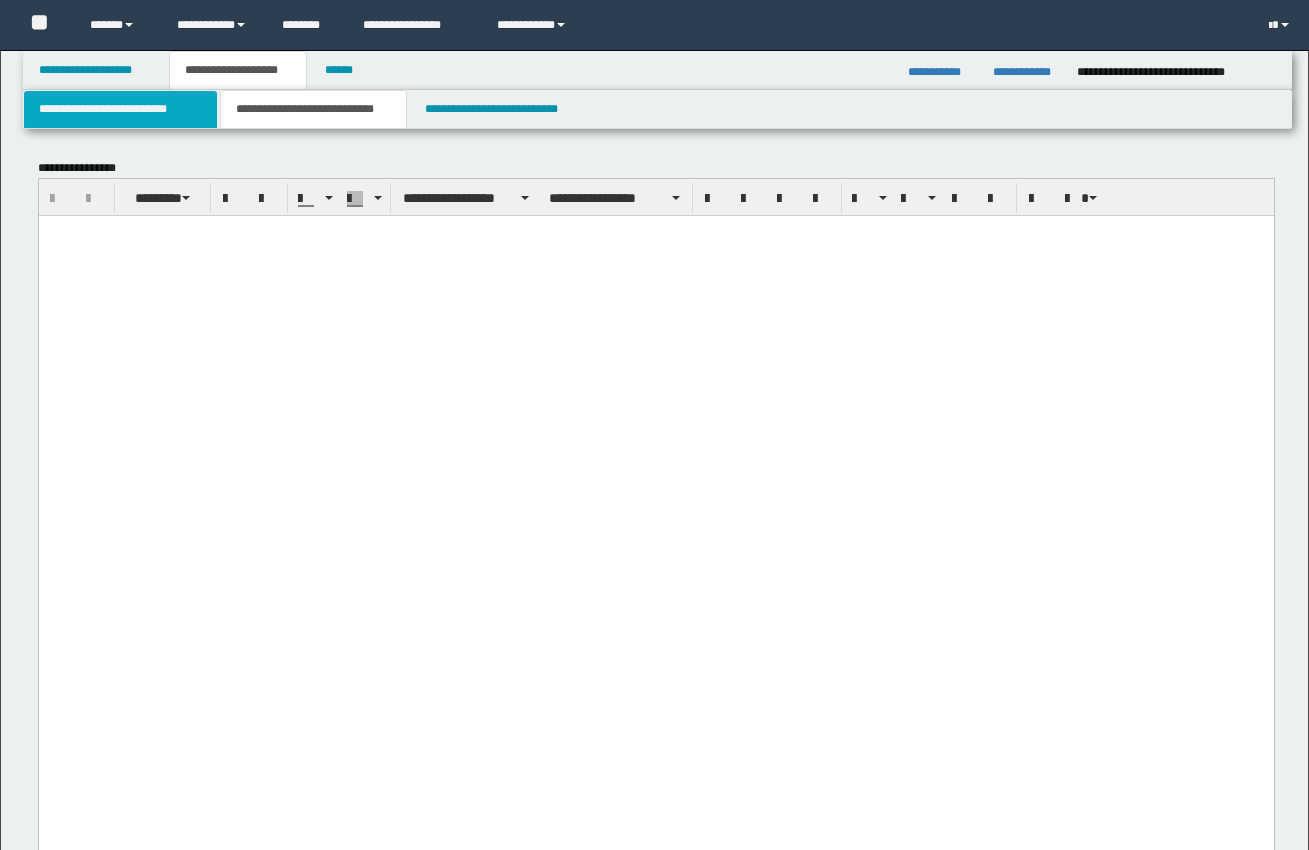 scroll, scrollTop: 0, scrollLeft: 0, axis: both 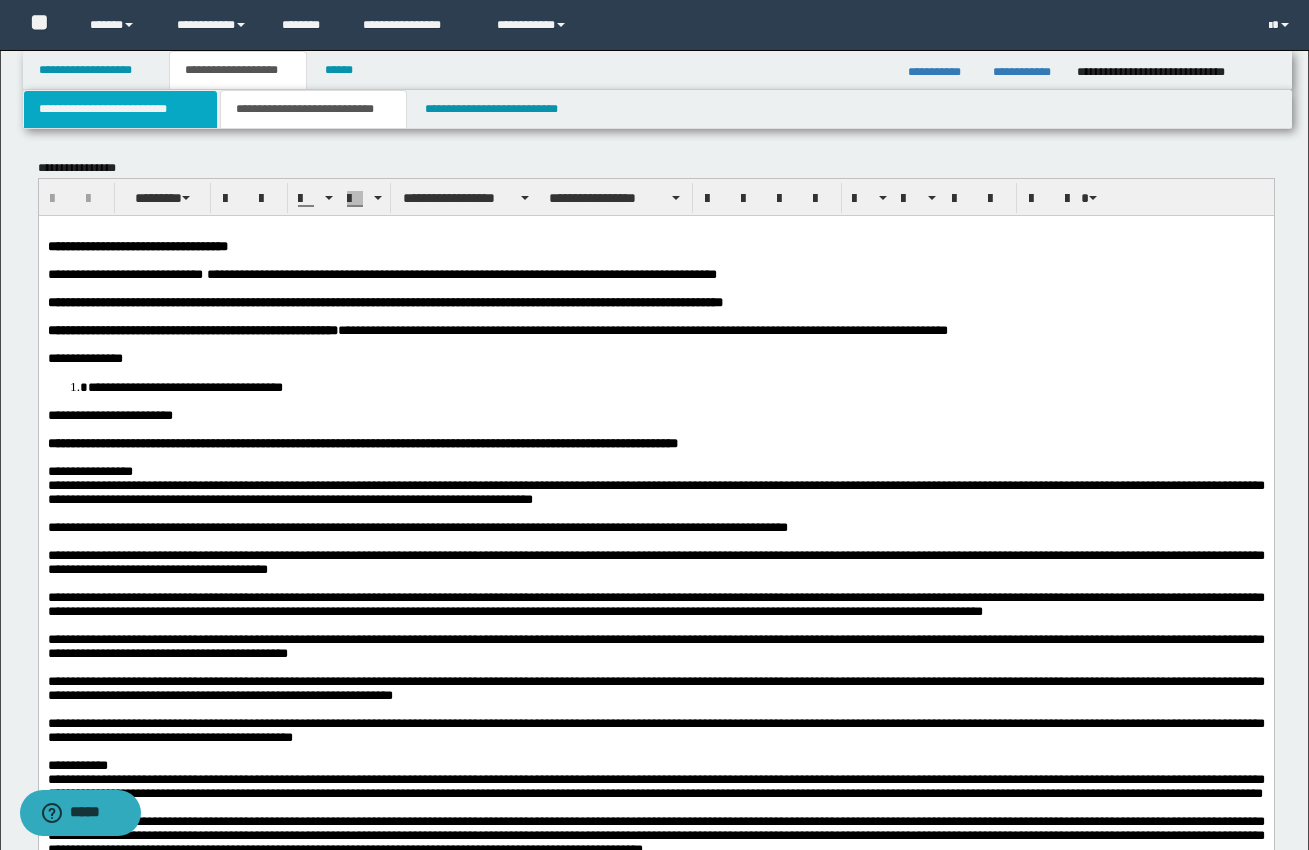 click on "**********" at bounding box center [120, 109] 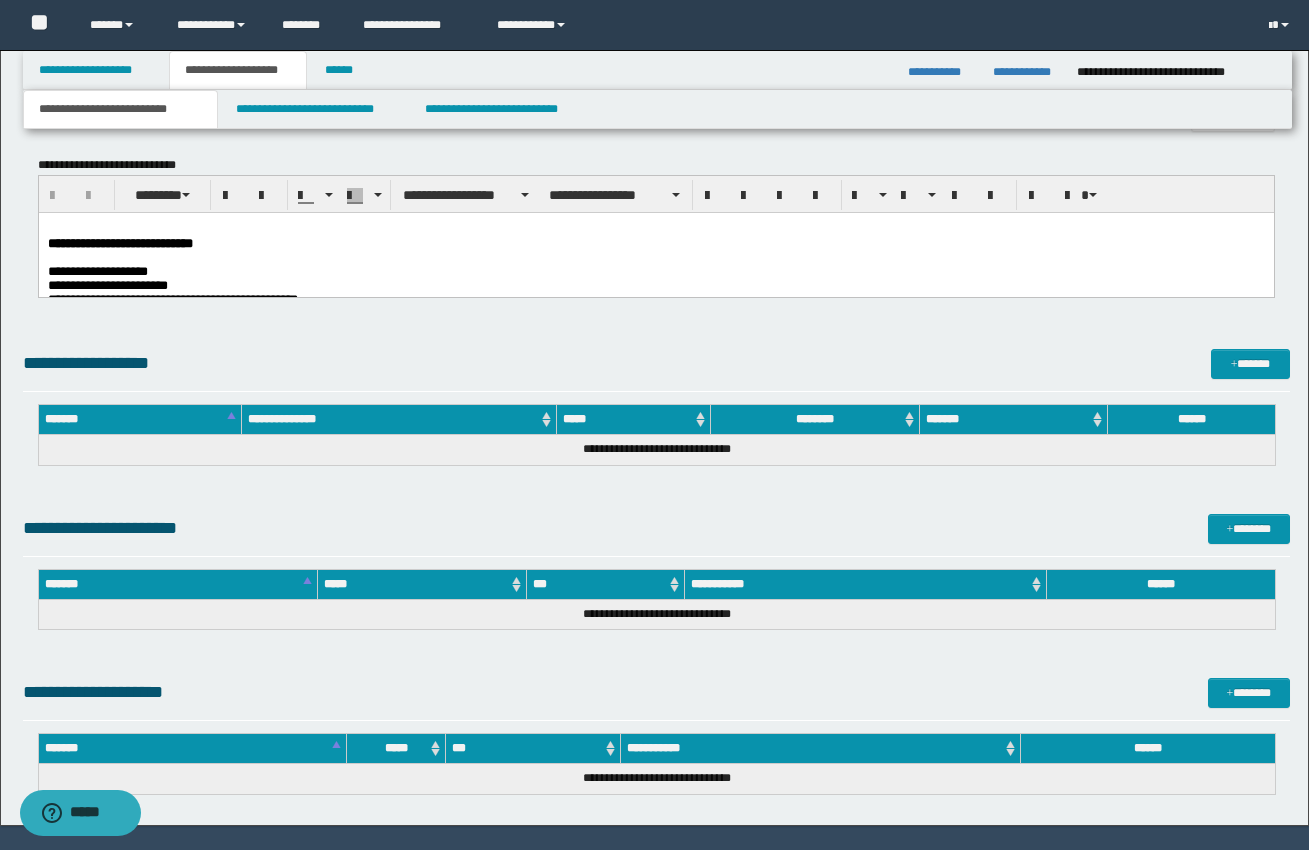 scroll, scrollTop: 1051, scrollLeft: 0, axis: vertical 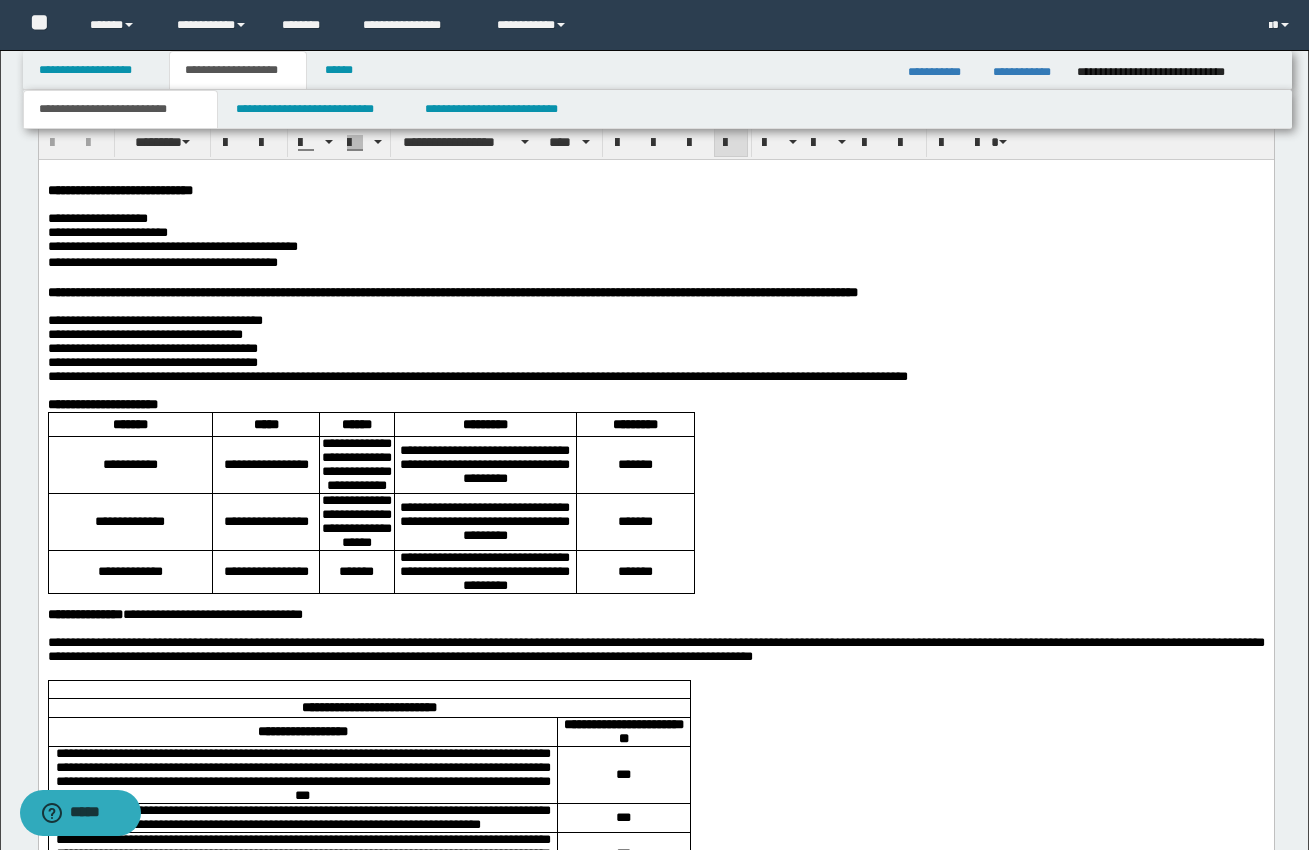 click on "**********" at bounding box center [655, 232] 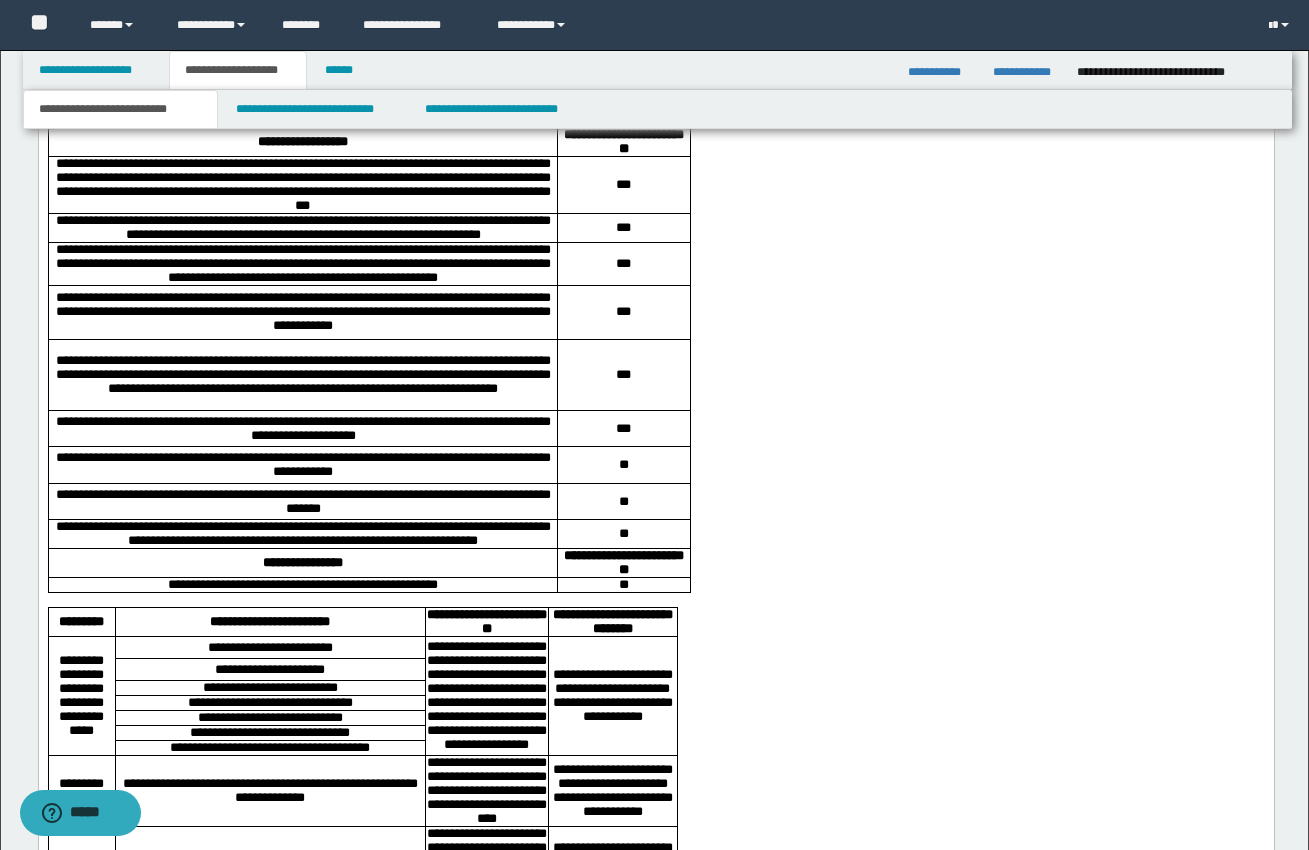 scroll, scrollTop: 1693, scrollLeft: 0, axis: vertical 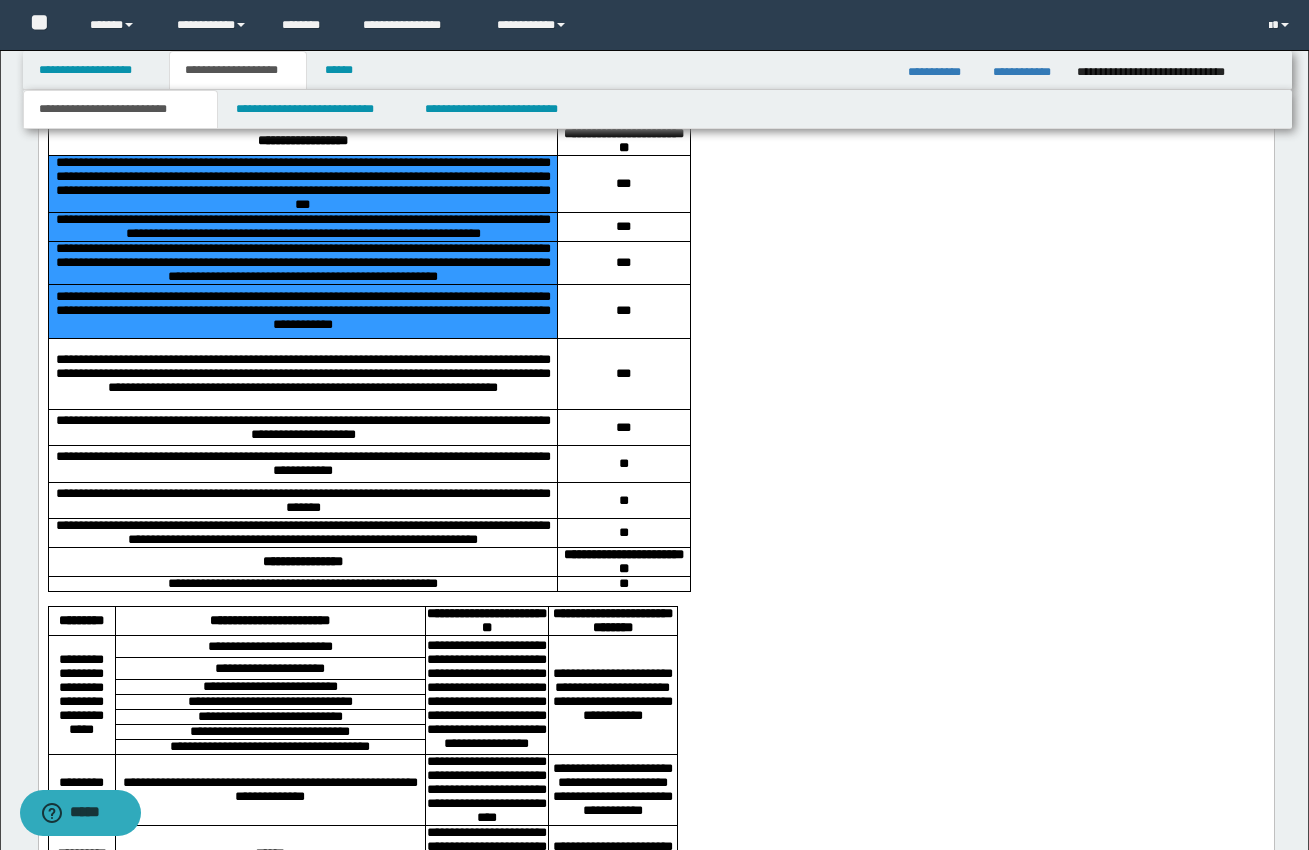 drag, startPoint x: 74, startPoint y: 260, endPoint x: 387, endPoint y: 499, distance: 393.81467 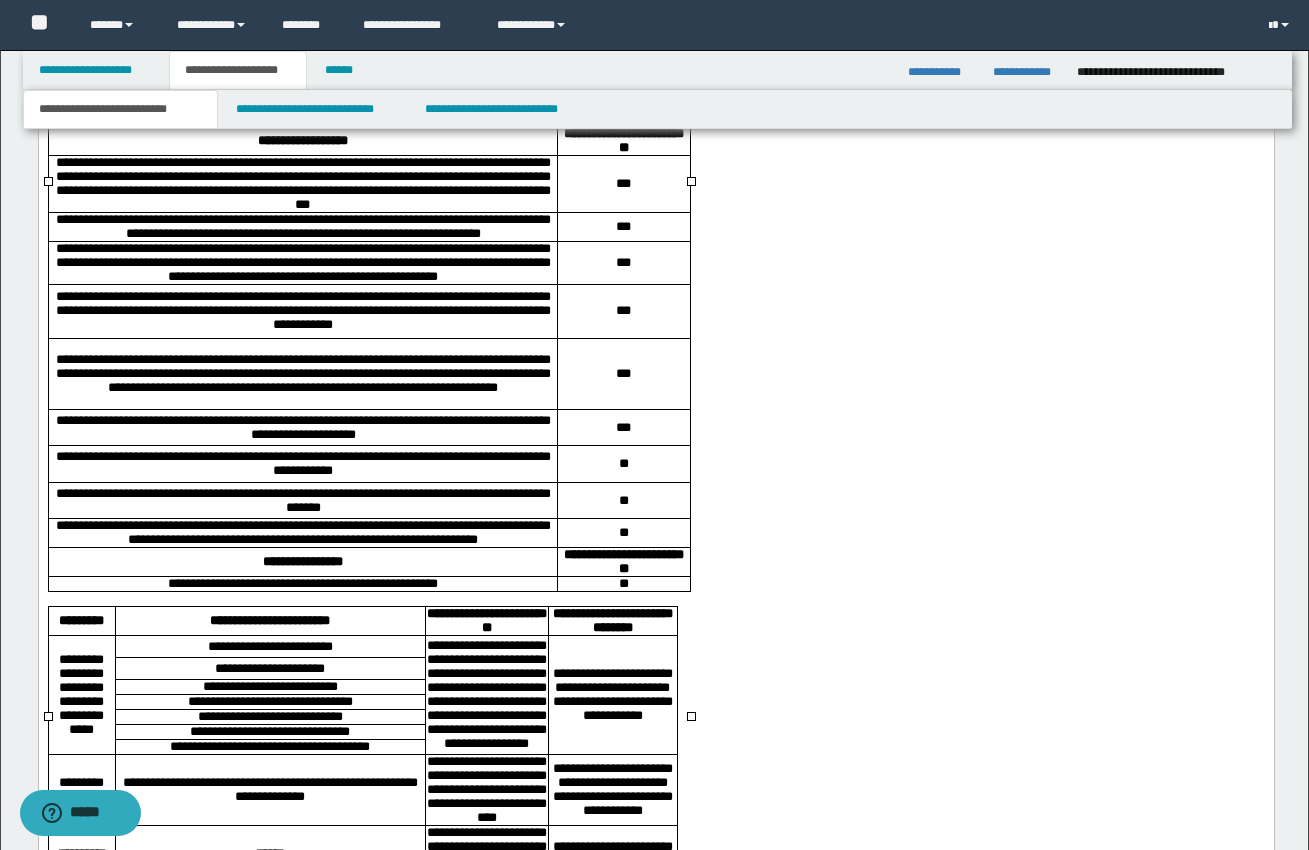 click on "**********" at bounding box center (302, 373) 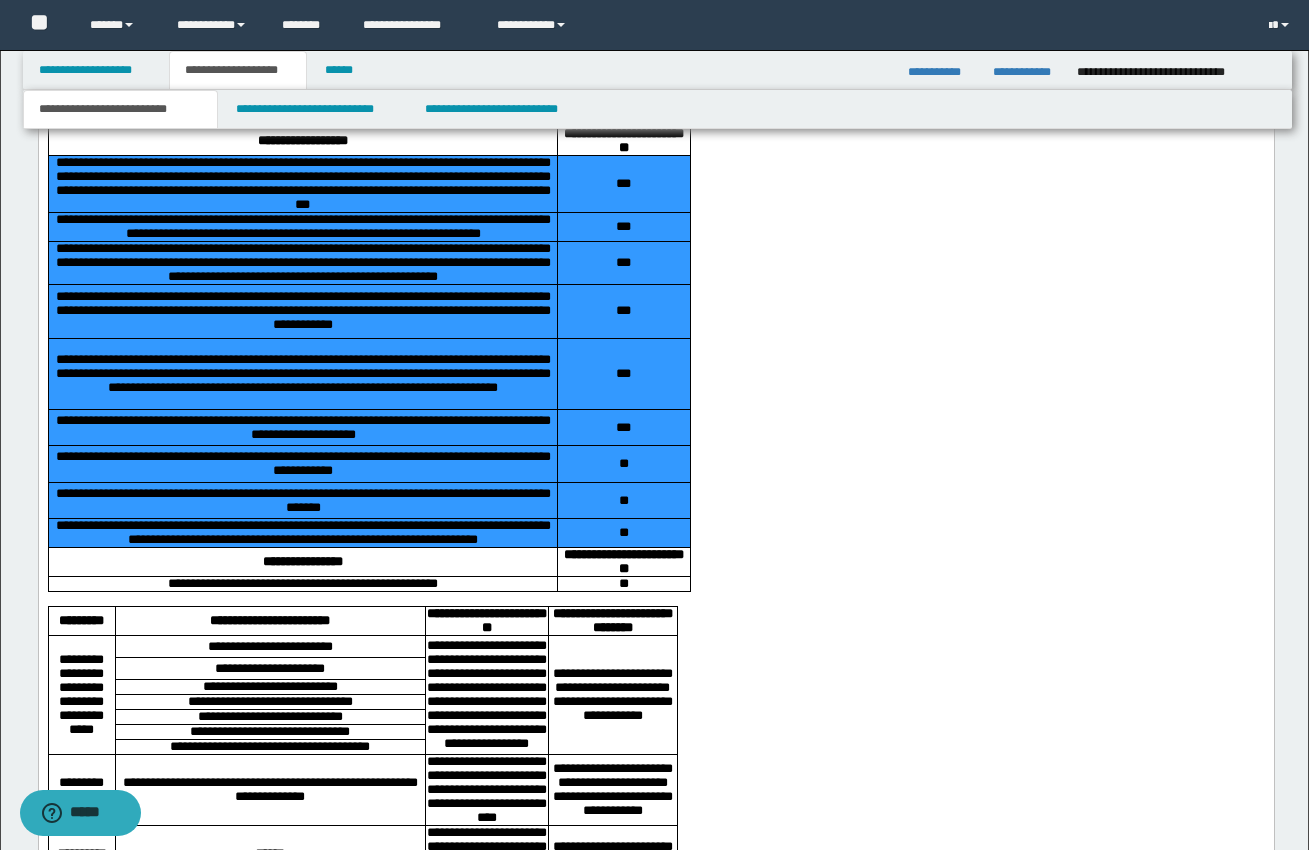 drag, startPoint x: 77, startPoint y: 261, endPoint x: 652, endPoint y: 641, distance: 689.2206 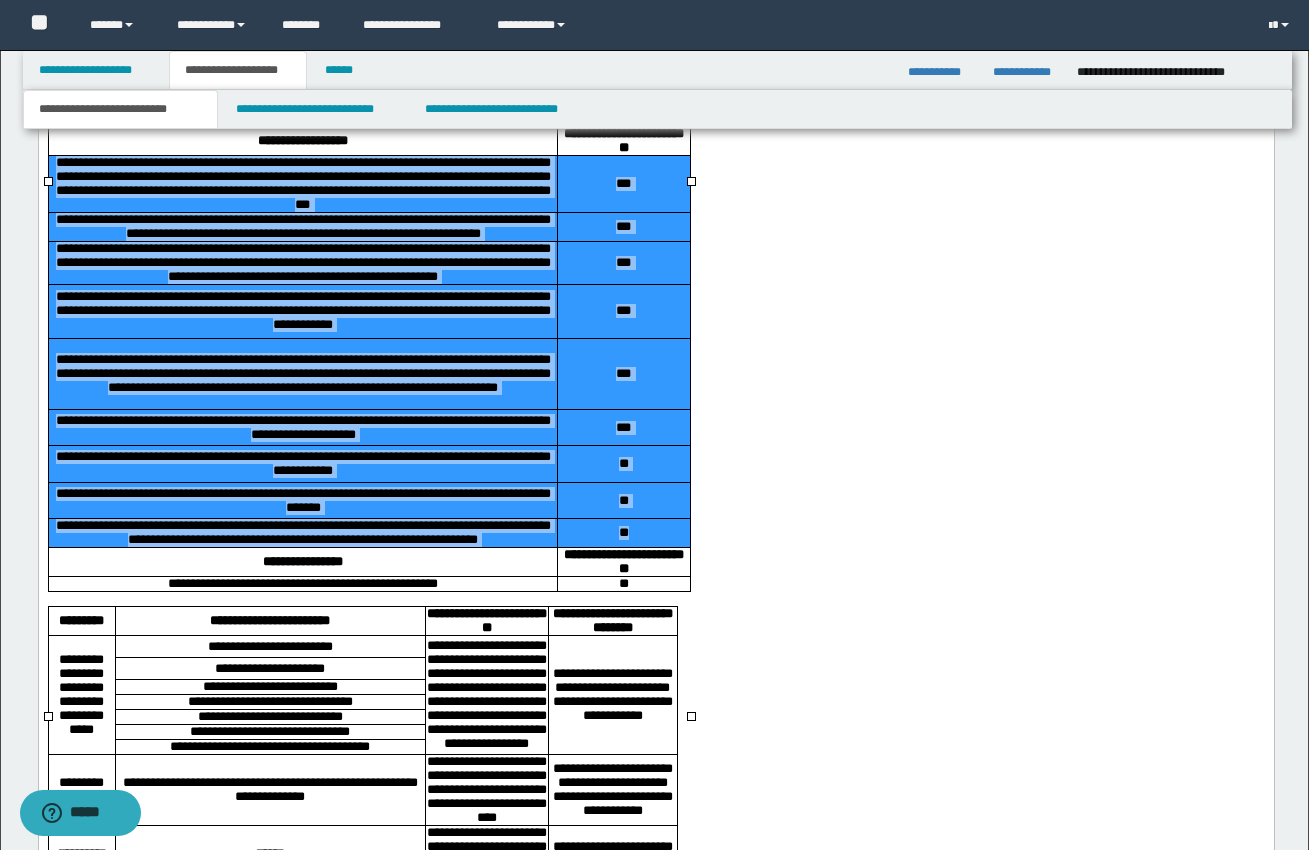 scroll, scrollTop: 1695, scrollLeft: 0, axis: vertical 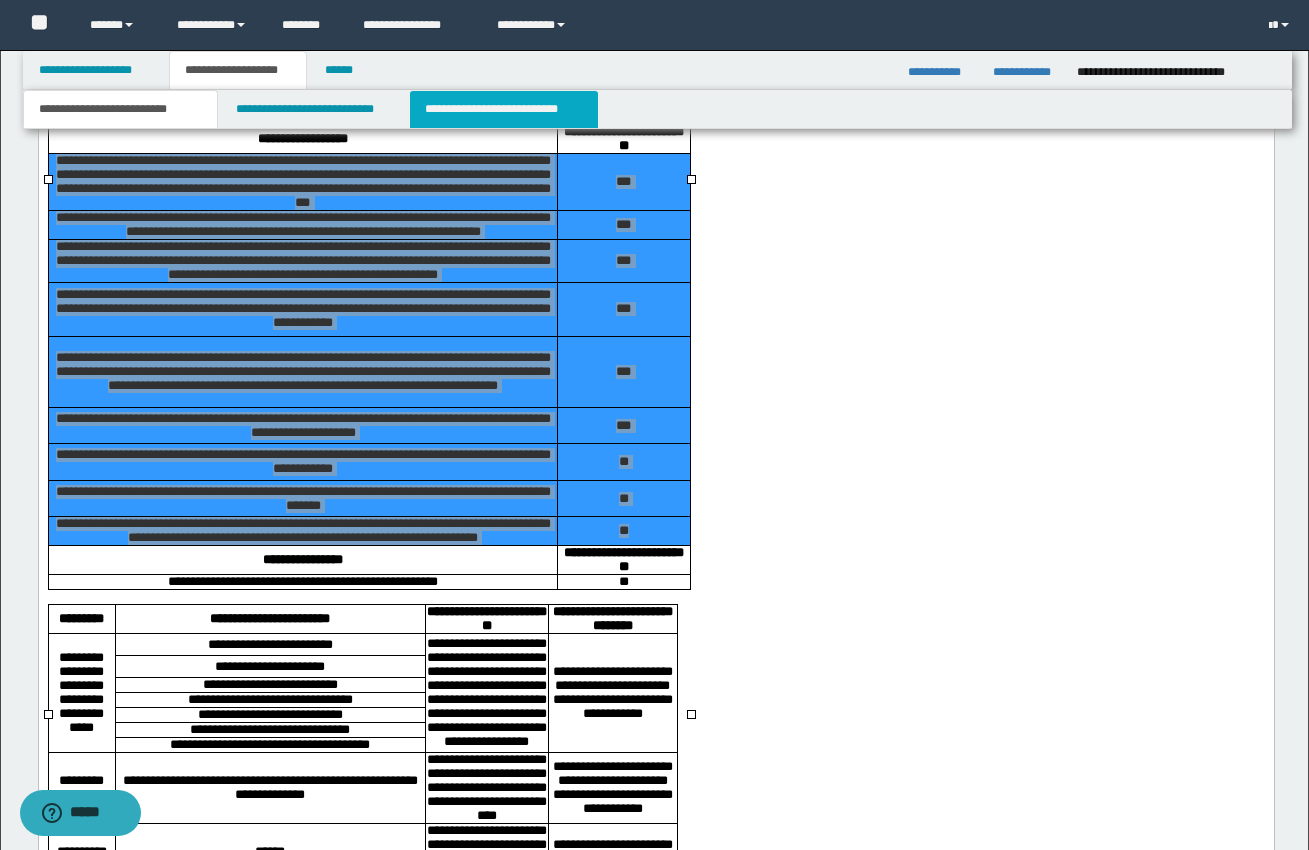 drag, startPoint x: 515, startPoint y: 105, endPoint x: 524, endPoint y: 116, distance: 14.21267 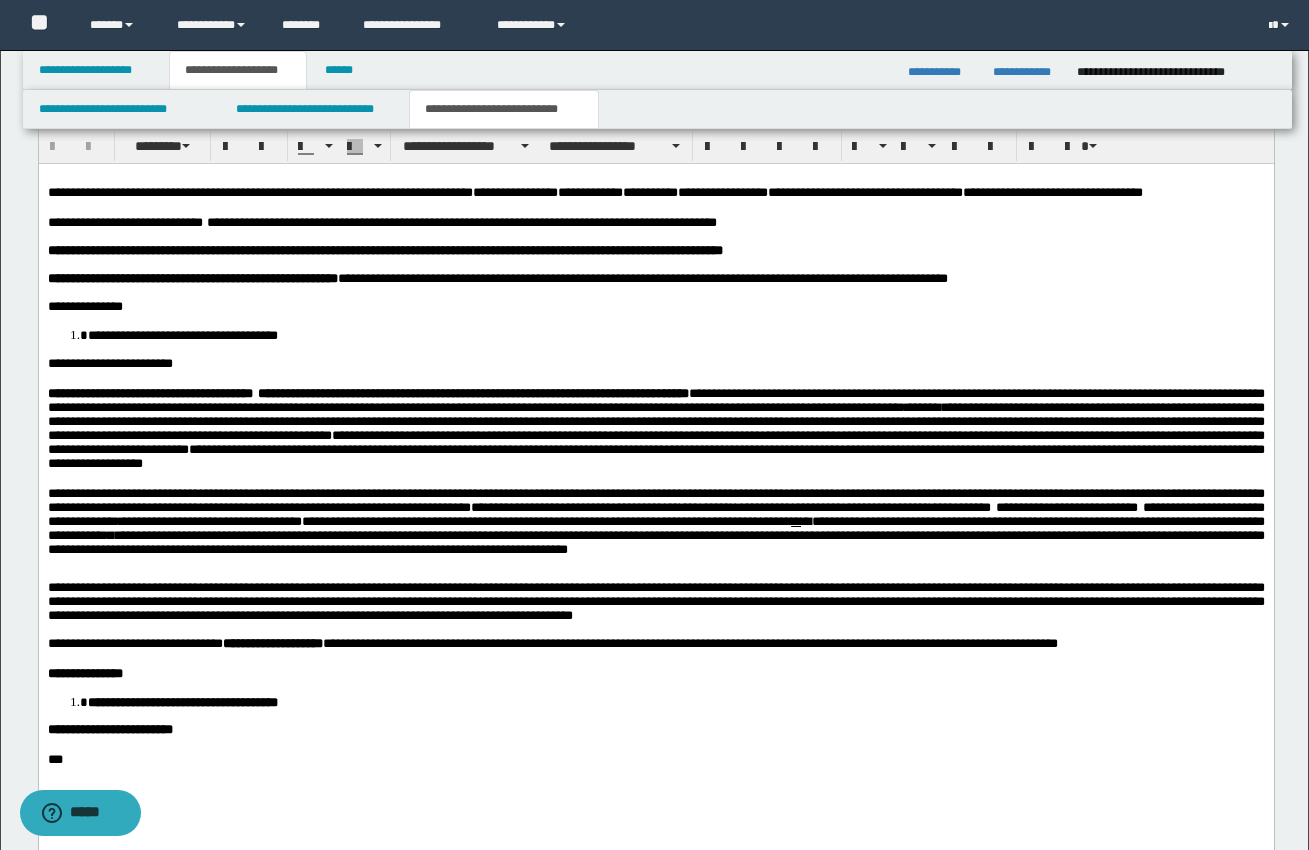 scroll, scrollTop: 1357, scrollLeft: 0, axis: vertical 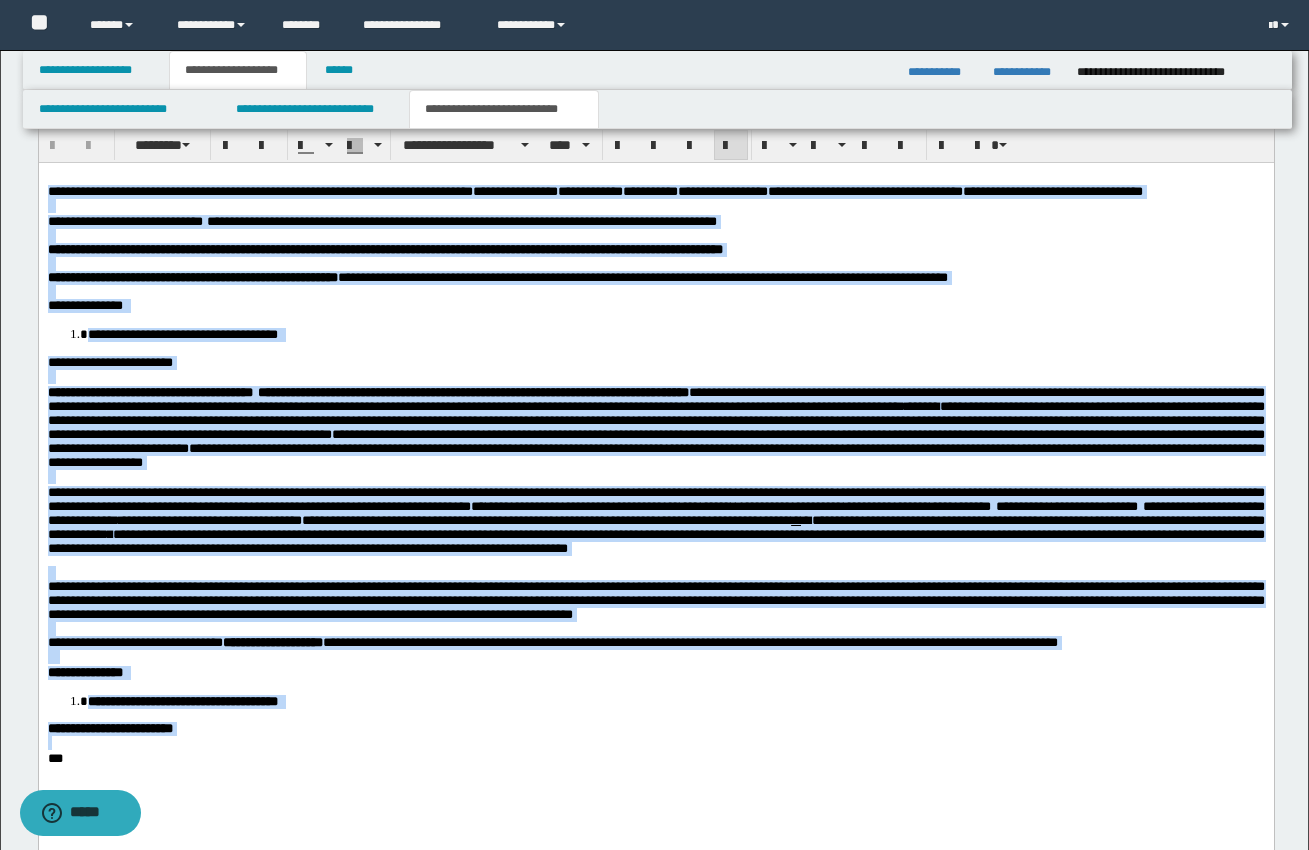 drag, startPoint x: 47, startPoint y: 191, endPoint x: 288, endPoint y: 762, distance: 619.77576 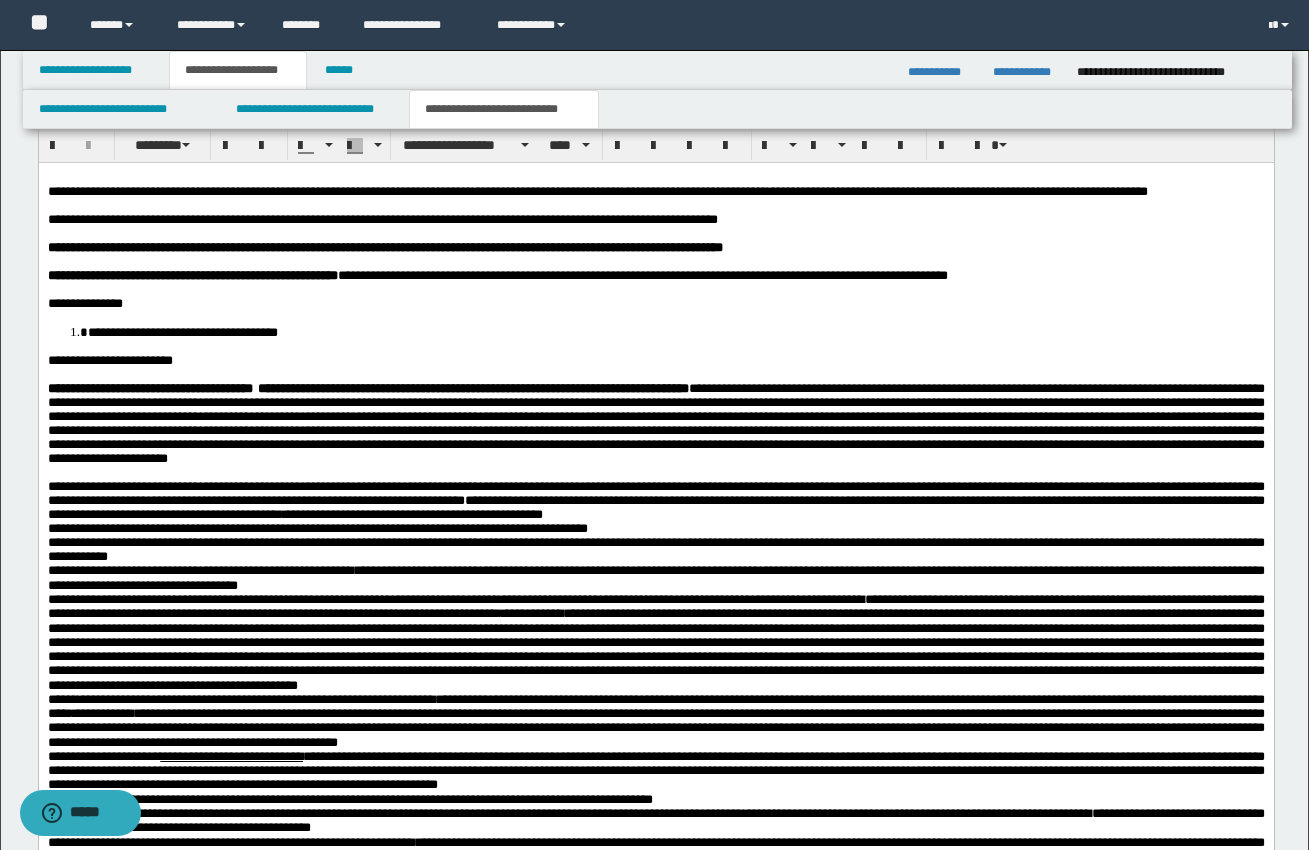 type 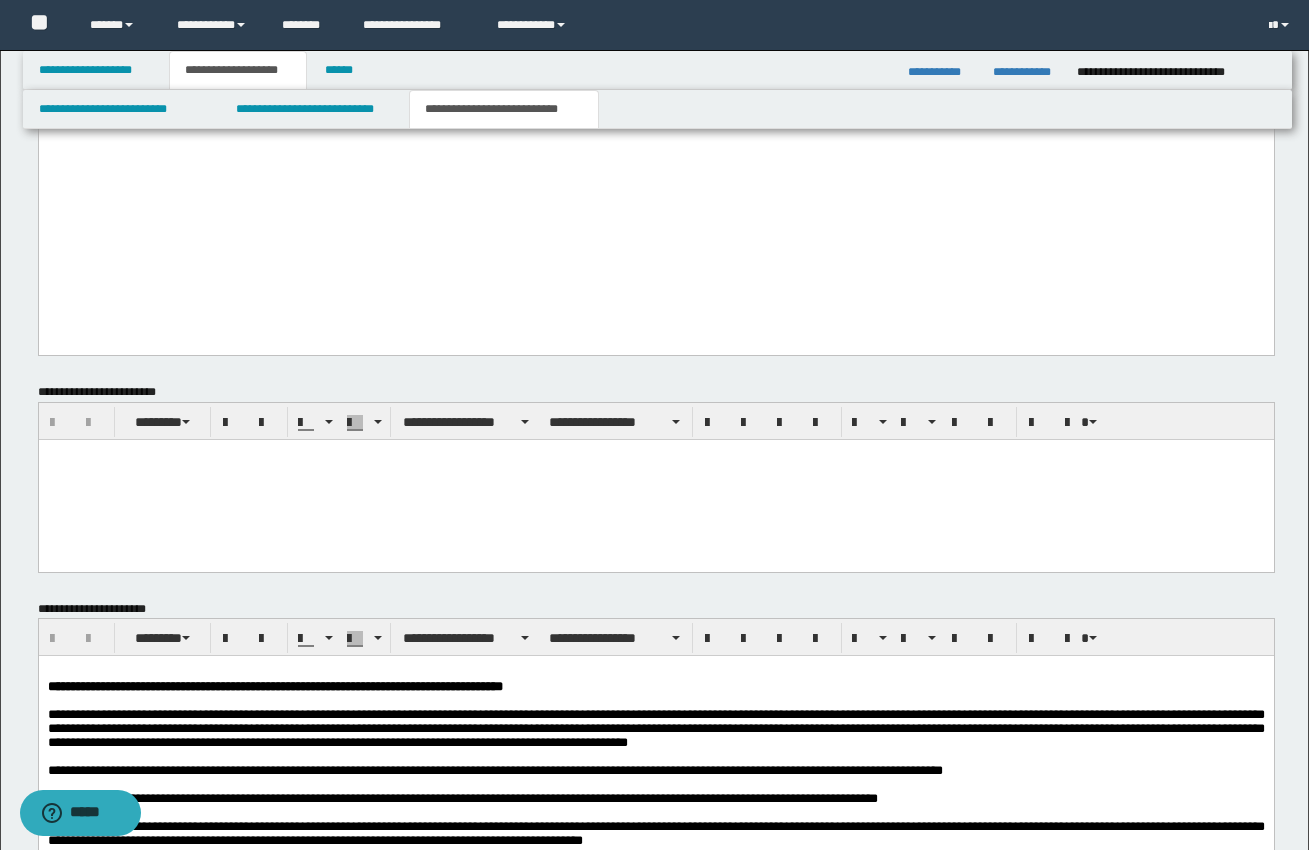 drag, startPoint x: 55, startPoint y: -970, endPoint x: 541, endPoint y: 870, distance: 1903.1017 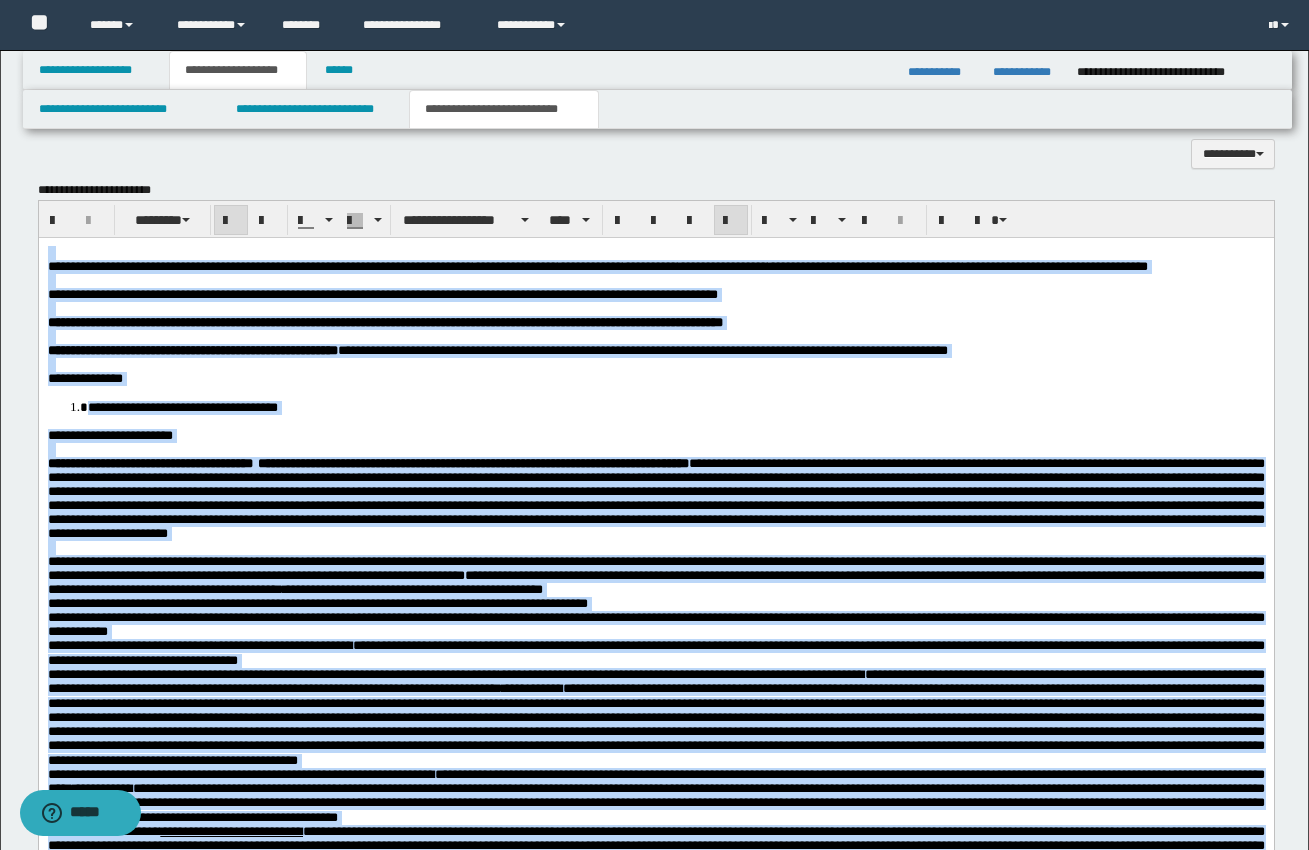 scroll, scrollTop: 1257, scrollLeft: 0, axis: vertical 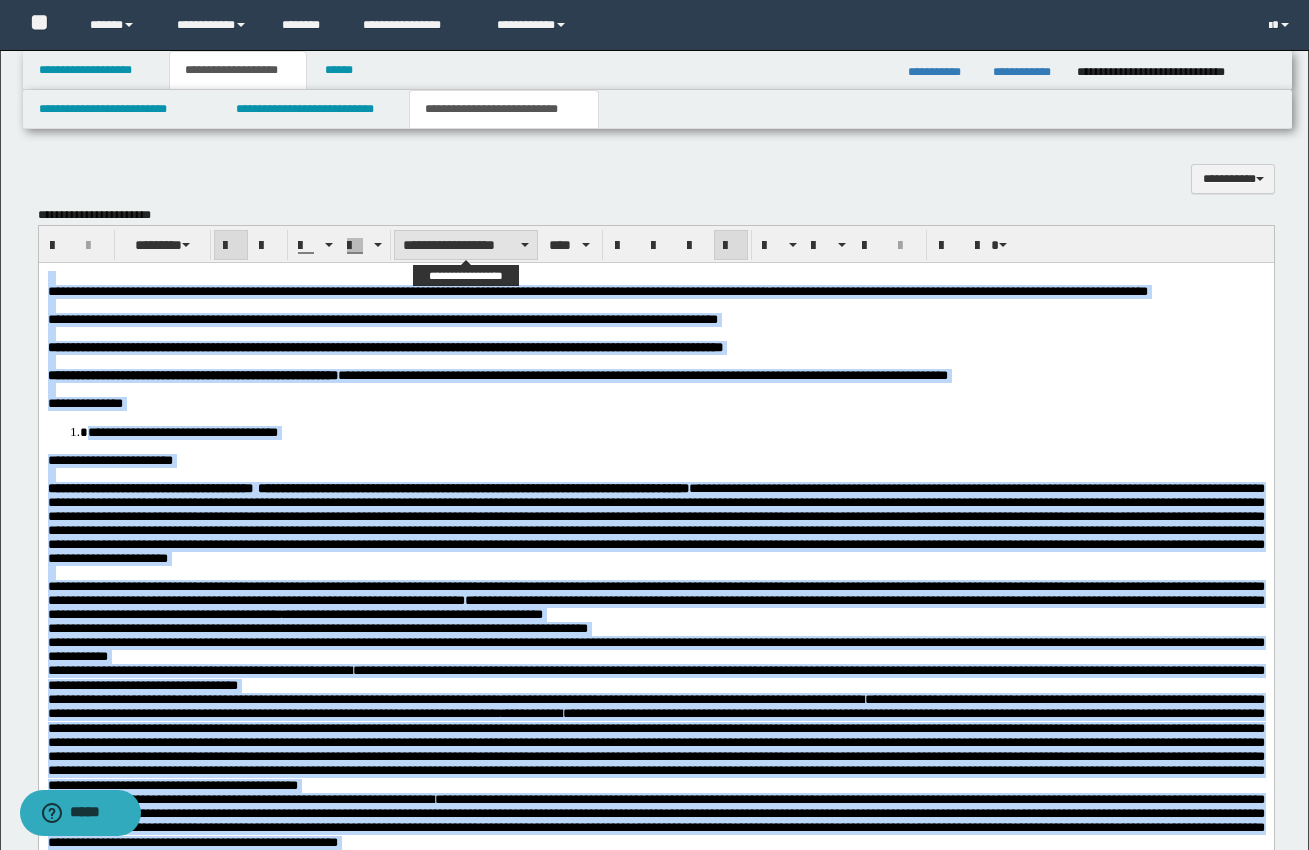 click at bounding box center [525, 245] 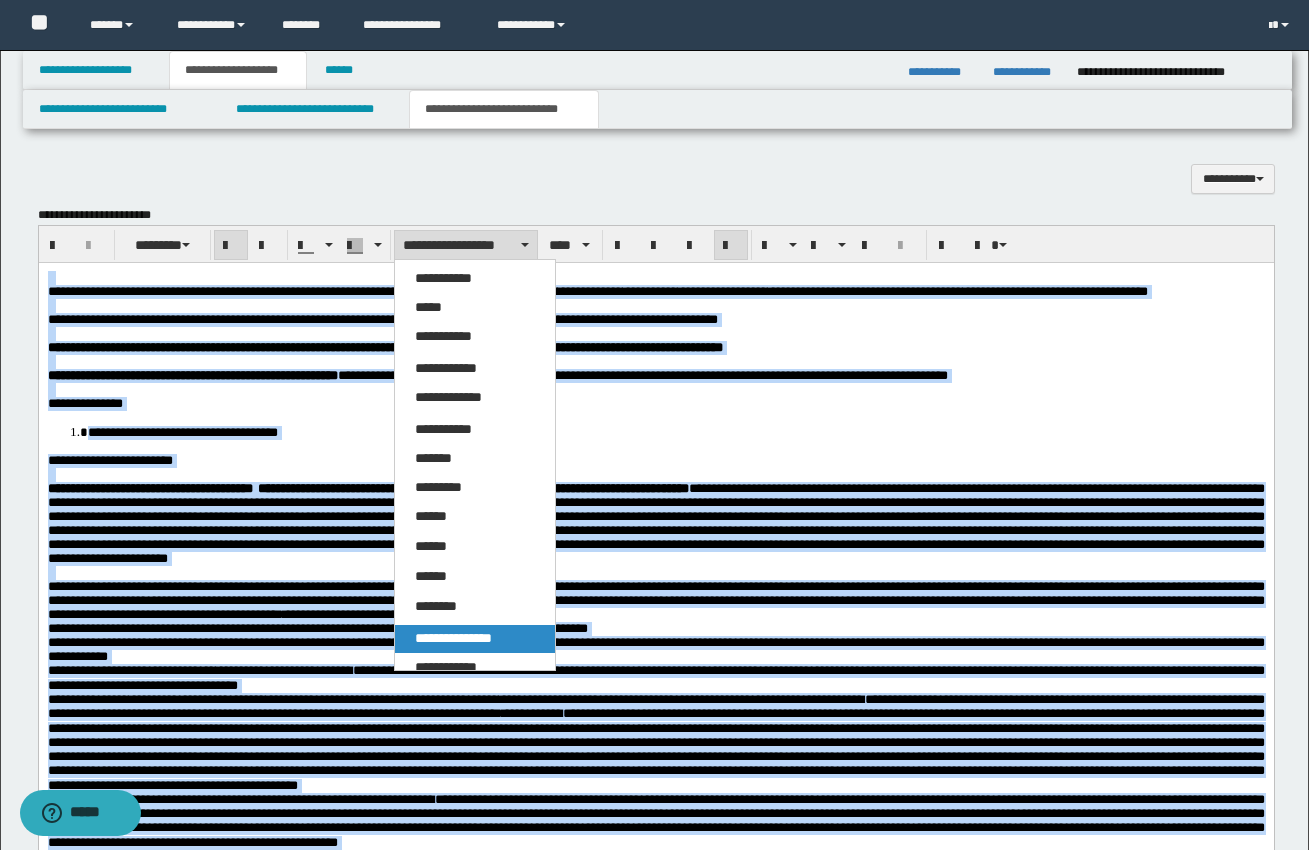 click on "**********" at bounding box center [475, 639] 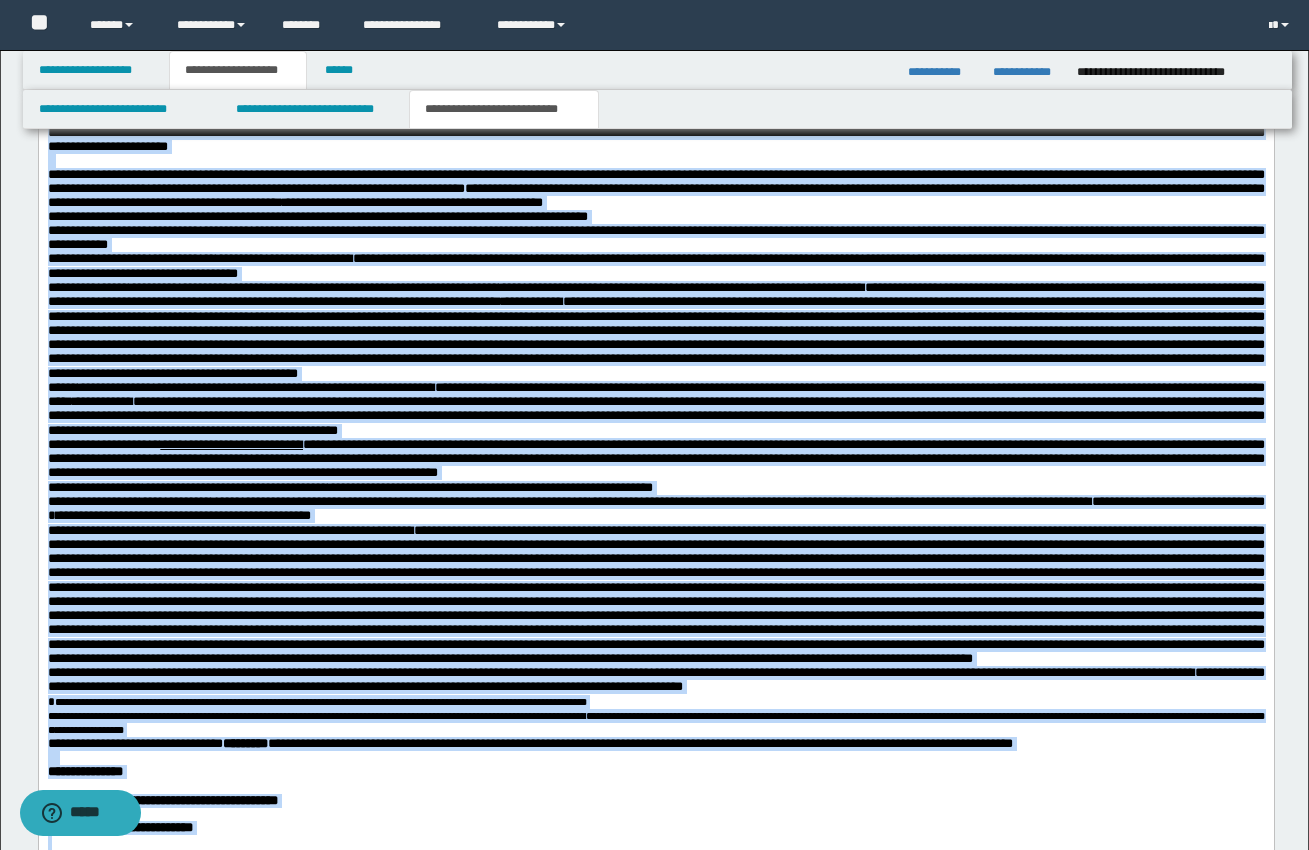 scroll, scrollTop: 1690, scrollLeft: 0, axis: vertical 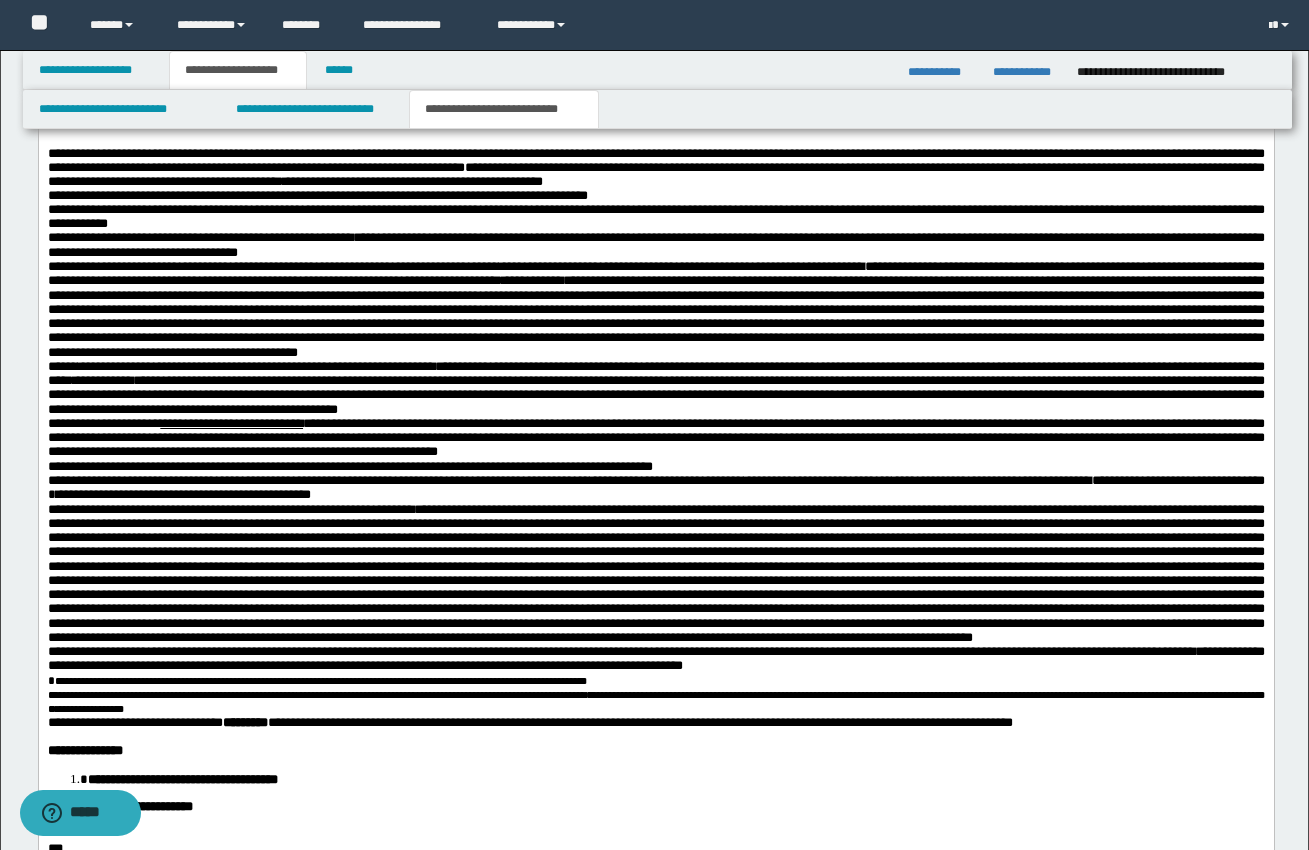 click on "**********" at bounding box center [655, 168] 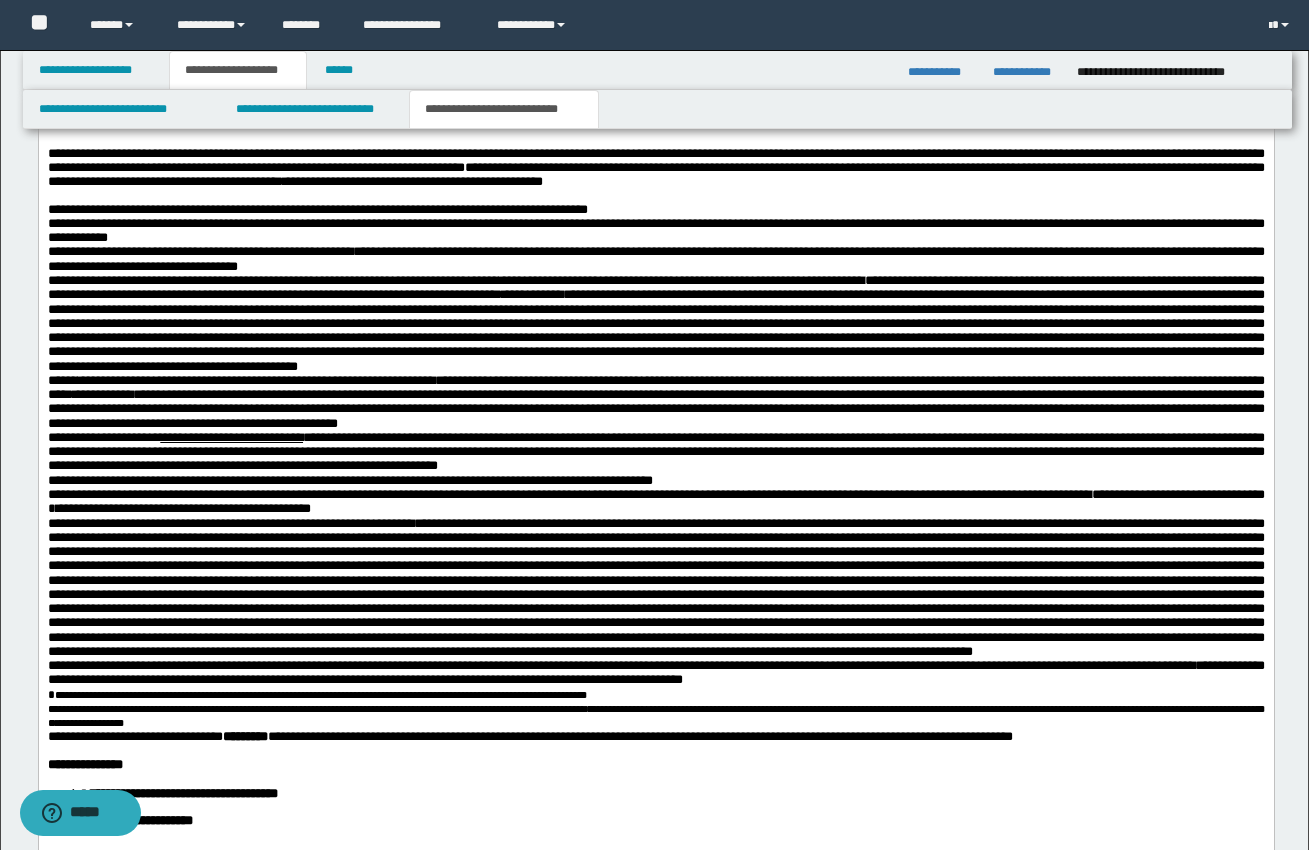 click on "**********" at bounding box center [655, 210] 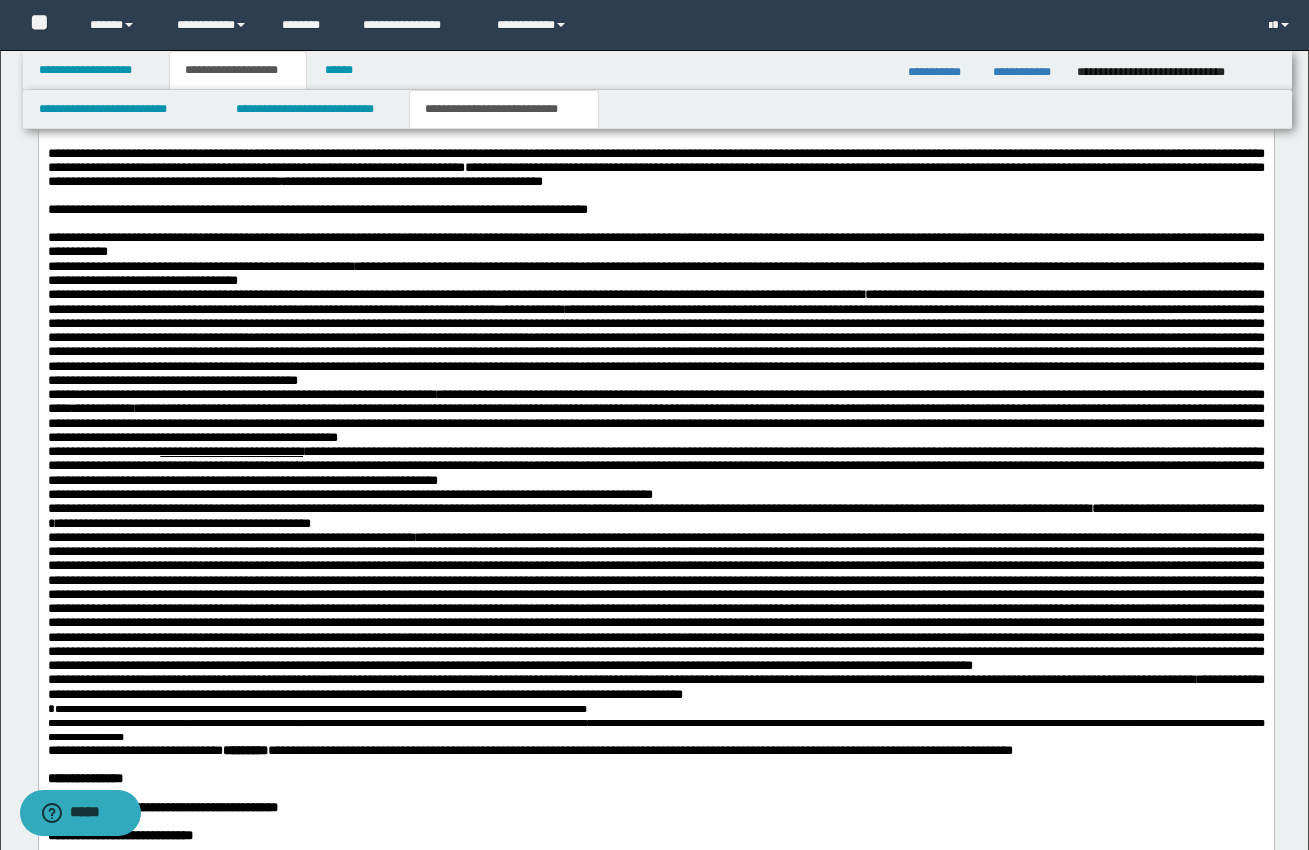 click on "**********" at bounding box center [655, 245] 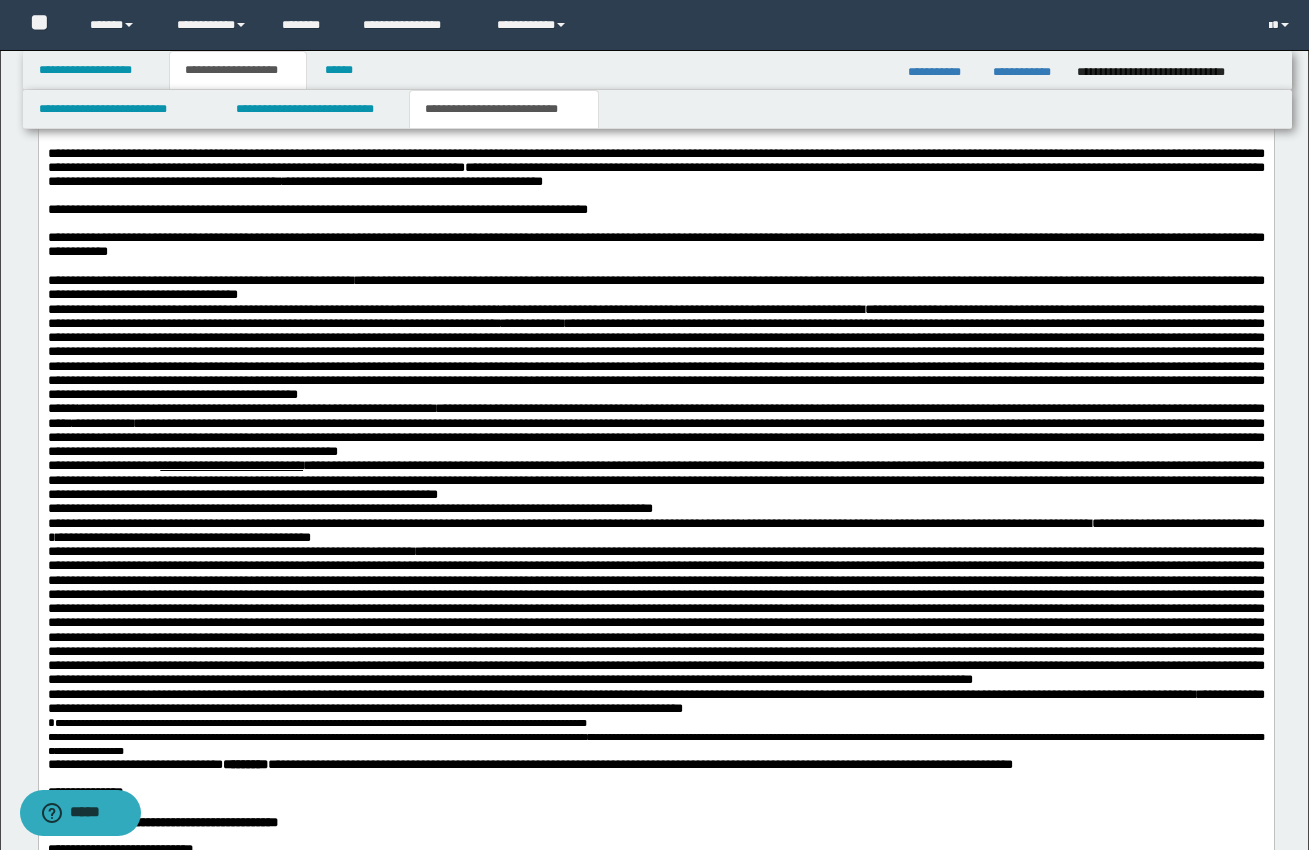 click on "**********" at bounding box center (655, 288) 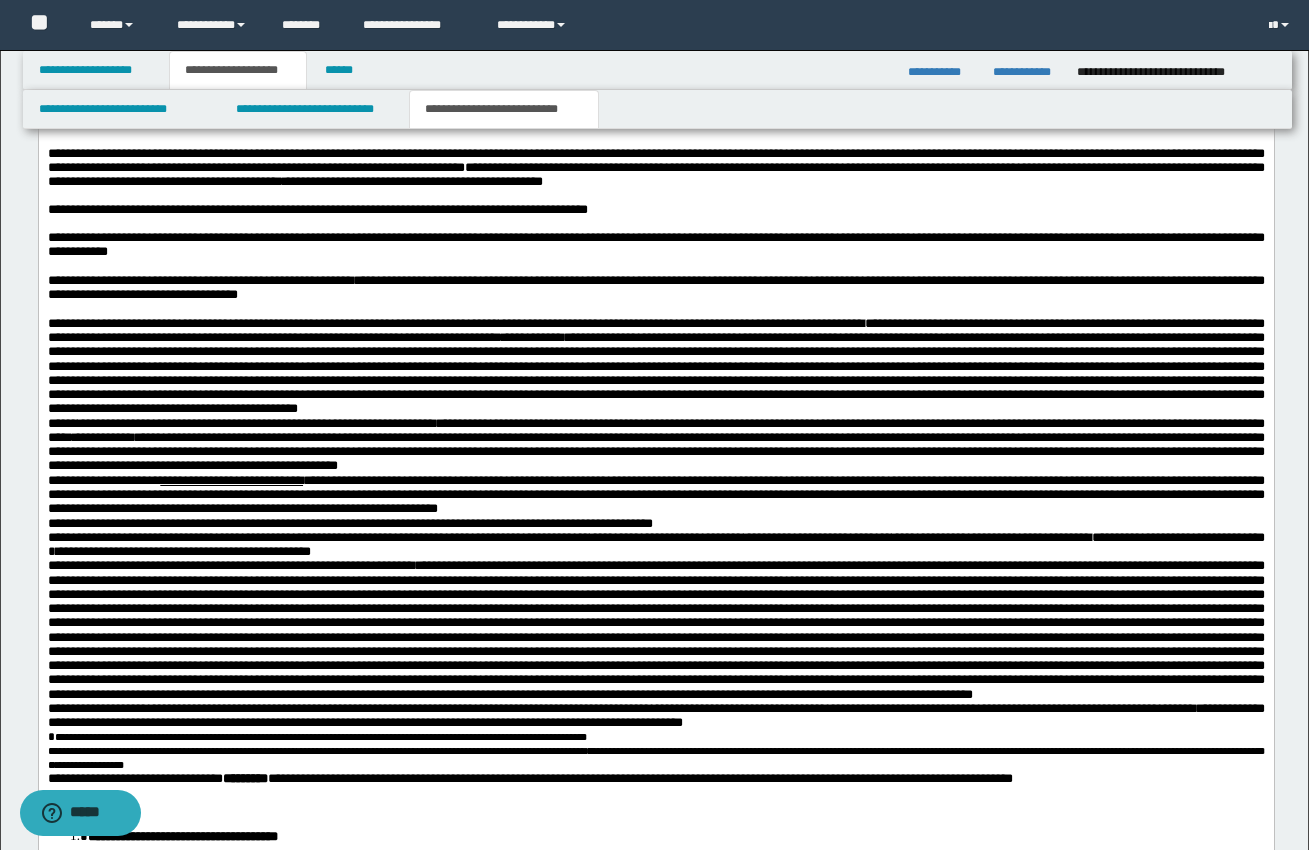 click on "**********" at bounding box center (655, 445) 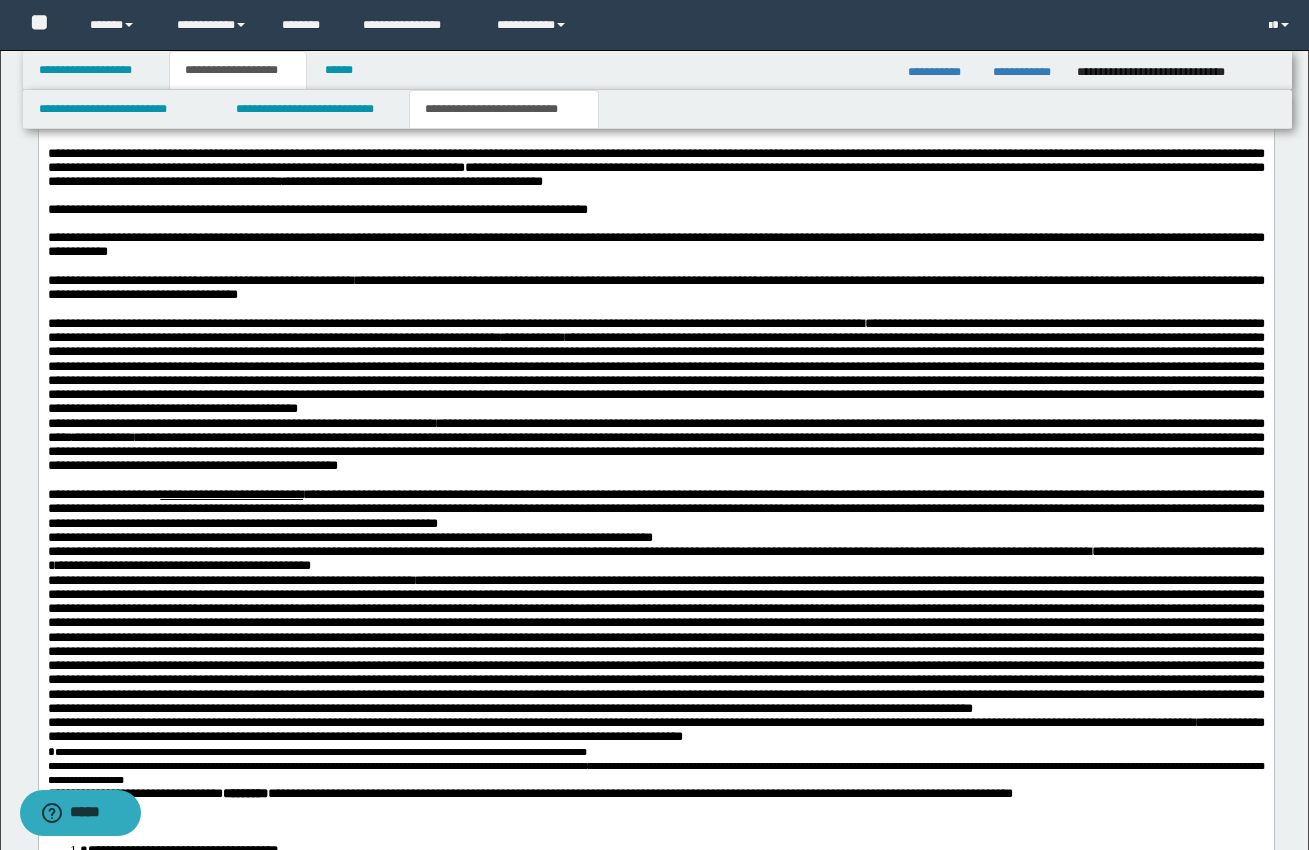 click on "**********" at bounding box center [655, 367] 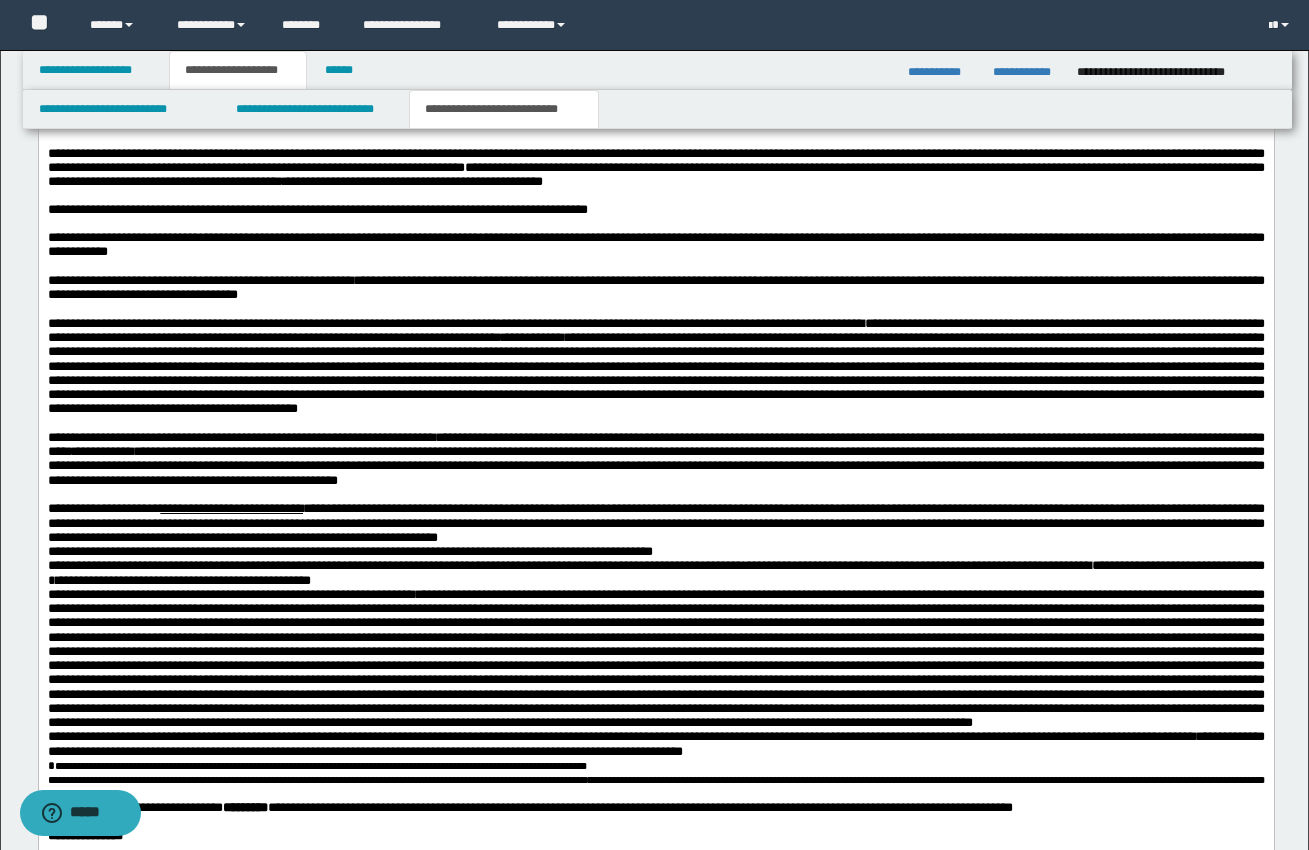 click on "**********" at bounding box center [655, 523] 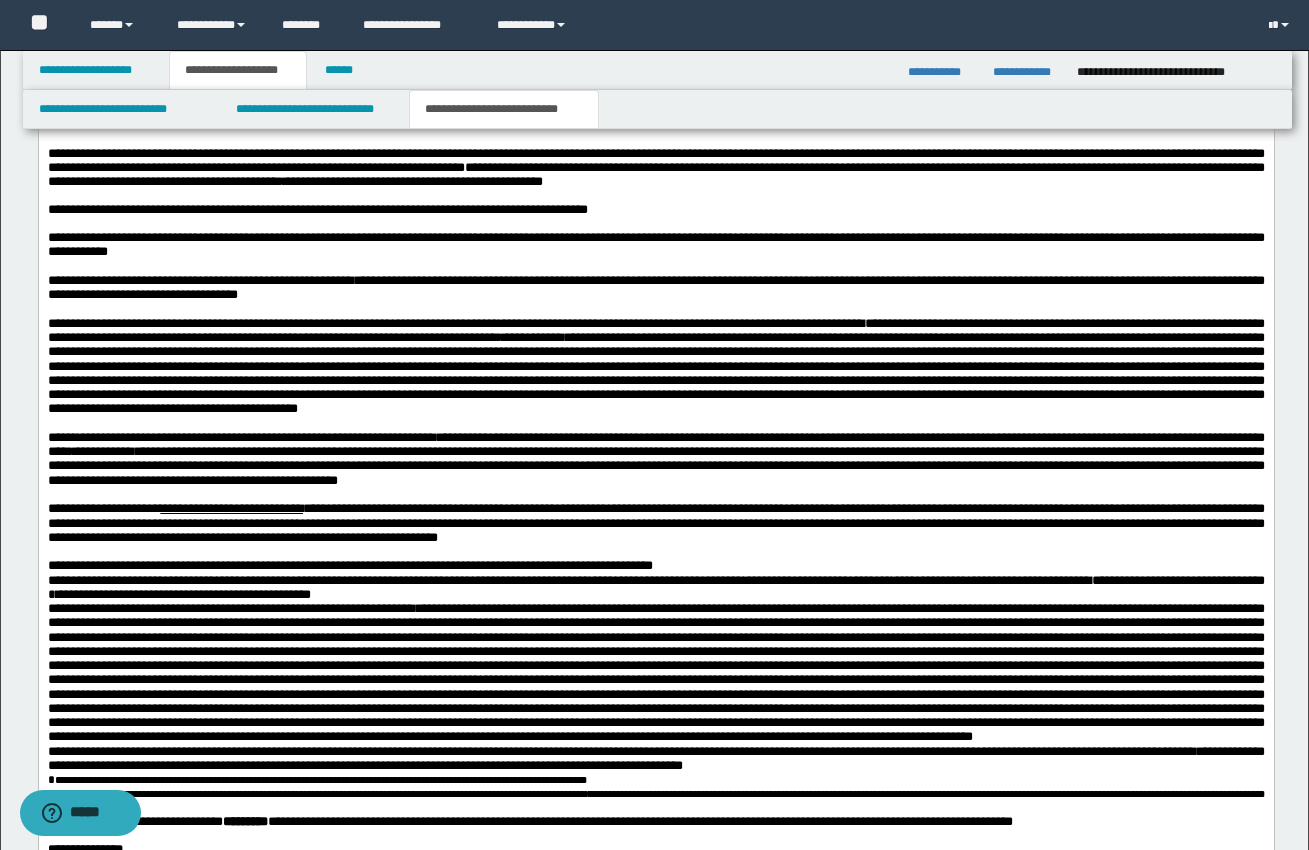 click on "**********" at bounding box center [655, 566] 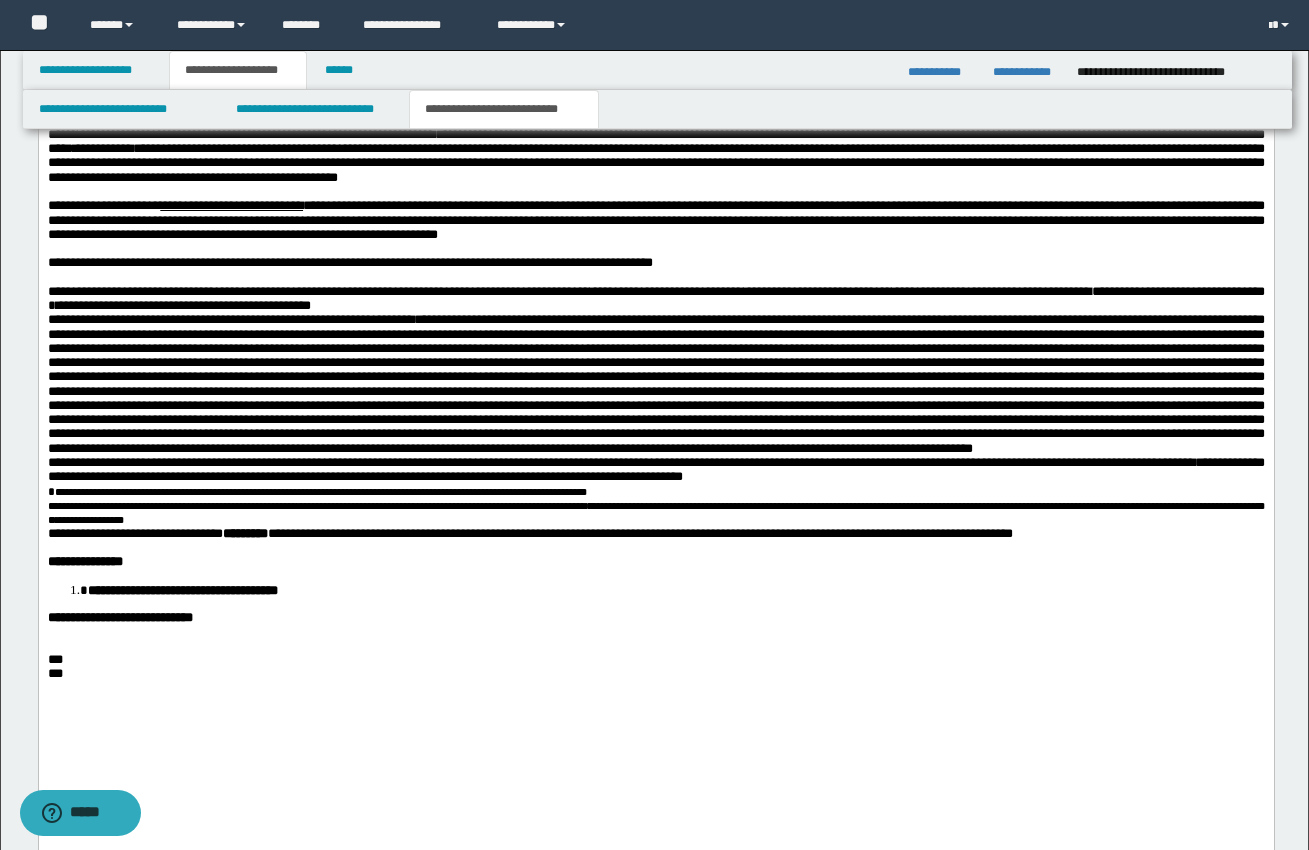 scroll, scrollTop: 2025, scrollLeft: 0, axis: vertical 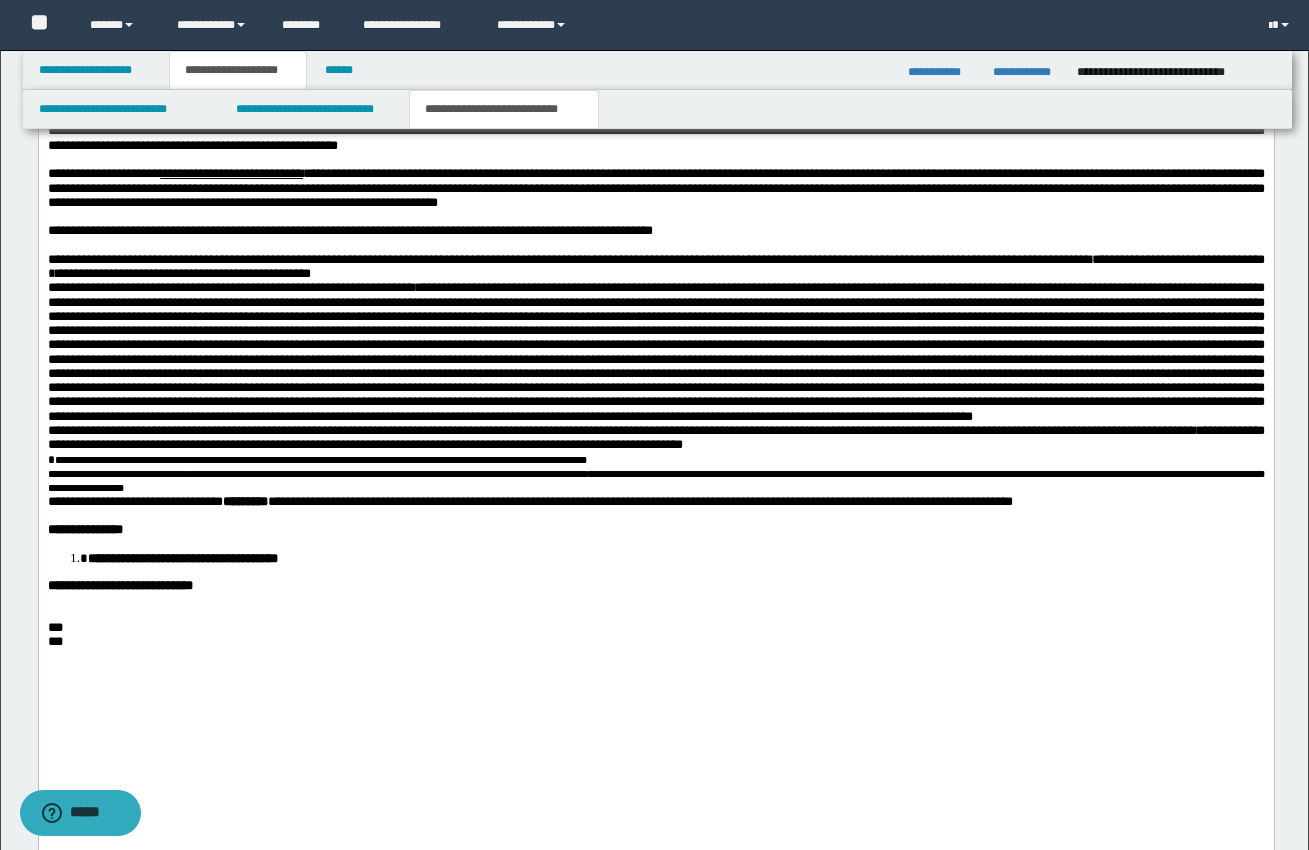 click on "**********" at bounding box center [655, 267] 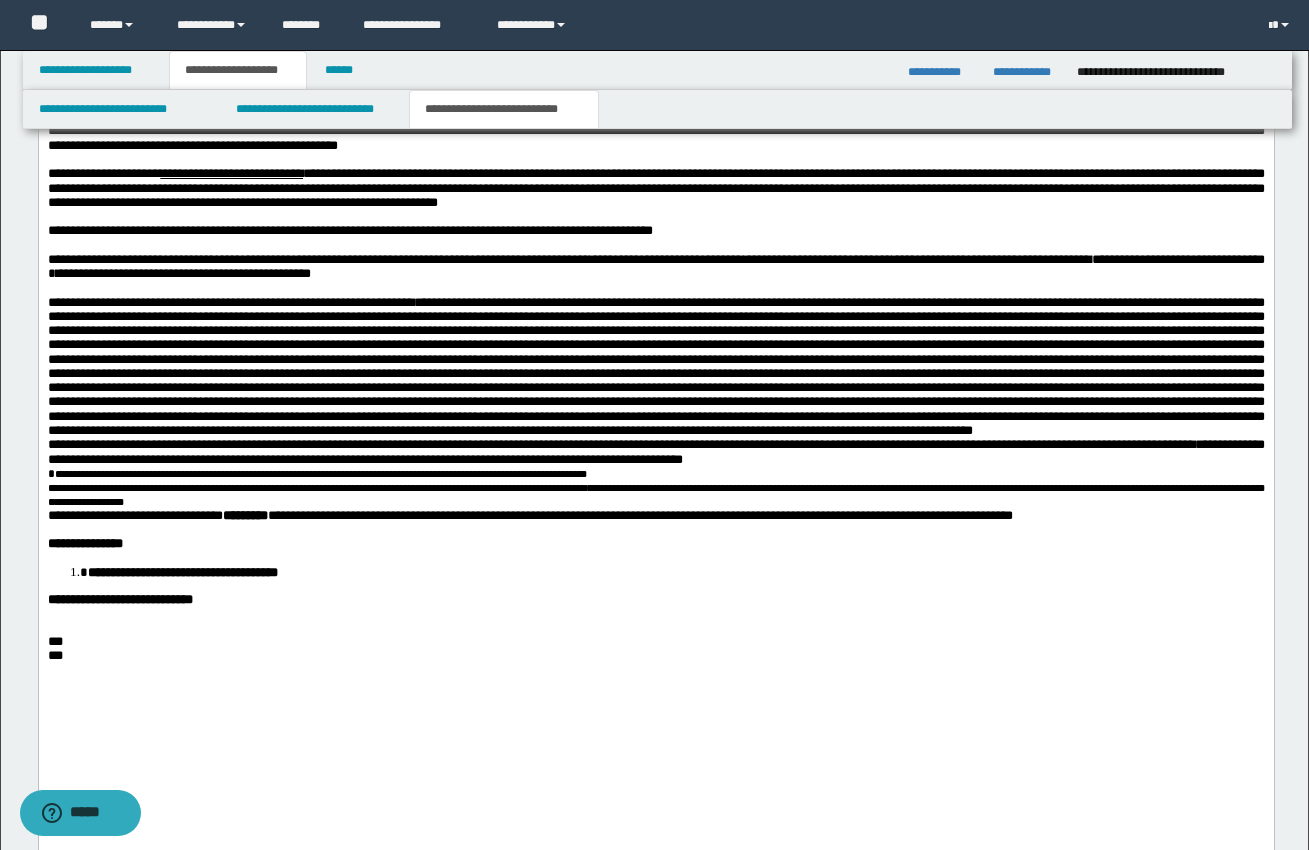 click on "**********" at bounding box center (655, 367) 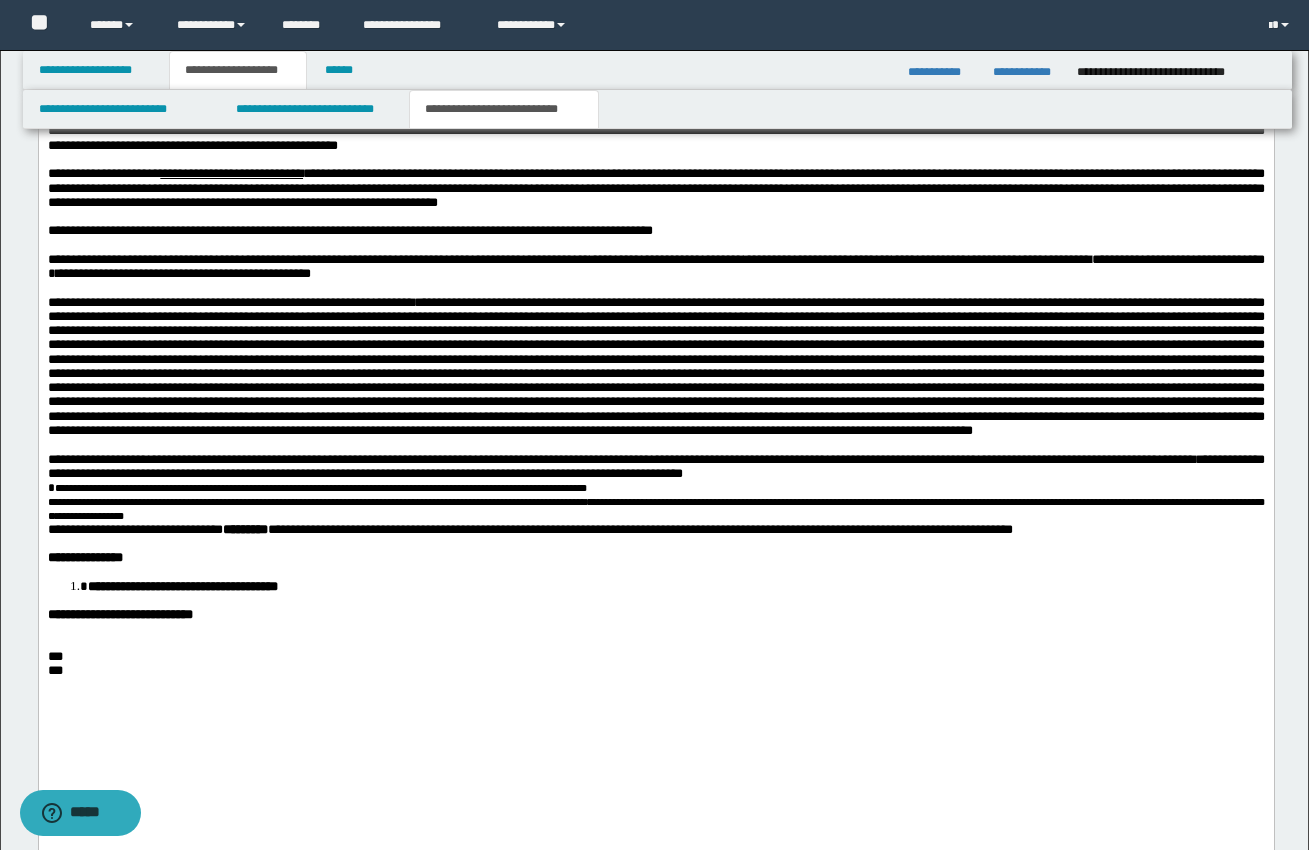 click on "**********" at bounding box center (655, 467) 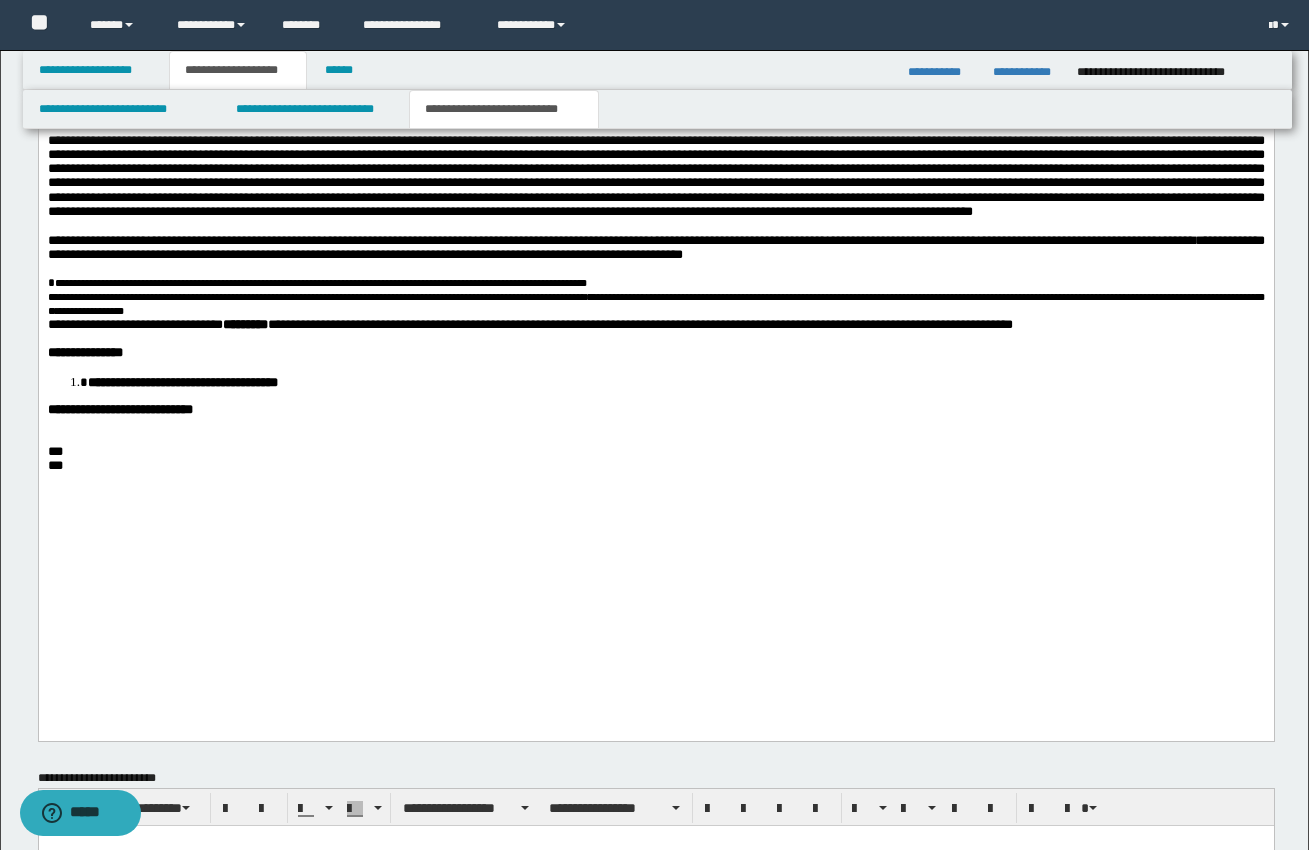 scroll, scrollTop: 2258, scrollLeft: 0, axis: vertical 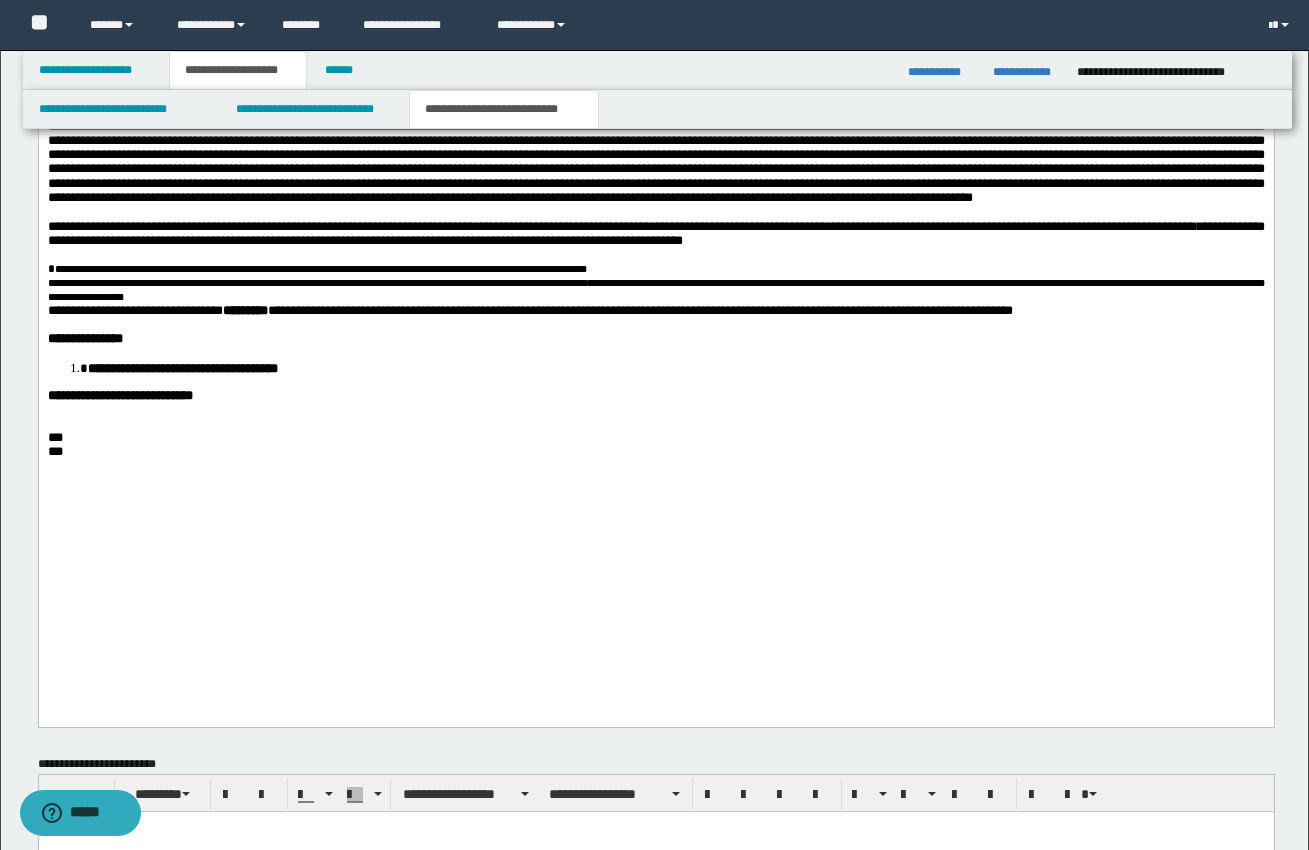 click on "**********" at bounding box center (529, 310) 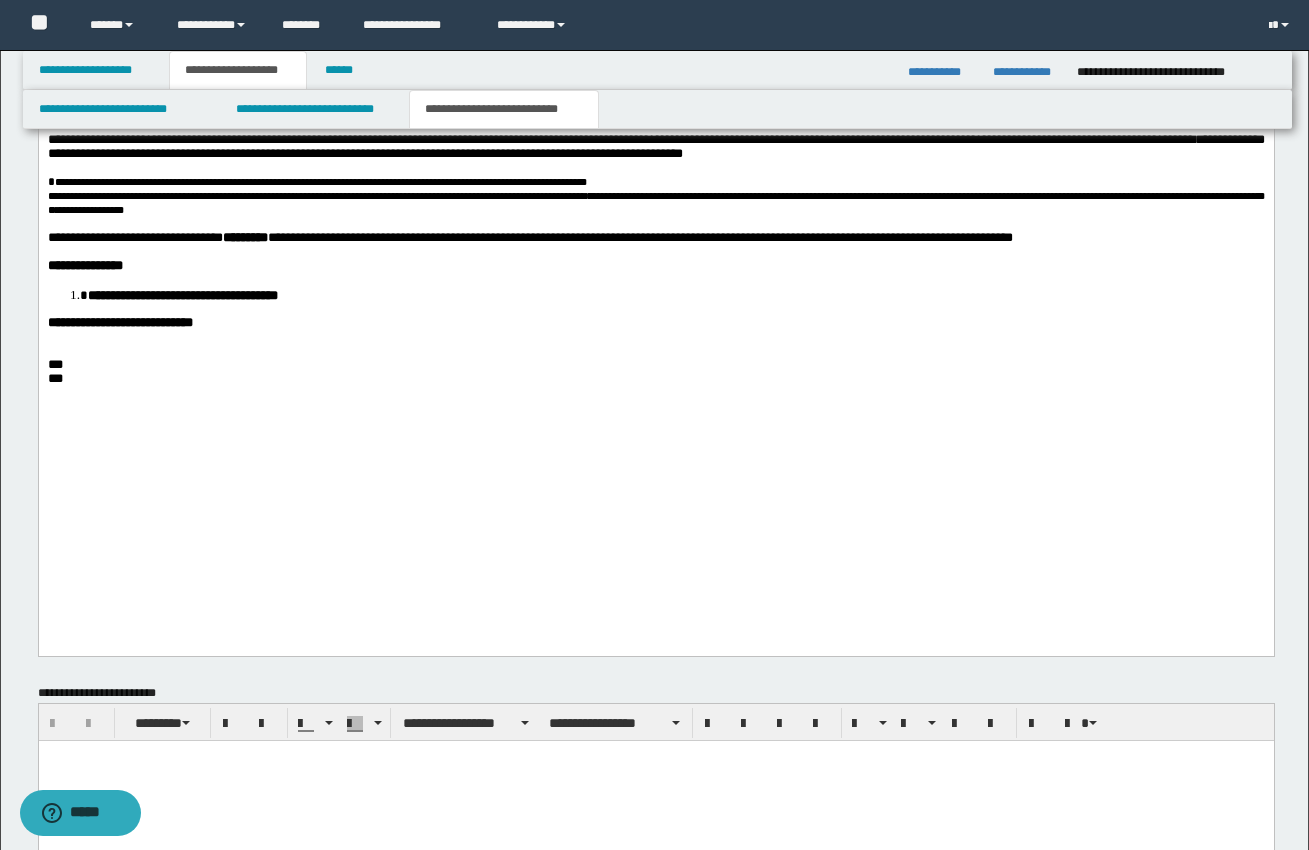 scroll, scrollTop: 2377, scrollLeft: 0, axis: vertical 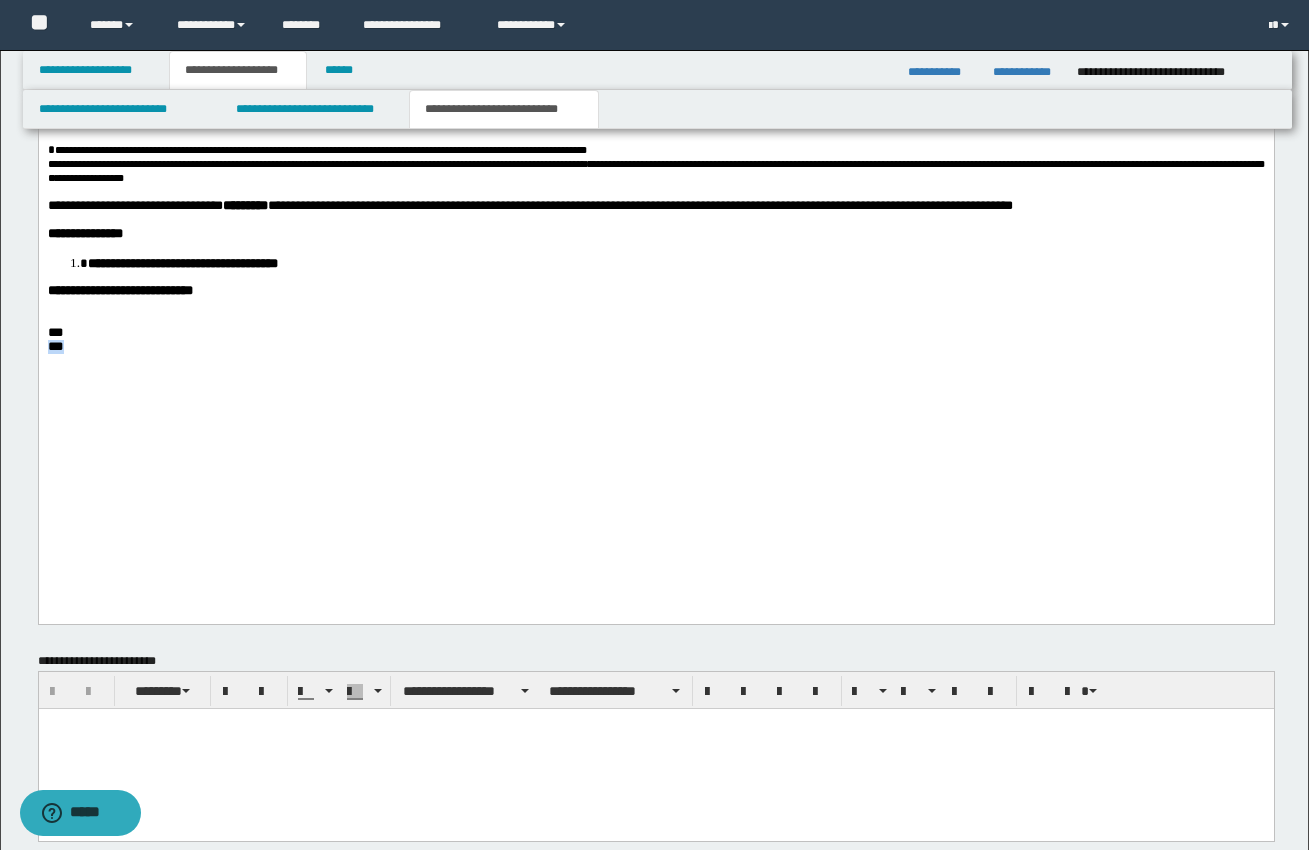 drag, startPoint x: 150, startPoint y: 511, endPoint x: 47, endPoint y: 502, distance: 103.392456 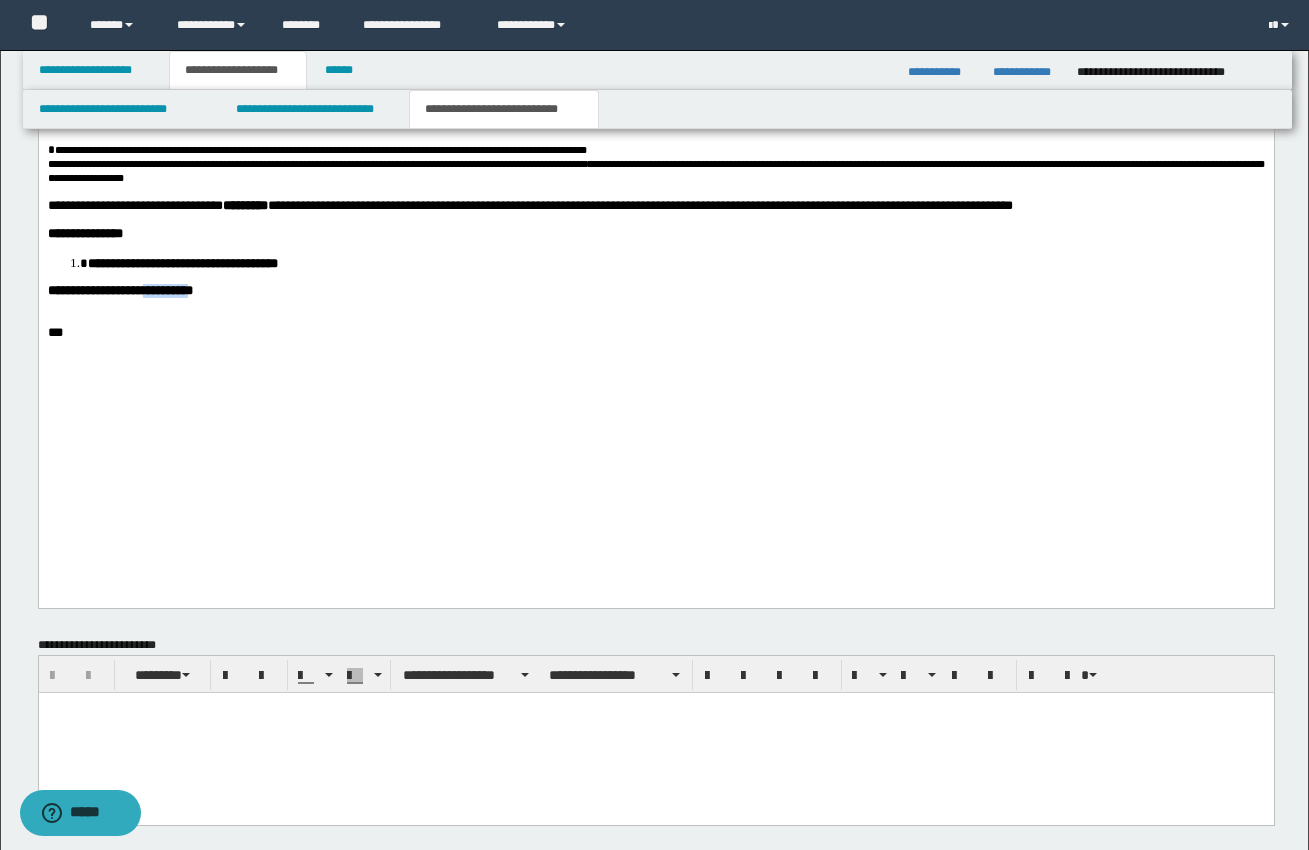 drag, startPoint x: 210, startPoint y: 444, endPoint x: 282, endPoint y: 442, distance: 72.02777 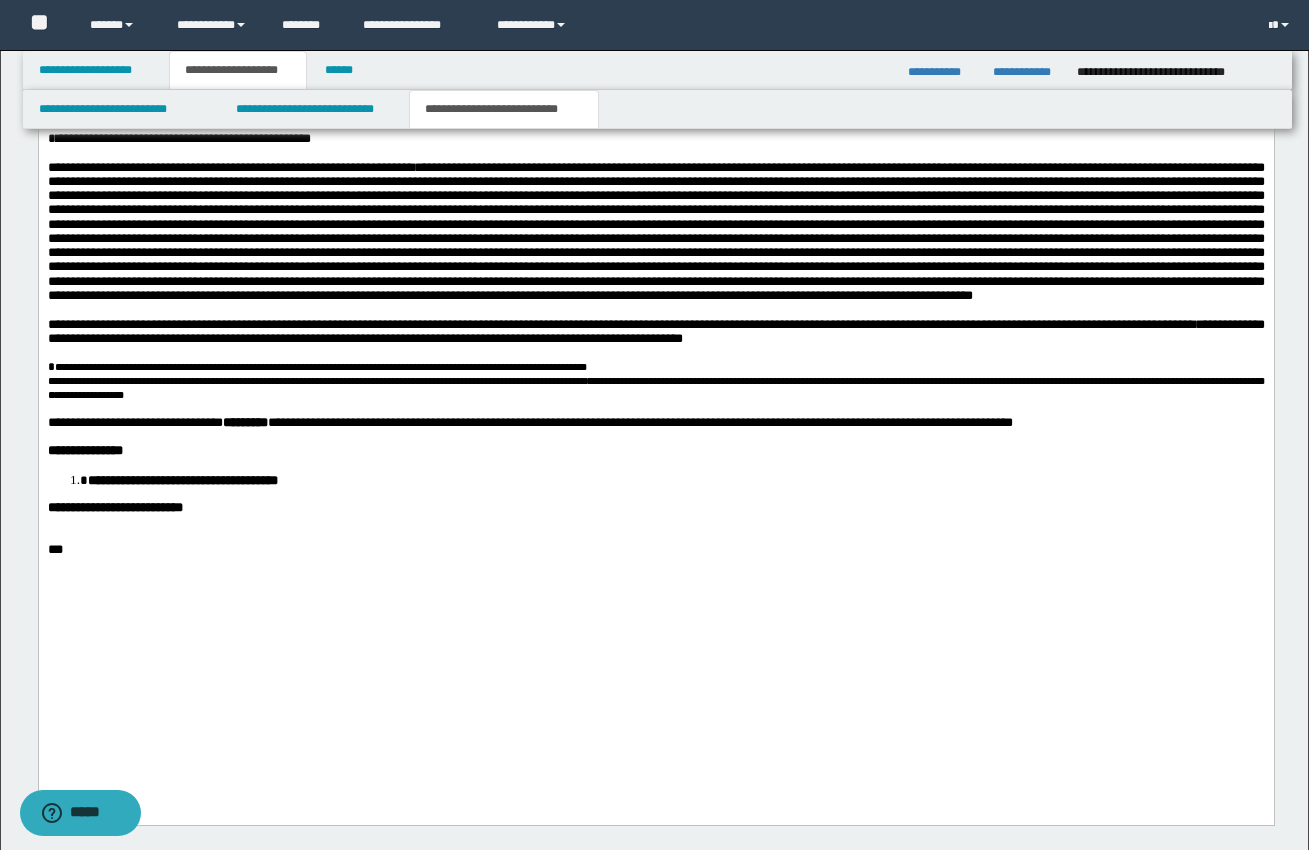 scroll, scrollTop: 2171, scrollLeft: 0, axis: vertical 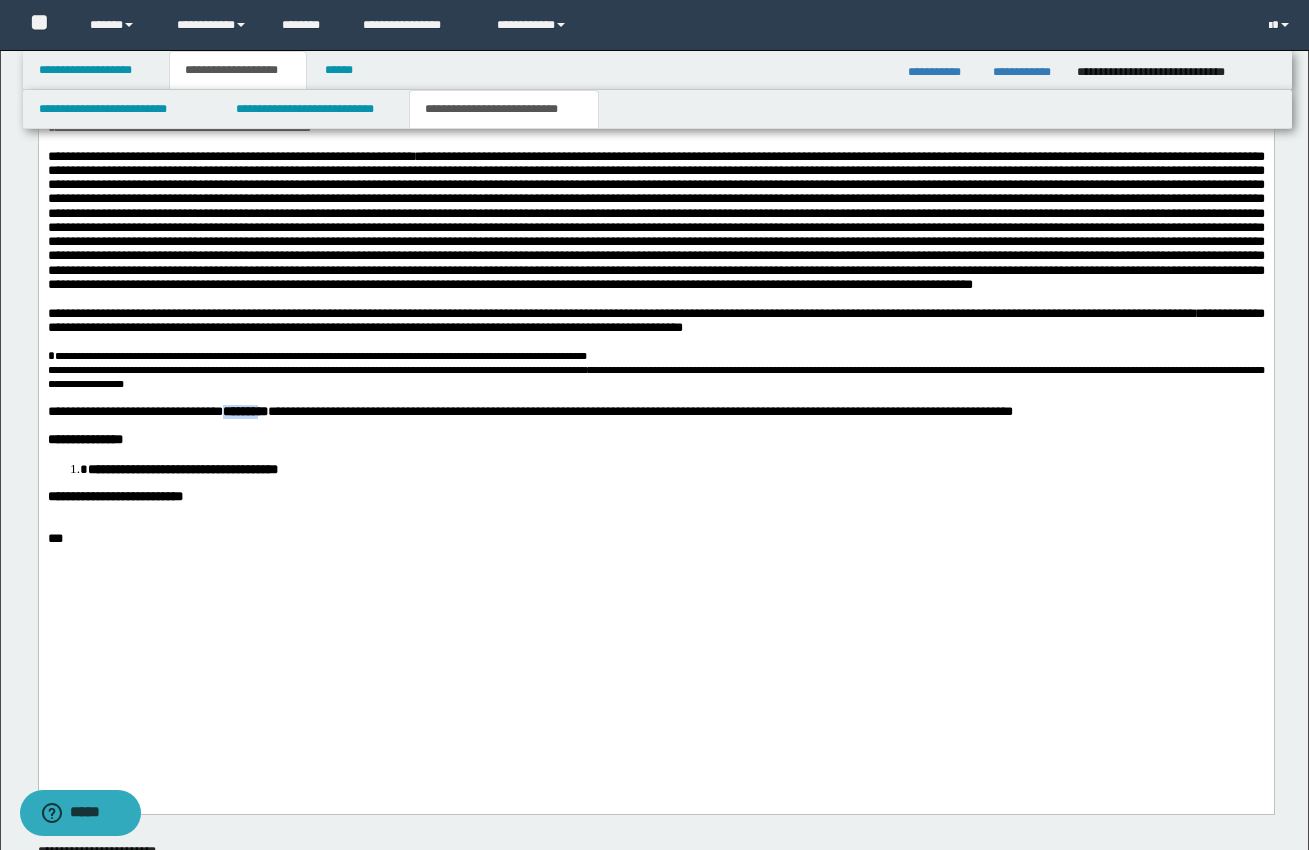 drag, startPoint x: 236, startPoint y: 560, endPoint x: 298, endPoint y: 559, distance: 62.008064 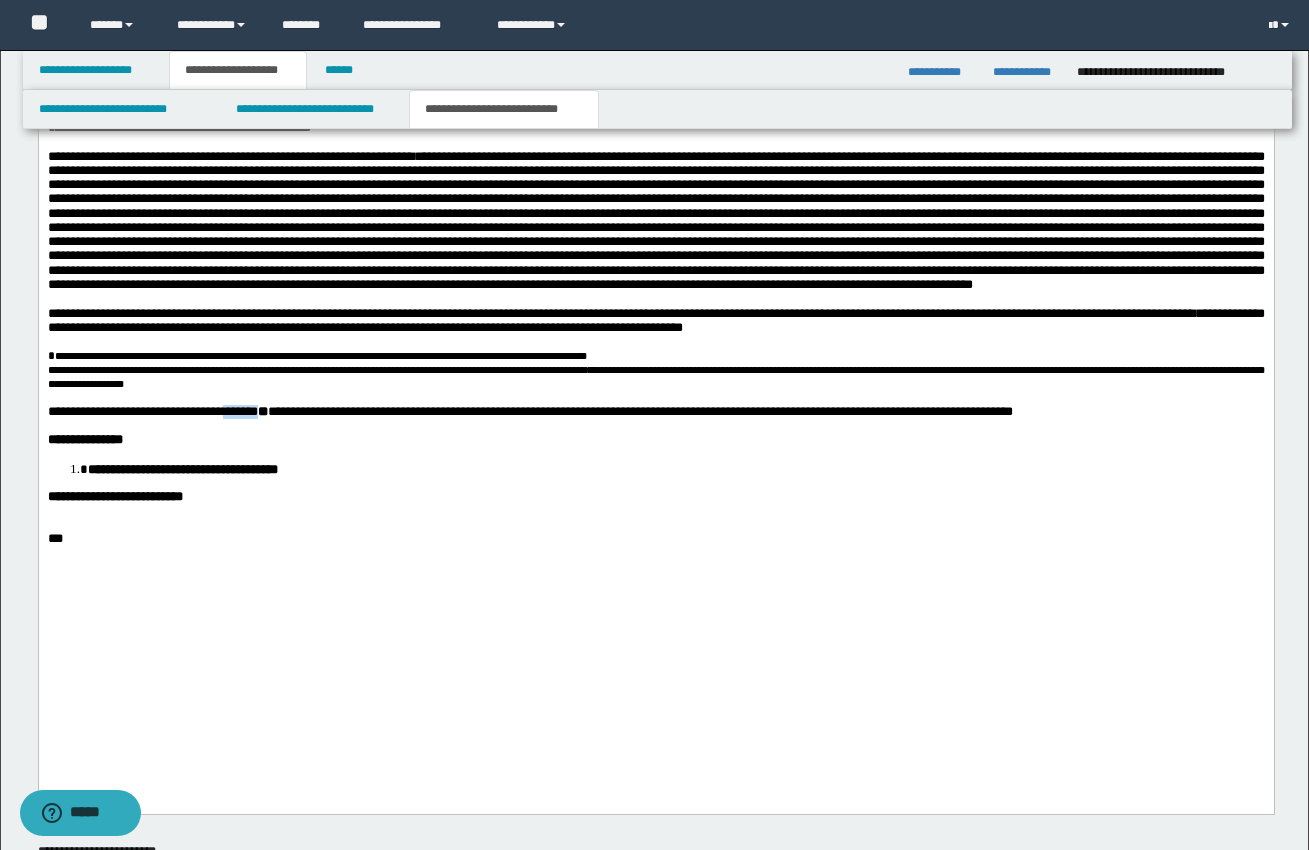 drag, startPoint x: 235, startPoint y: 557, endPoint x: 285, endPoint y: 556, distance: 50.01 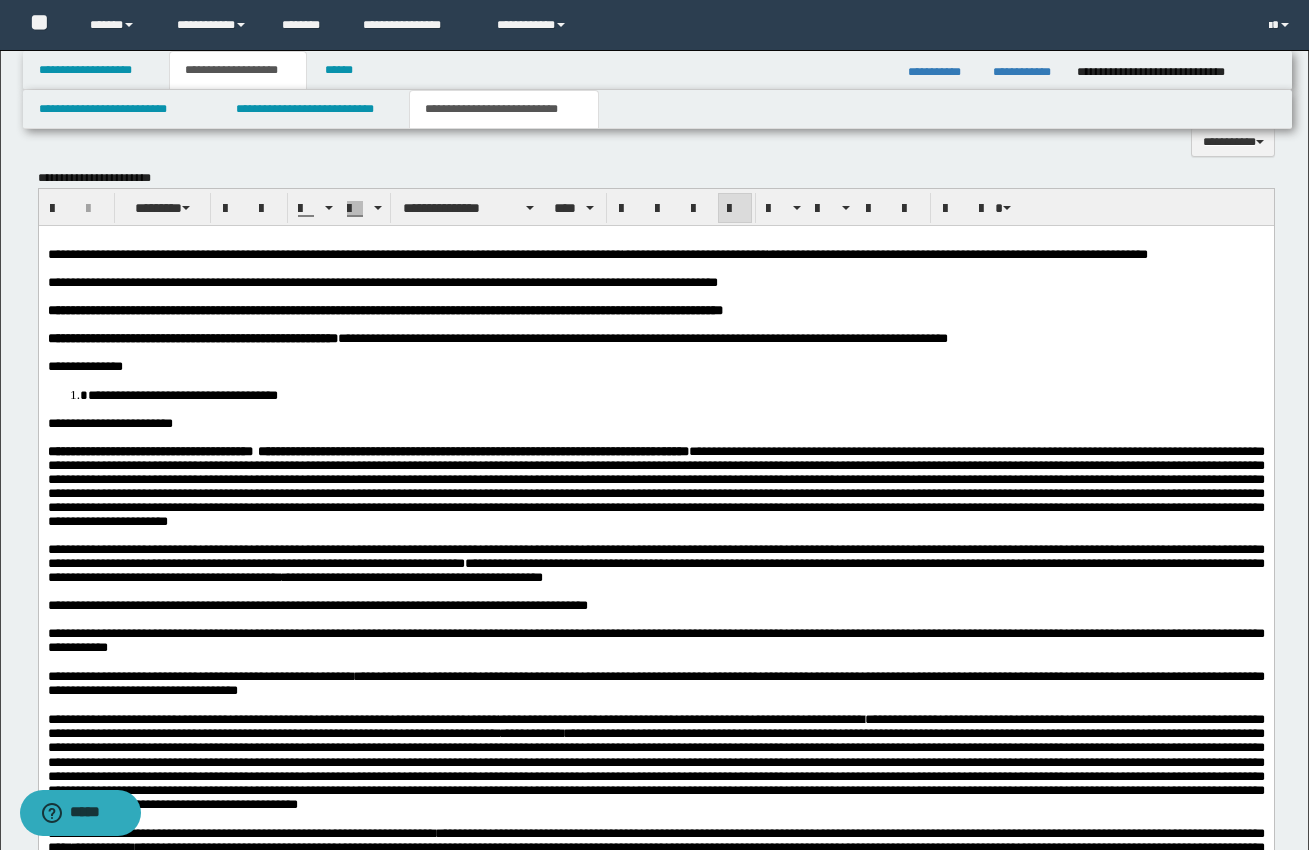 scroll, scrollTop: 1295, scrollLeft: 0, axis: vertical 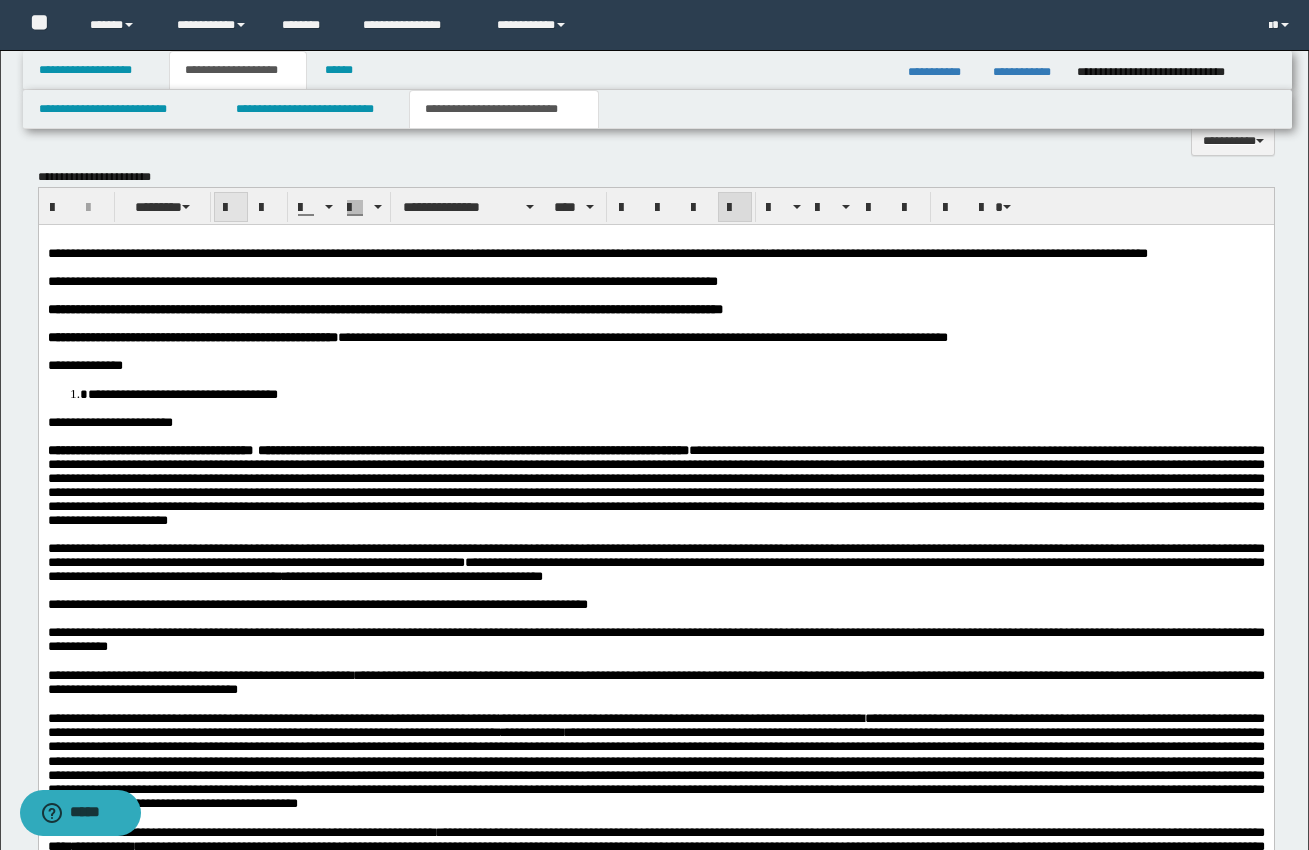 click at bounding box center [231, 208] 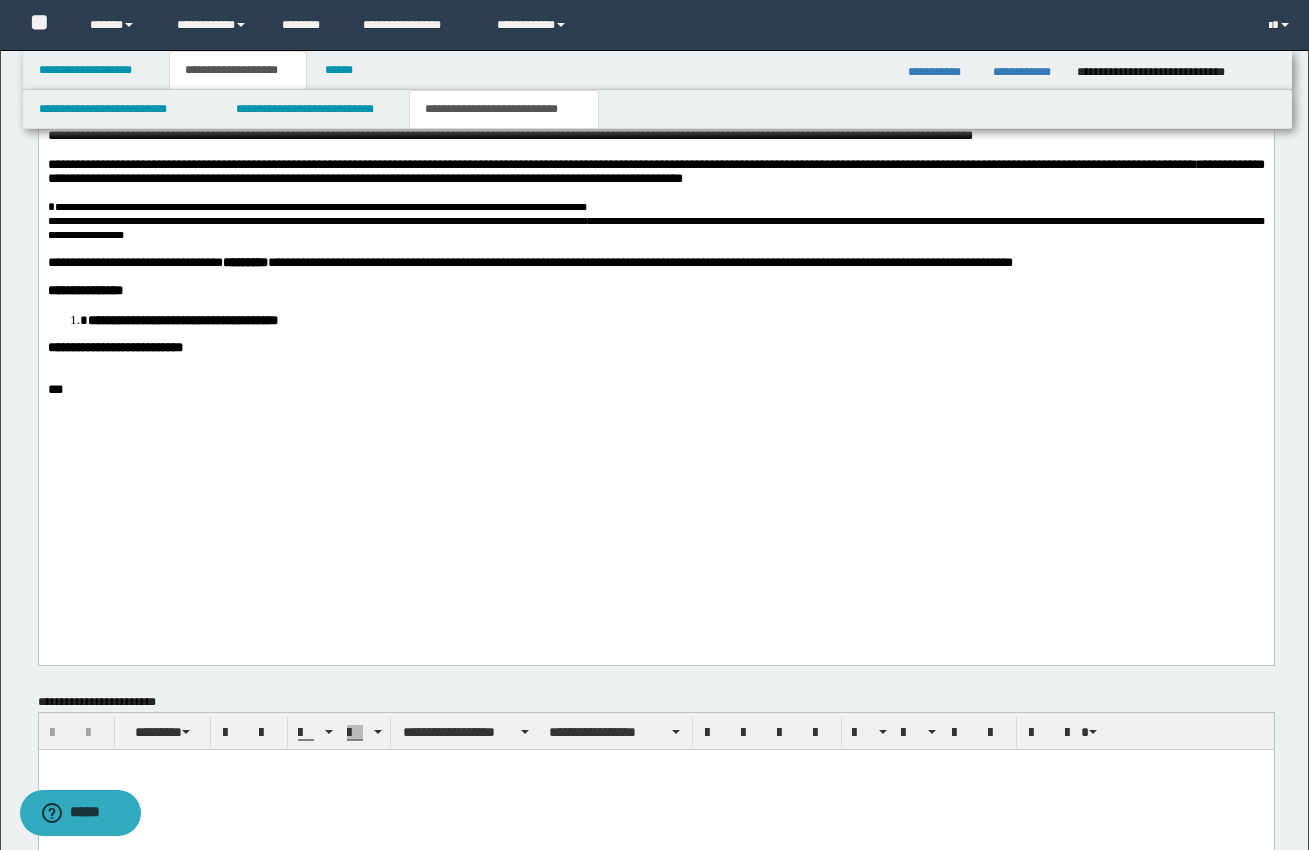 click at bounding box center [655, 193] 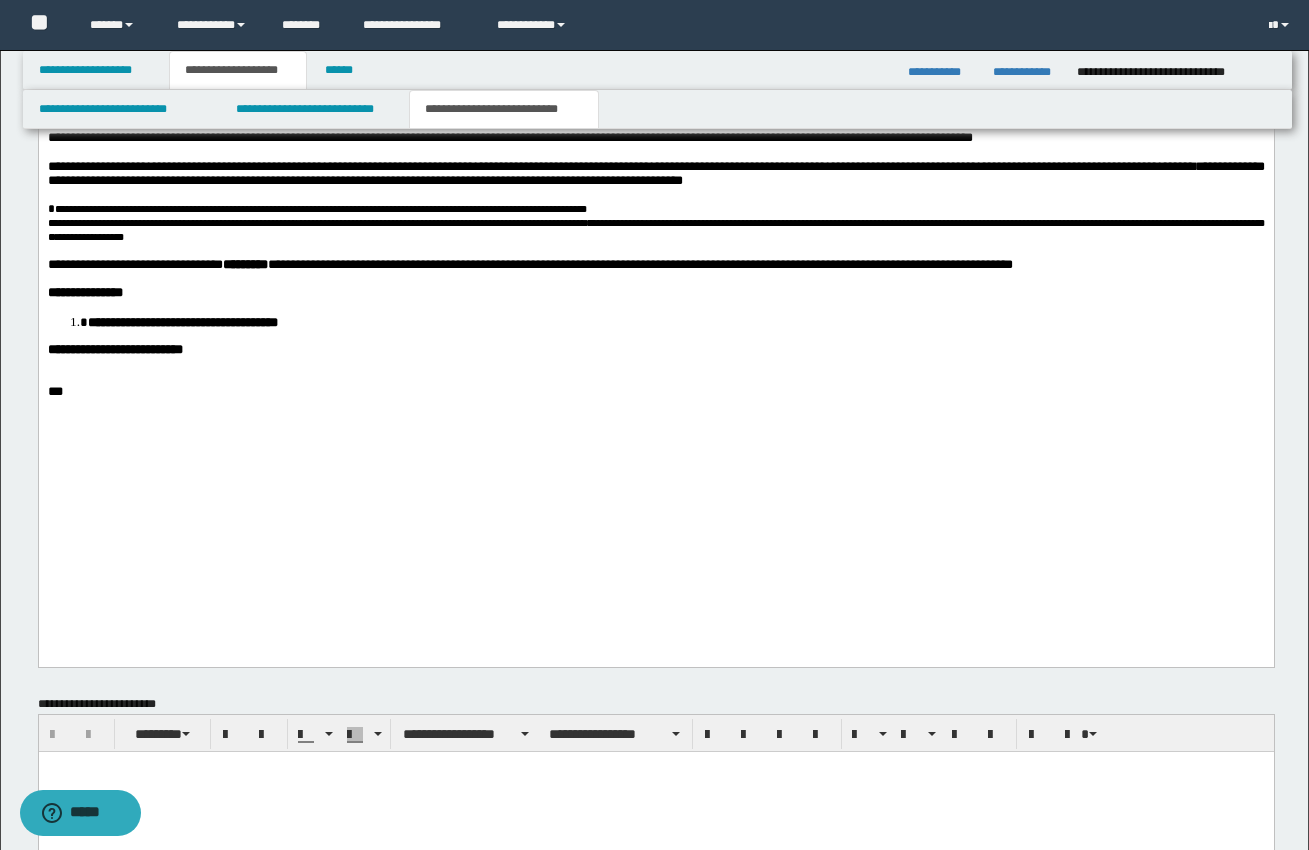 scroll, scrollTop: 2316, scrollLeft: 0, axis: vertical 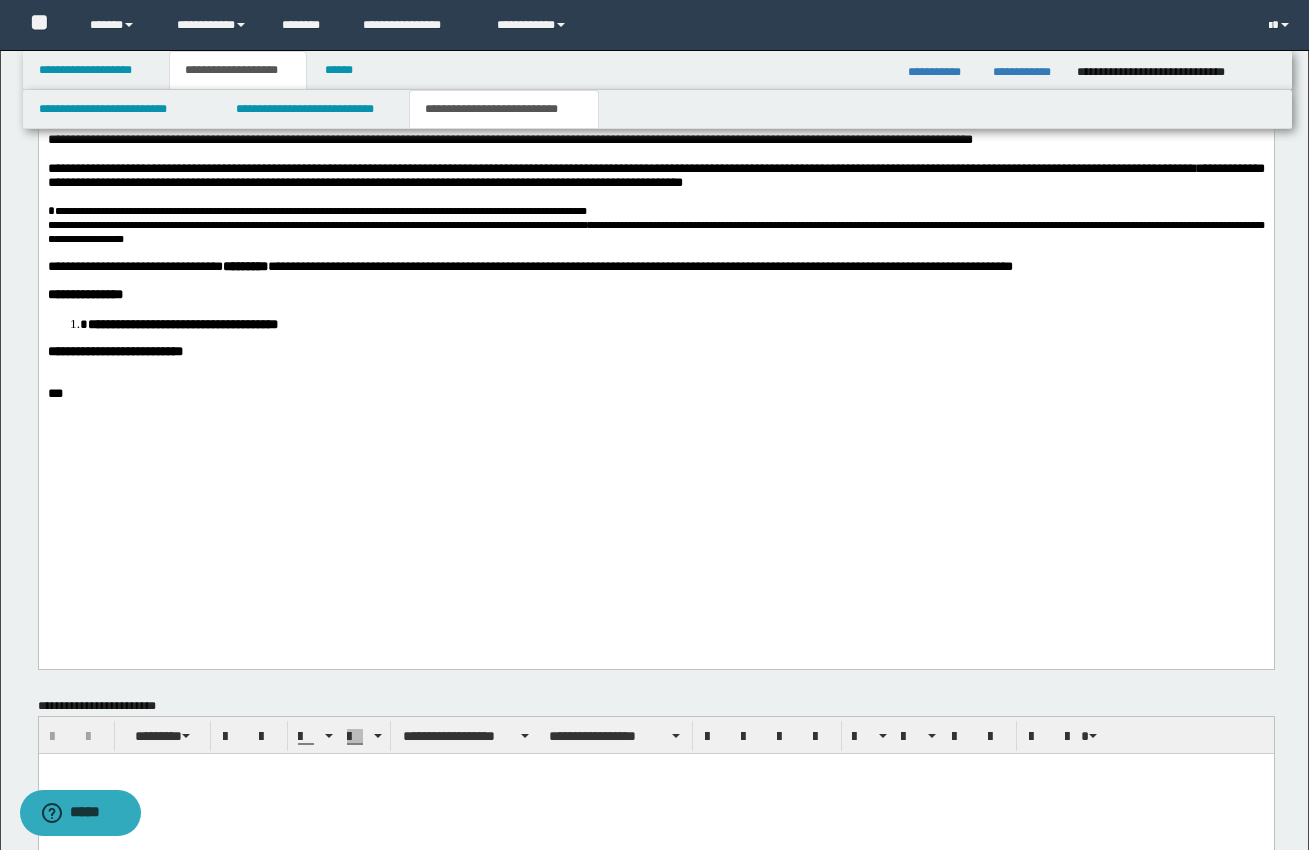 click on "**********" at bounding box center [655, -169] 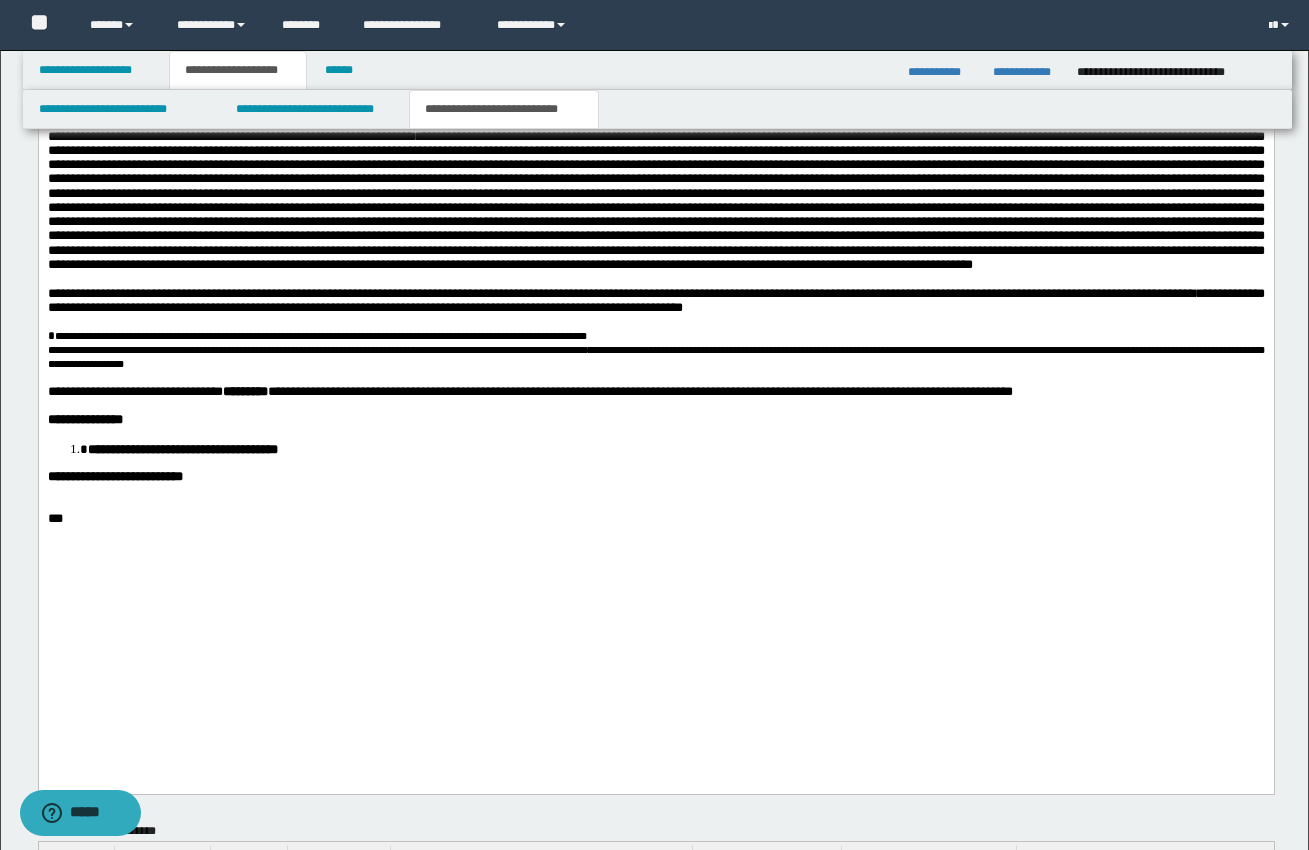 scroll, scrollTop: 2204, scrollLeft: 0, axis: vertical 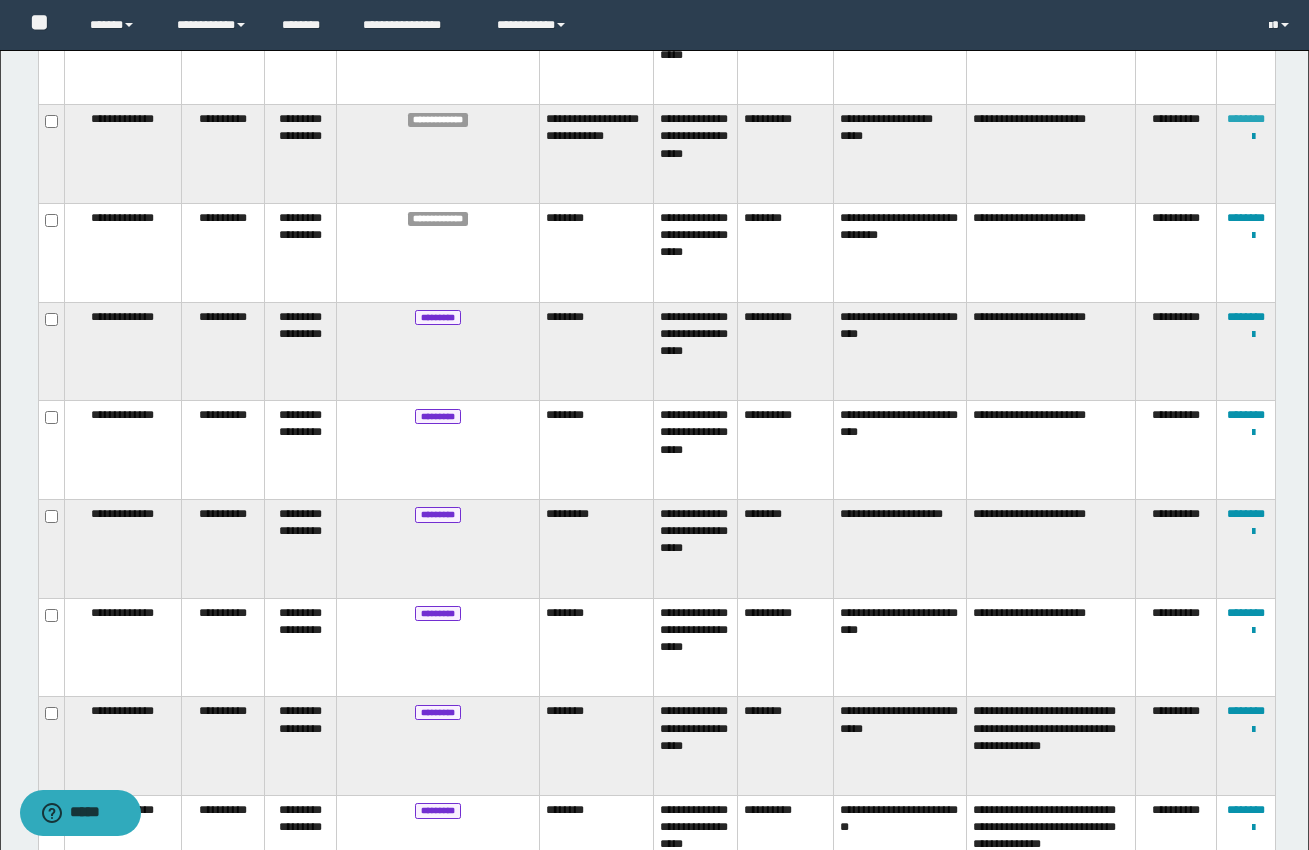 click on "********" at bounding box center [1246, 119] 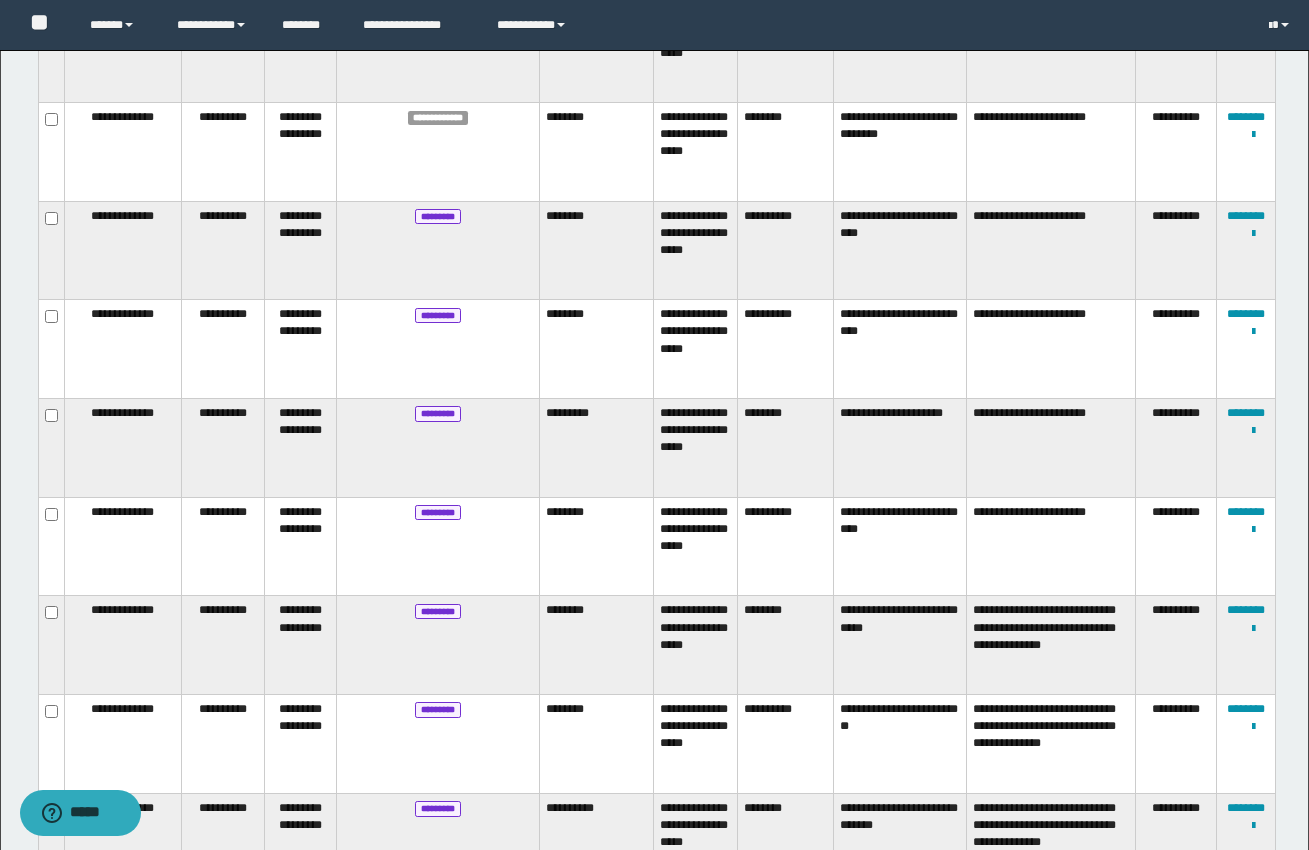 scroll, scrollTop: 3162, scrollLeft: 0, axis: vertical 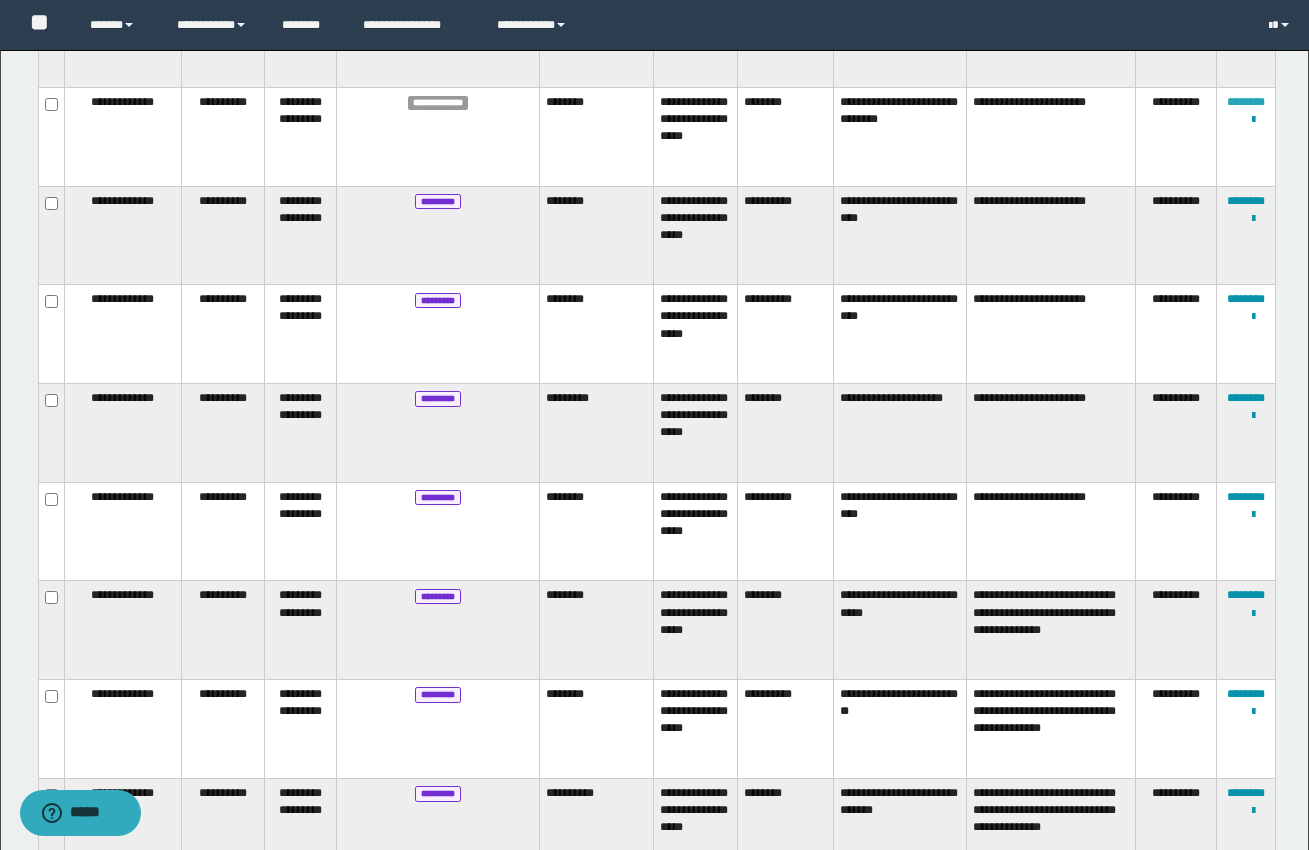 click on "********" at bounding box center (1246, 102) 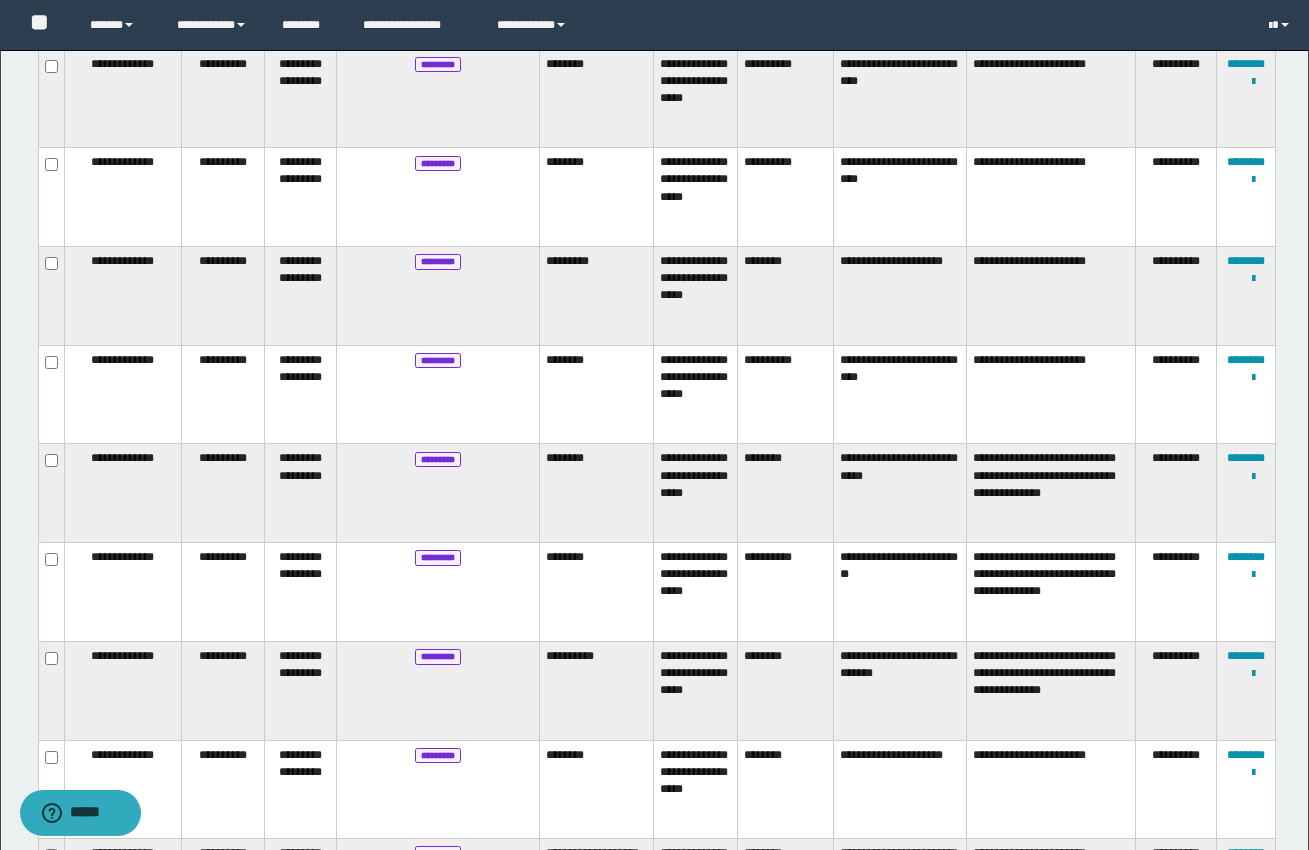 scroll, scrollTop: 3298, scrollLeft: 0, axis: vertical 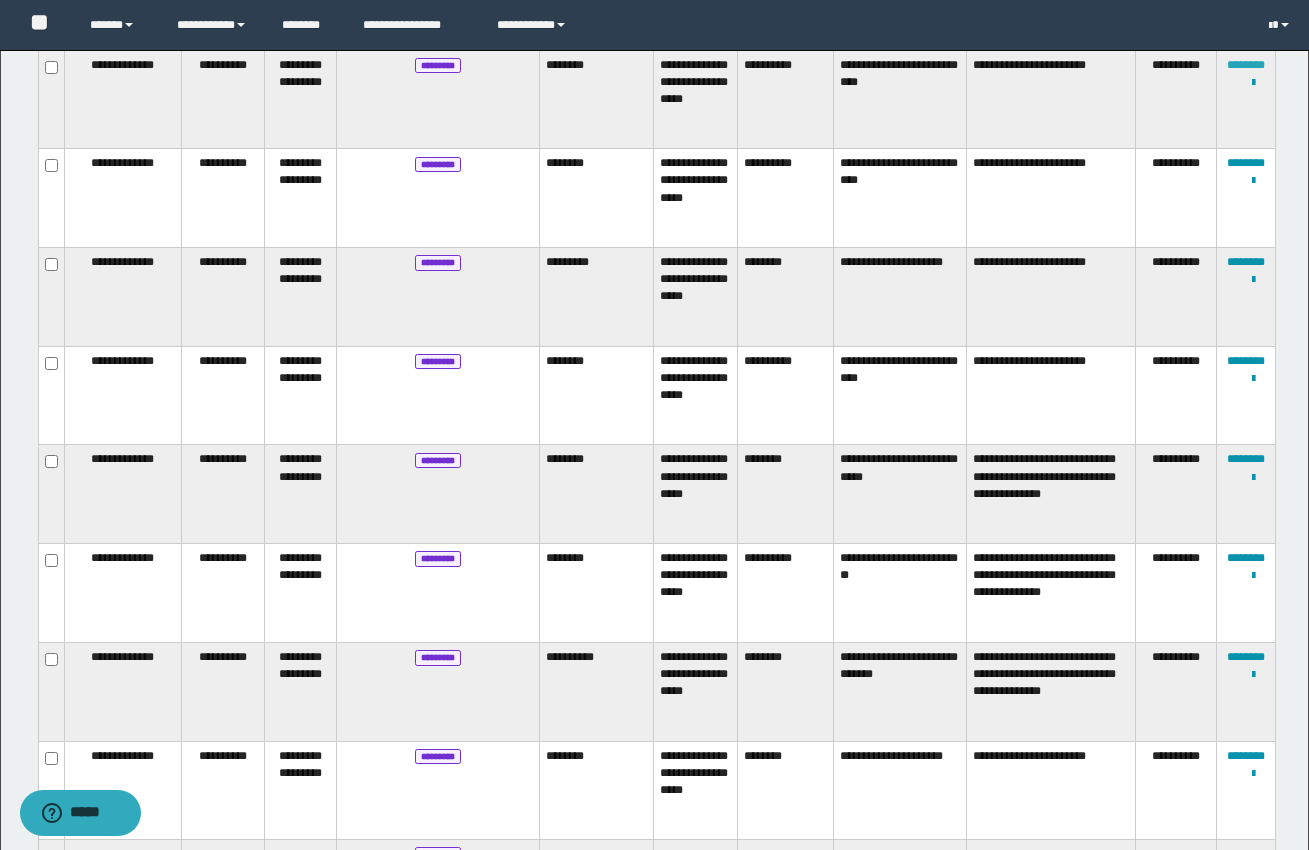 click on "********" at bounding box center (1246, 65) 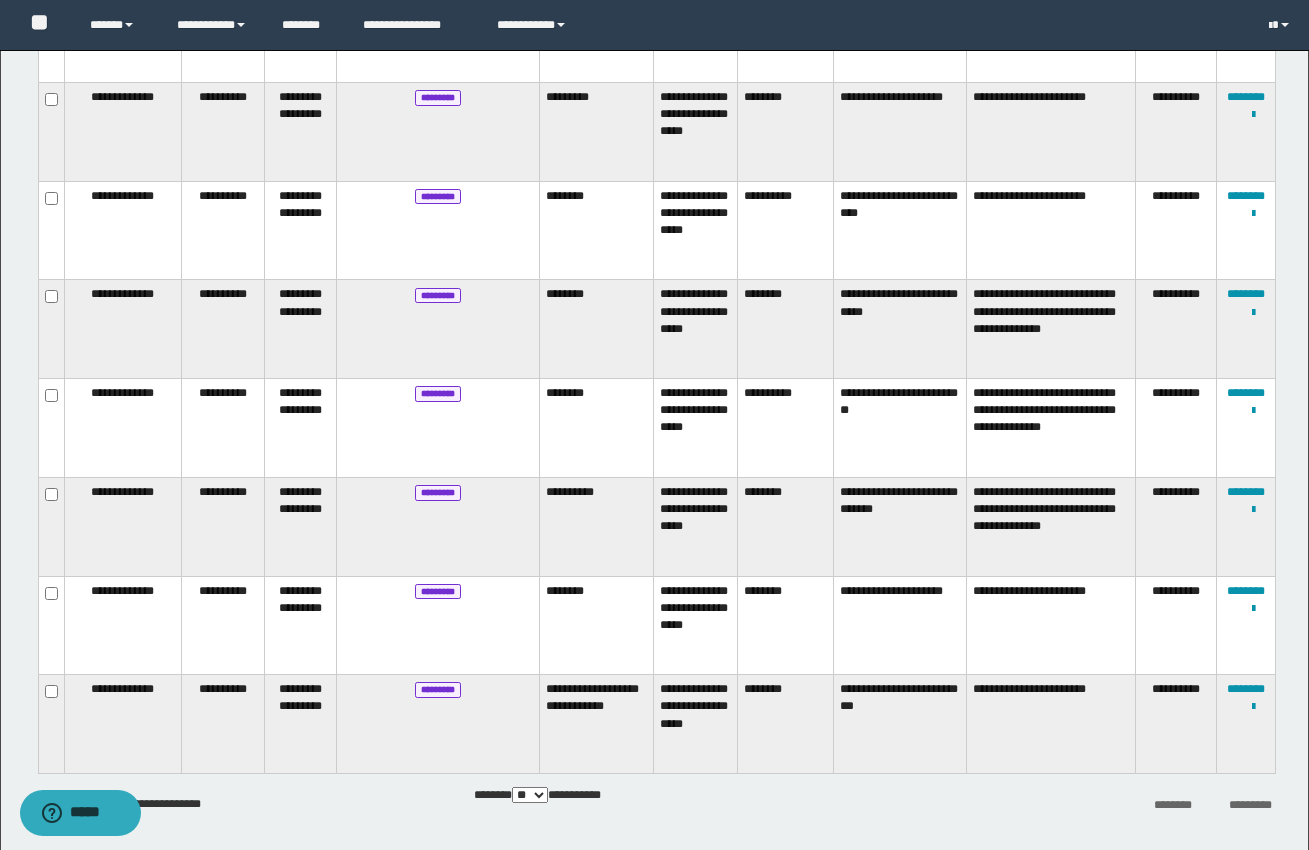 scroll, scrollTop: 3543, scrollLeft: 0, axis: vertical 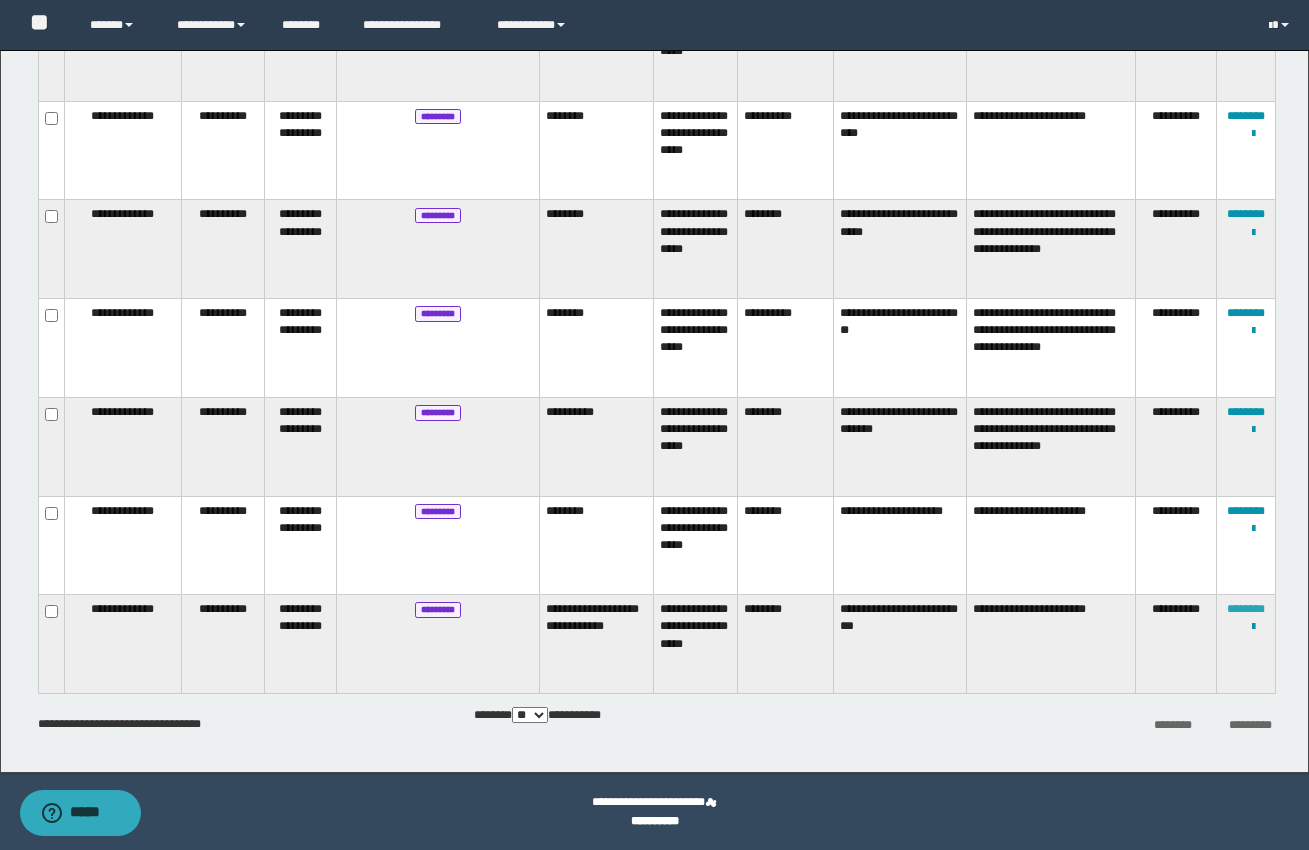 click on "********" at bounding box center [1246, 609] 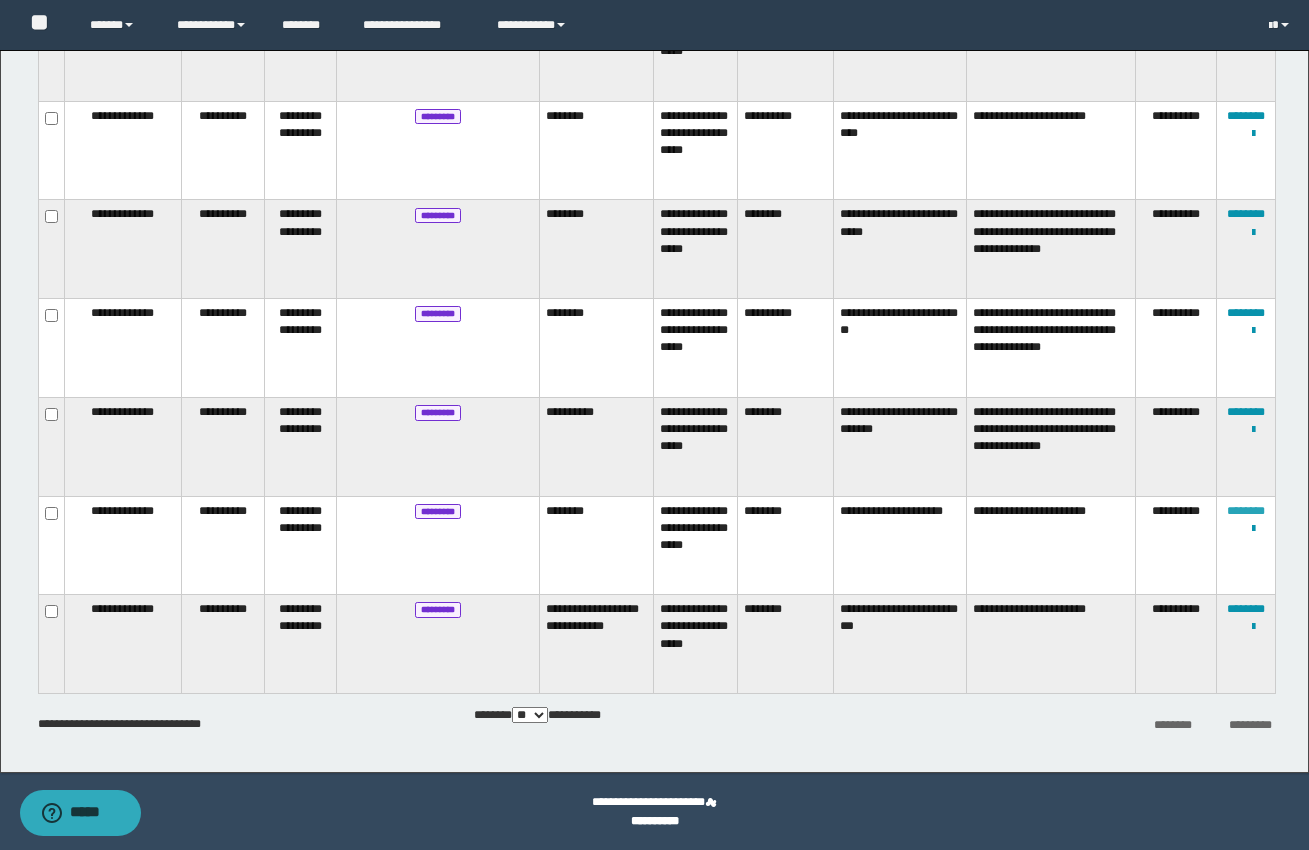scroll, scrollTop: 0, scrollLeft: 0, axis: both 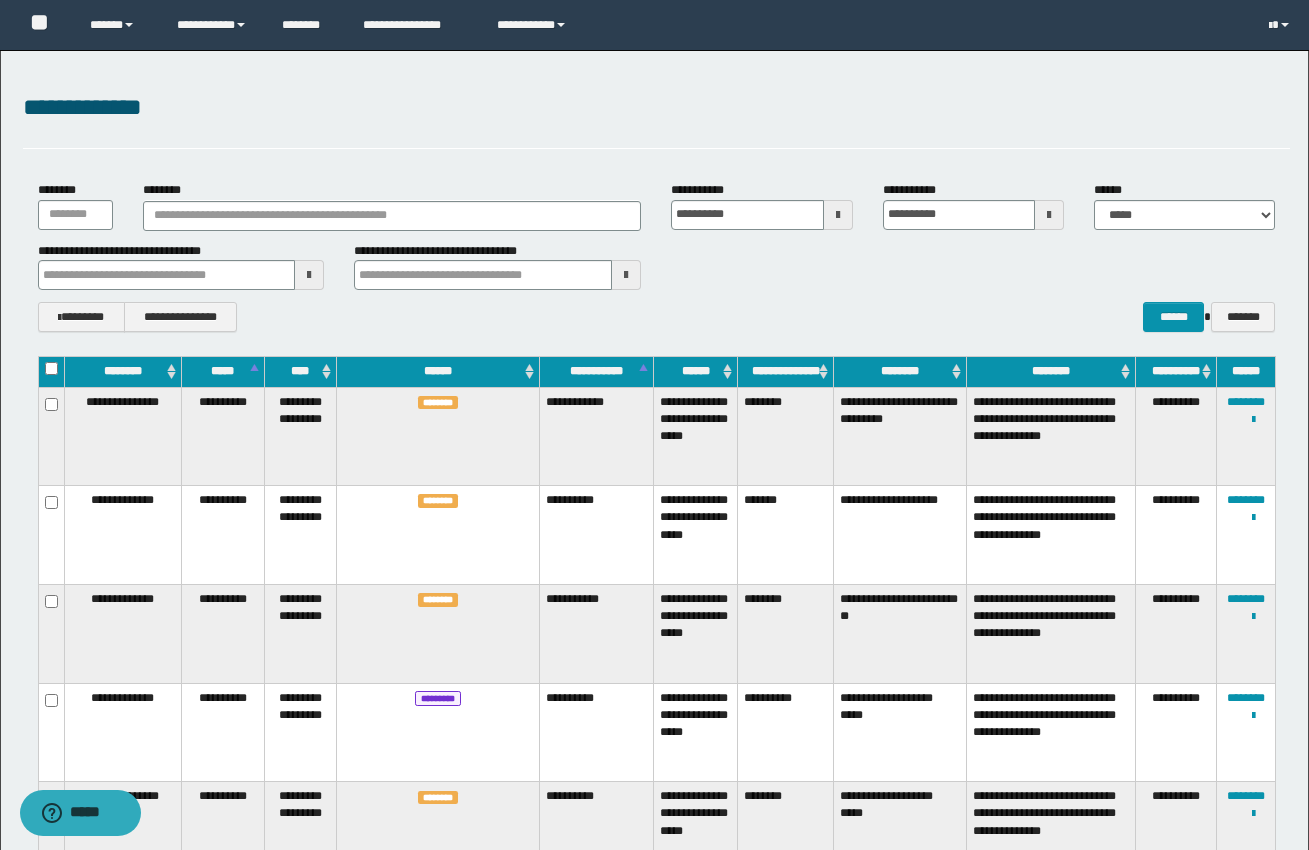 click on "**********" at bounding box center (1245, 535) 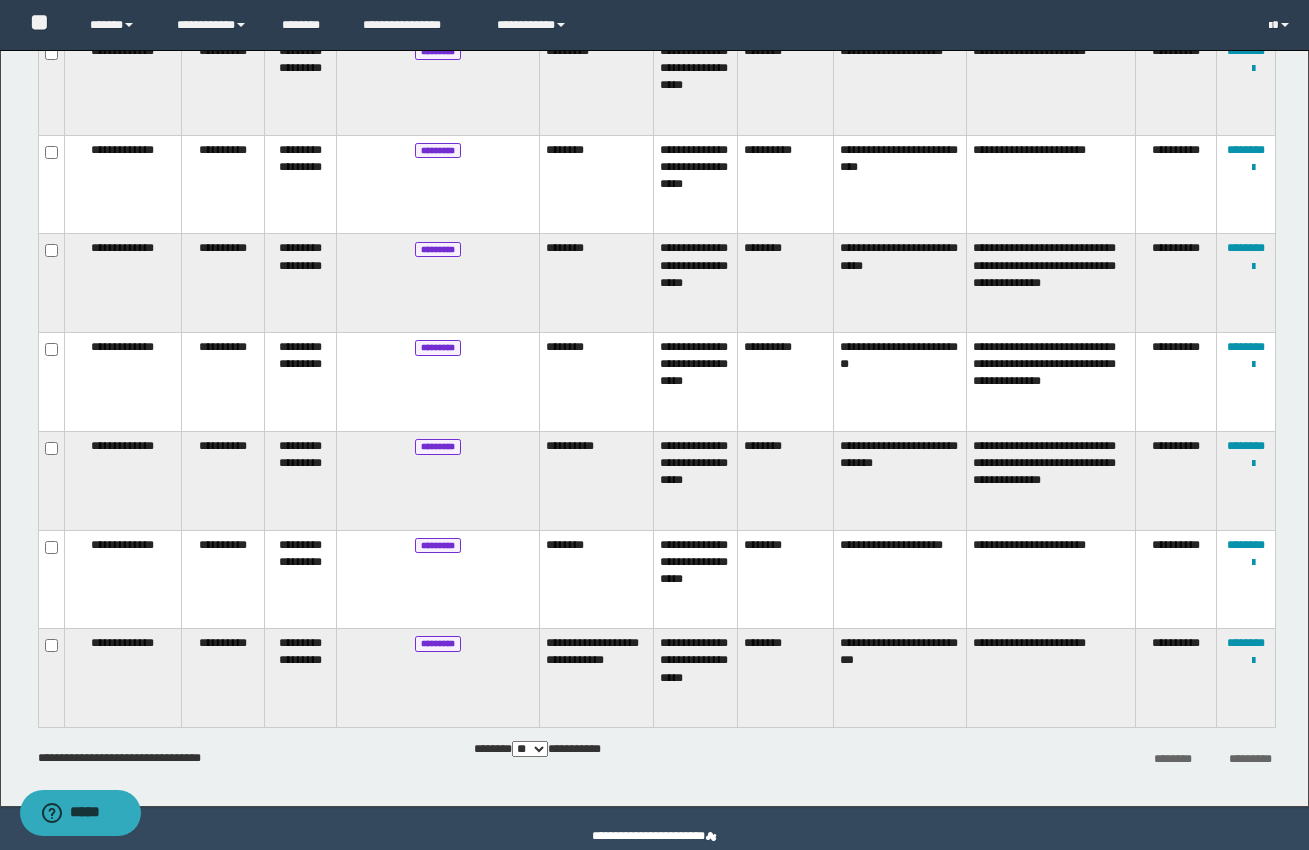 scroll, scrollTop: 3543, scrollLeft: 0, axis: vertical 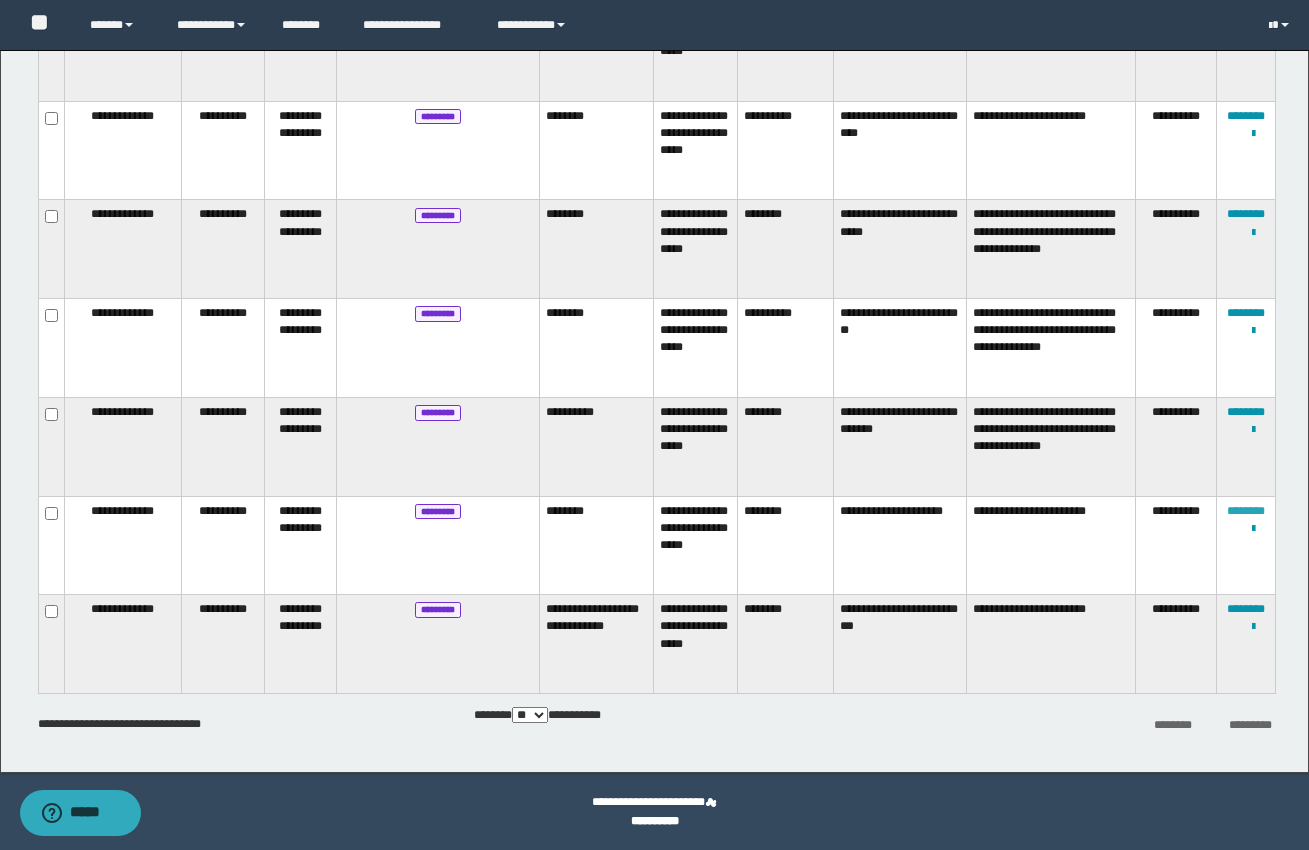 click on "********" at bounding box center (1246, 511) 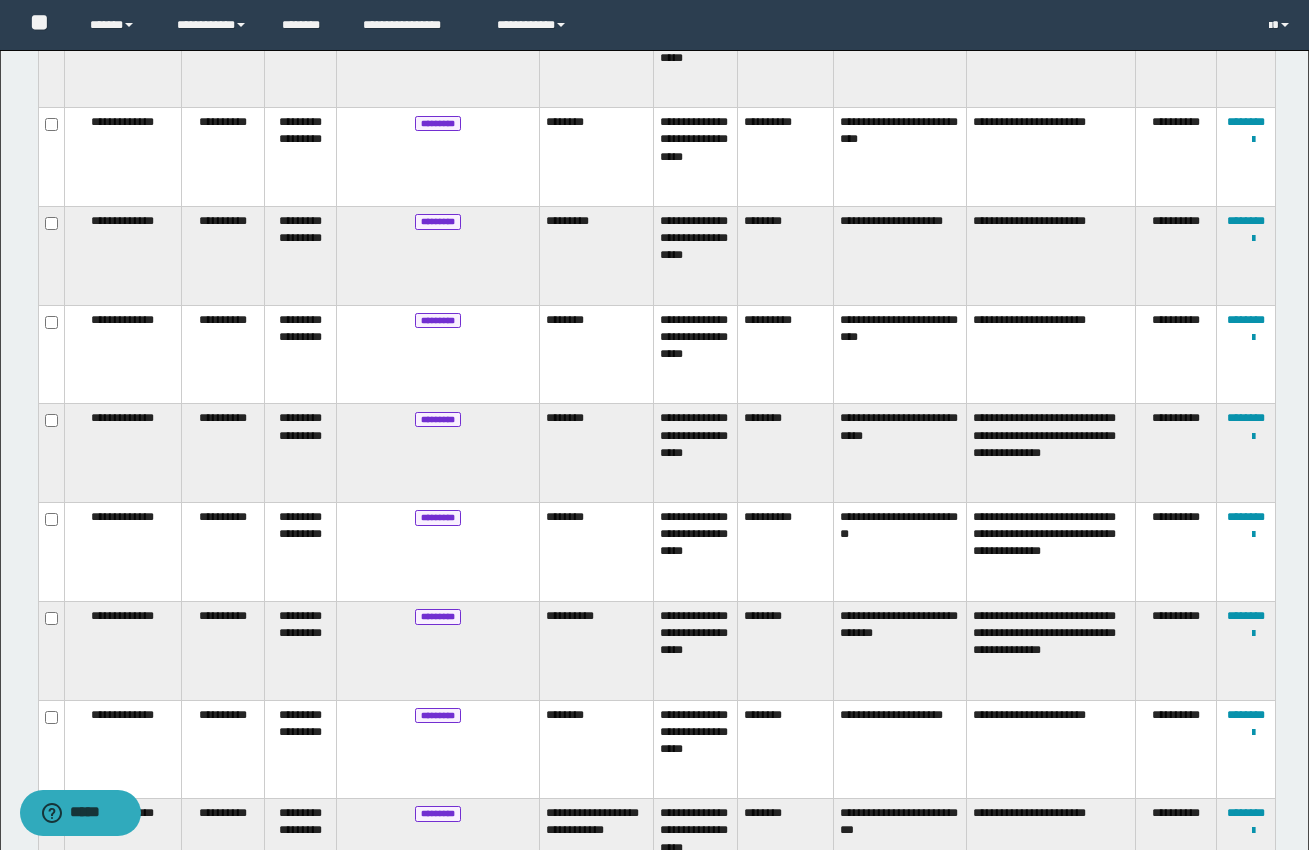scroll, scrollTop: 3341, scrollLeft: 0, axis: vertical 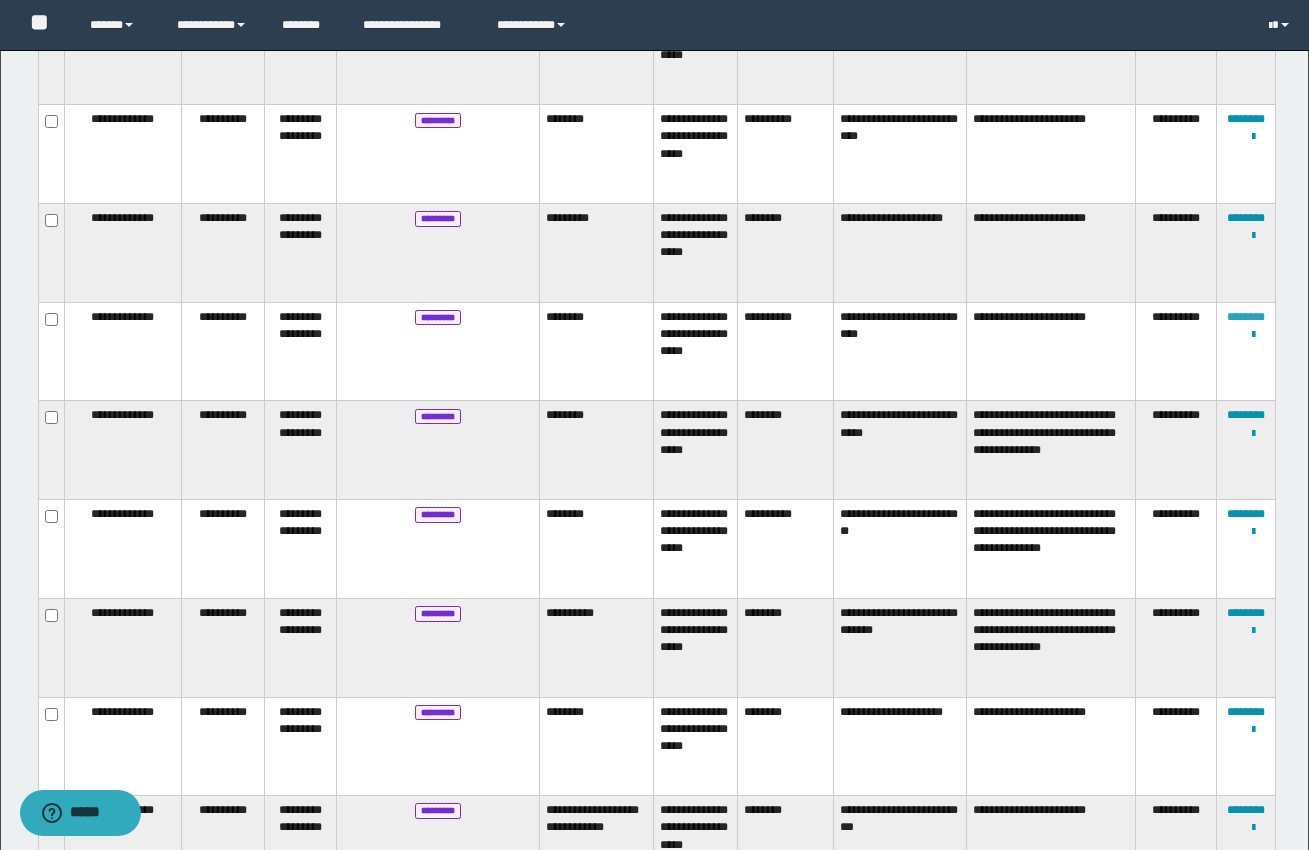 click on "********" at bounding box center [1246, 317] 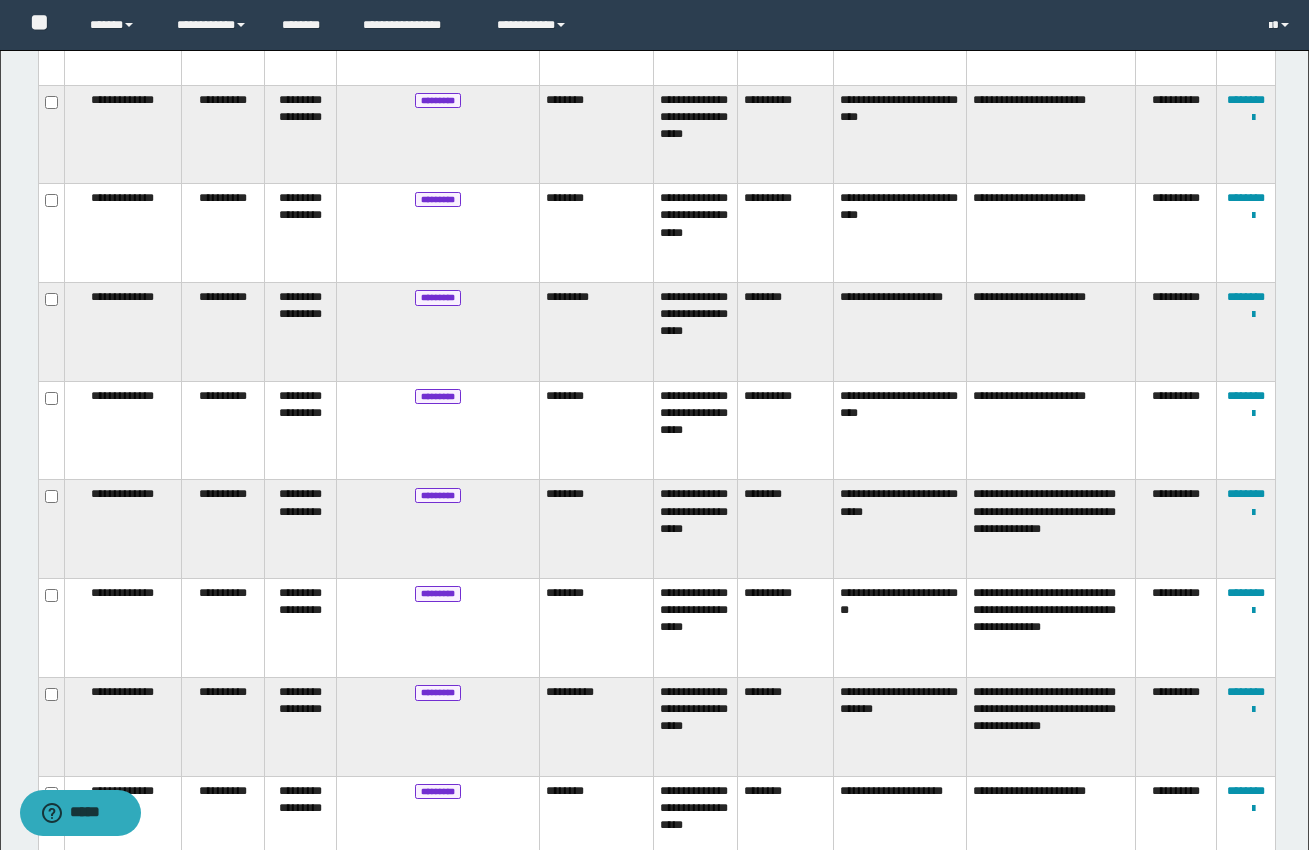 scroll, scrollTop: 3261, scrollLeft: 0, axis: vertical 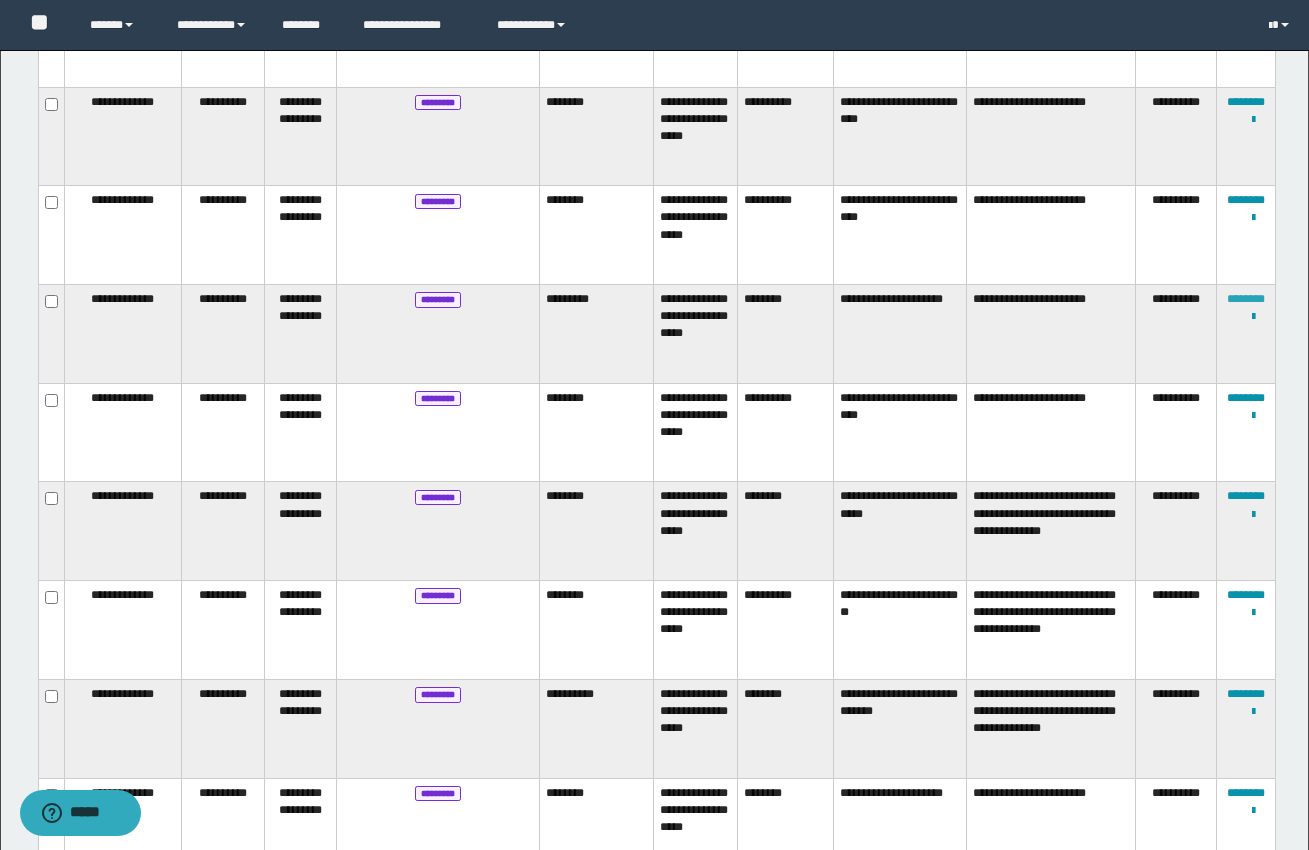click on "********" at bounding box center (1246, 299) 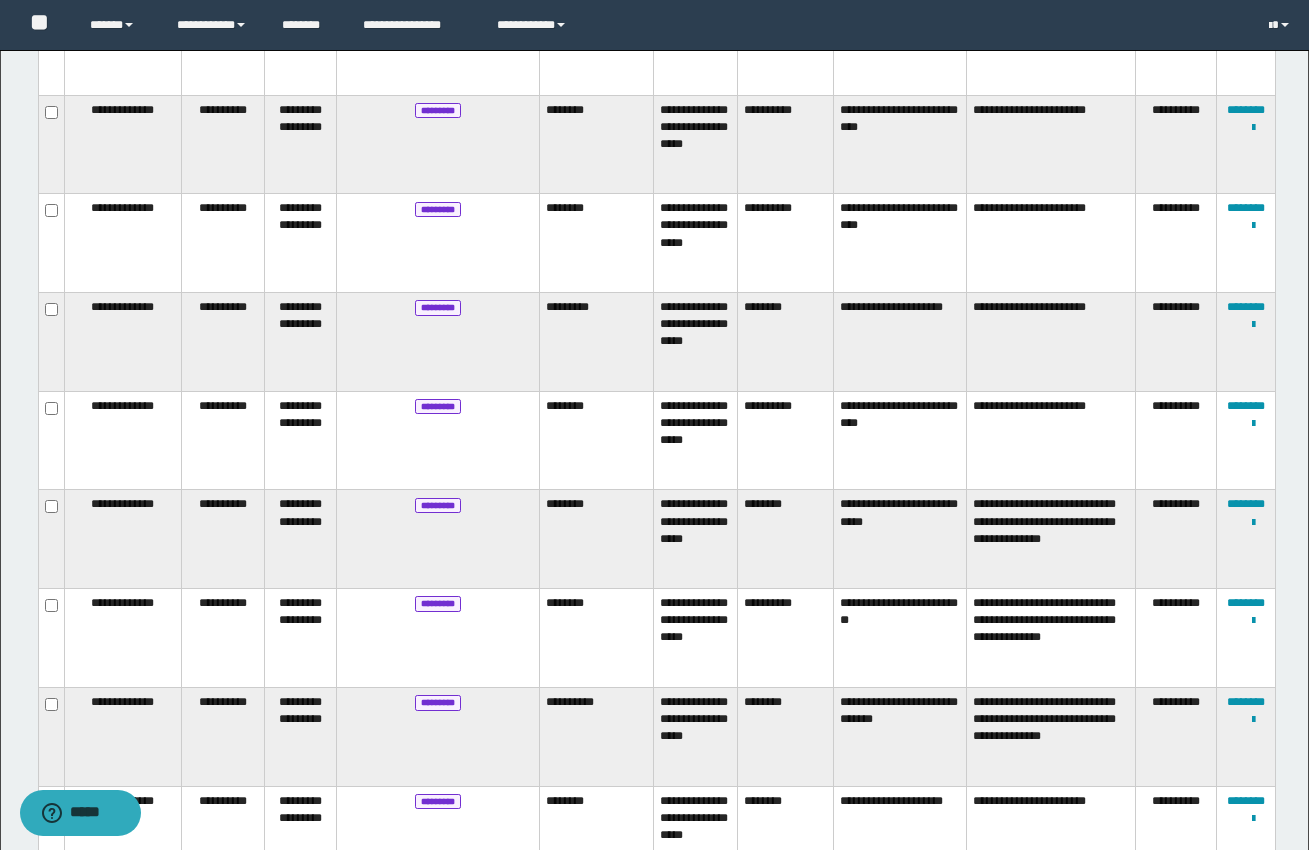 scroll, scrollTop: 3246, scrollLeft: 0, axis: vertical 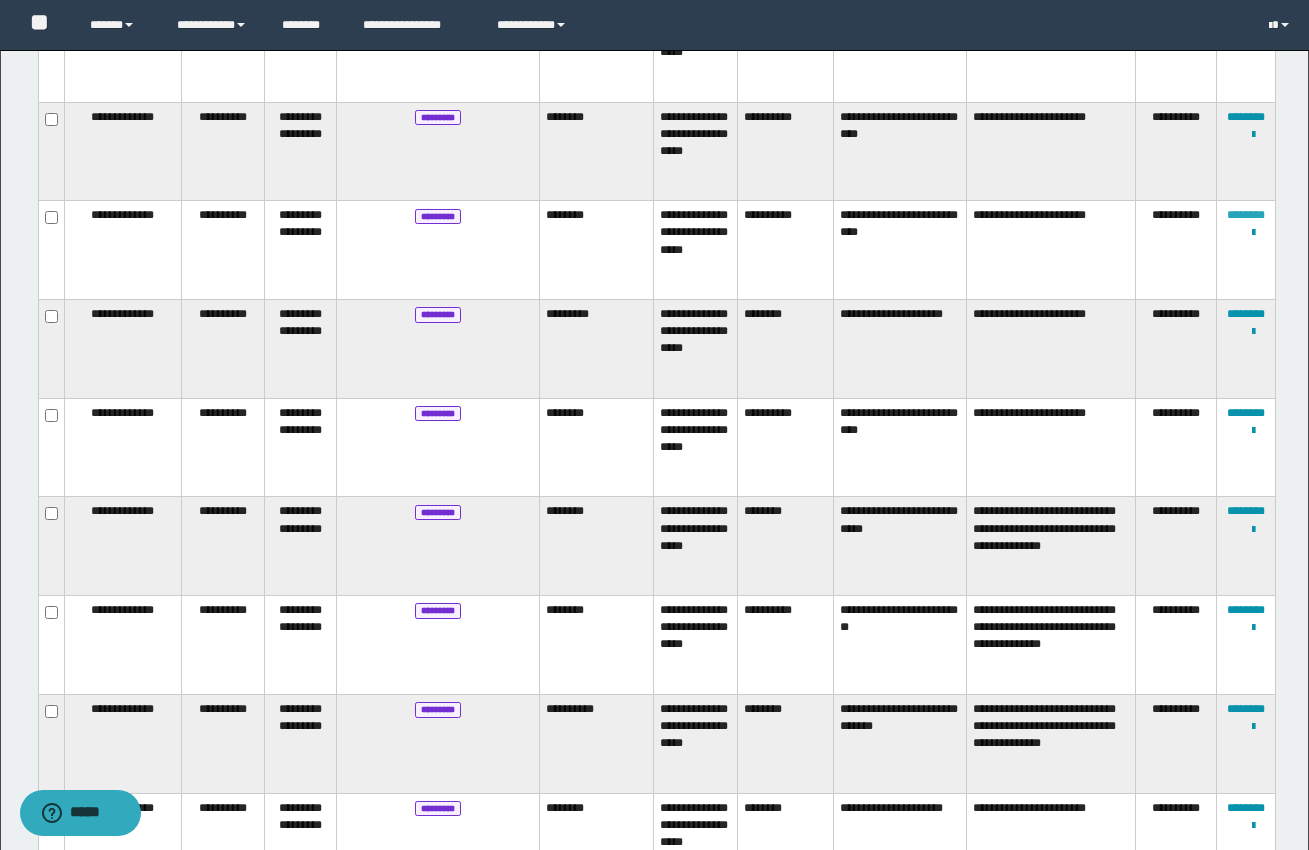 click on "********" at bounding box center (1246, 215) 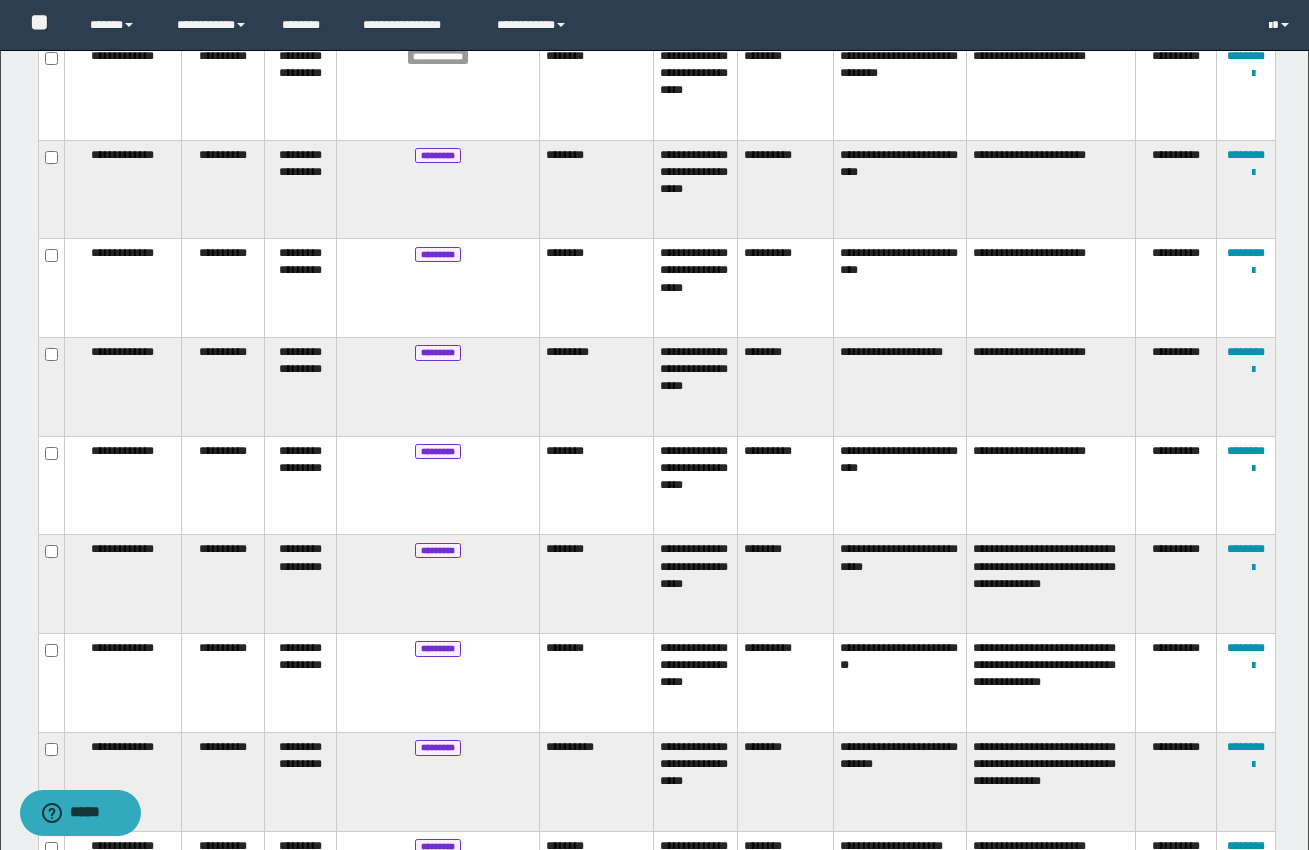 scroll, scrollTop: 3195, scrollLeft: 0, axis: vertical 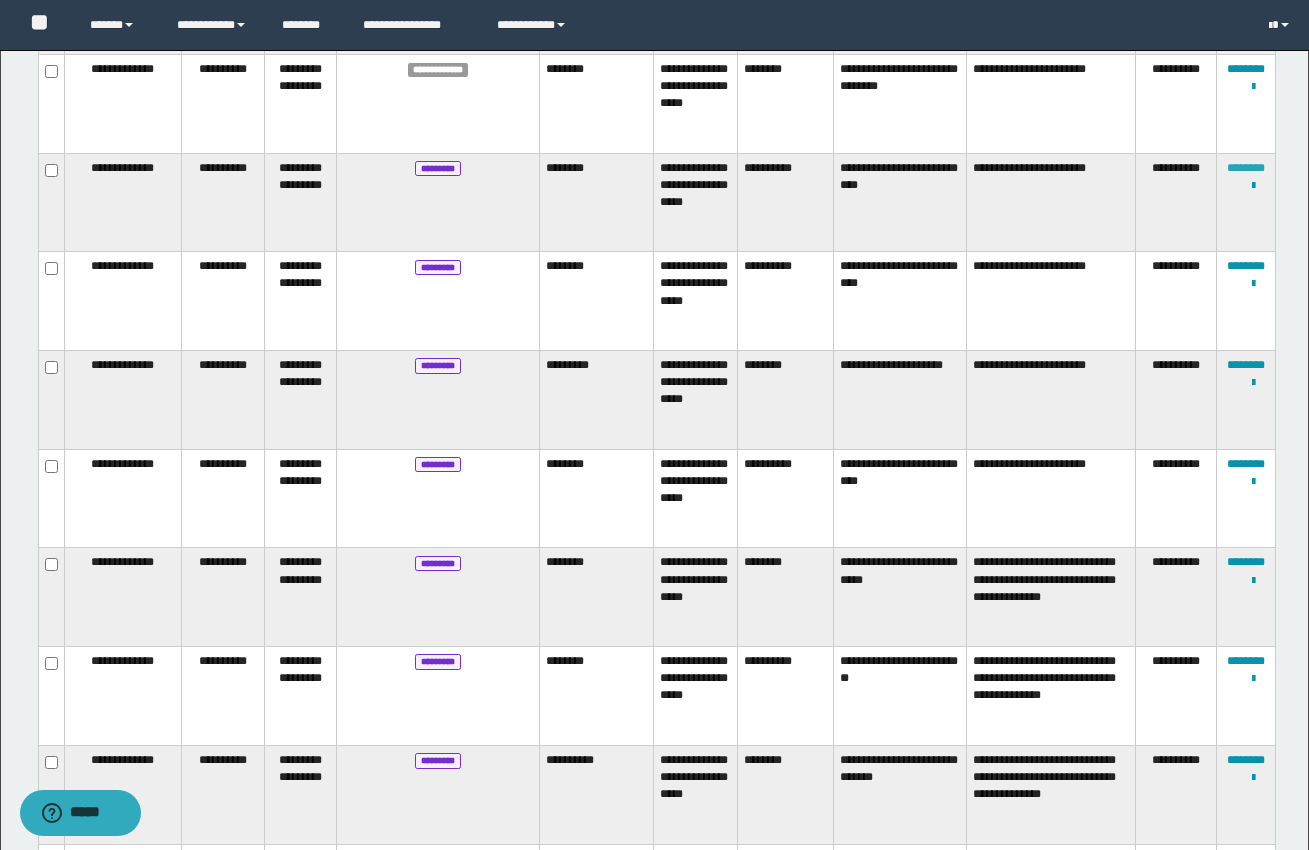 click on "********" at bounding box center (1246, 168) 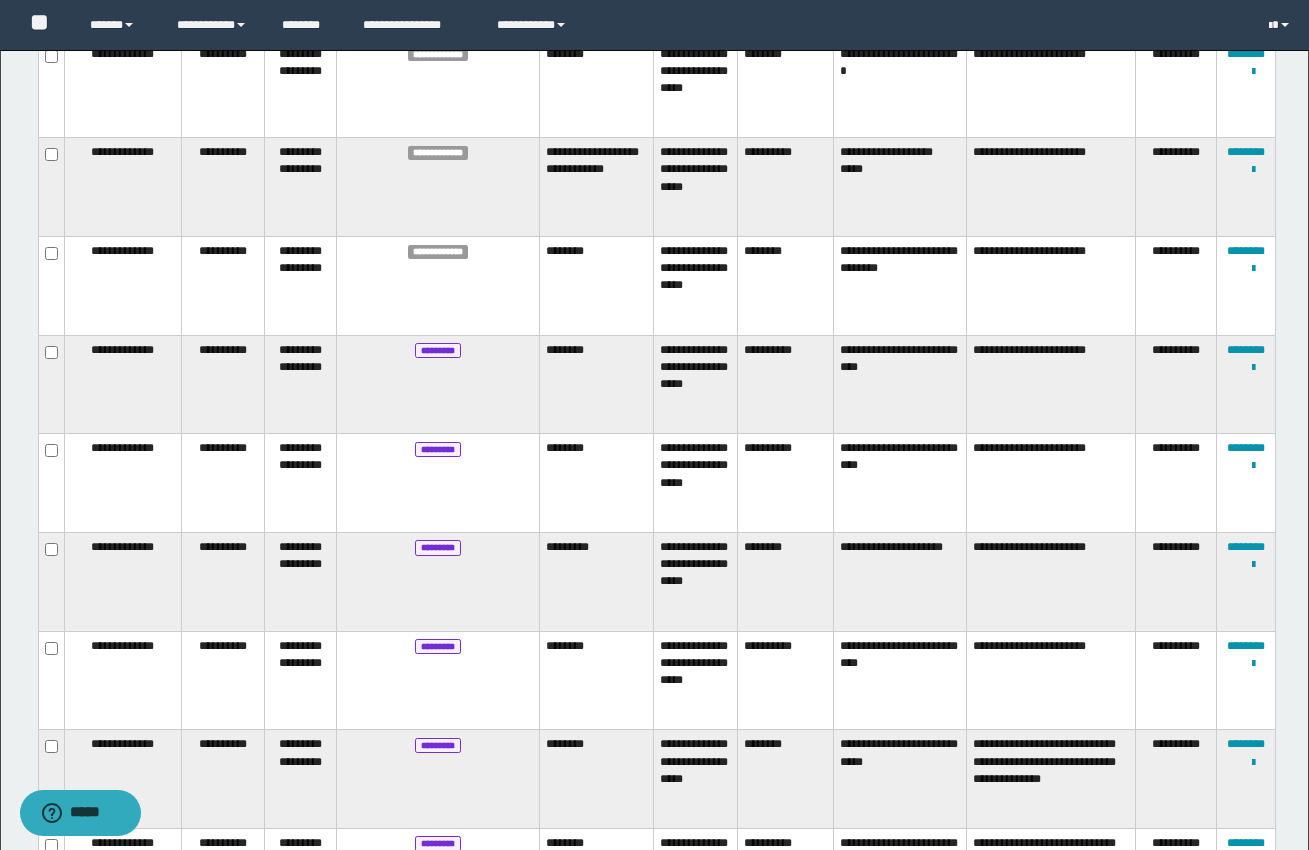 scroll, scrollTop: 3017, scrollLeft: 0, axis: vertical 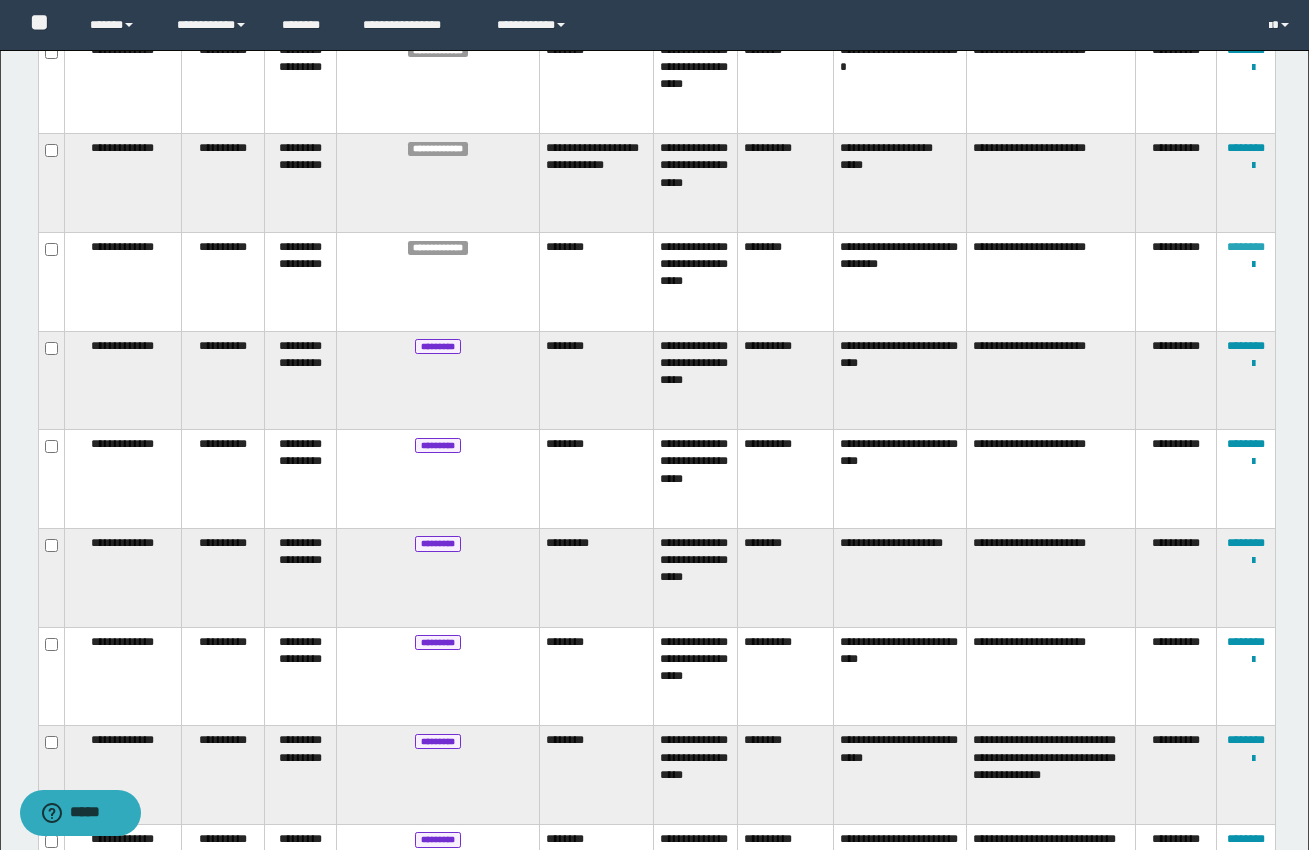 click on "********" at bounding box center [1246, 247] 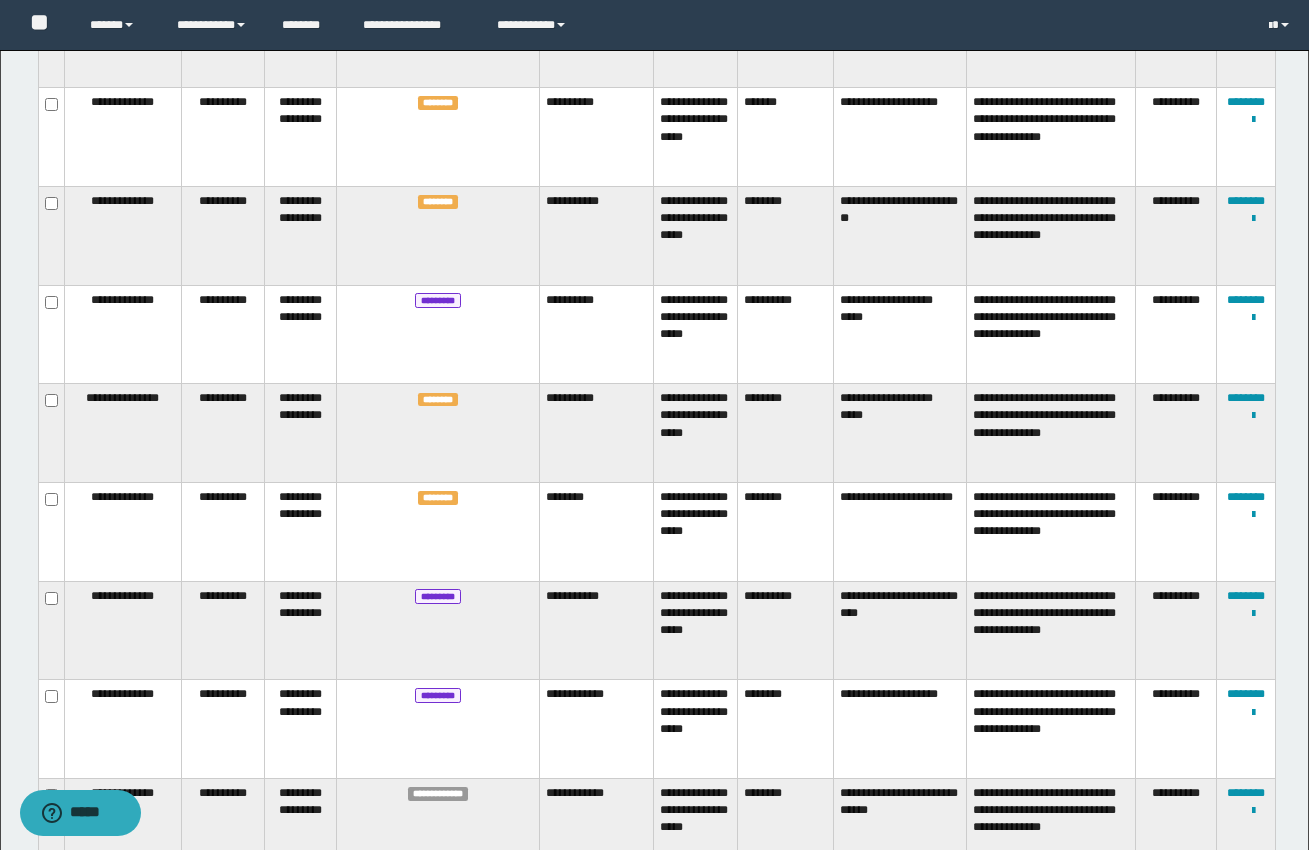scroll, scrollTop: 0, scrollLeft: 0, axis: both 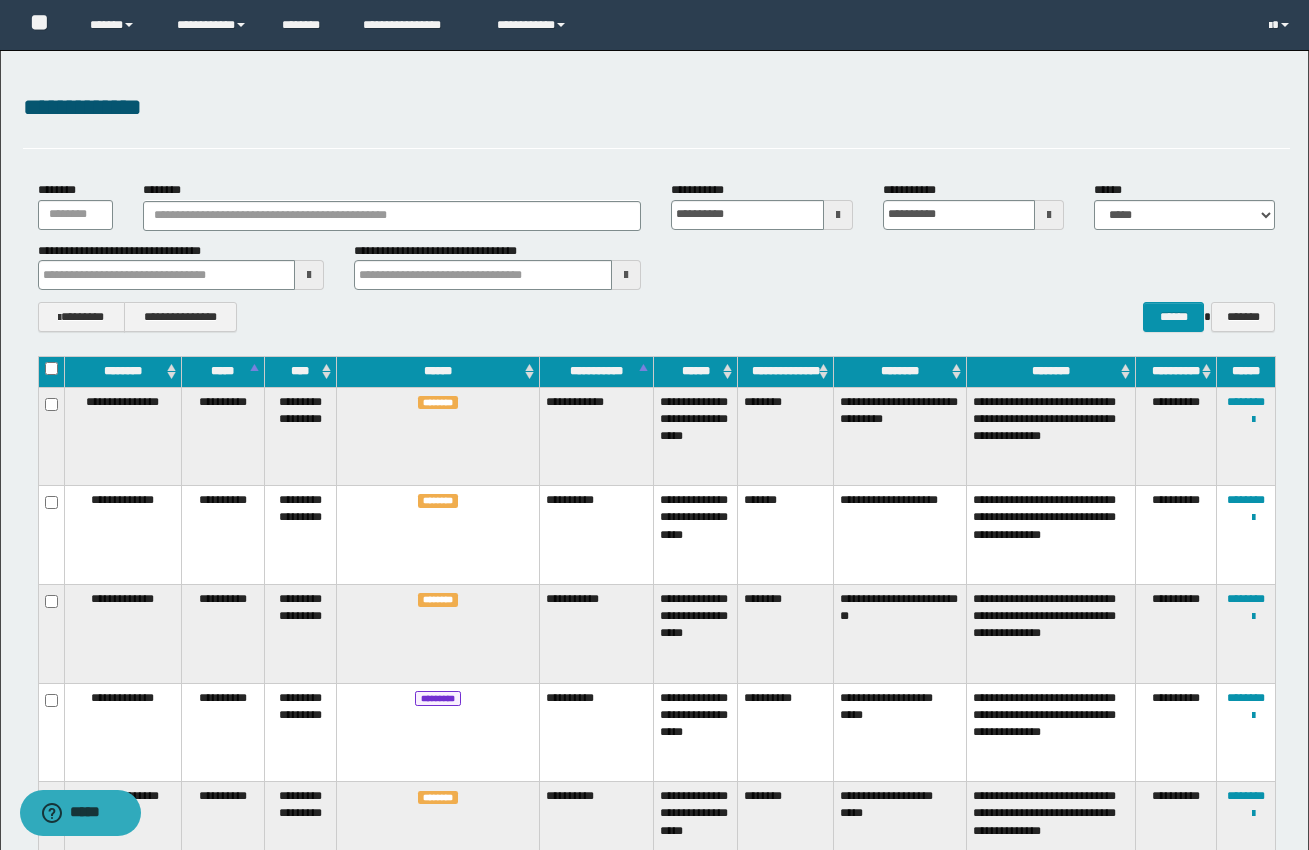 click at bounding box center [838, 215] 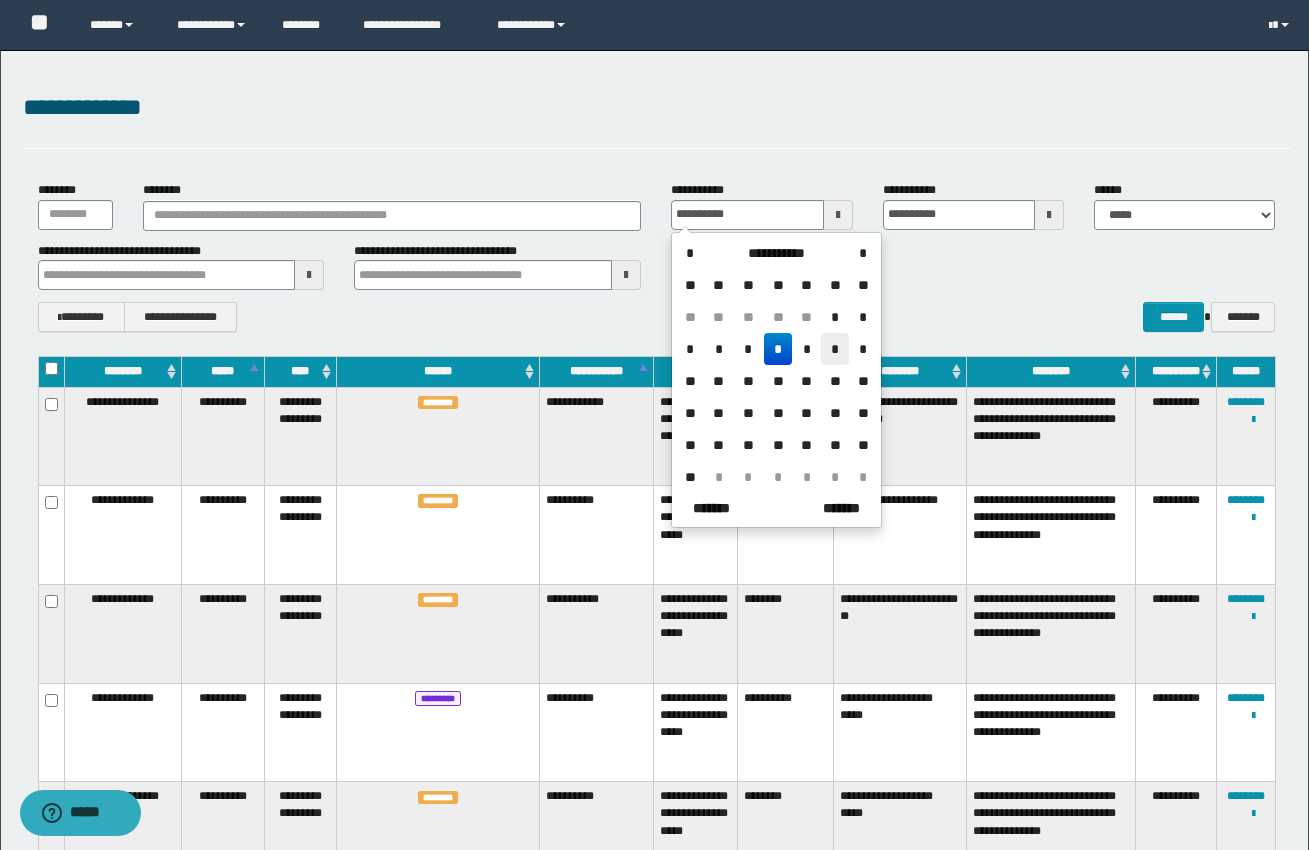 click on "*" at bounding box center (835, 349) 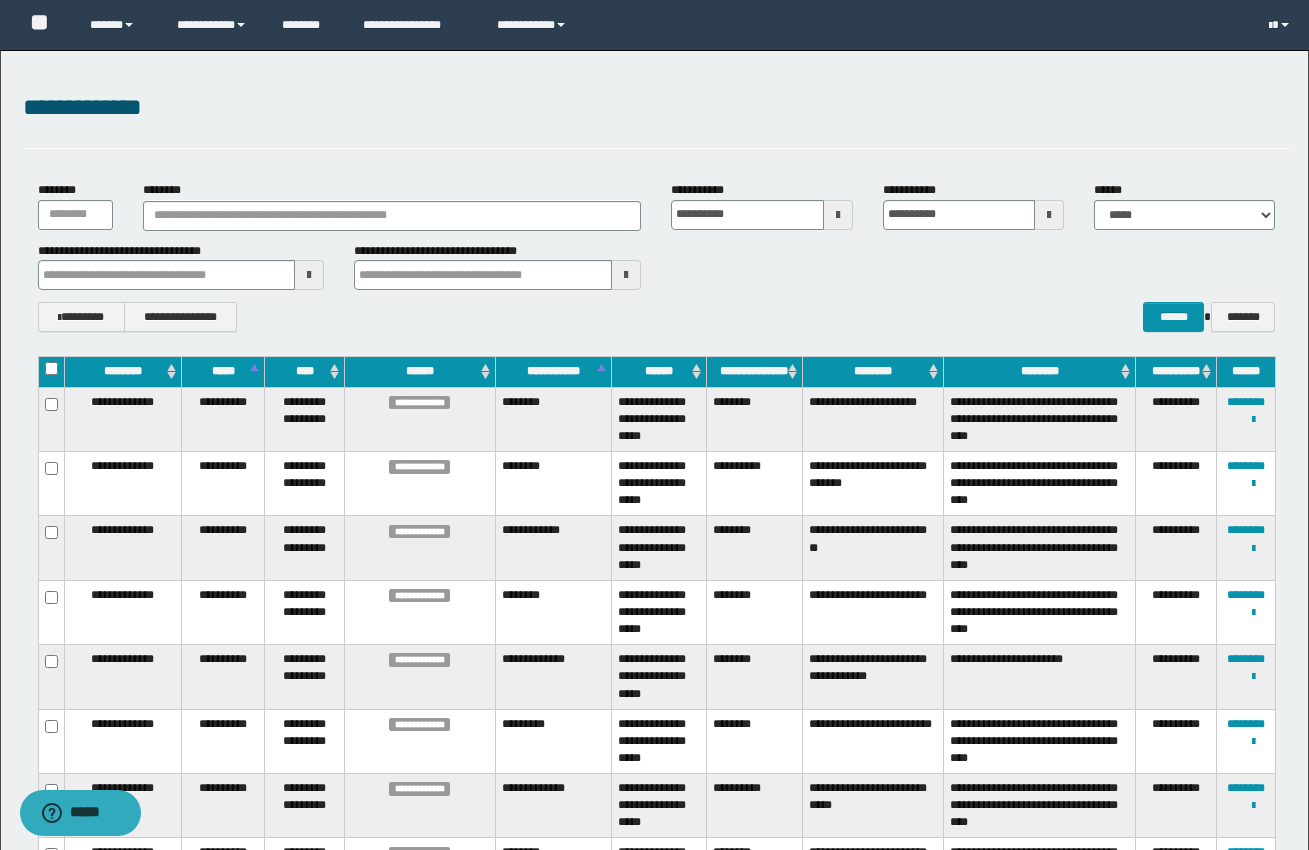click at bounding box center (838, 215) 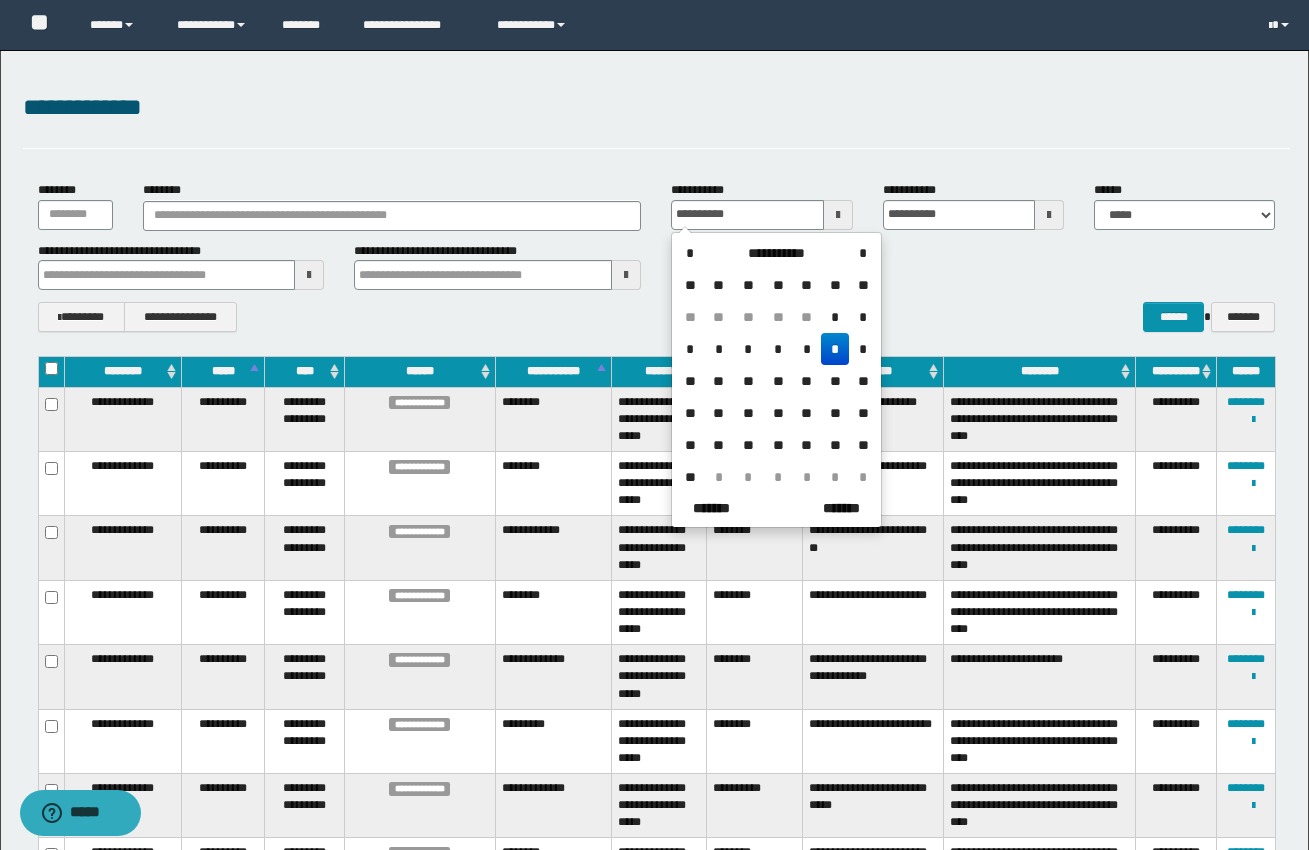 click on "**********" at bounding box center (656, 317) 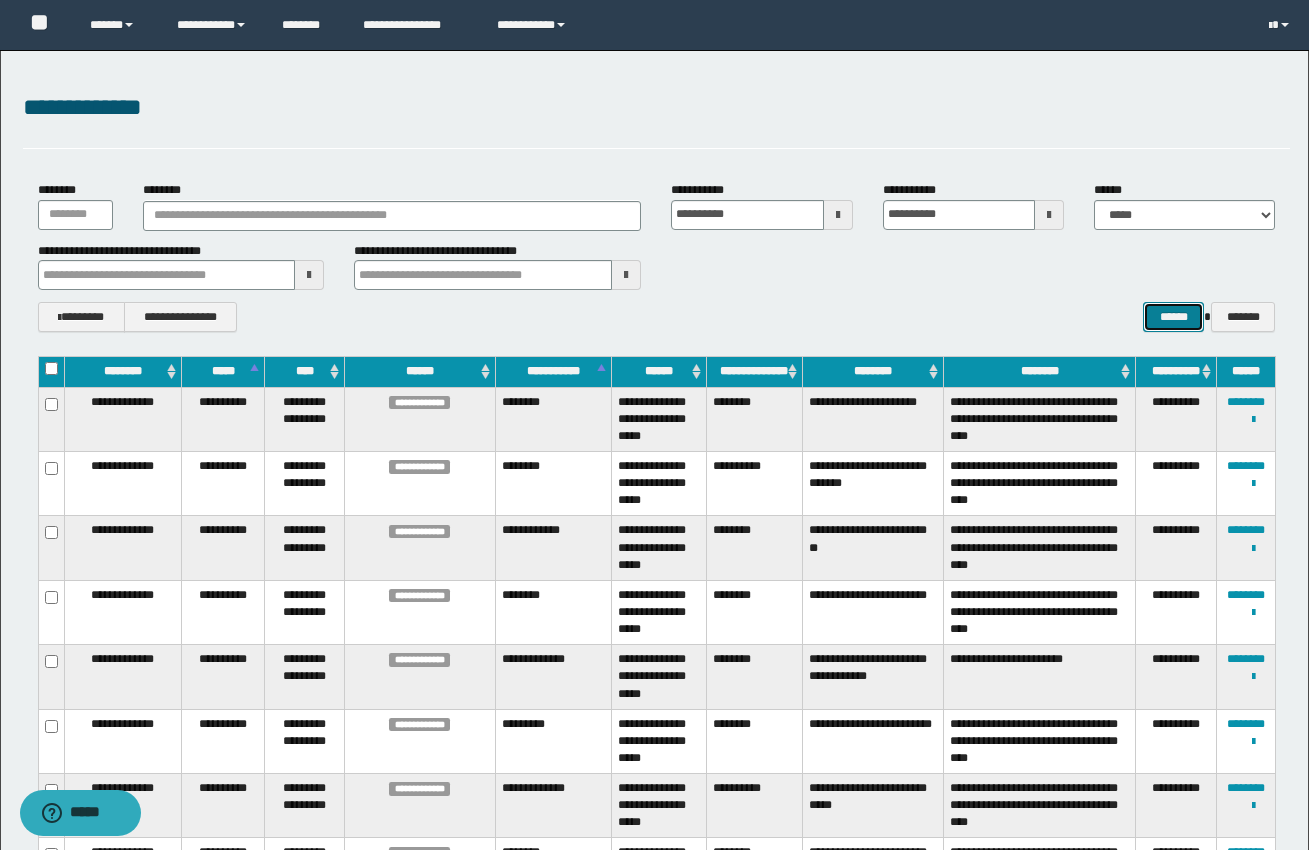 click on "******" at bounding box center [1173, 317] 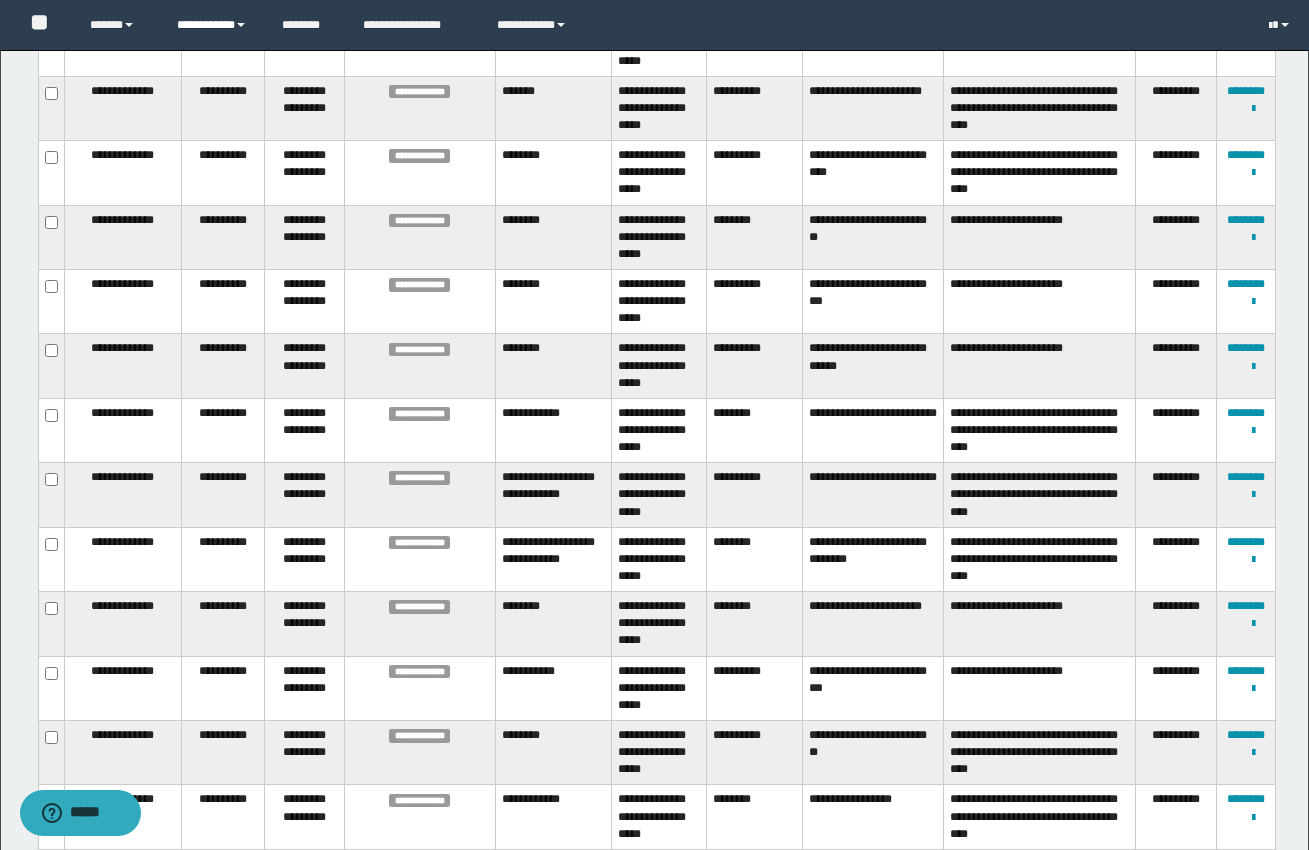 scroll, scrollTop: 2915, scrollLeft: 0, axis: vertical 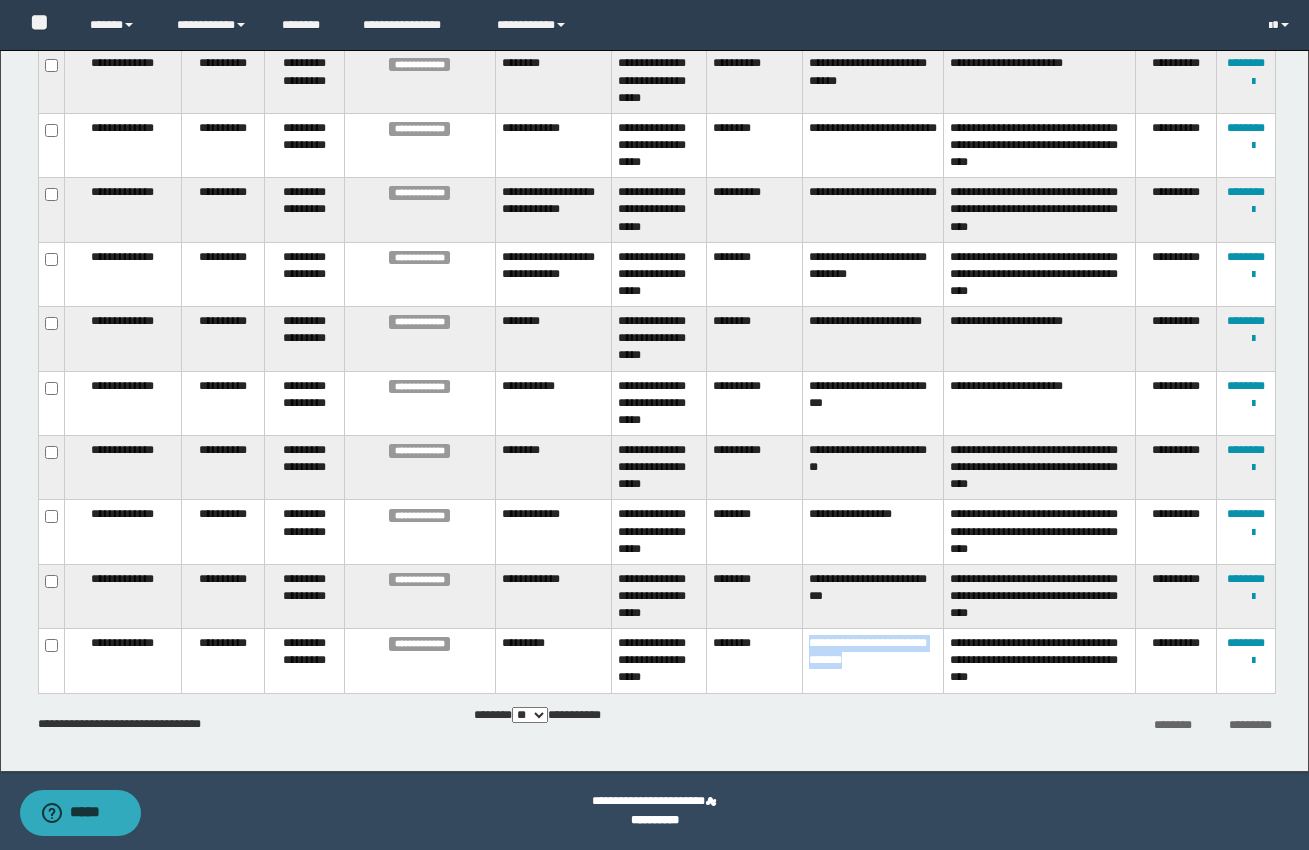 drag, startPoint x: 811, startPoint y: 644, endPoint x: 874, endPoint y: 665, distance: 66.40783 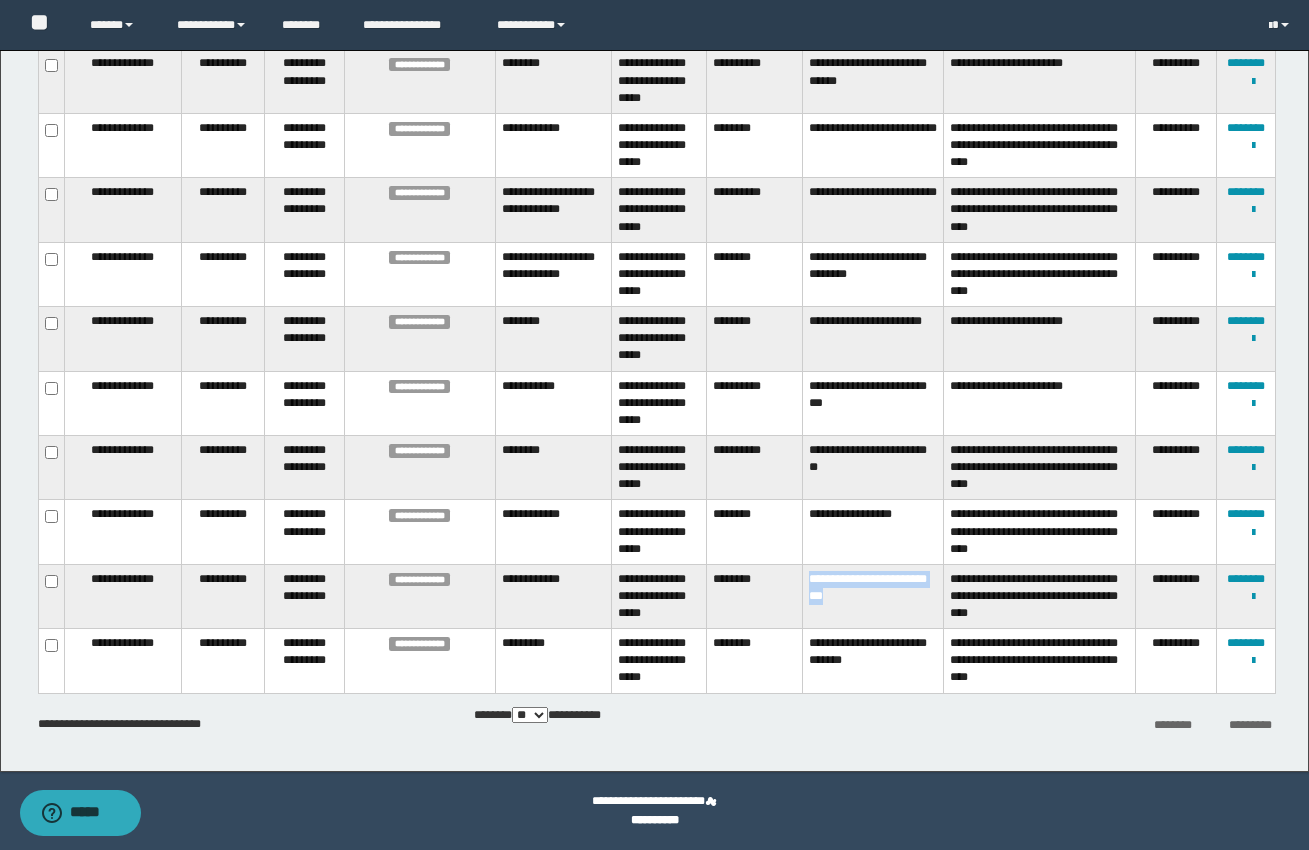 drag, startPoint x: 810, startPoint y: 580, endPoint x: 922, endPoint y: 602, distance: 114.14027 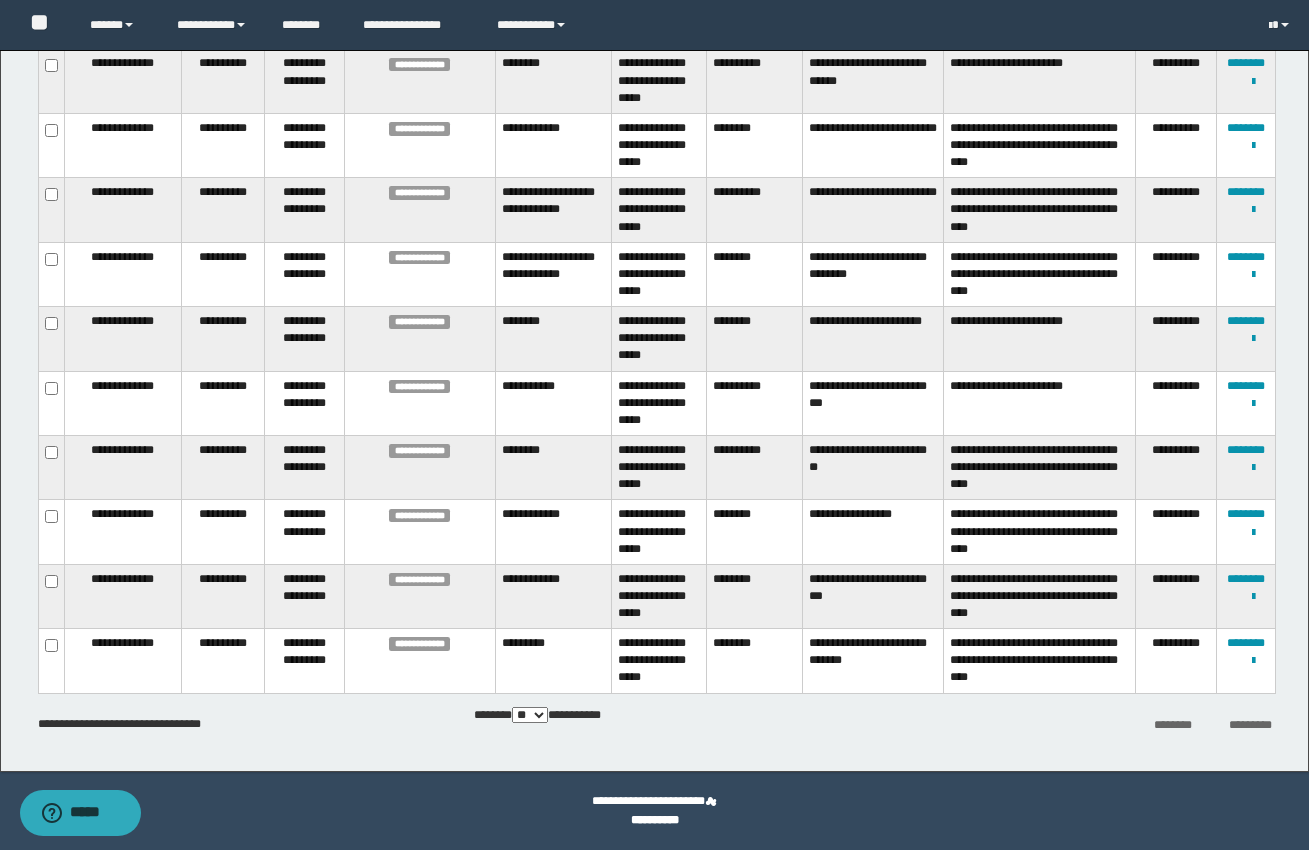 click on "**********" at bounding box center (873, 532) 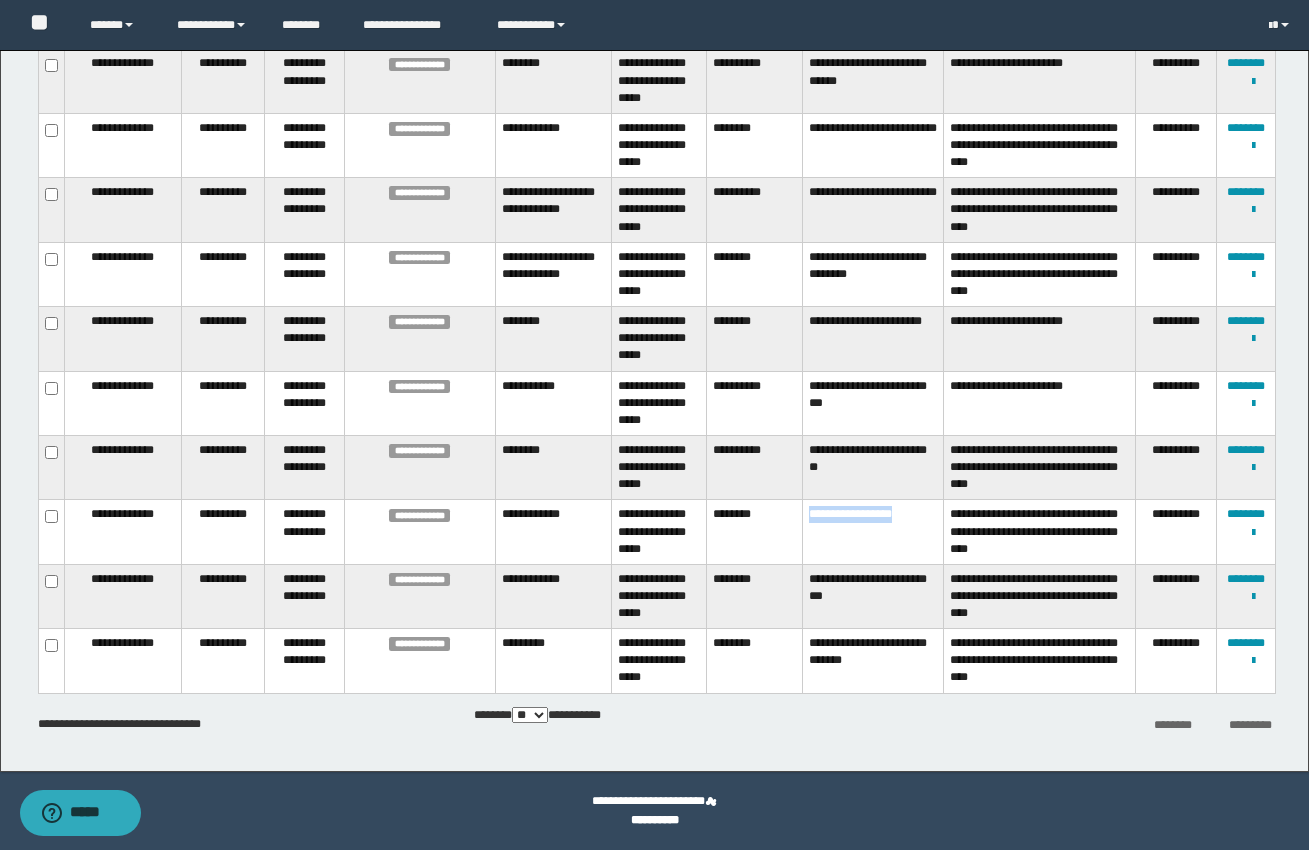 drag, startPoint x: 811, startPoint y: 516, endPoint x: 915, endPoint y: 518, distance: 104.019226 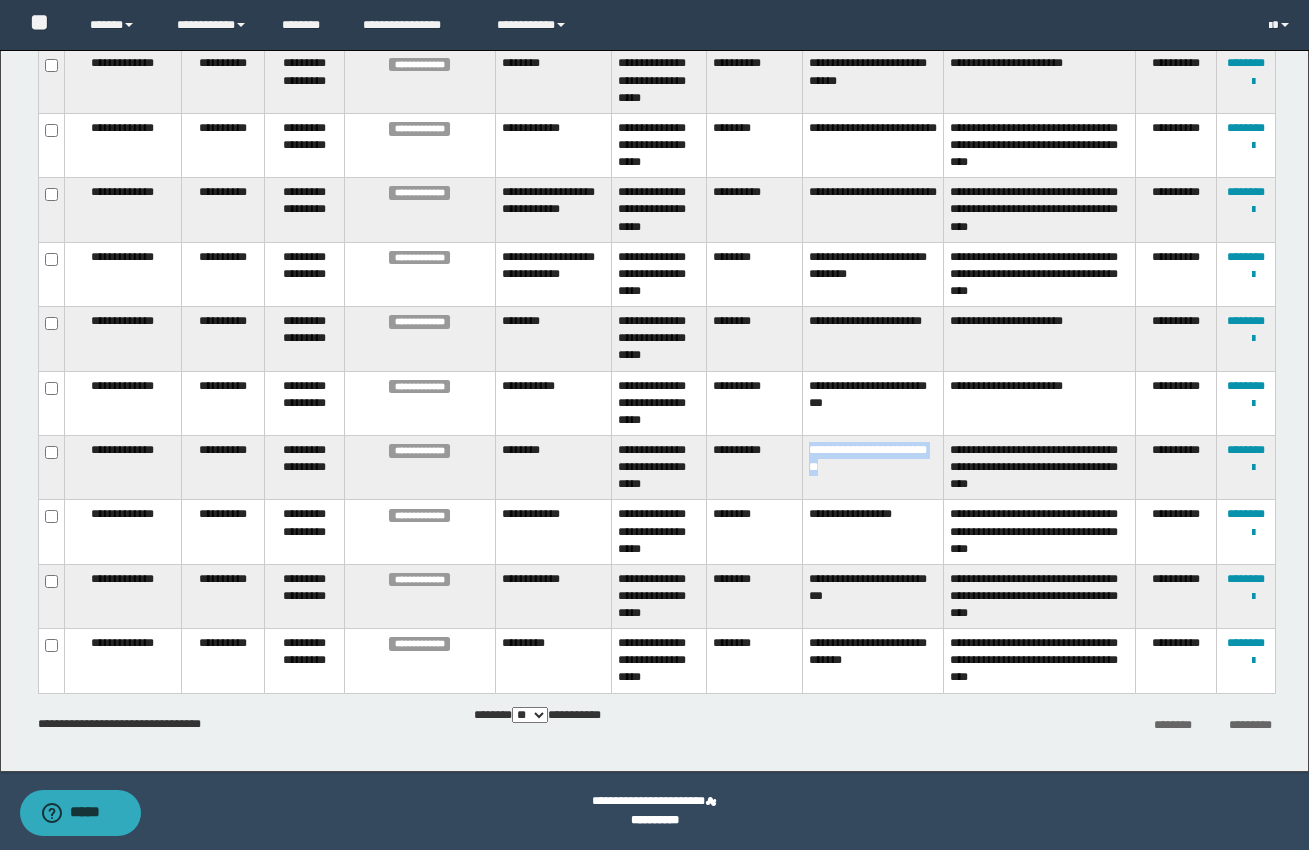 drag, startPoint x: 808, startPoint y: 451, endPoint x: 920, endPoint y: 472, distance: 113.951744 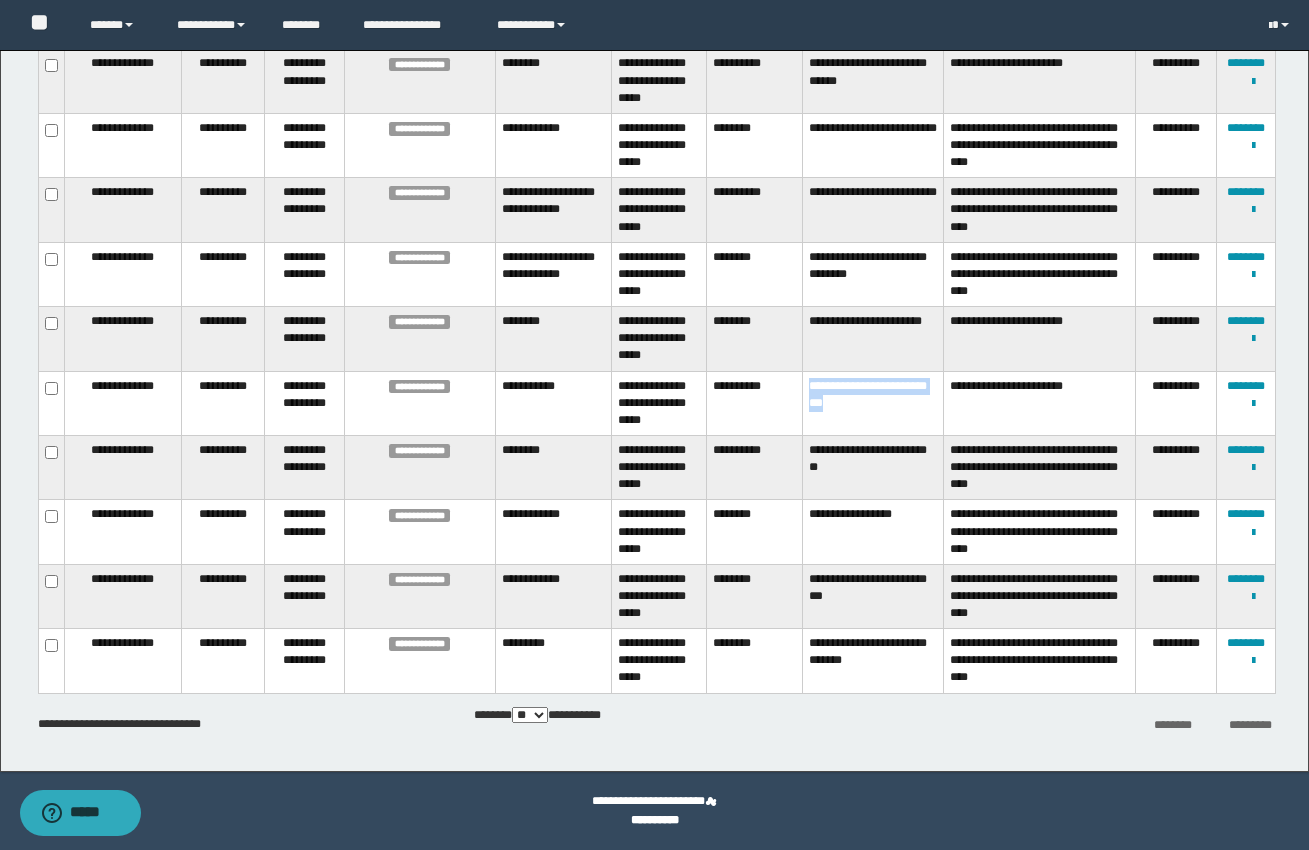 drag, startPoint x: 808, startPoint y: 388, endPoint x: 901, endPoint y: 411, distance: 95.80188 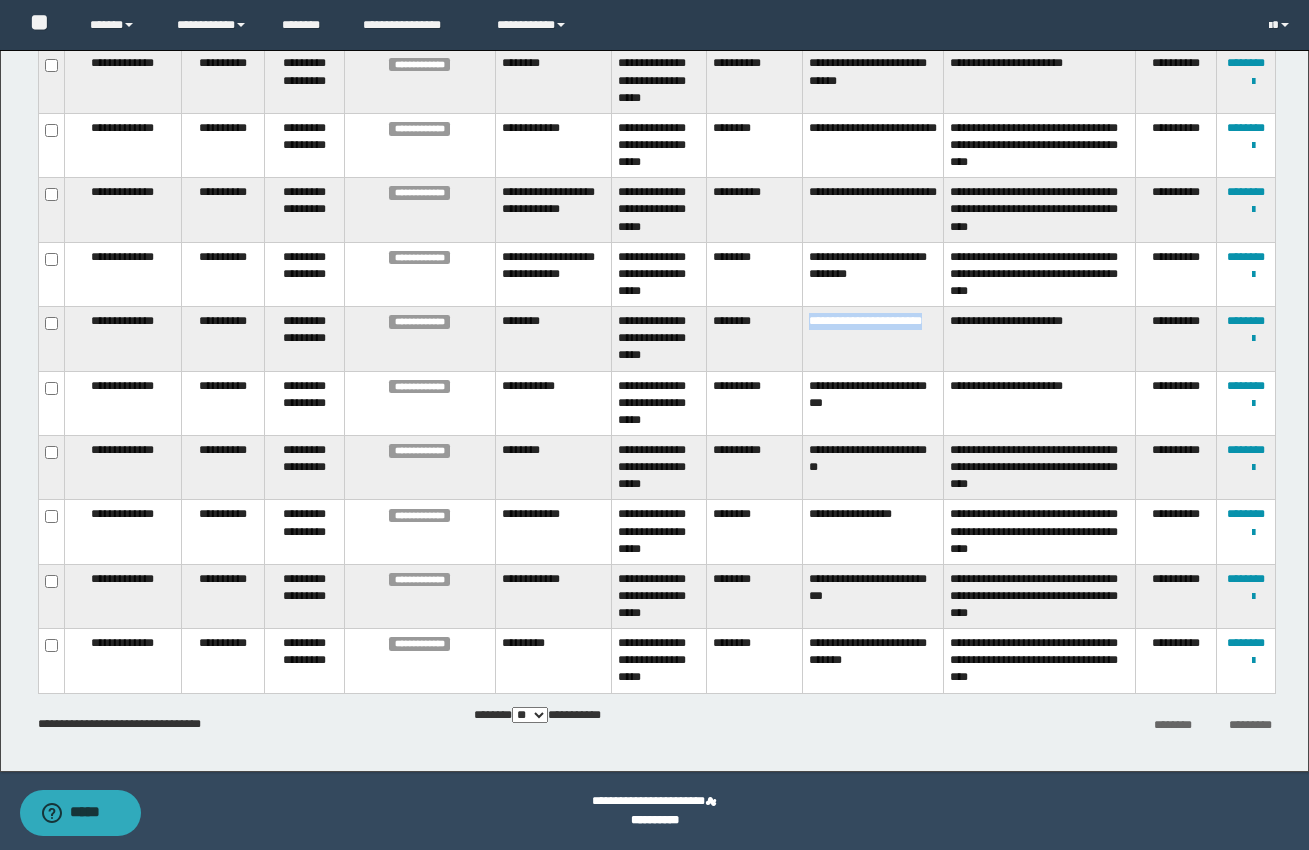 drag, startPoint x: 809, startPoint y: 321, endPoint x: 890, endPoint y: 351, distance: 86.37708 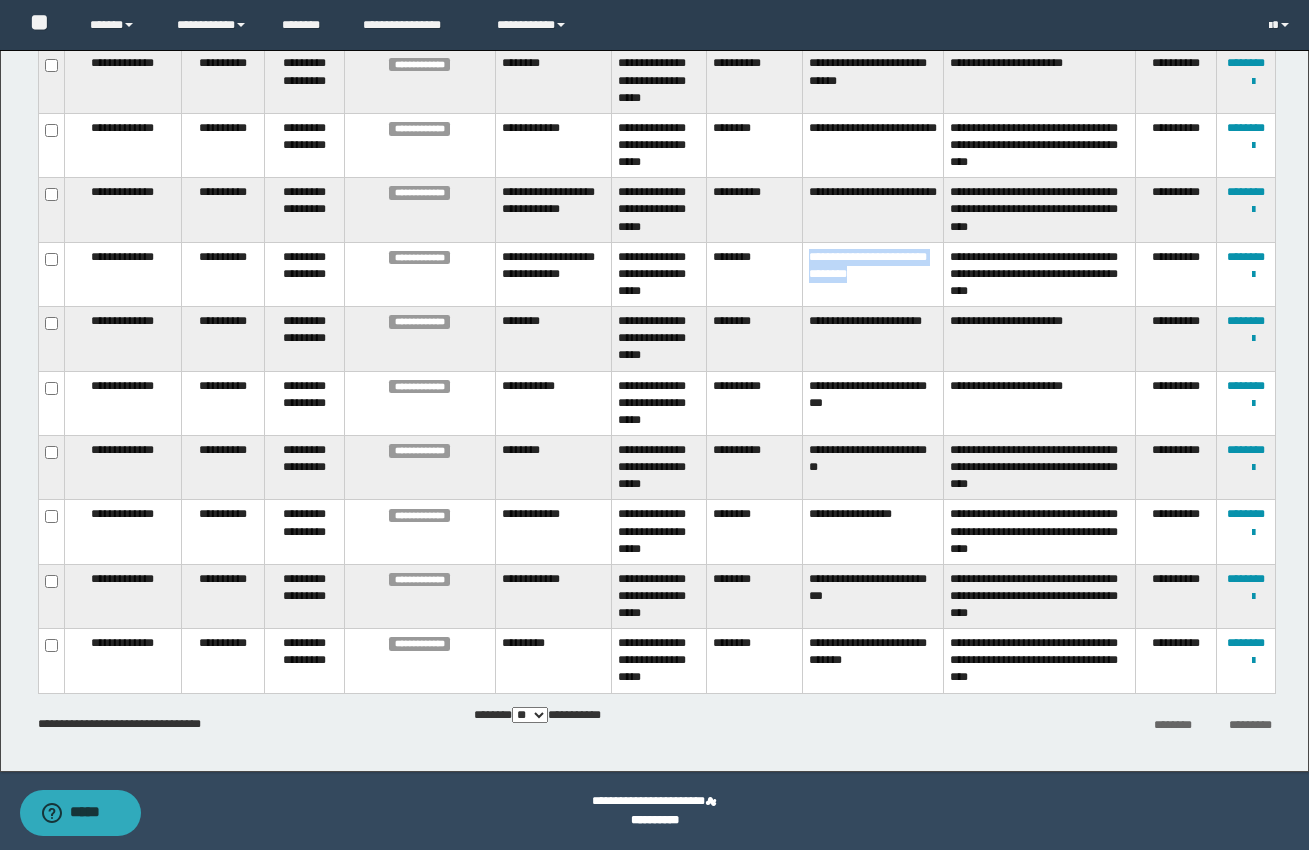 drag, startPoint x: 809, startPoint y: 256, endPoint x: 929, endPoint y: 279, distance: 122.18429 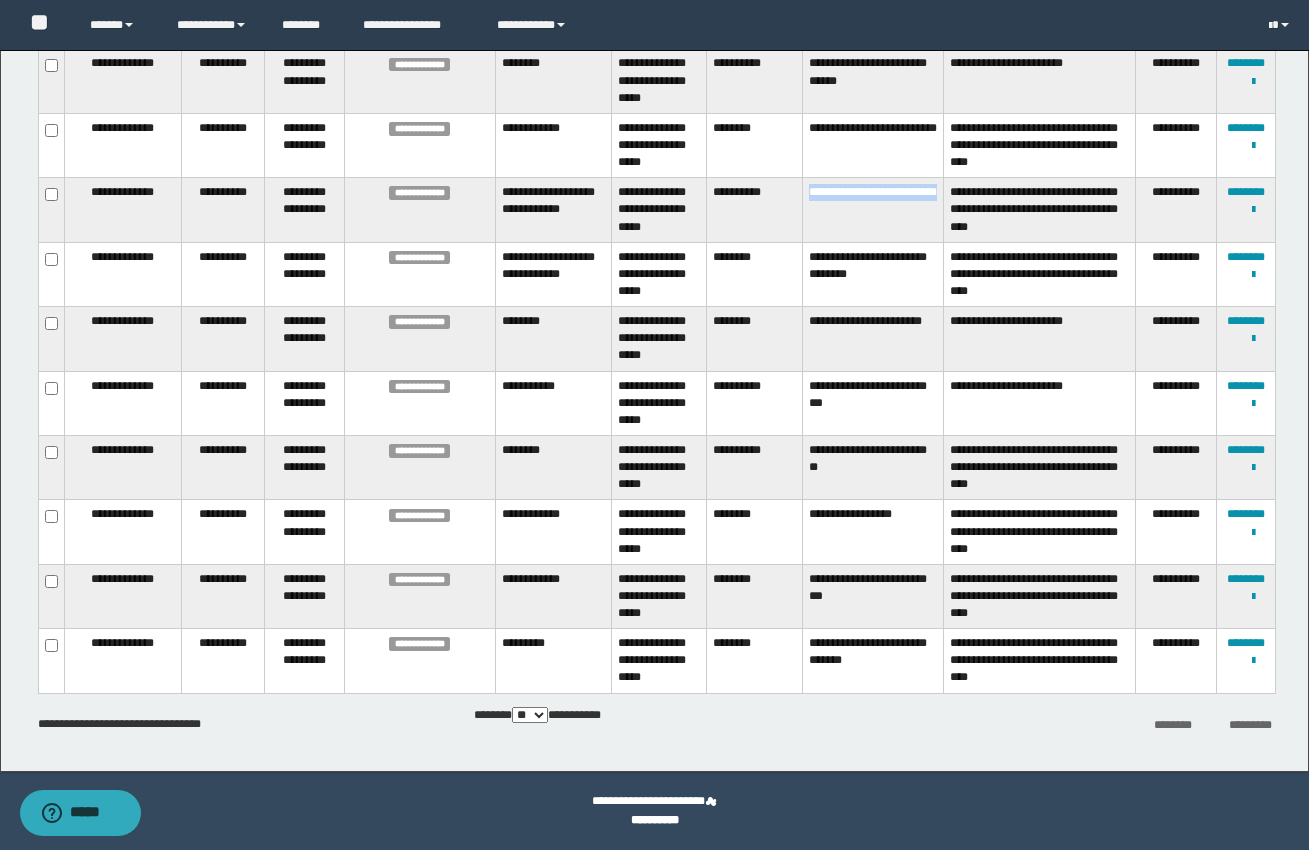 drag, startPoint x: 809, startPoint y: 192, endPoint x: 894, endPoint y: 216, distance: 88.32327 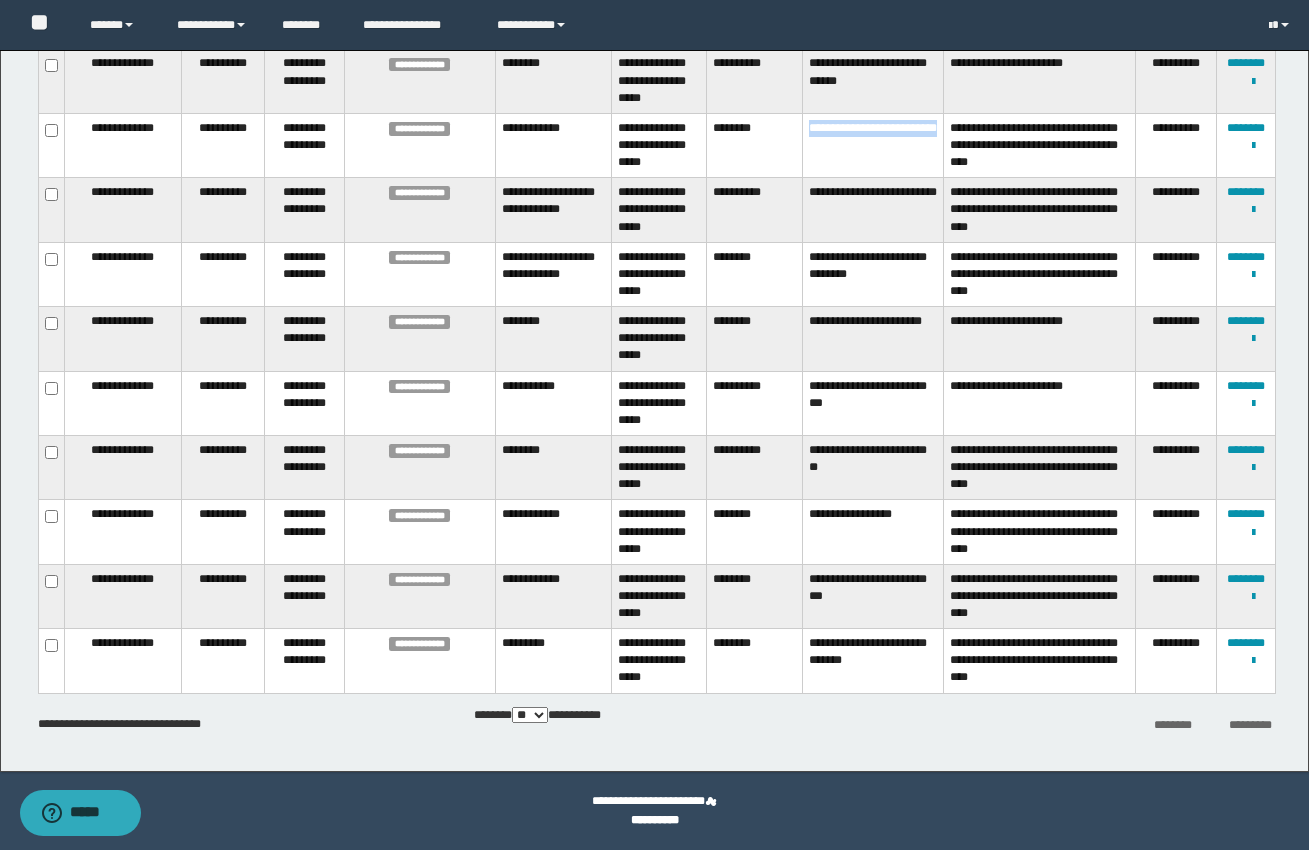 drag, startPoint x: 810, startPoint y: 128, endPoint x: 888, endPoint y: 155, distance: 82.5409 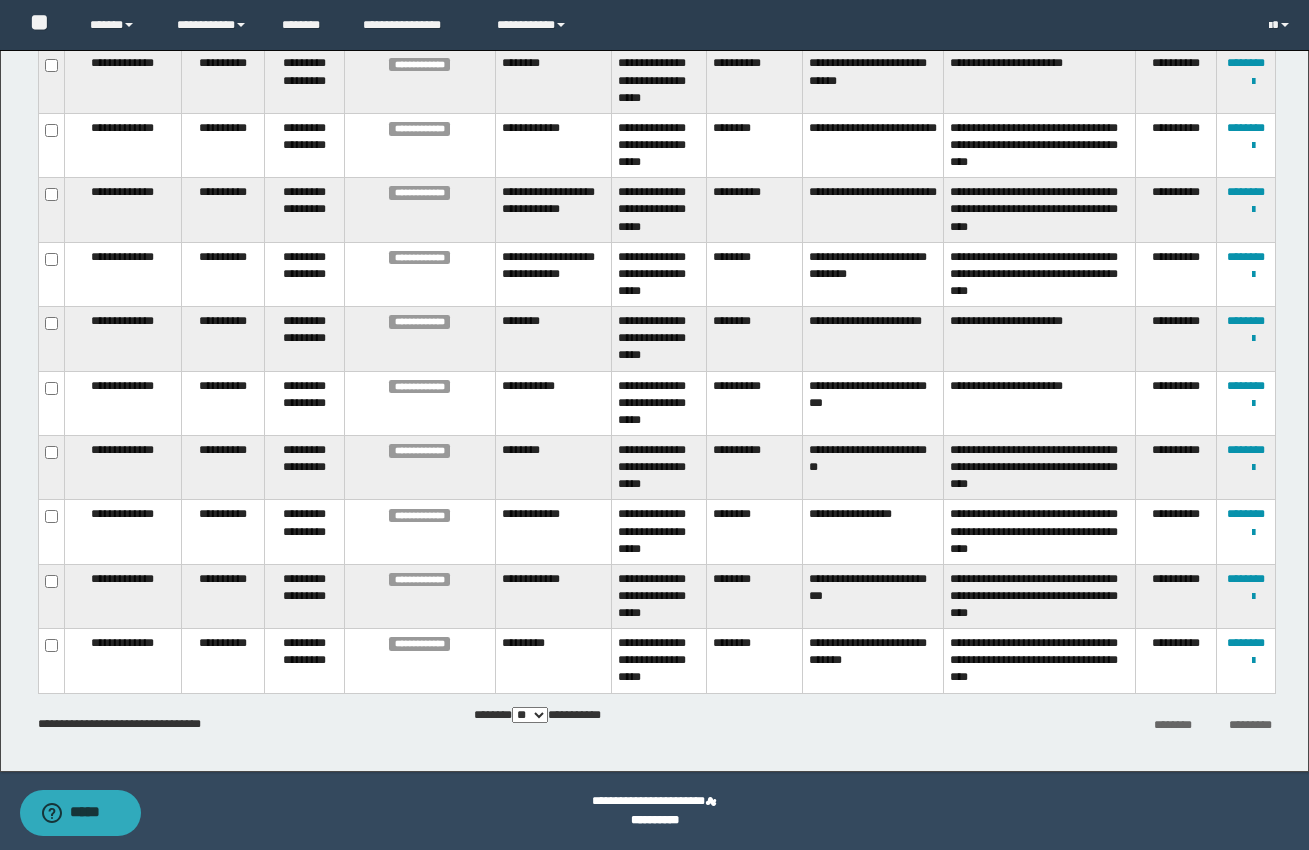 click on "**********" at bounding box center (873, 81) 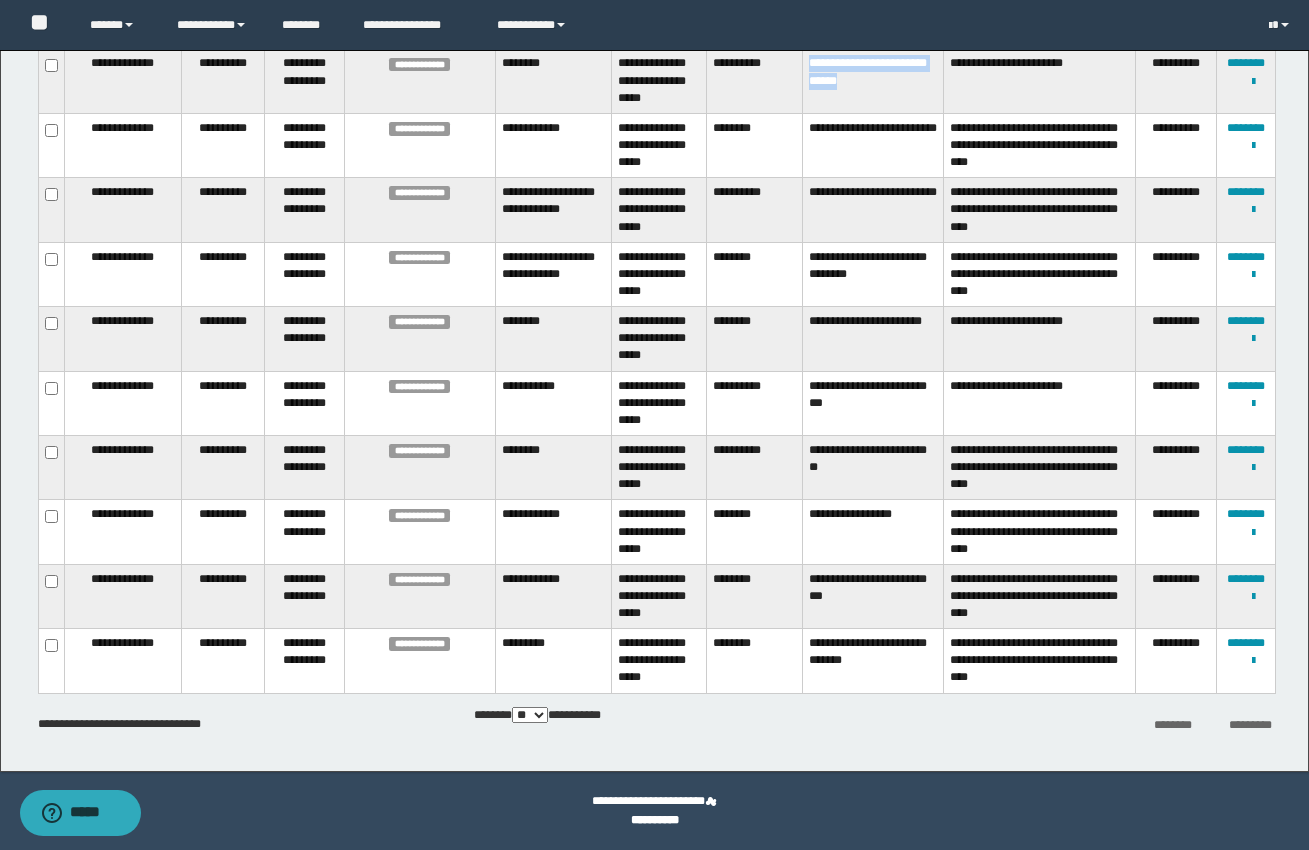drag, startPoint x: 808, startPoint y: 64, endPoint x: 936, endPoint y: 91, distance: 130.81667 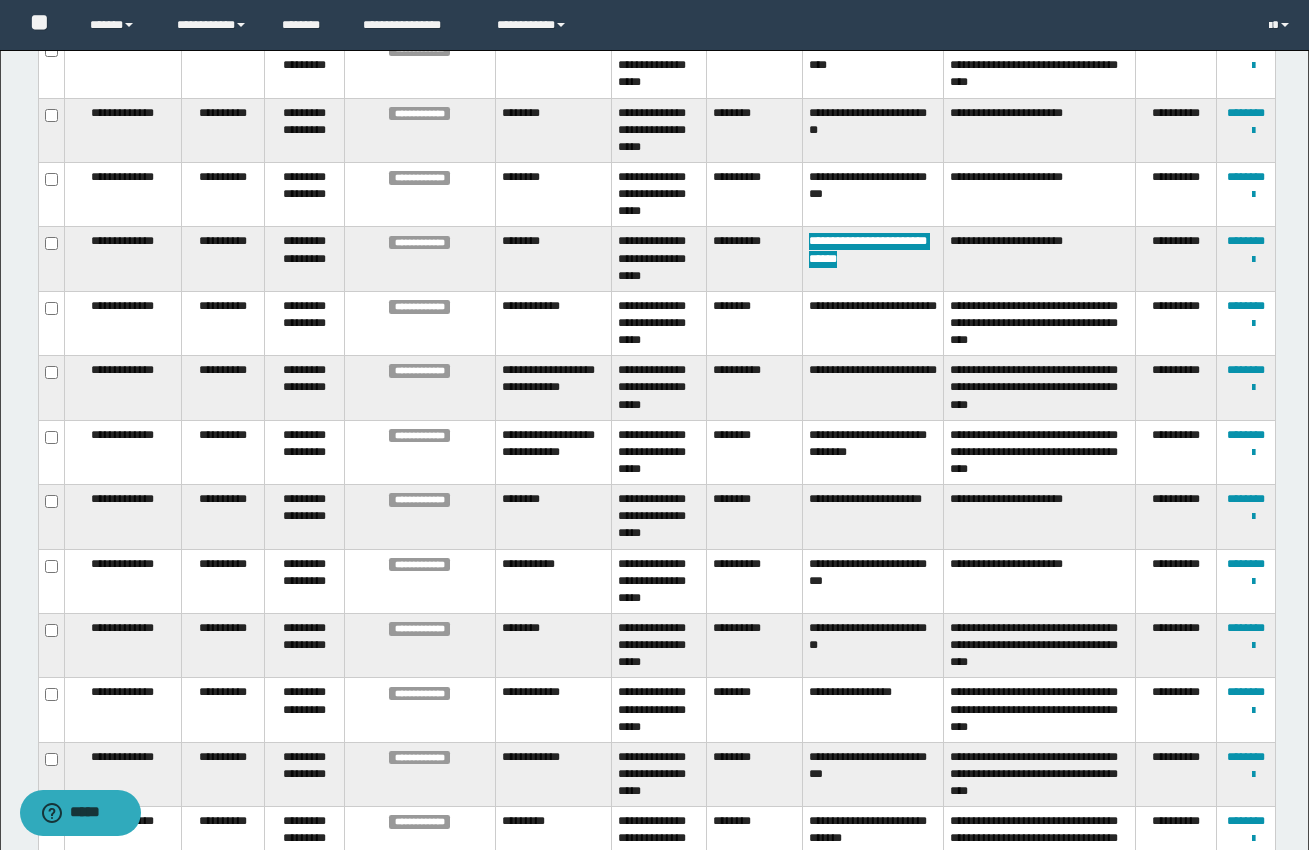 scroll, scrollTop: 2725, scrollLeft: 0, axis: vertical 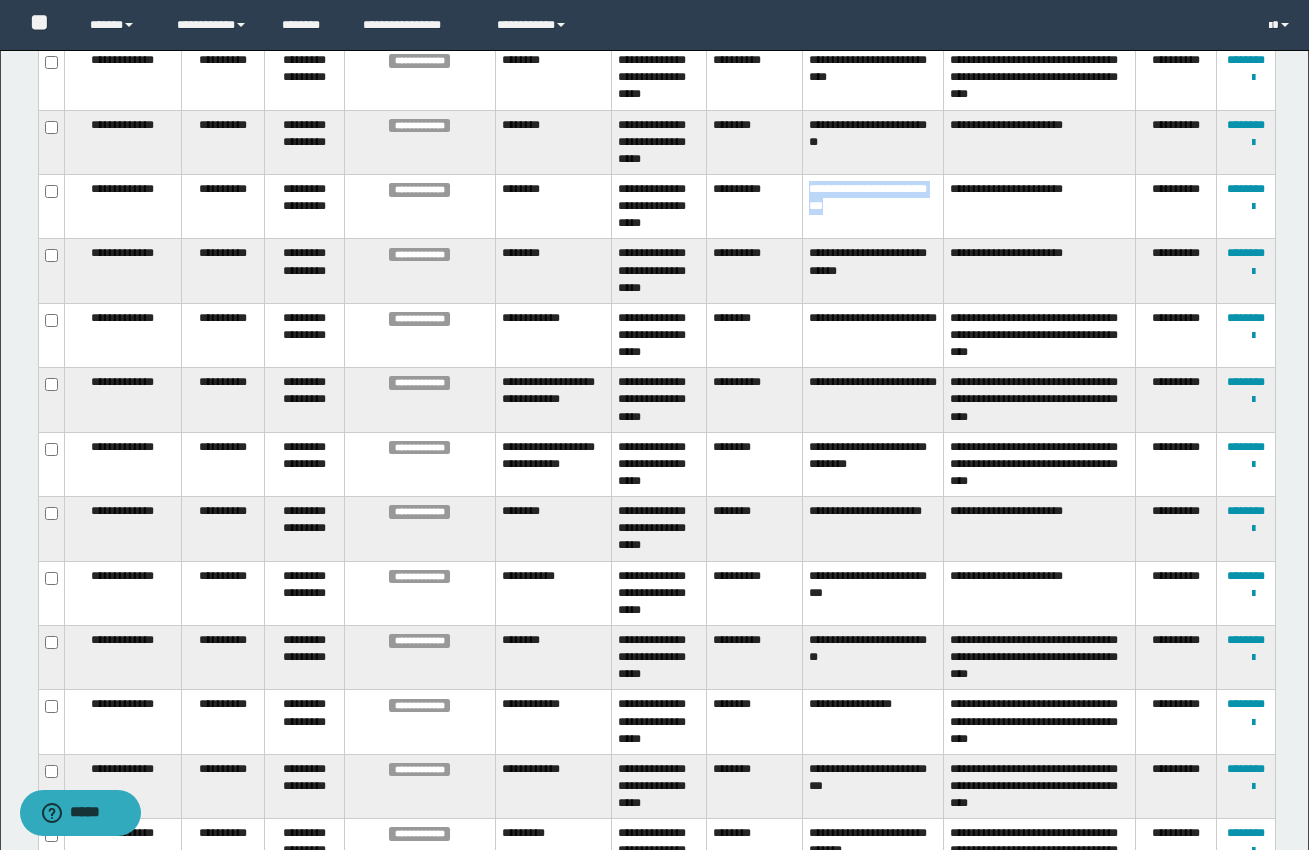 drag, startPoint x: 809, startPoint y: 190, endPoint x: 889, endPoint y: 208, distance: 82 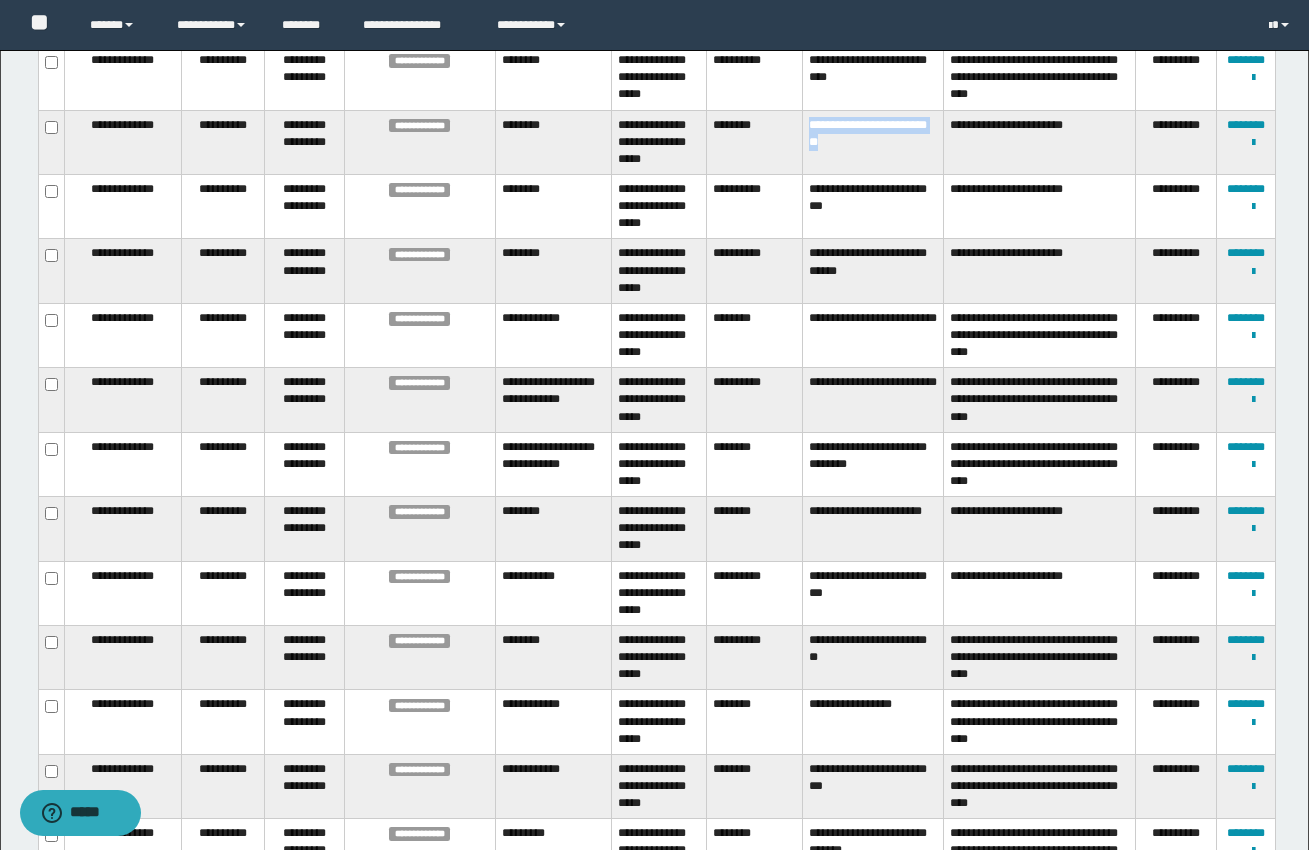 drag, startPoint x: 811, startPoint y: 126, endPoint x: 914, endPoint y: 144, distance: 104.56099 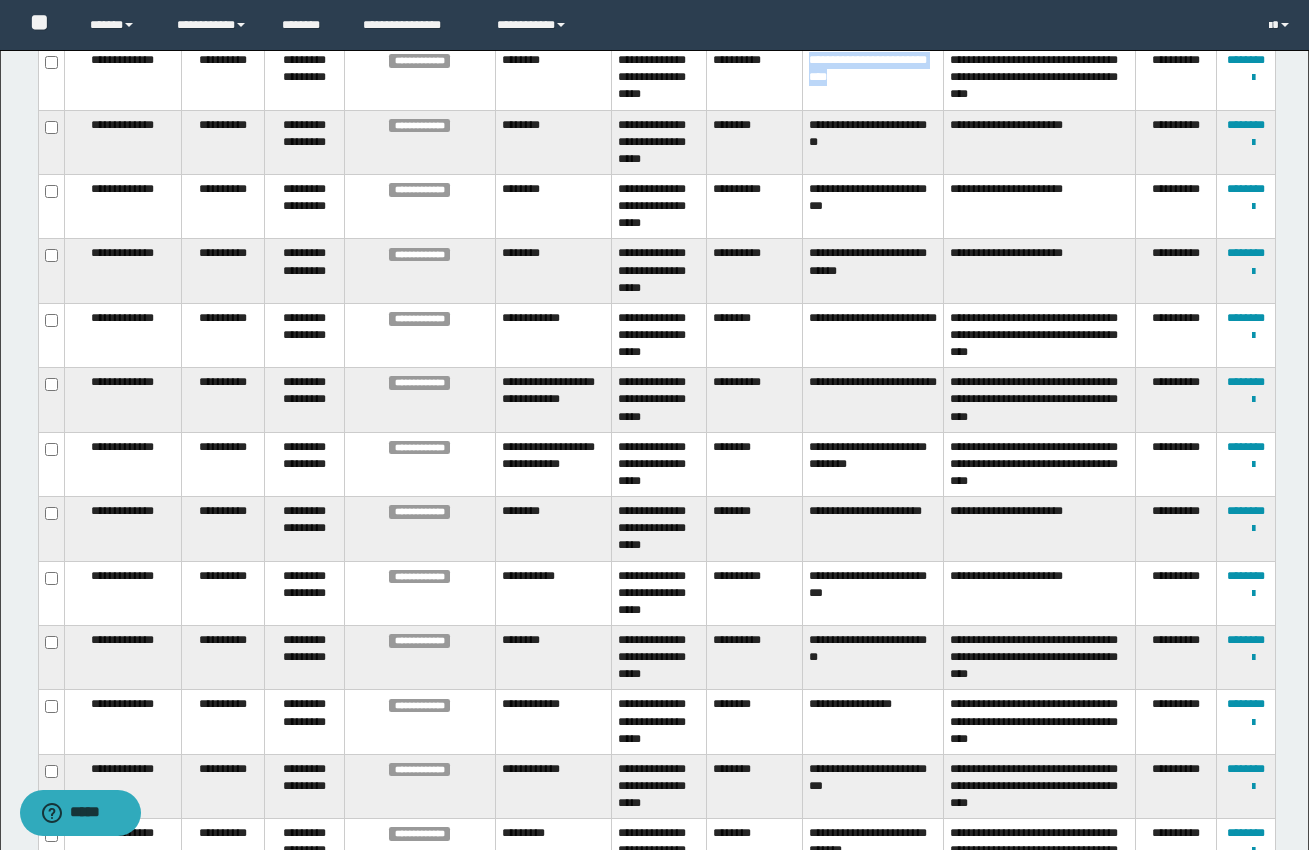 drag, startPoint x: 809, startPoint y: 62, endPoint x: 908, endPoint y: 81, distance: 100.80675 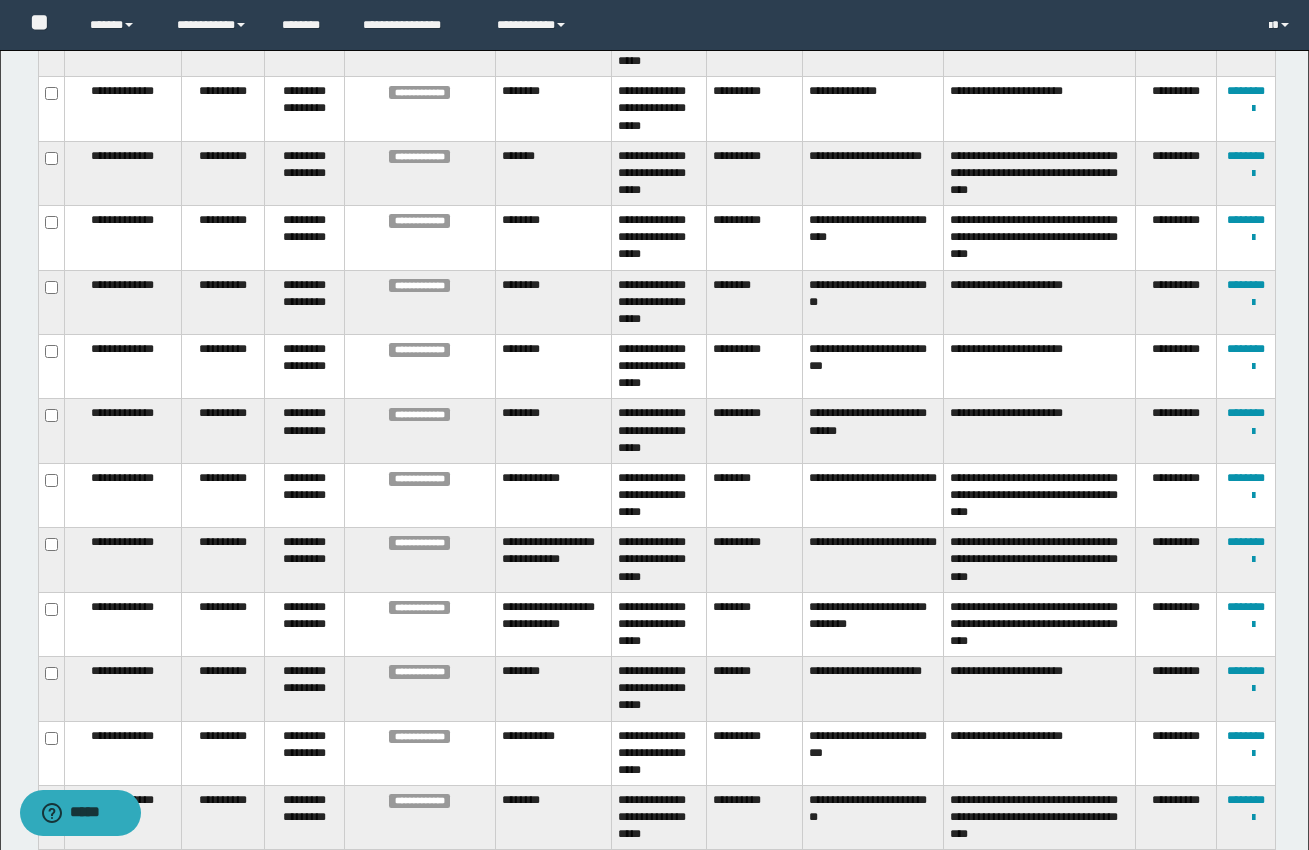 scroll, scrollTop: 2566, scrollLeft: 0, axis: vertical 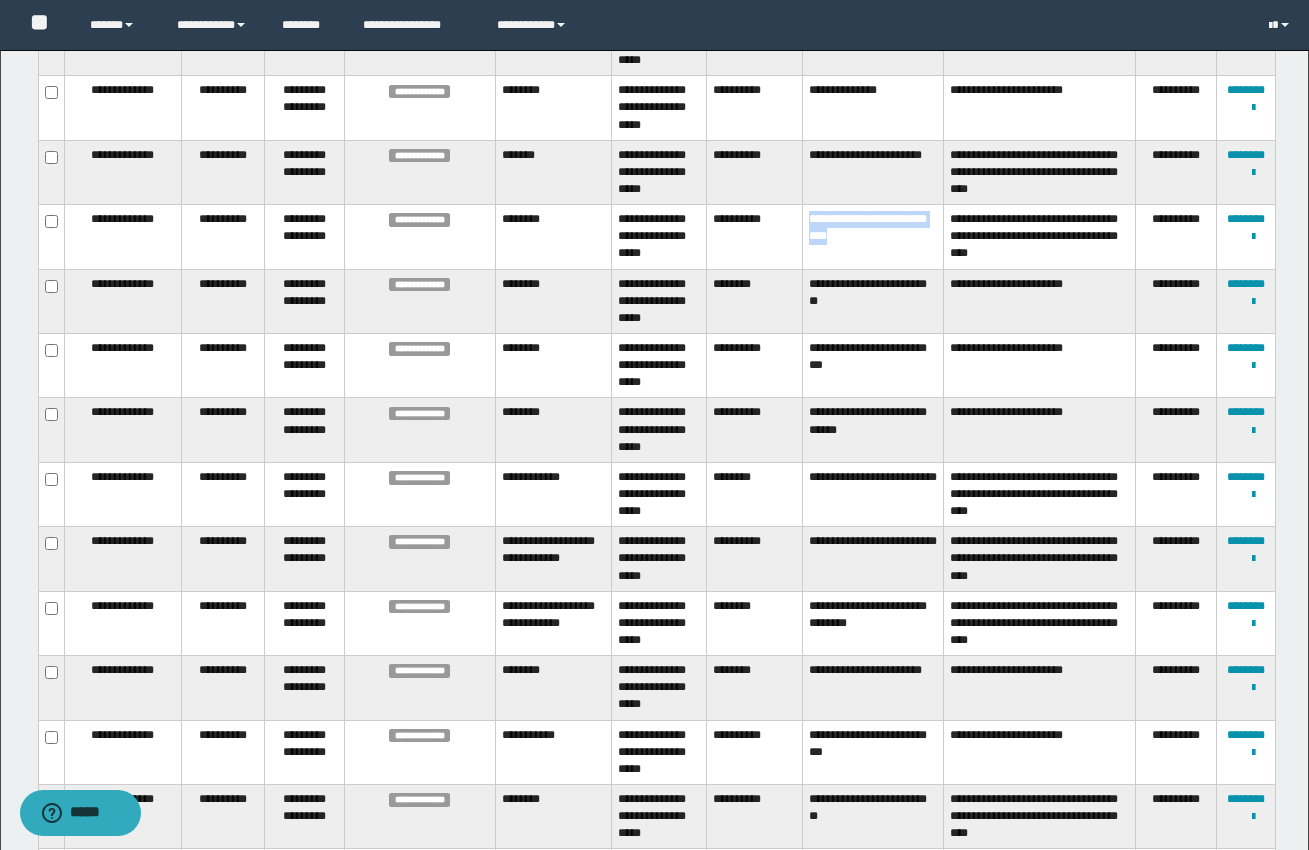 drag, startPoint x: 808, startPoint y: 222, endPoint x: 932, endPoint y: 239, distance: 125.1599 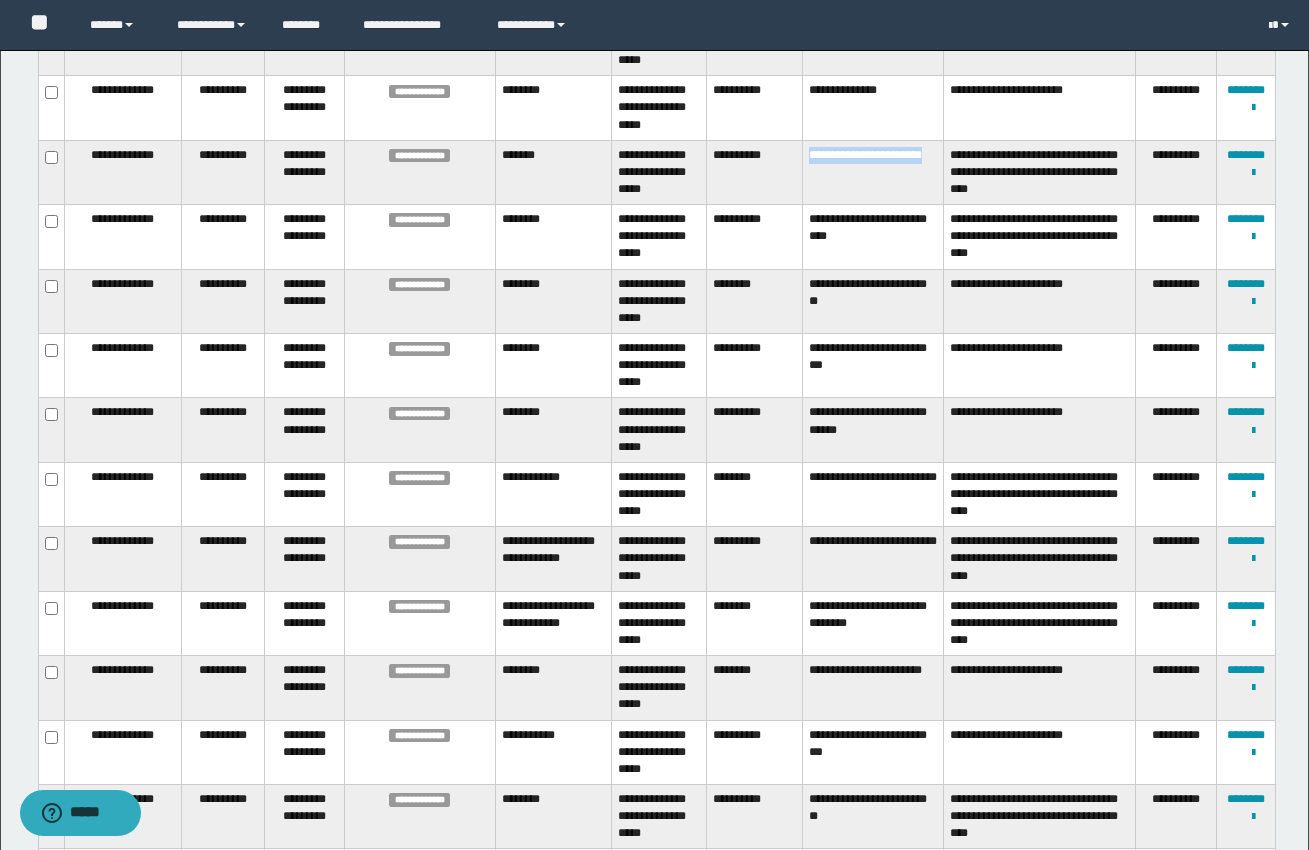 drag, startPoint x: 807, startPoint y: 157, endPoint x: 892, endPoint y: 182, distance: 88.60023 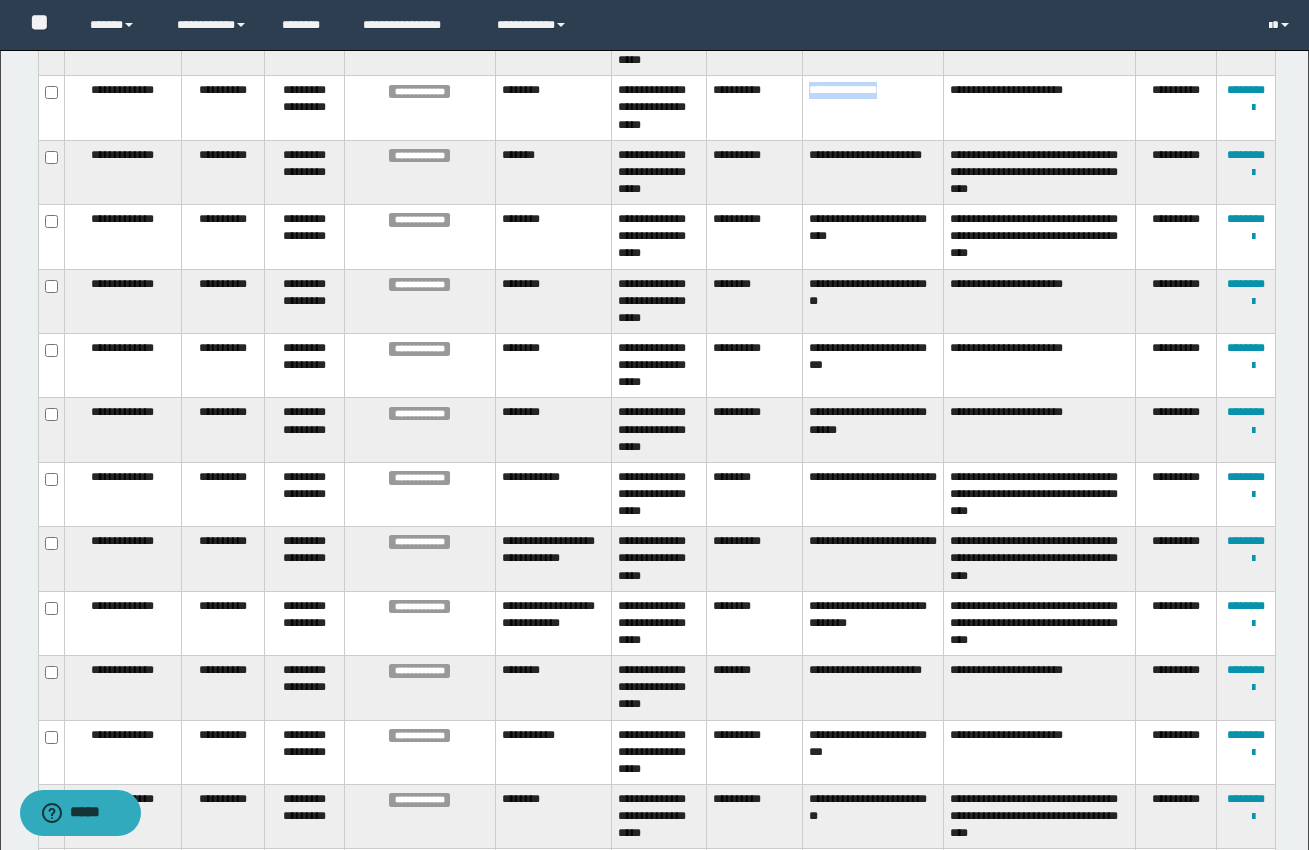 drag, startPoint x: 811, startPoint y: 93, endPoint x: 894, endPoint y: 95, distance: 83.02409 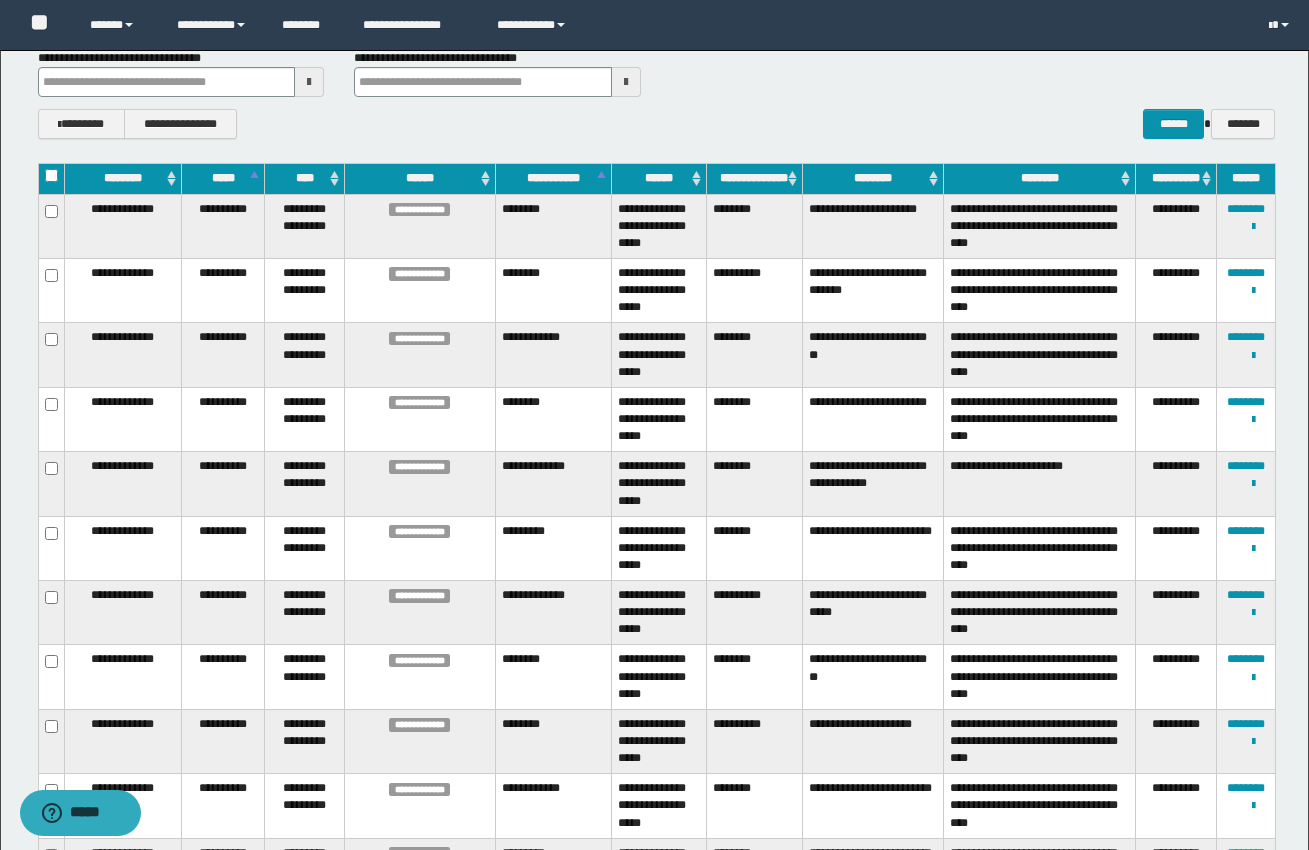 scroll, scrollTop: 208, scrollLeft: 0, axis: vertical 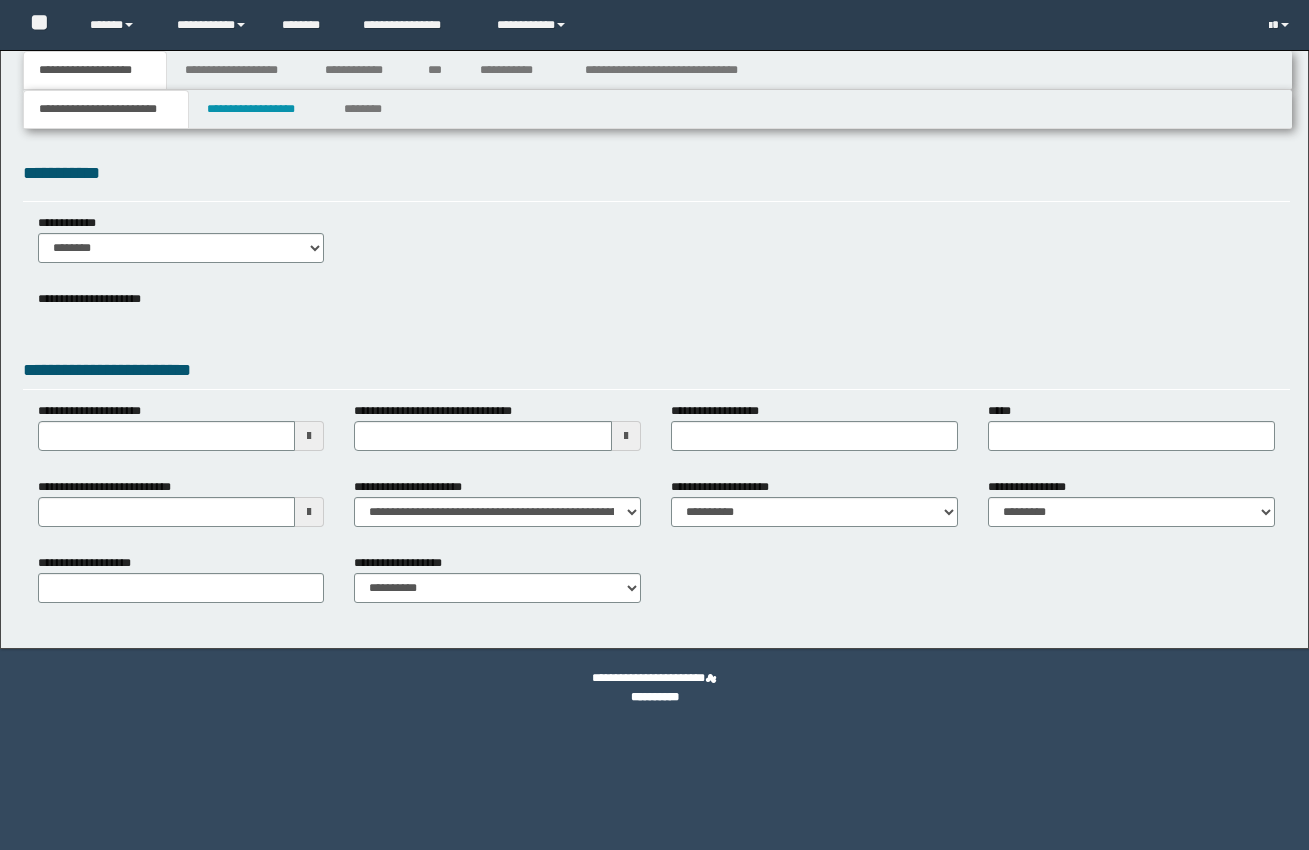 select on "*" 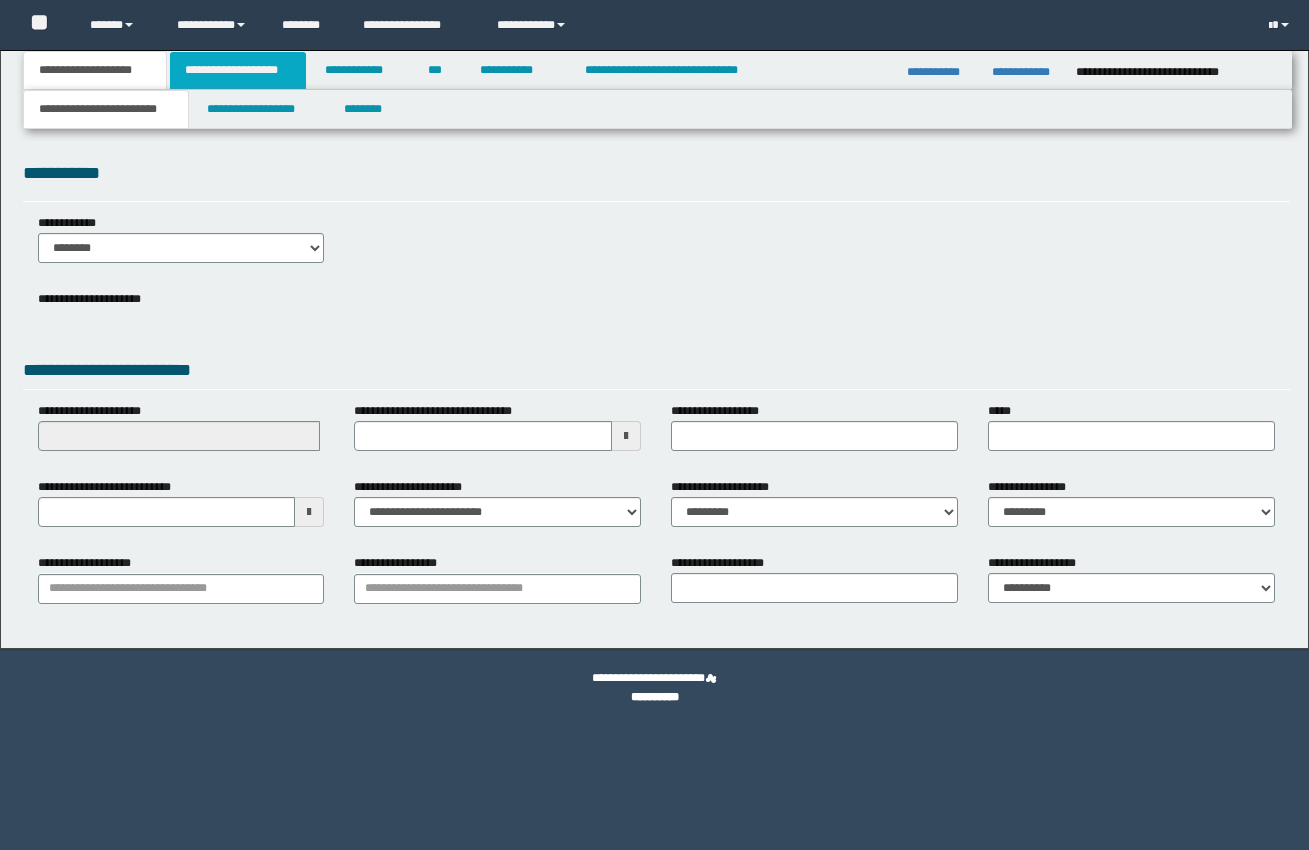 scroll, scrollTop: 0, scrollLeft: 0, axis: both 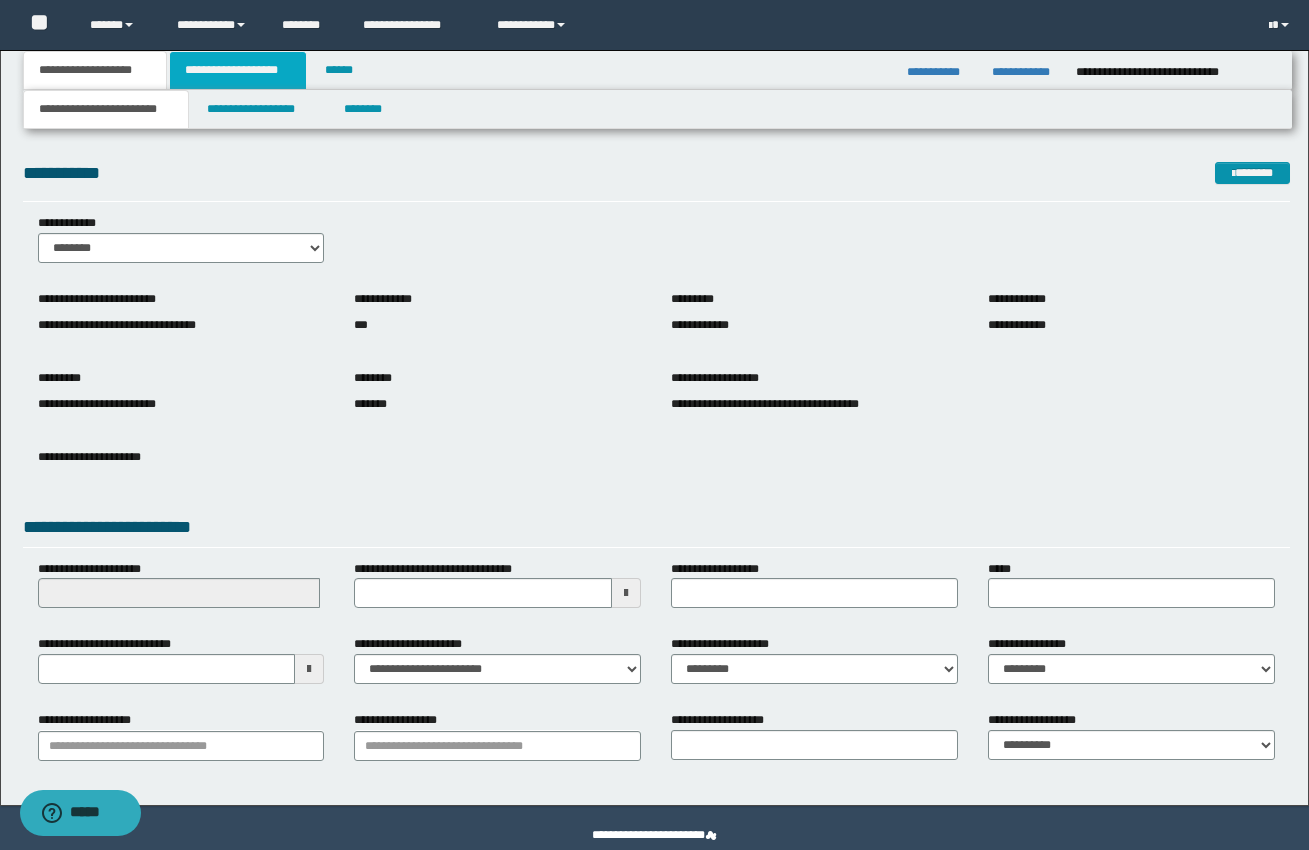 click on "**********" at bounding box center [238, 70] 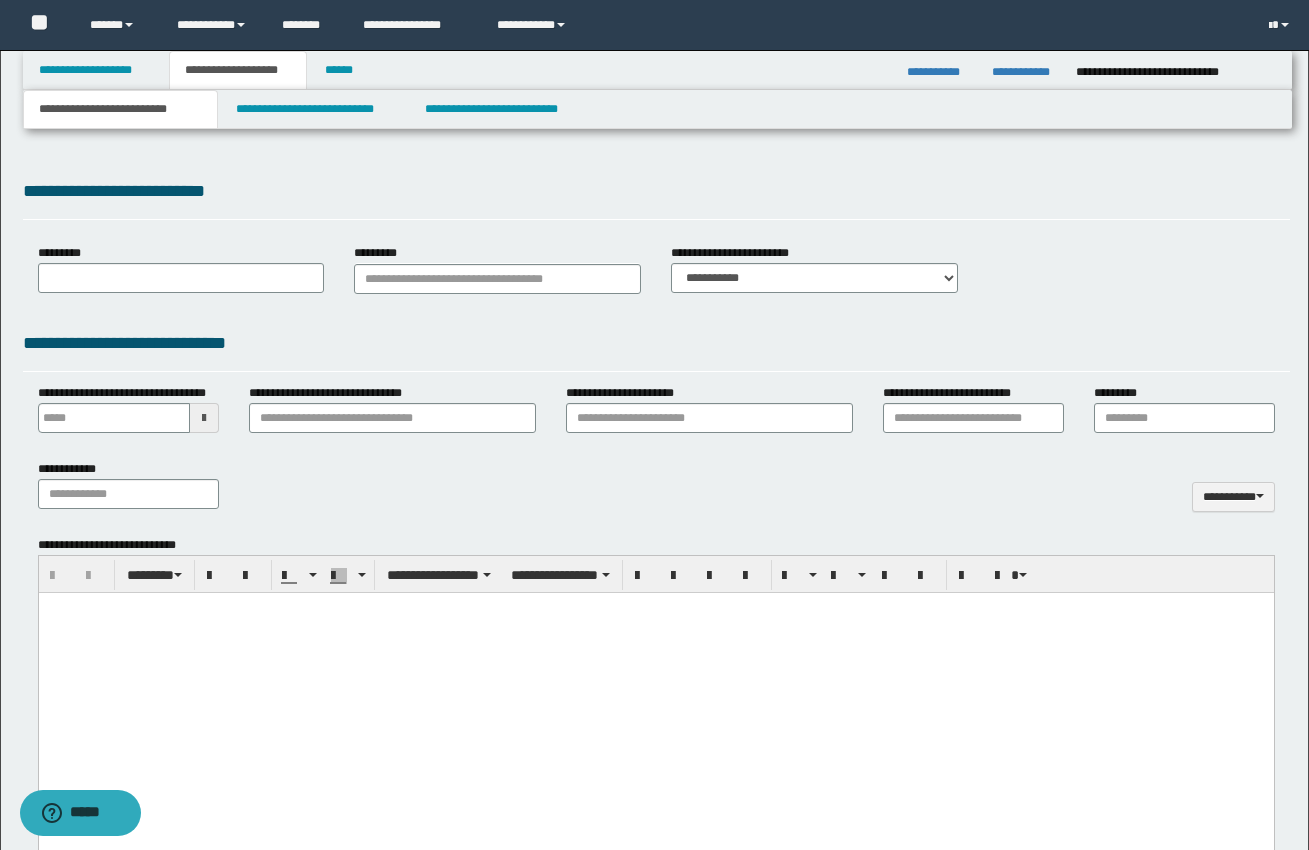 type 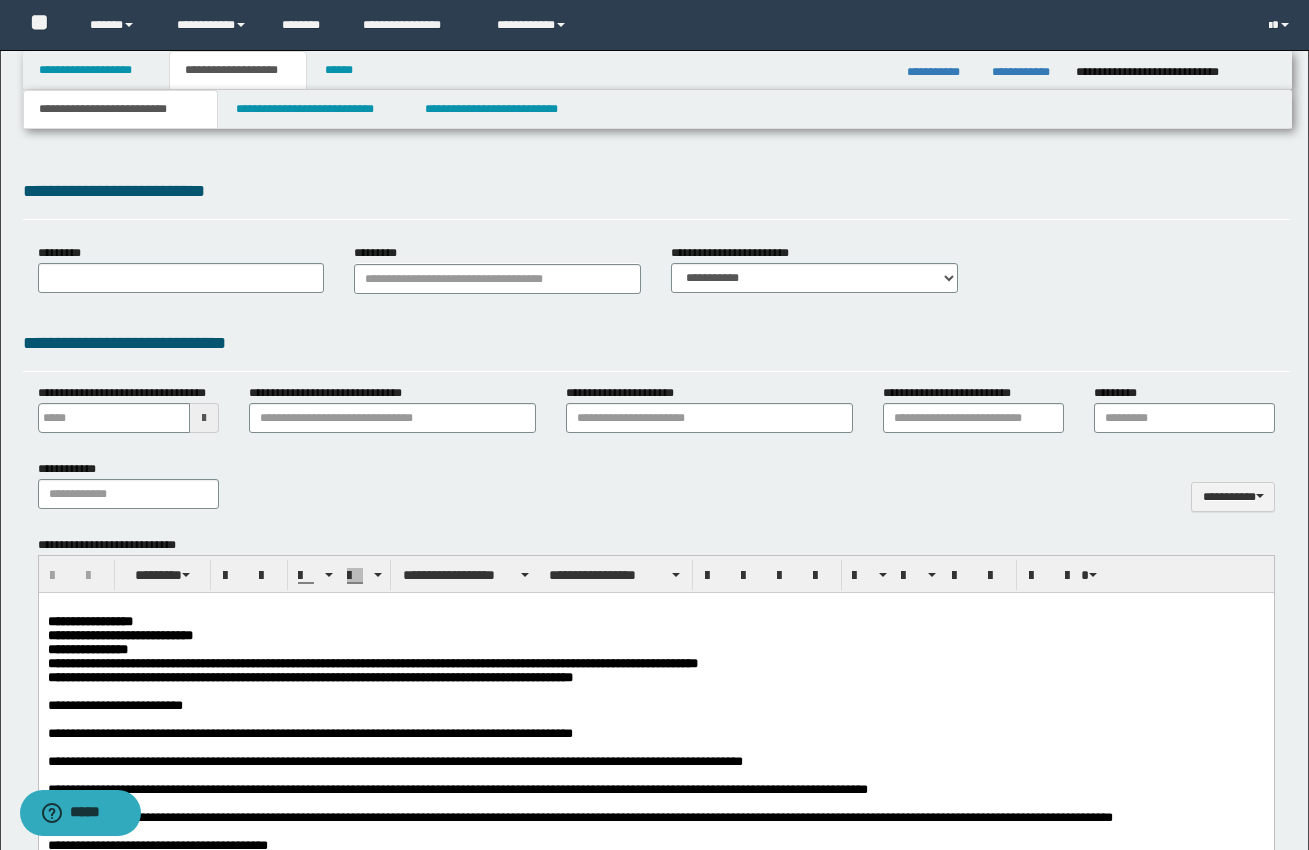 scroll, scrollTop: 0, scrollLeft: 0, axis: both 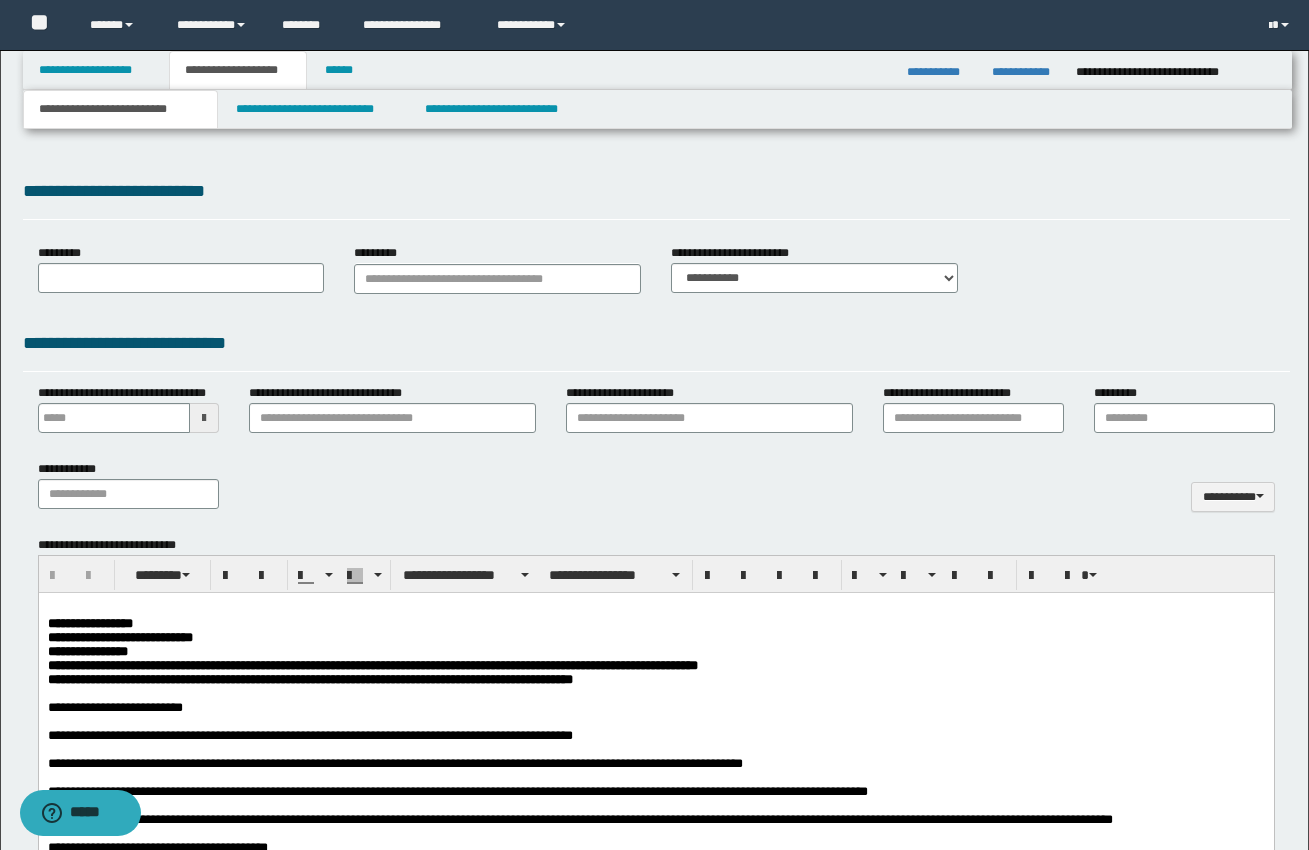 type on "**********" 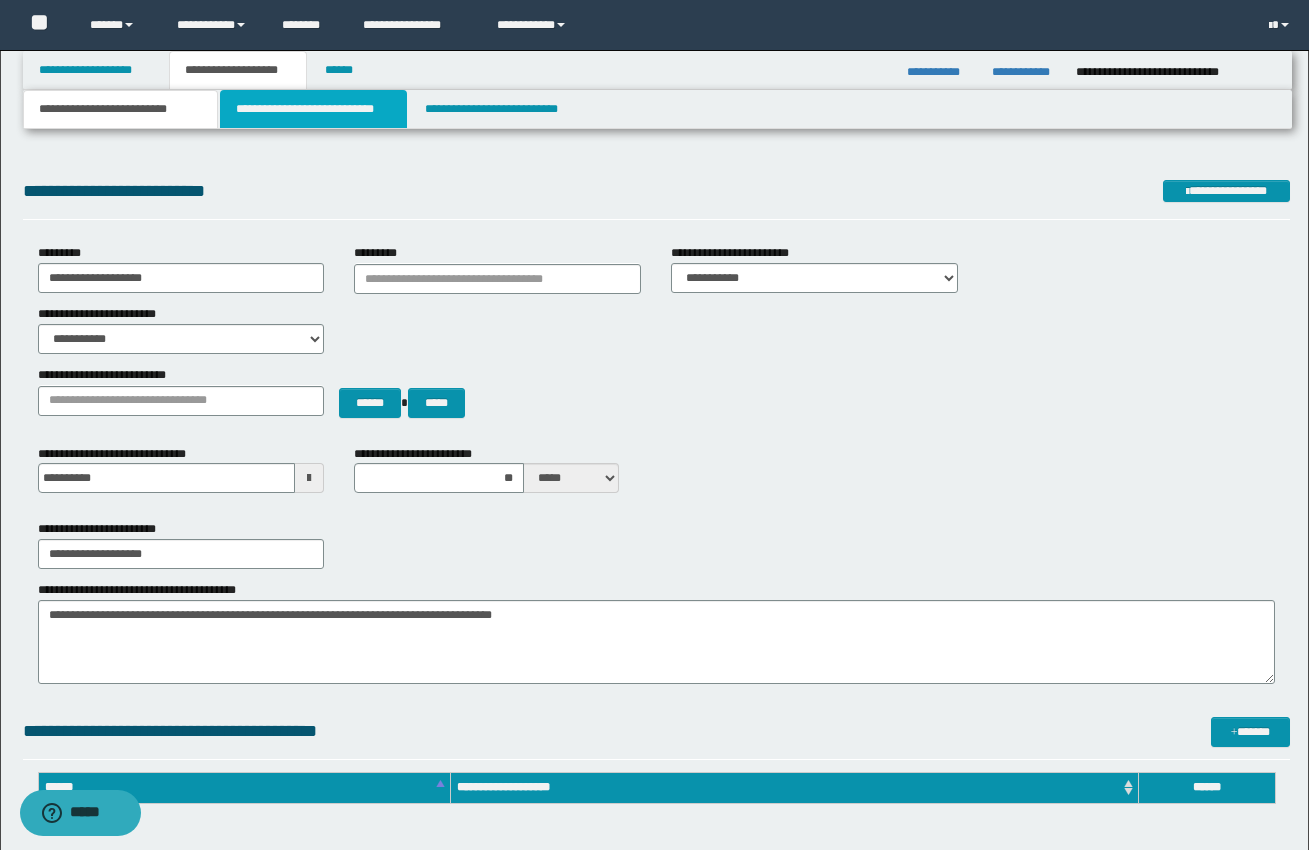 click on "**********" at bounding box center (314, 109) 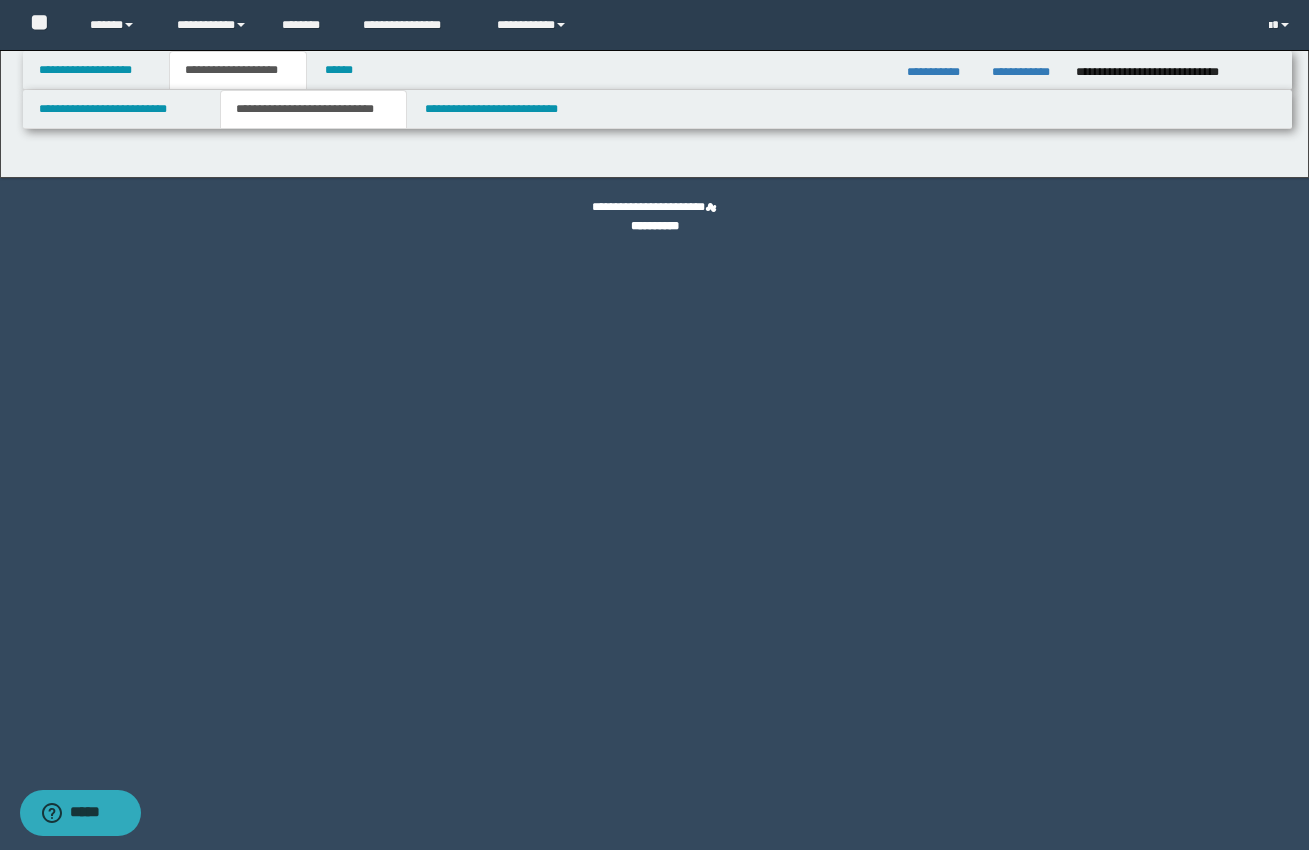 select on "*" 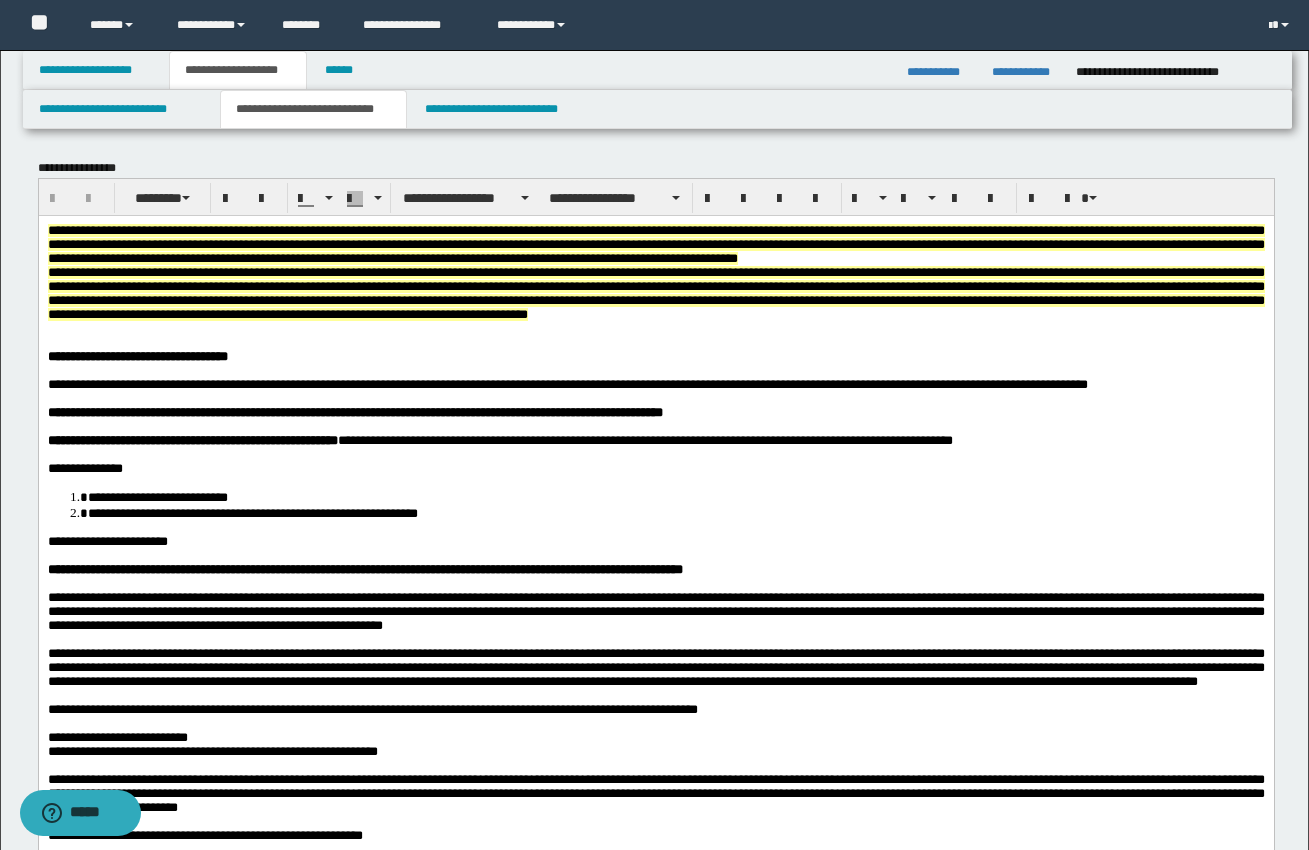 scroll, scrollTop: 0, scrollLeft: 0, axis: both 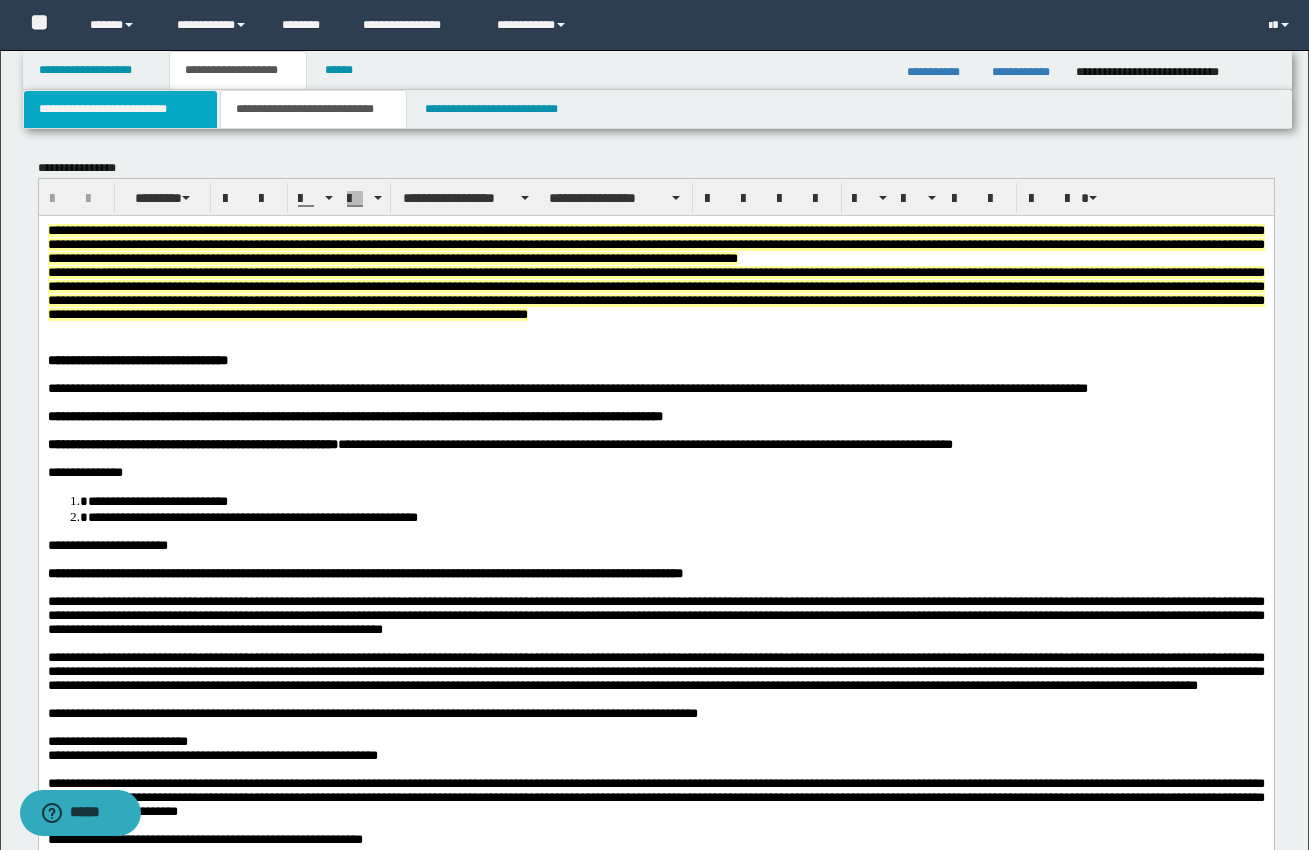 click on "**********" at bounding box center [120, 109] 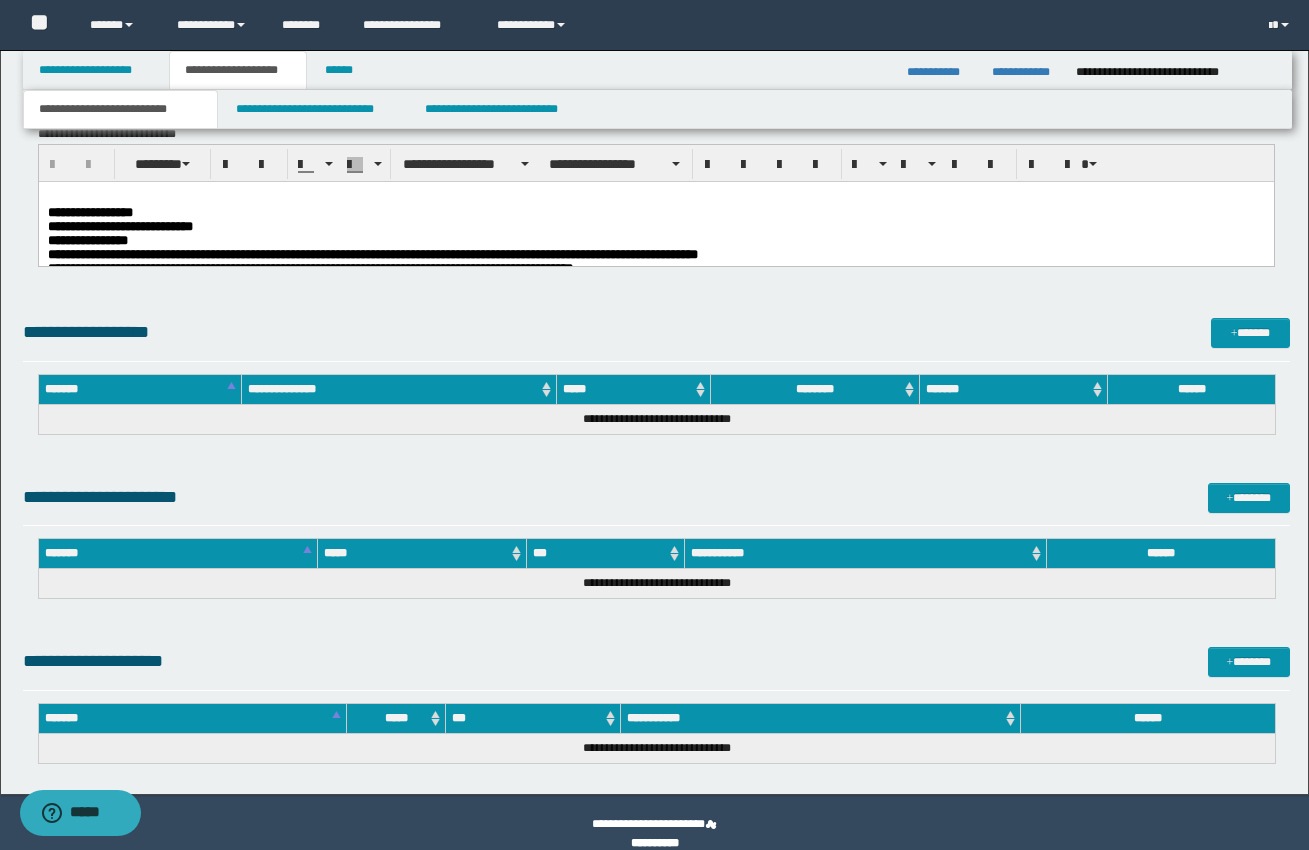 scroll, scrollTop: 1065, scrollLeft: 0, axis: vertical 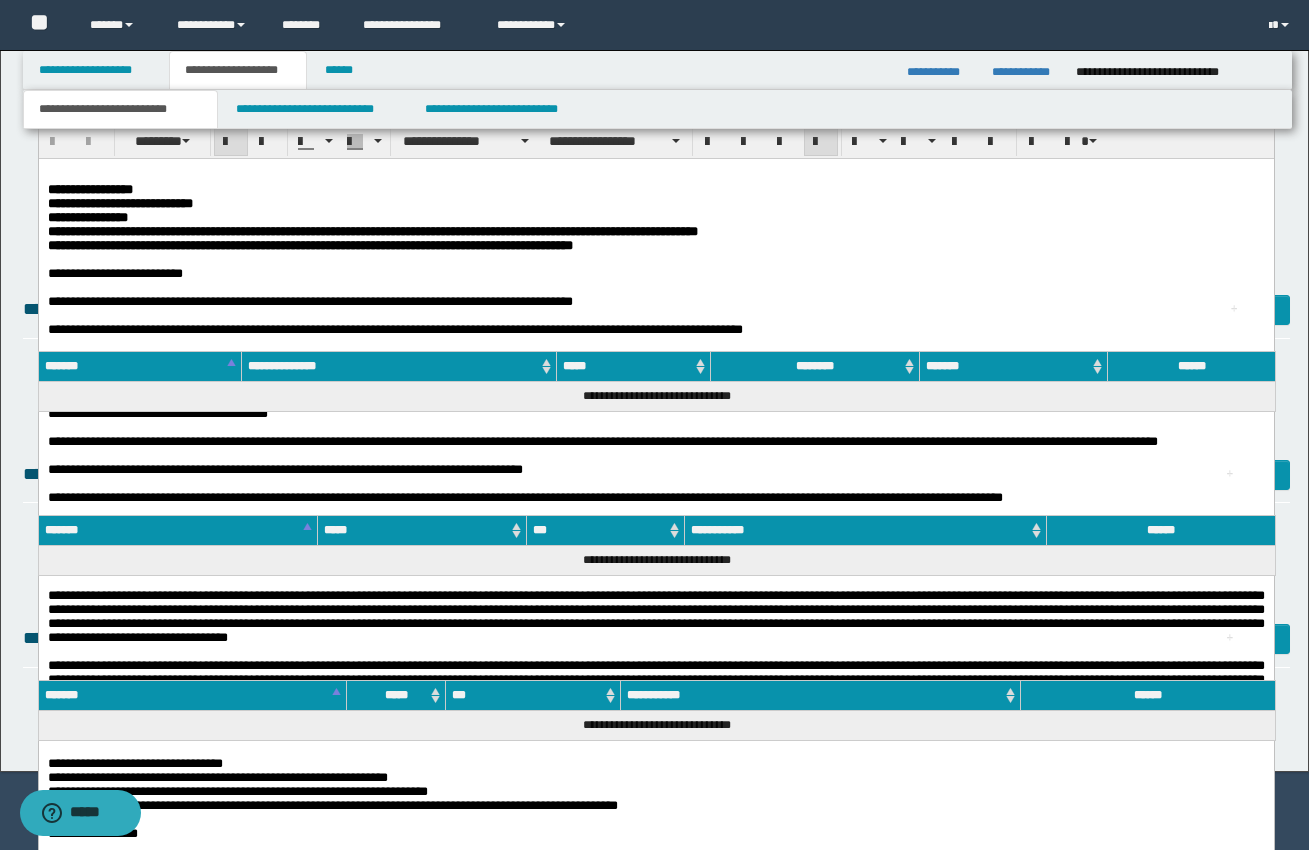 click on "**********" at bounding box center [655, 204] 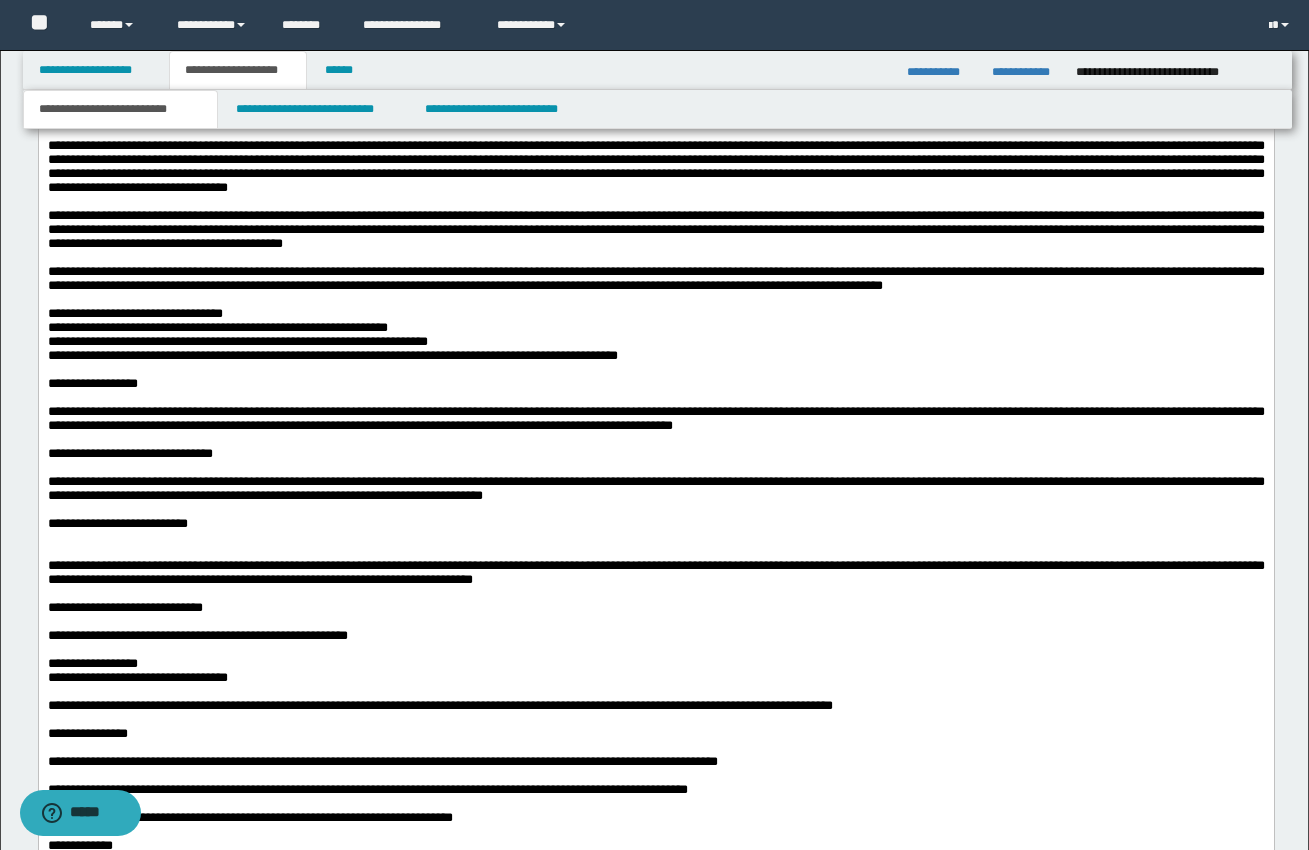 scroll, scrollTop: 1513, scrollLeft: 0, axis: vertical 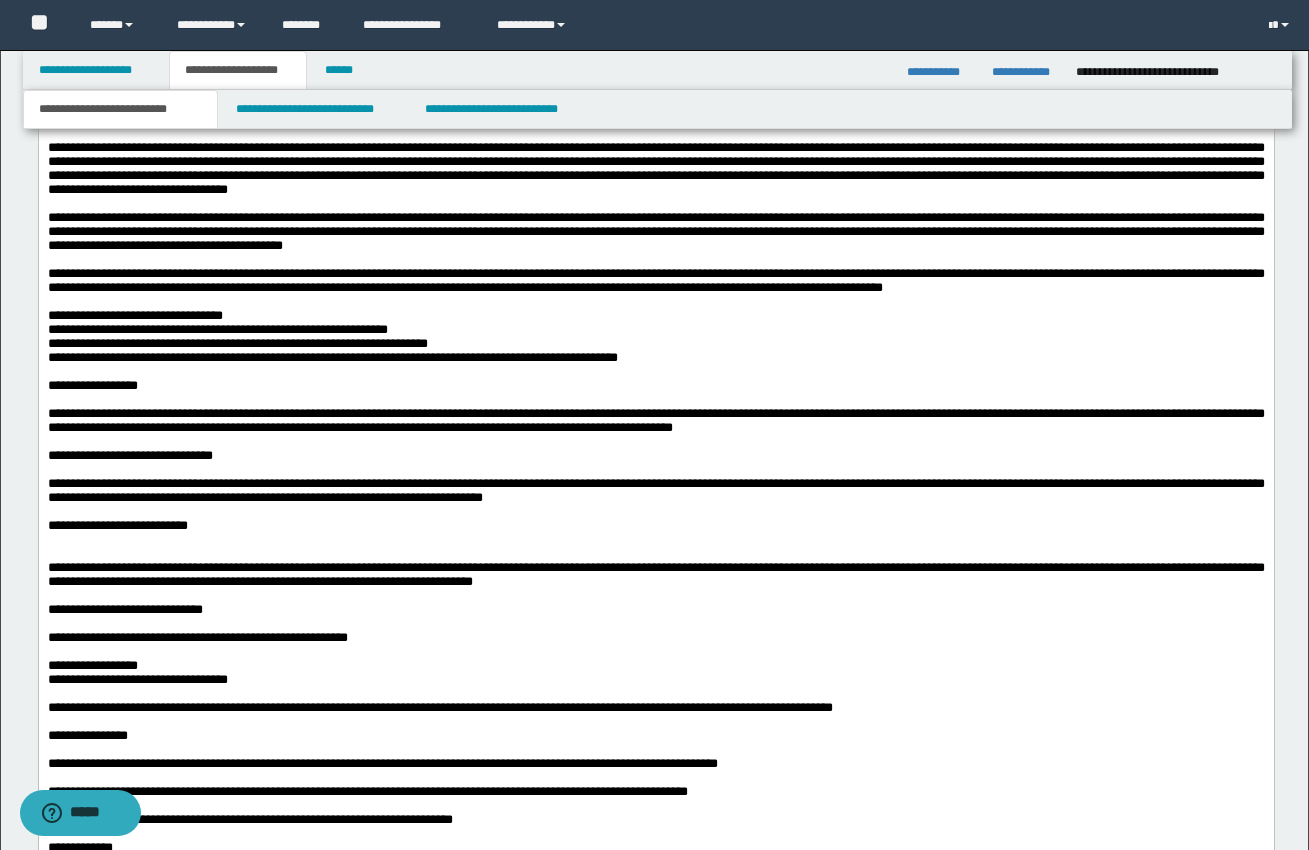 drag, startPoint x: 140, startPoint y: 241, endPoint x: 378, endPoint y: 270, distance: 239.7603 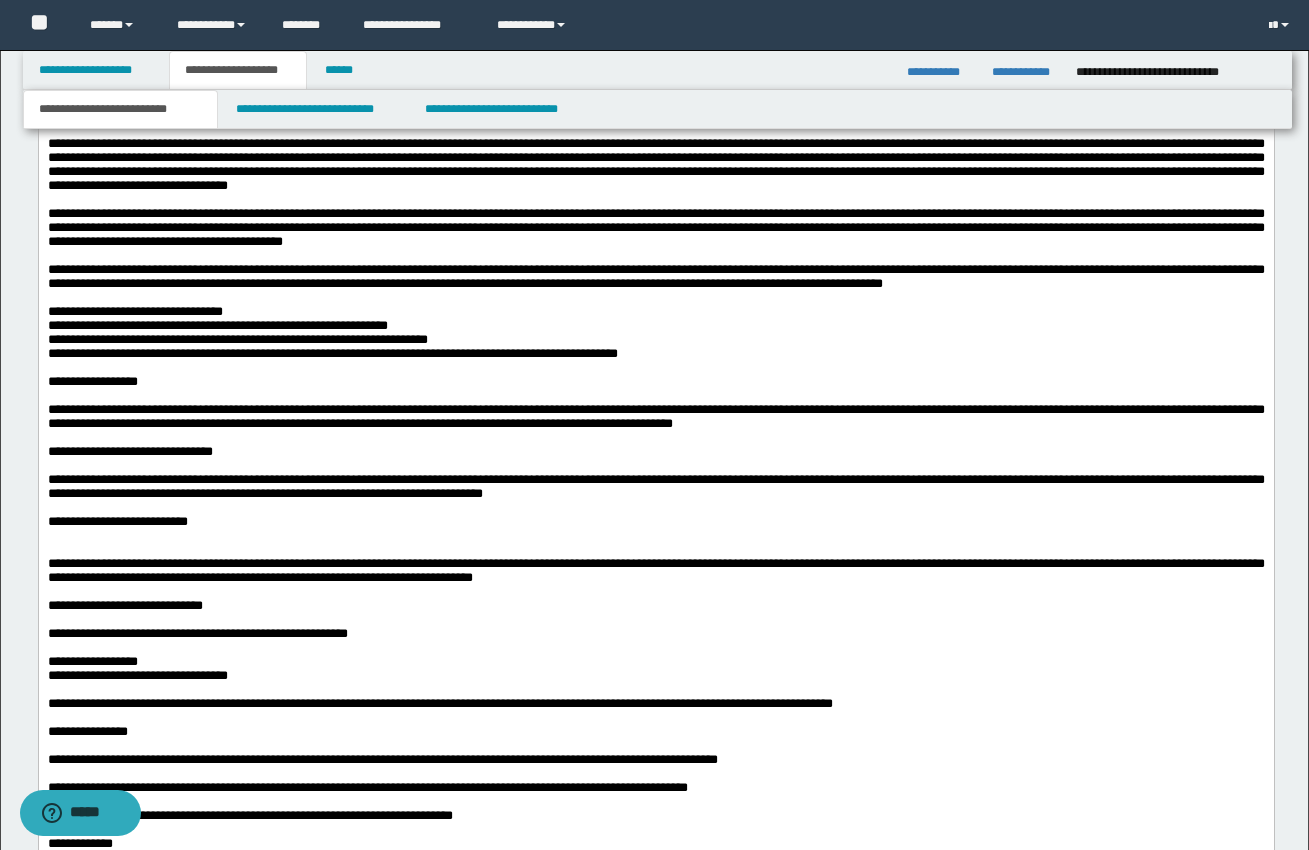 scroll, scrollTop: 1516, scrollLeft: 0, axis: vertical 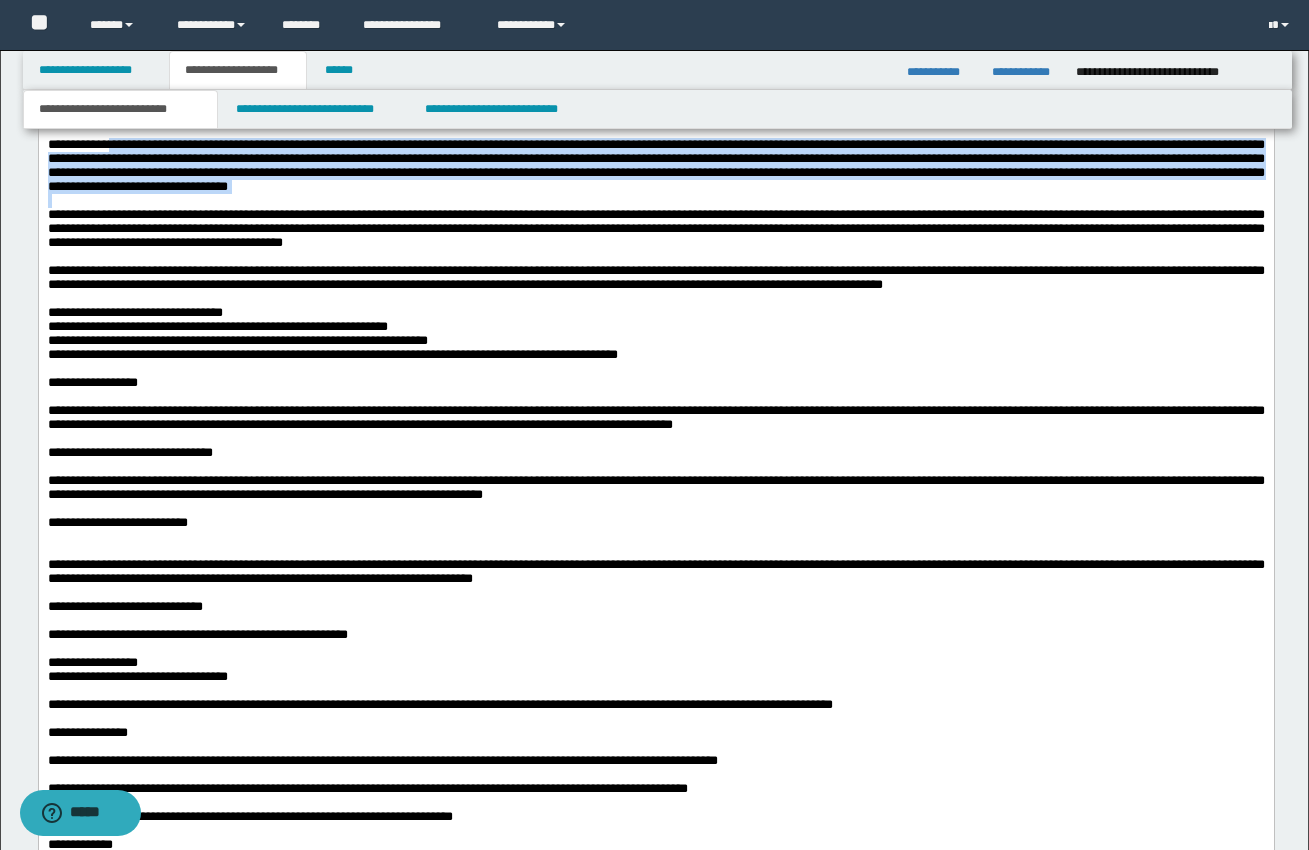 drag, startPoint x: 137, startPoint y: 239, endPoint x: 660, endPoint y: 293, distance: 525.7804 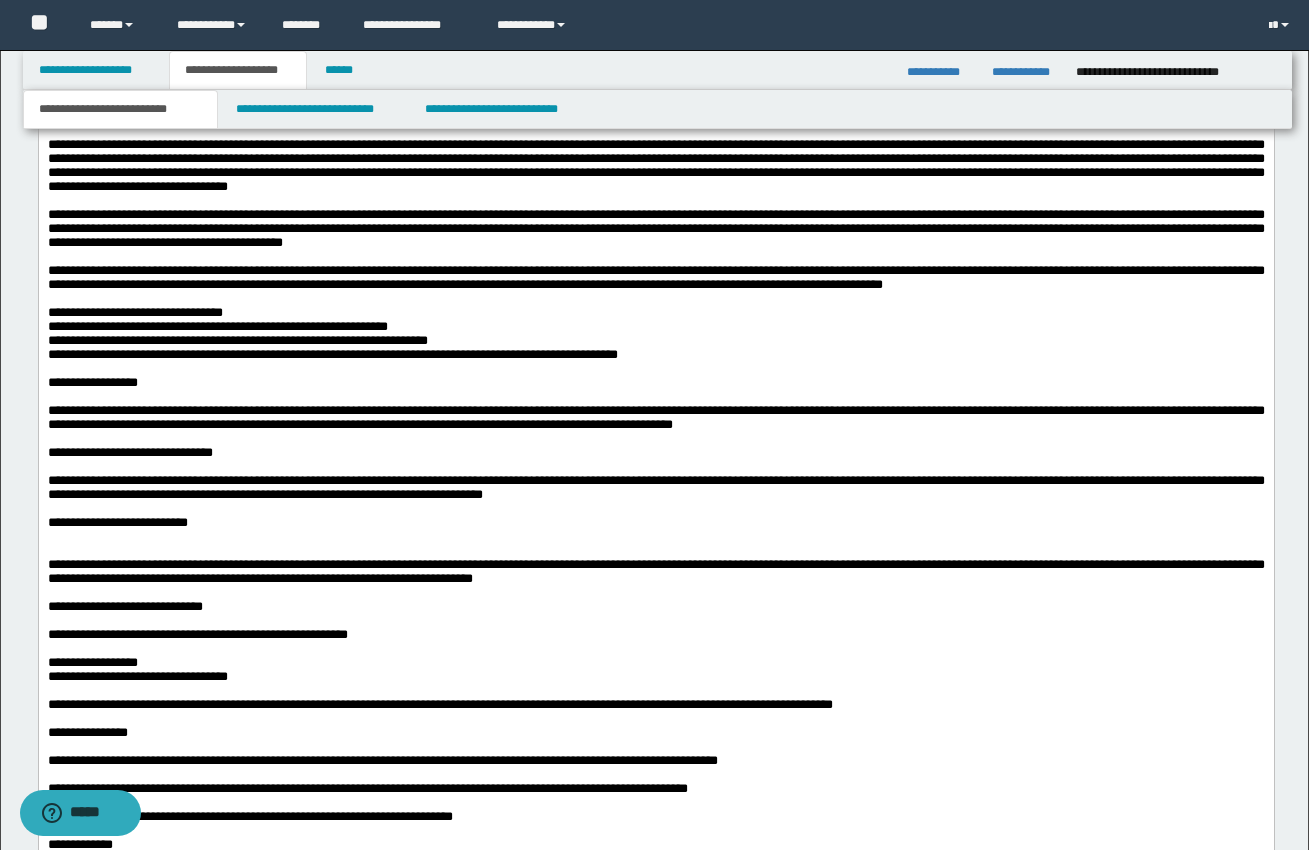 drag, startPoint x: 171, startPoint y: 318, endPoint x: 243, endPoint y: 323, distance: 72.1734 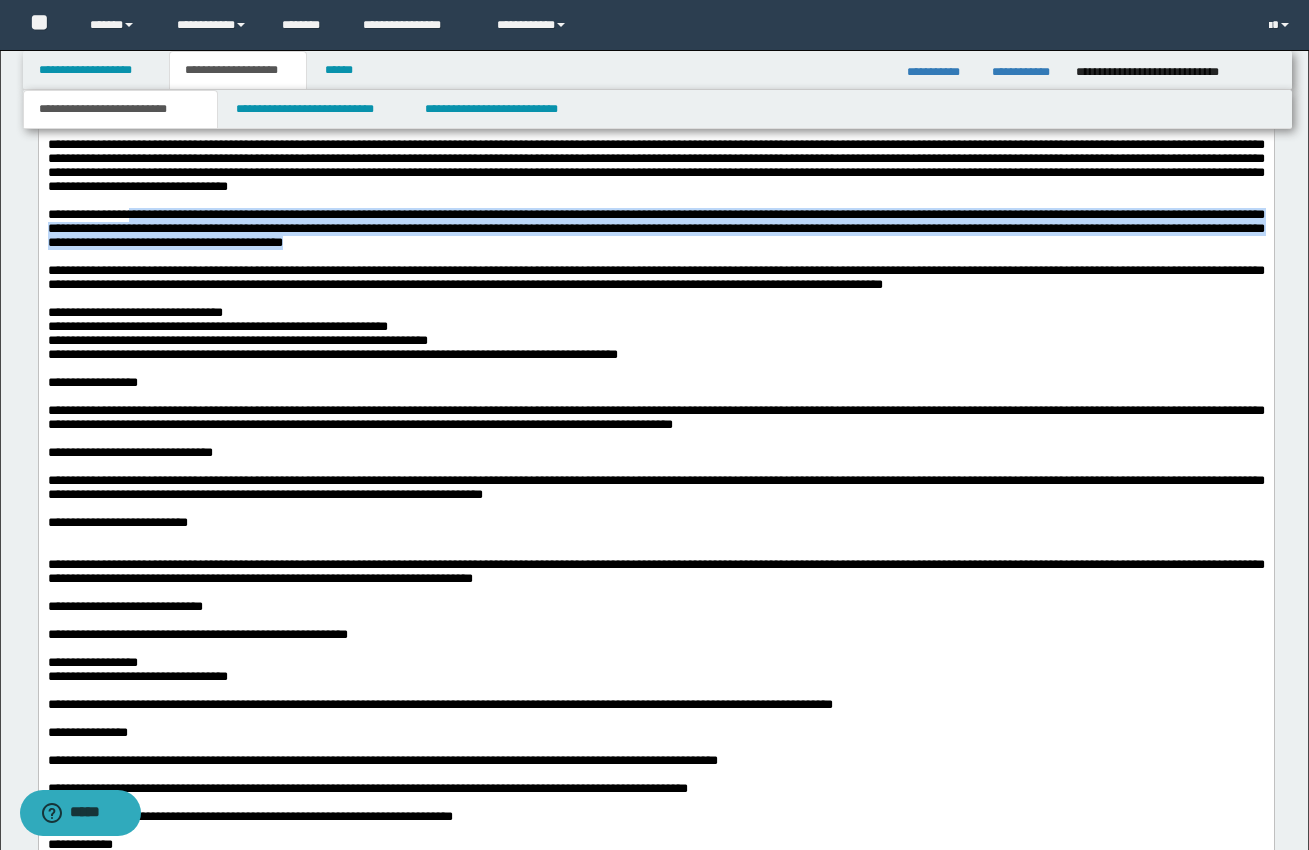 drag, startPoint x: 170, startPoint y: 319, endPoint x: 594, endPoint y: 348, distance: 424.9906 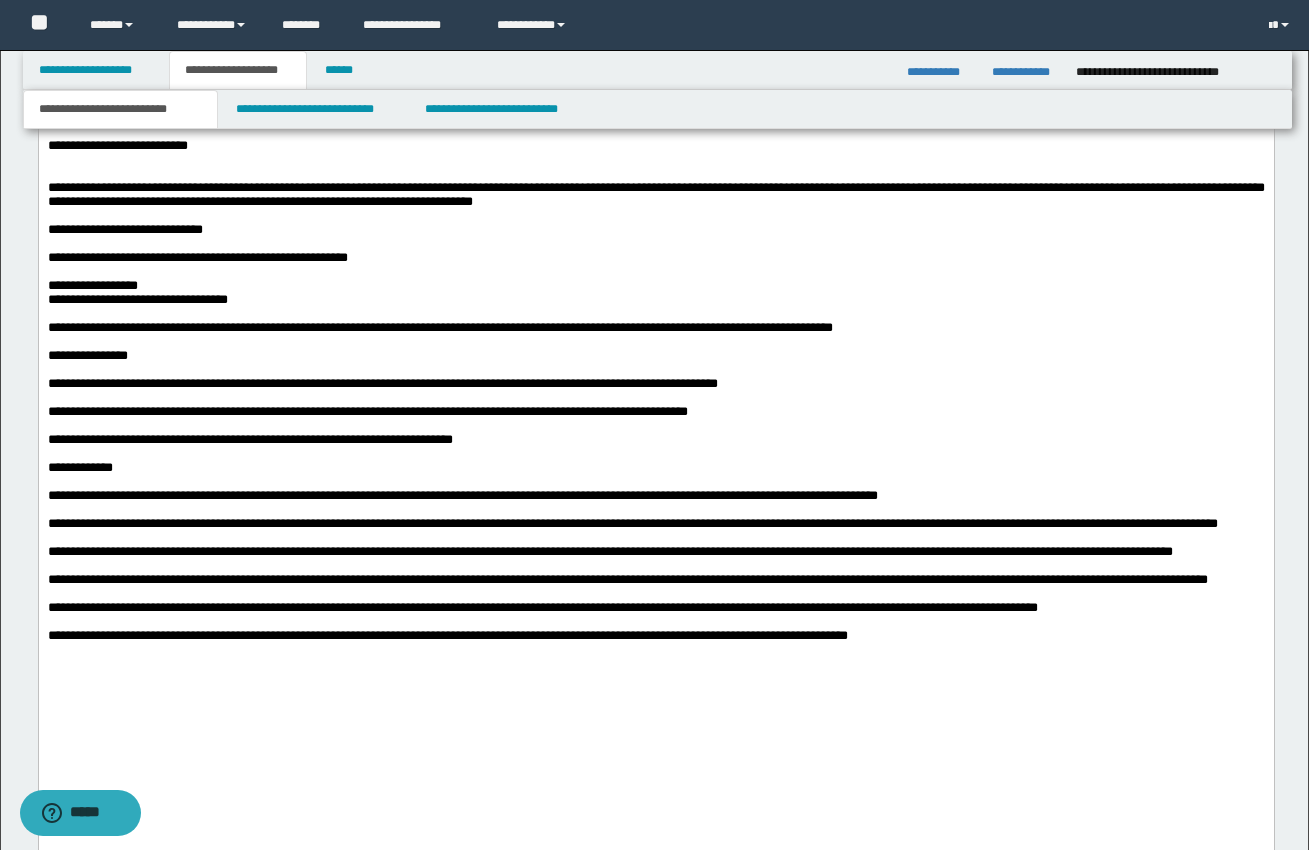scroll, scrollTop: 1897, scrollLeft: 0, axis: vertical 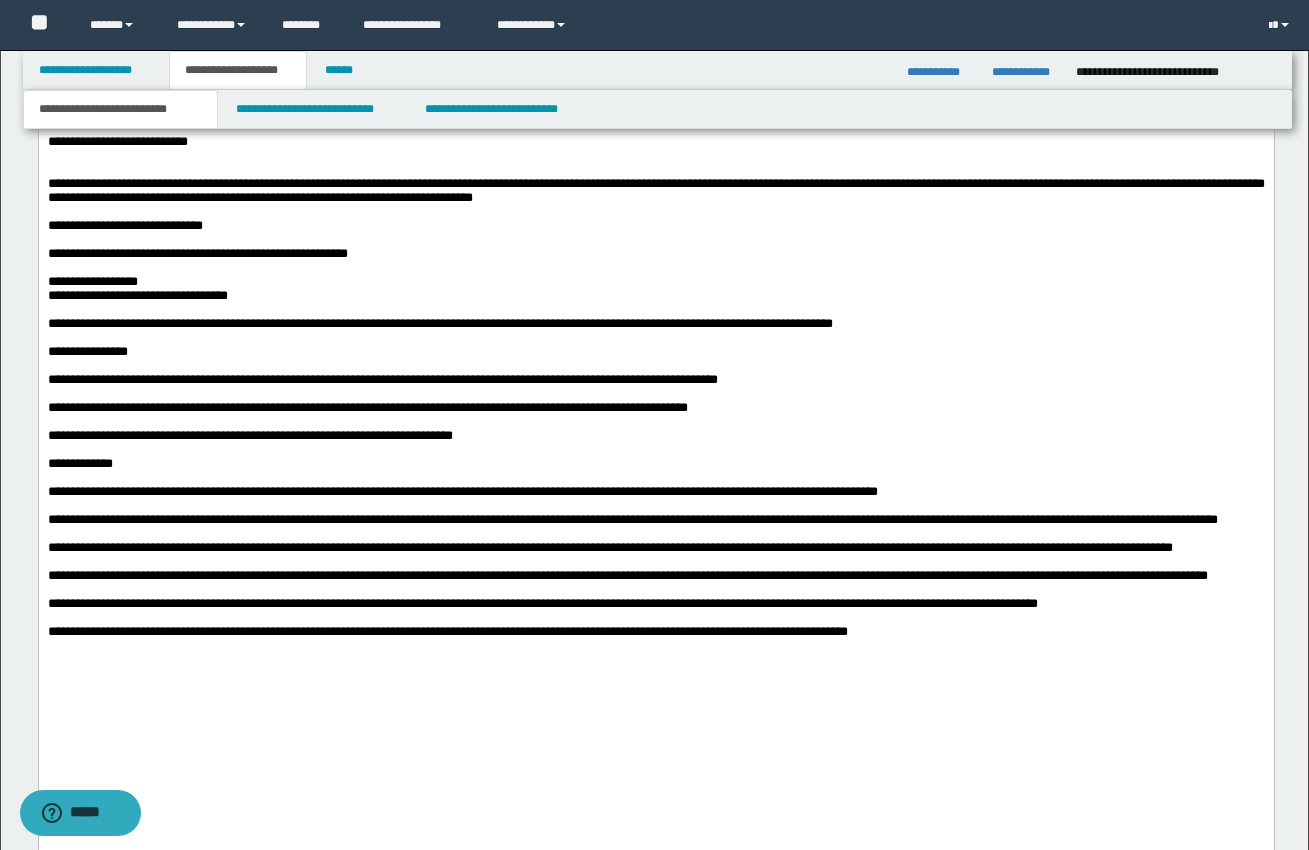 type 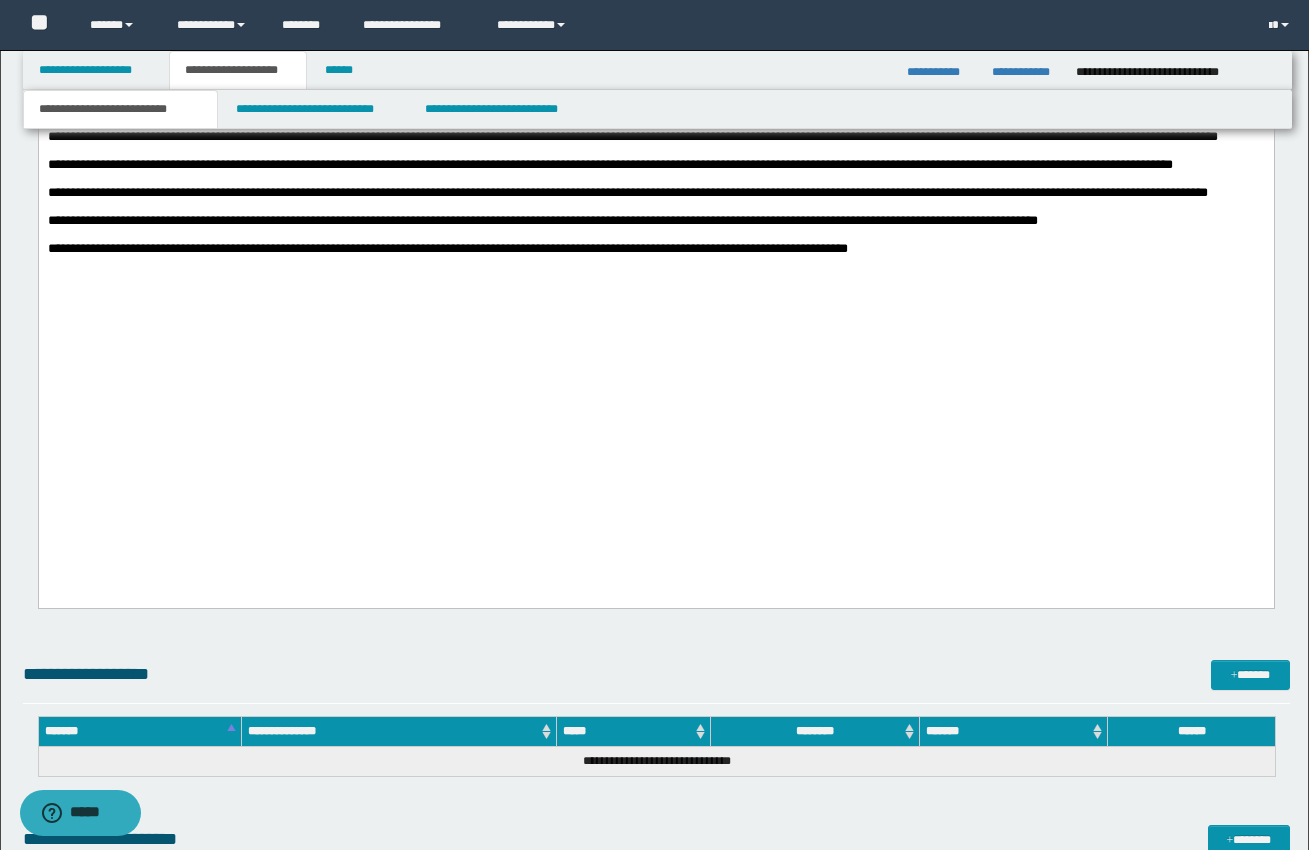 scroll, scrollTop: 2277, scrollLeft: 0, axis: vertical 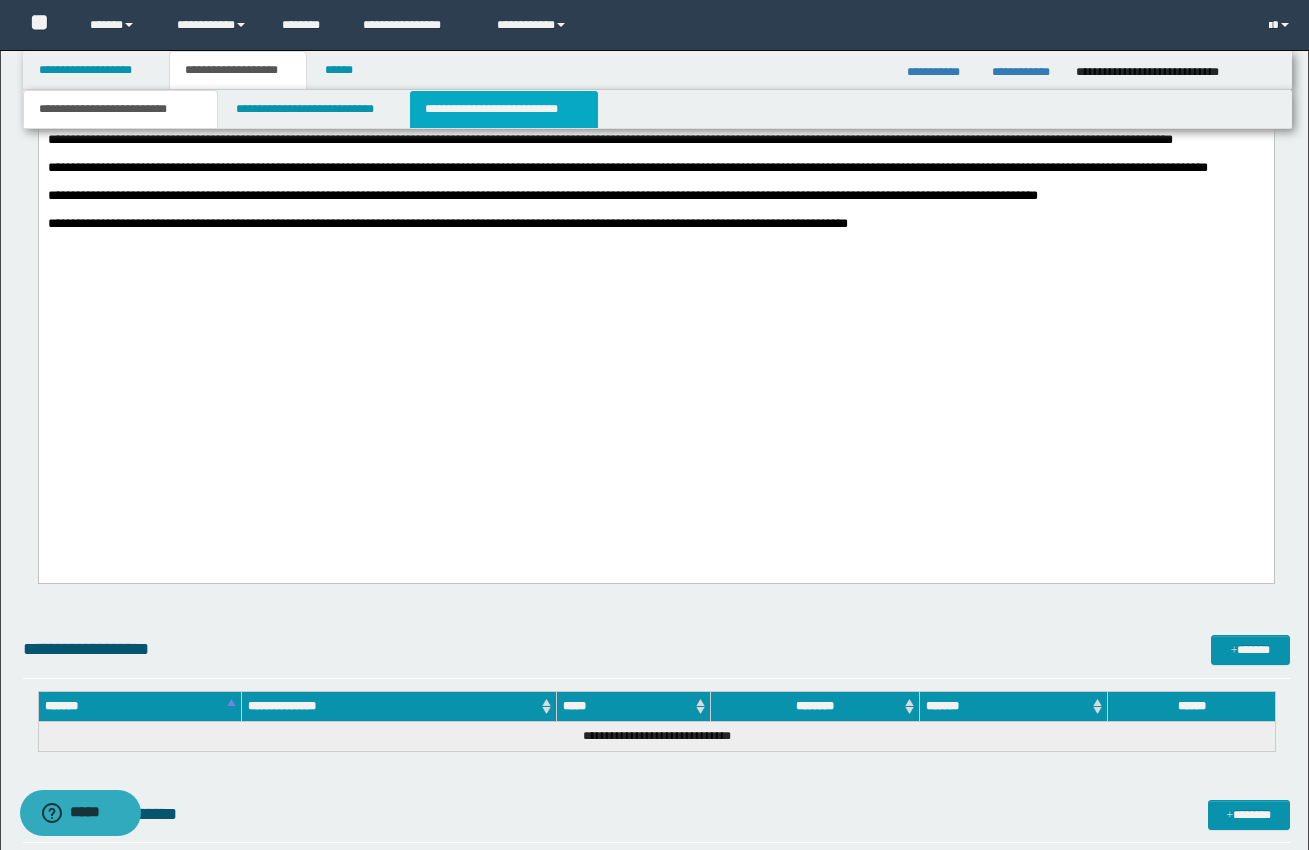 click on "**********" at bounding box center (504, 109) 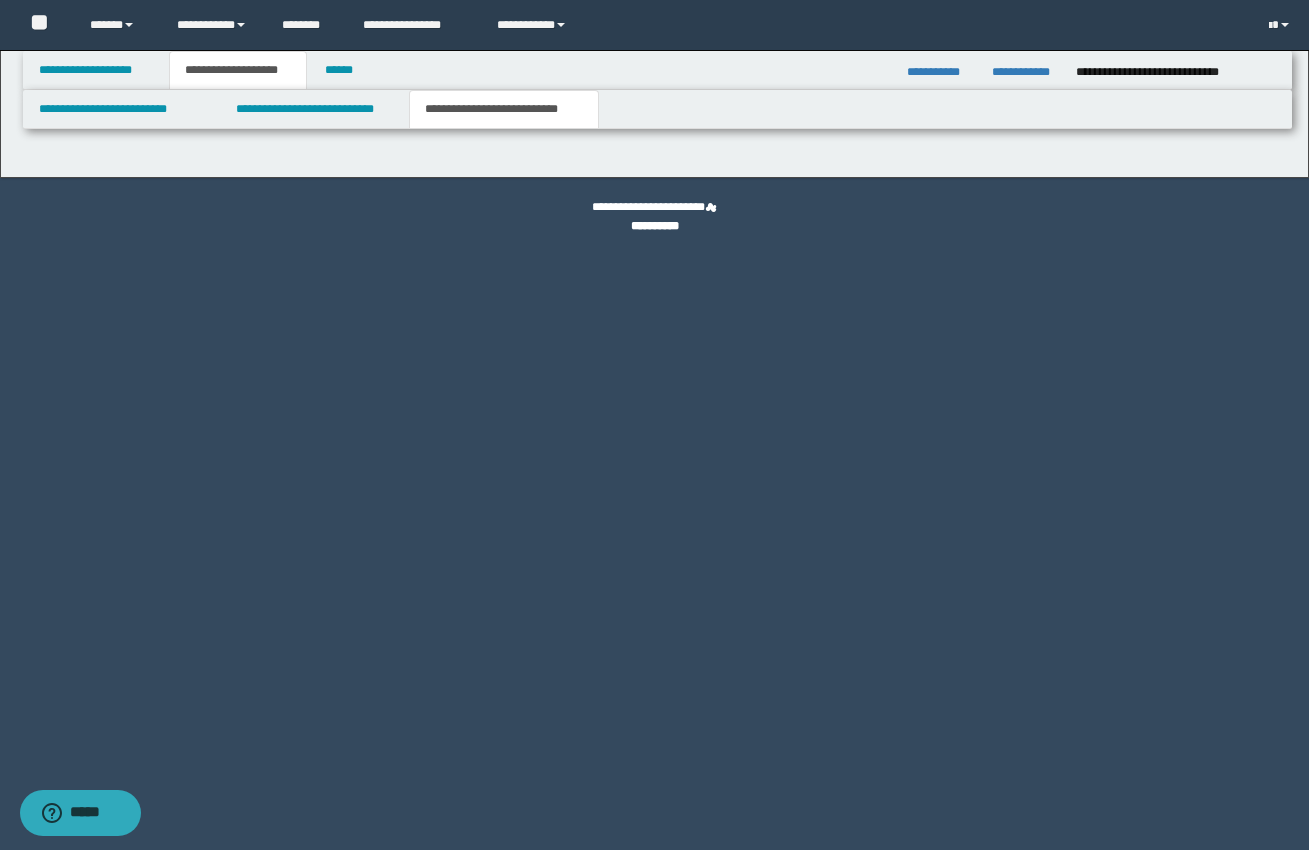 scroll, scrollTop: 0, scrollLeft: 0, axis: both 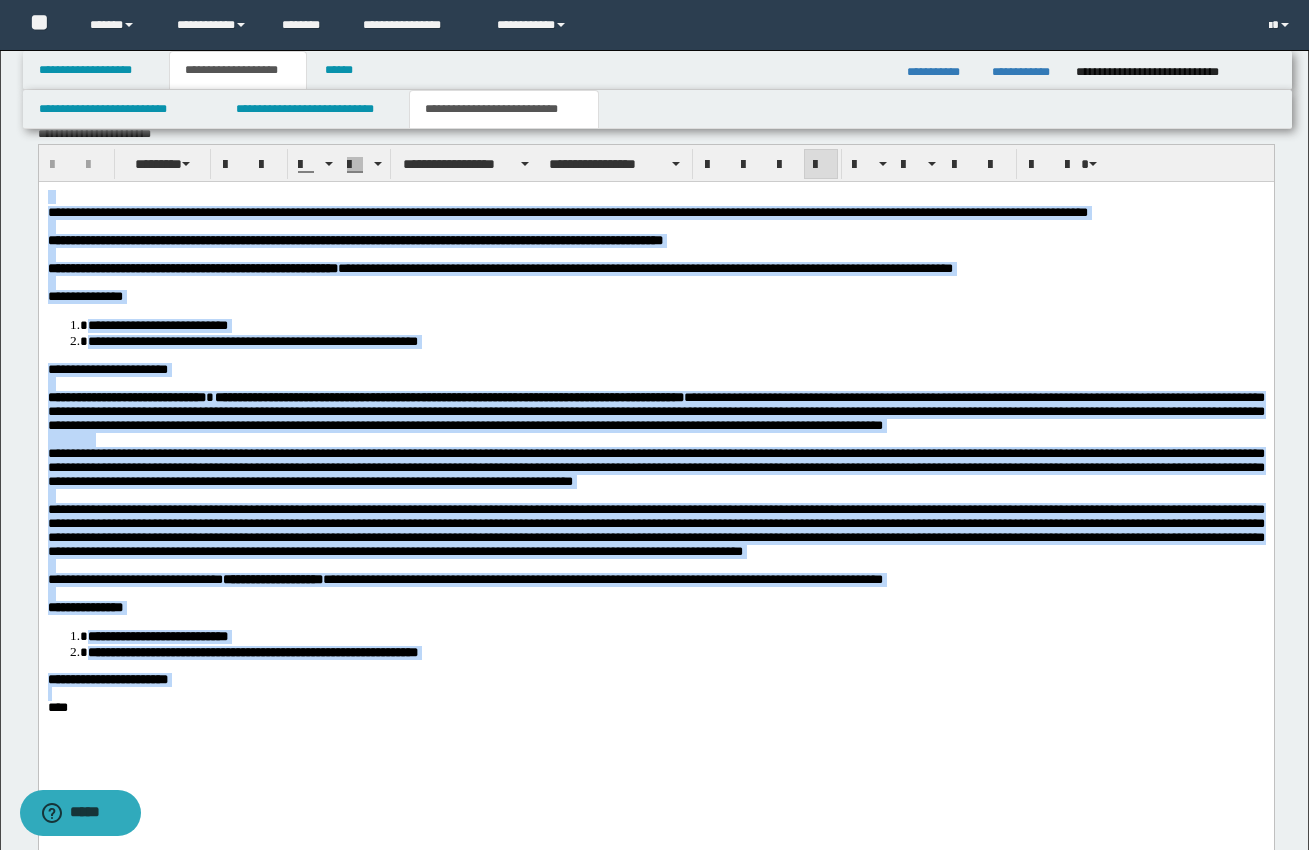 drag, startPoint x: 48, startPoint y: 194, endPoint x: 270, endPoint y: 753, distance: 601.46906 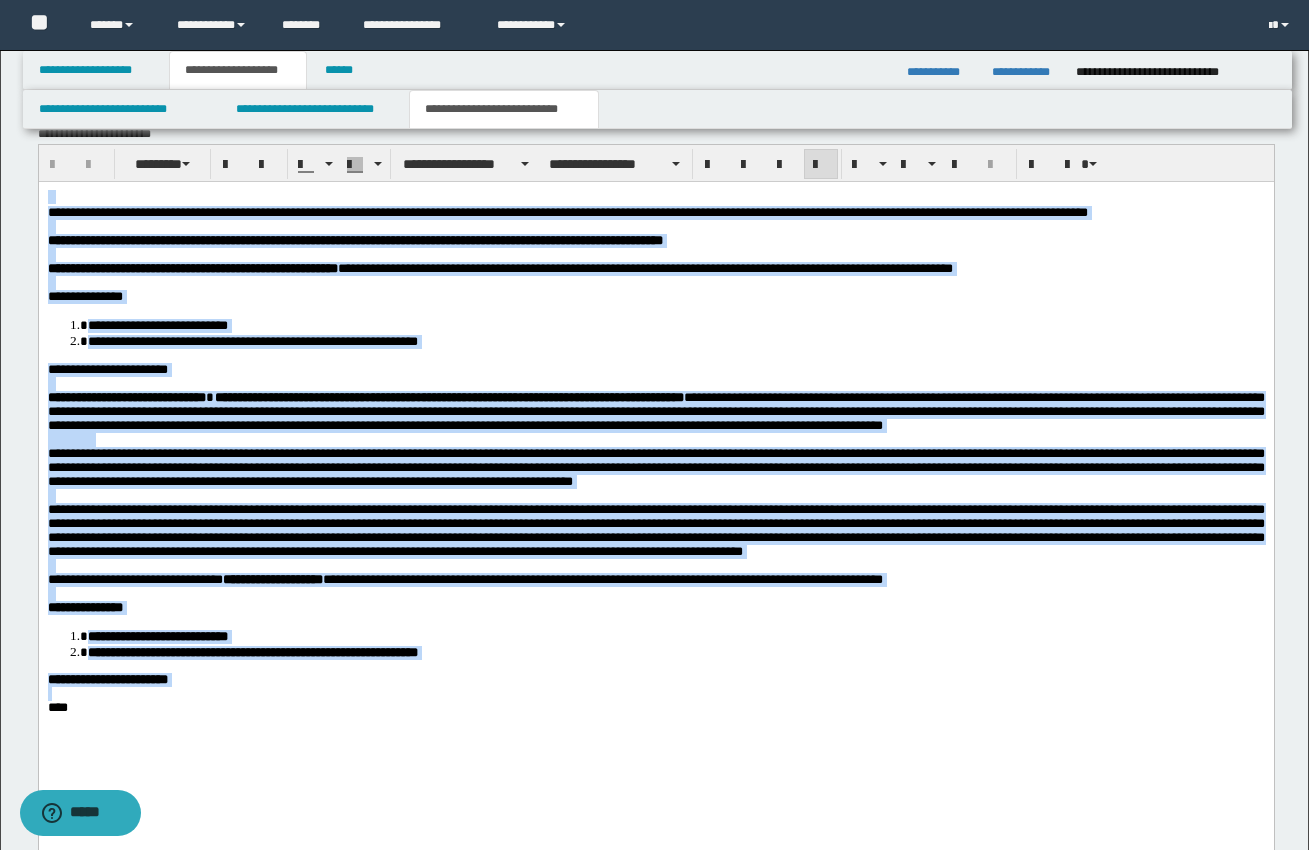 paste 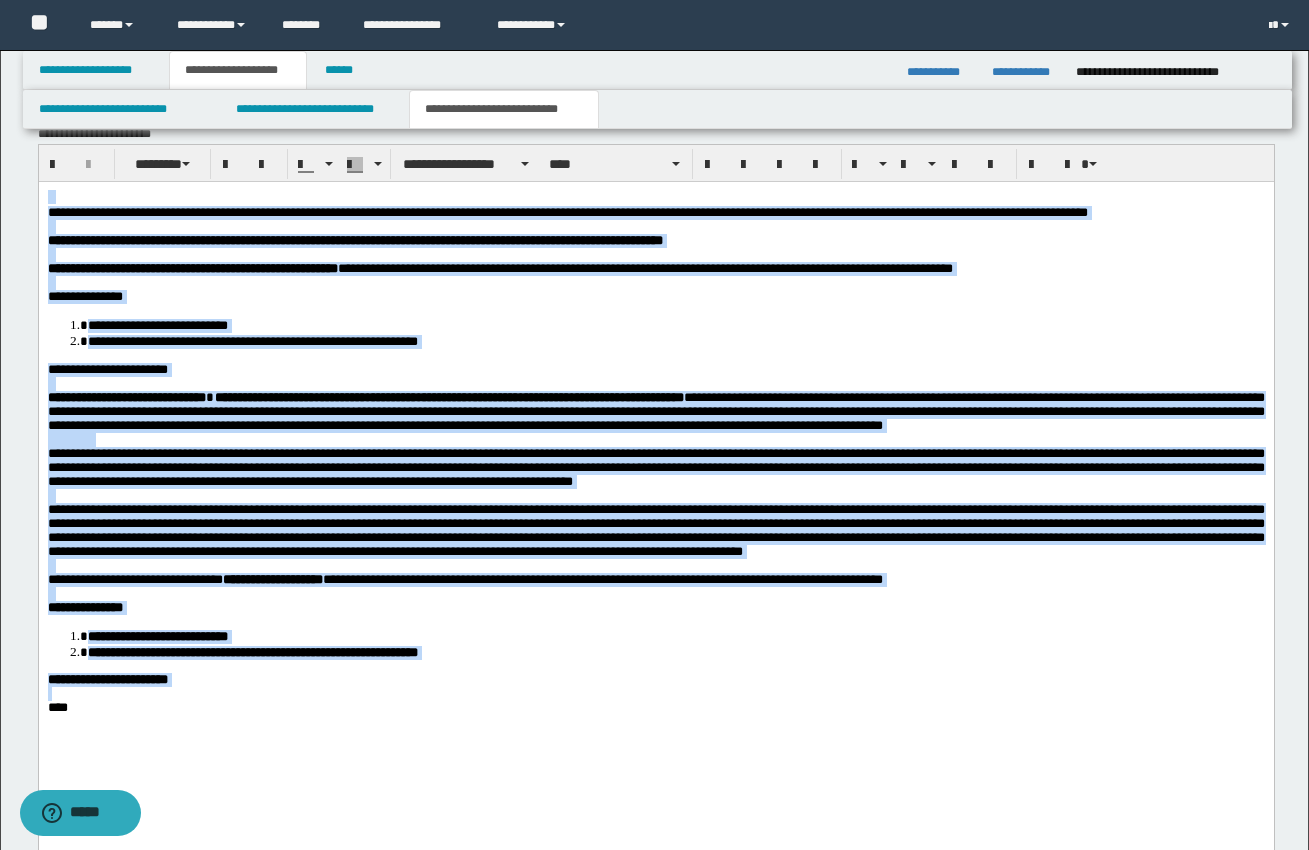 type 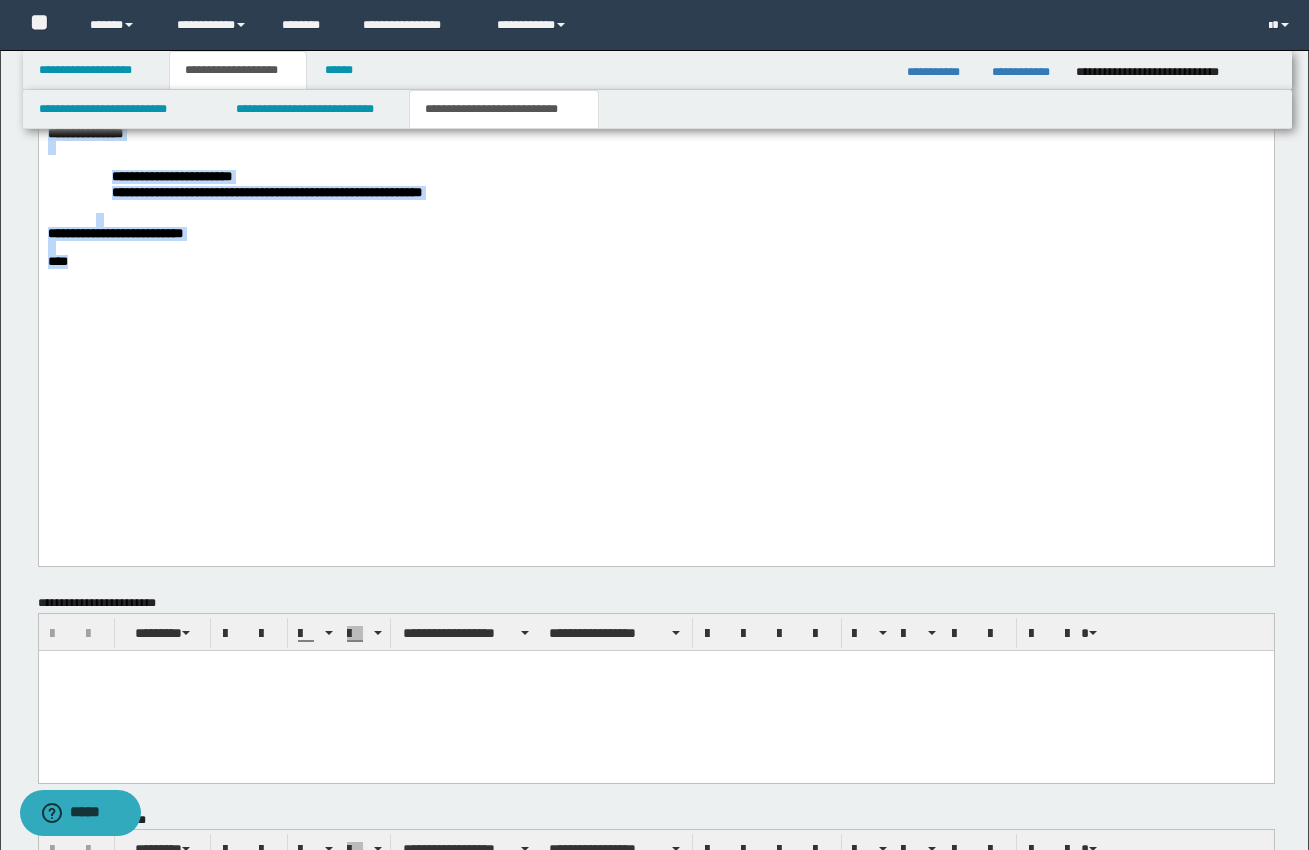 drag, startPoint x: 50, startPoint y: -677, endPoint x: 398, endPoint y: 890, distance: 1605.1769 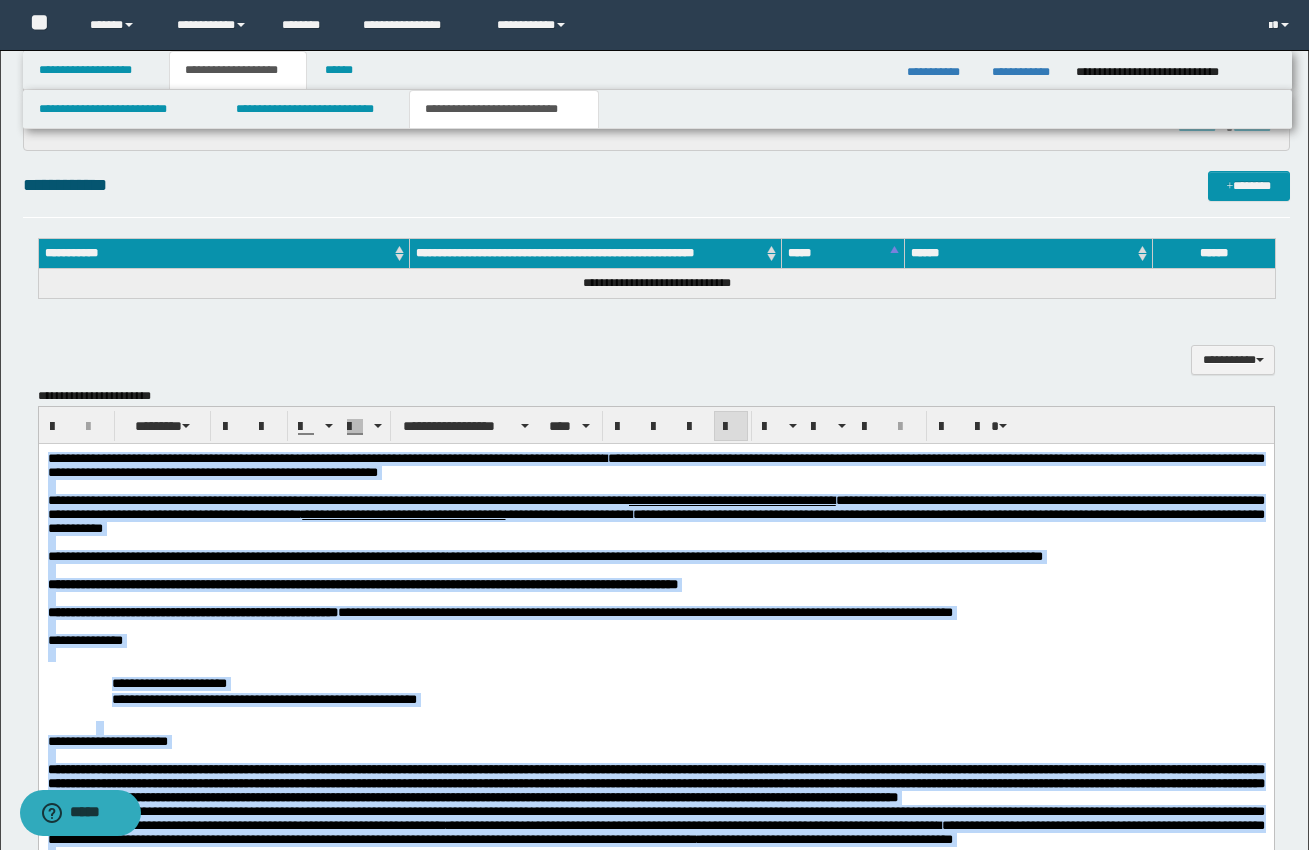 scroll, scrollTop: 1048, scrollLeft: 0, axis: vertical 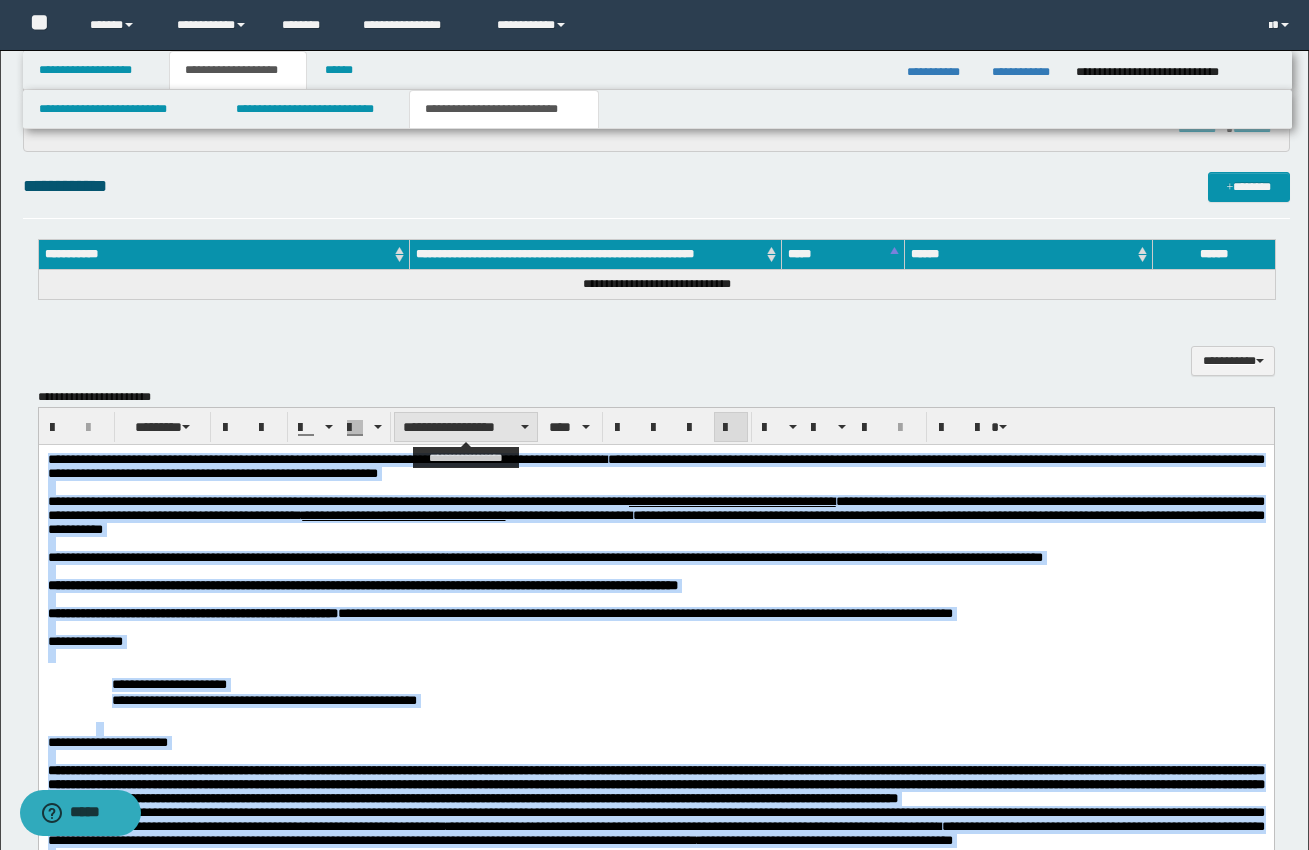 click at bounding box center [525, 427] 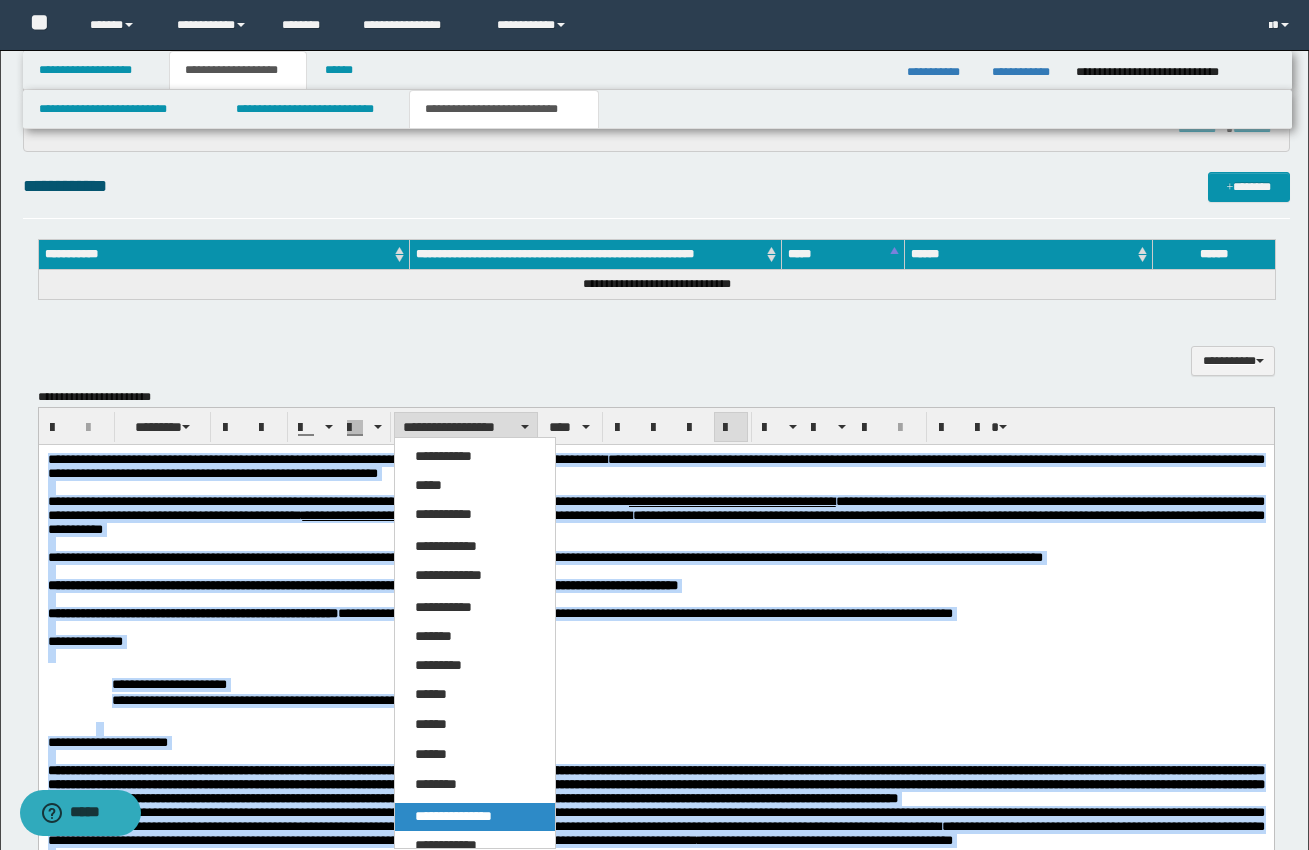 click on "**********" at bounding box center [453, 816] 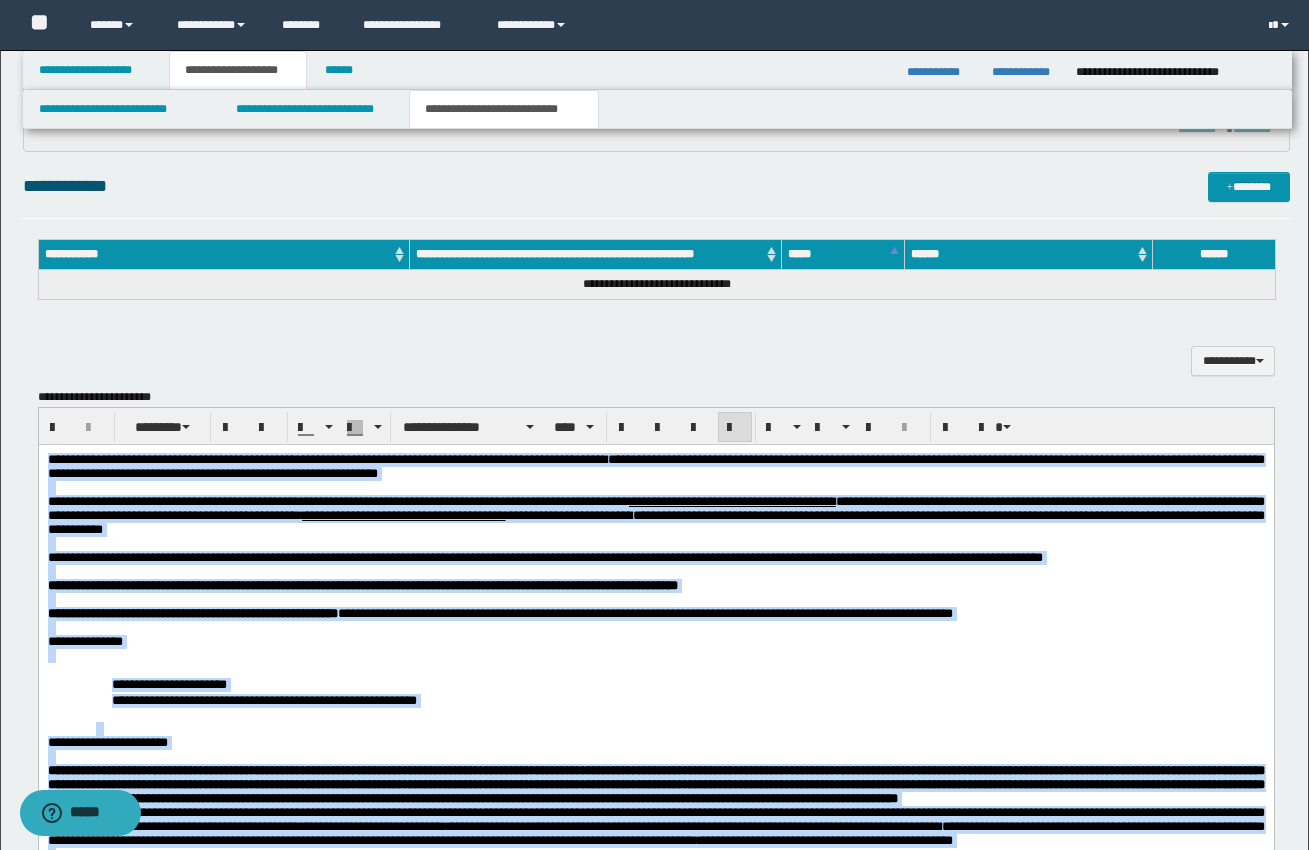 click at bounding box center [655, 655] 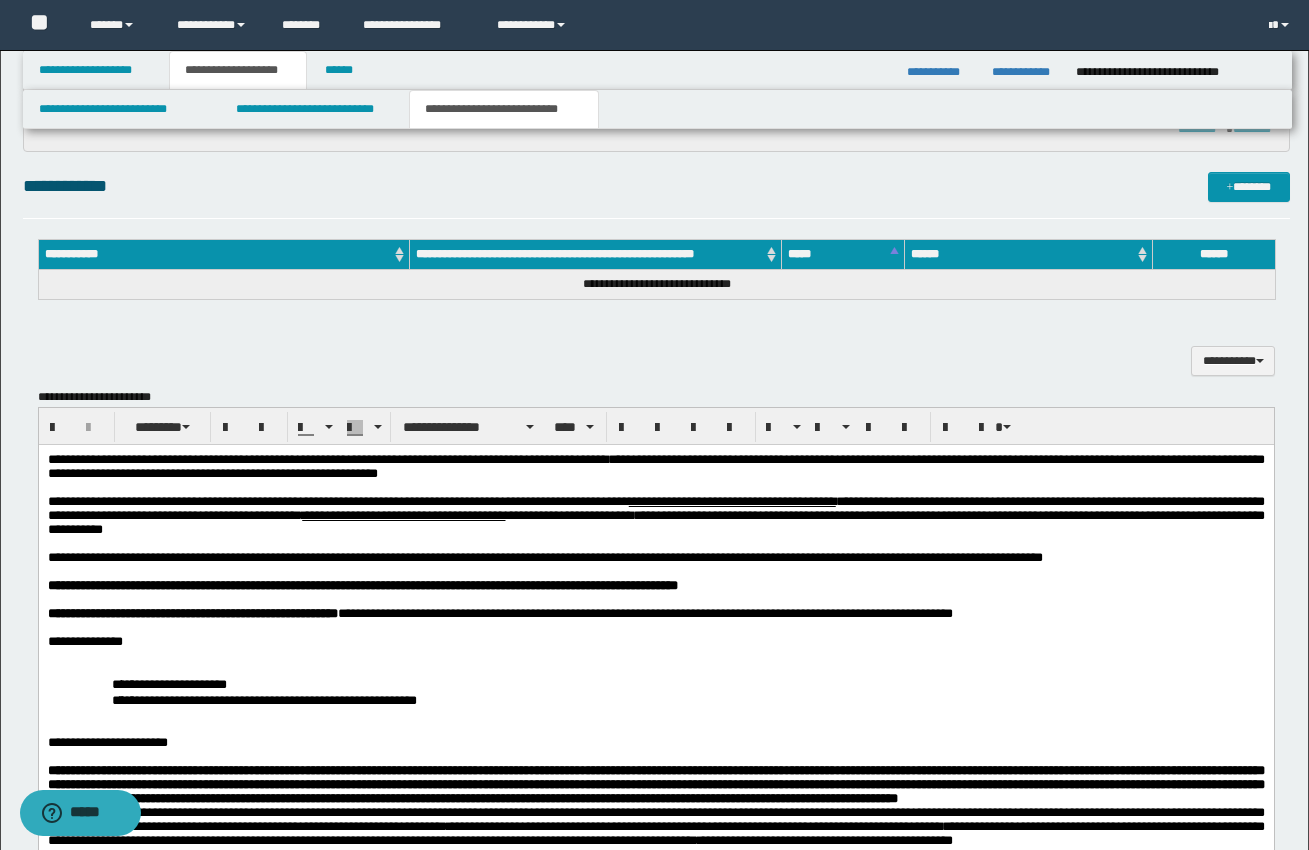 click at bounding box center [655, 655] 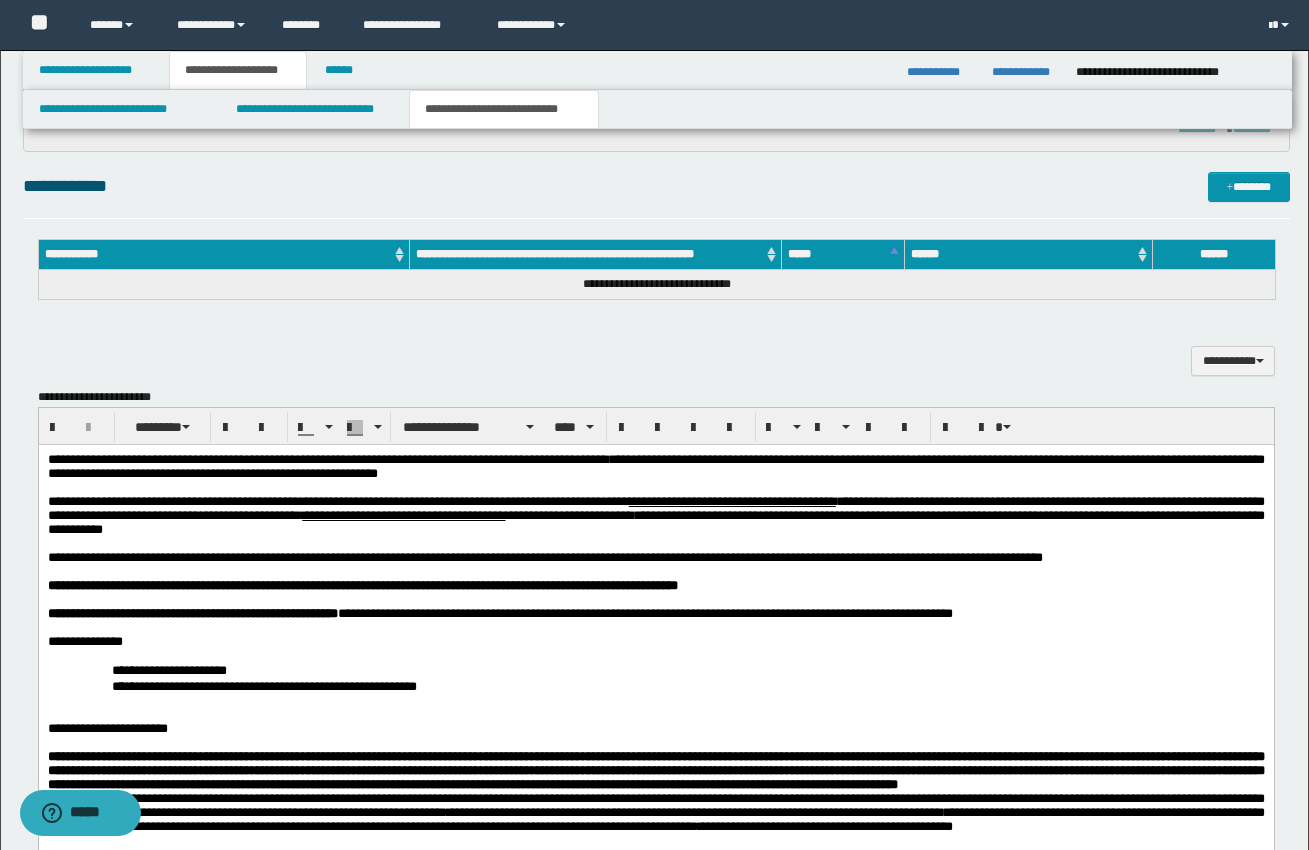 click at bounding box center [679, 714] 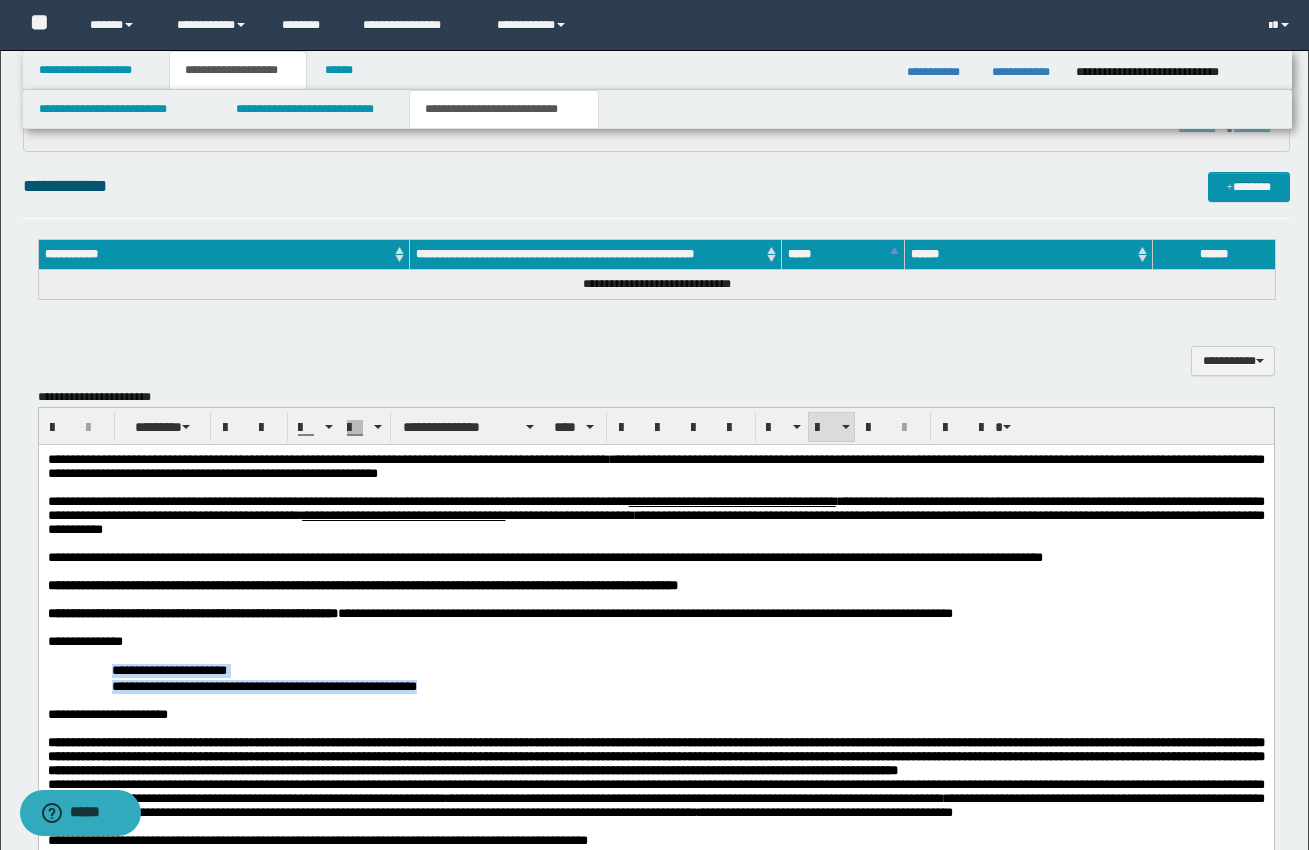 drag, startPoint x: 106, startPoint y: 692, endPoint x: 612, endPoint y: 732, distance: 507.57855 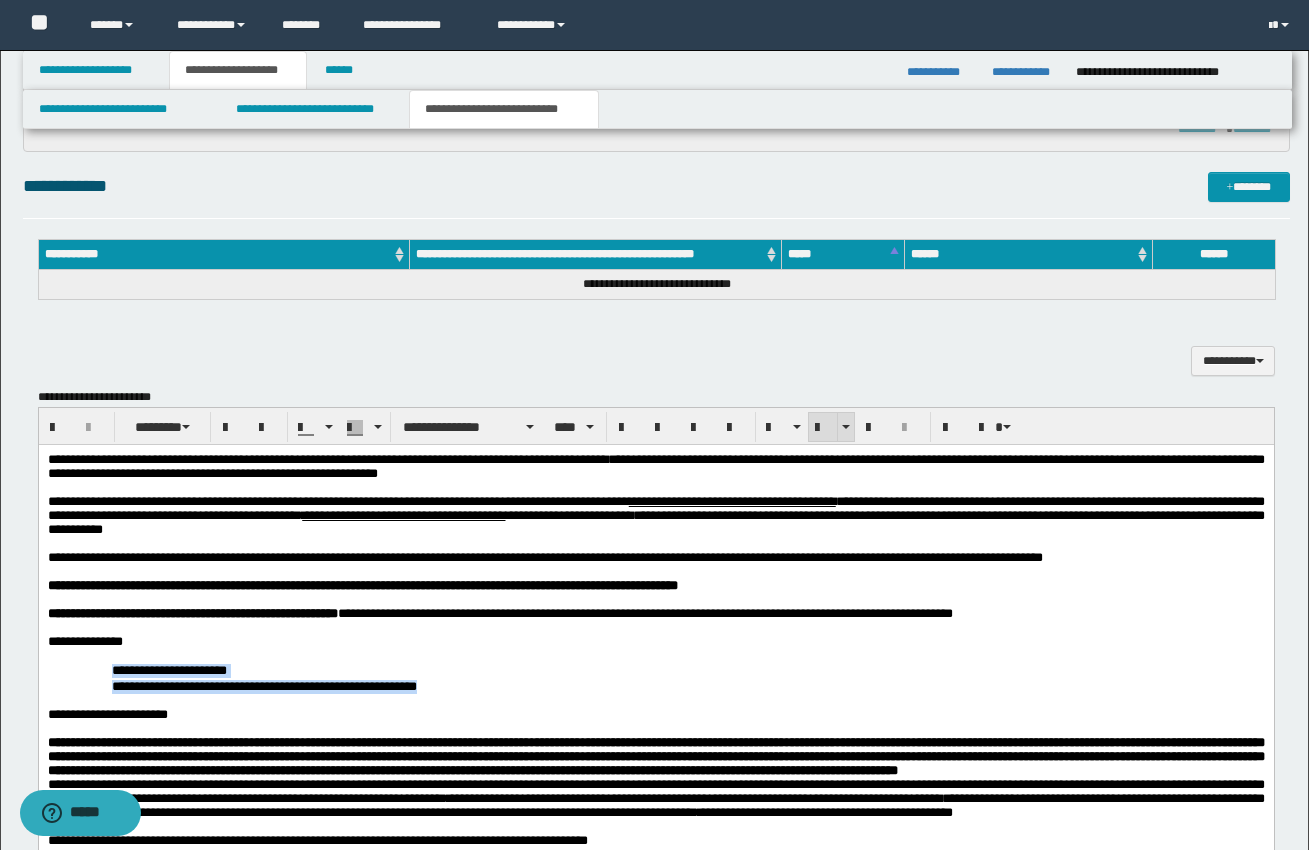 click at bounding box center [823, 428] 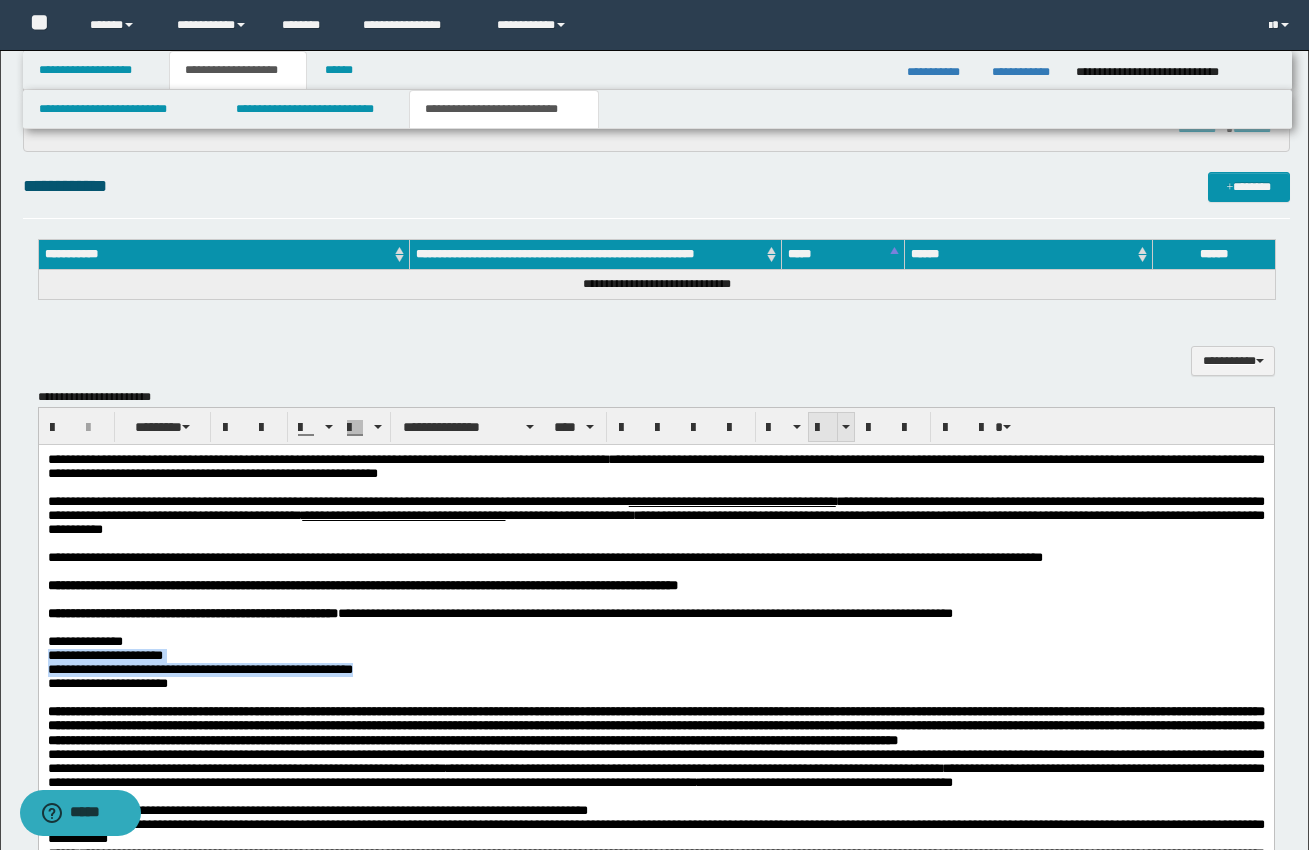 click at bounding box center (823, 428) 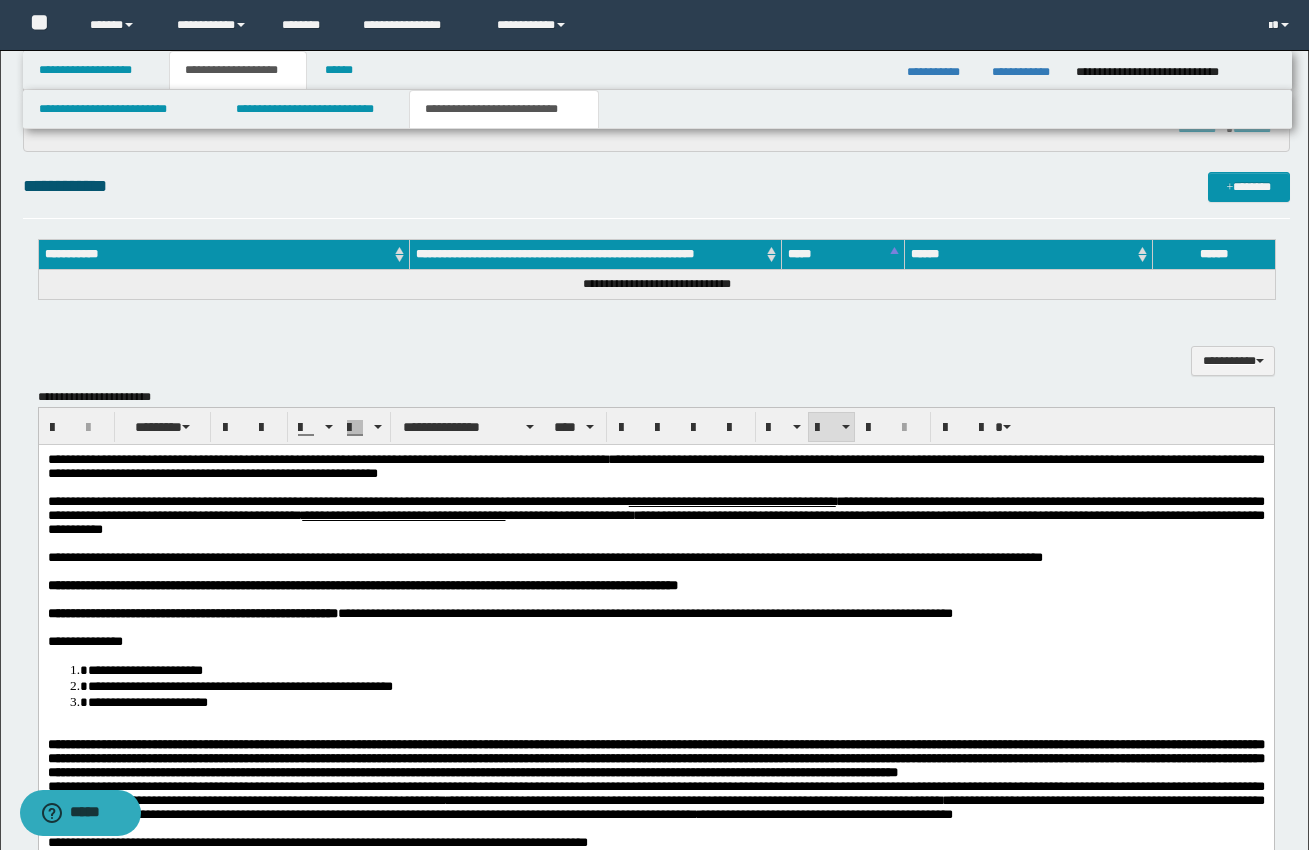 click on "**********" at bounding box center (675, 701) 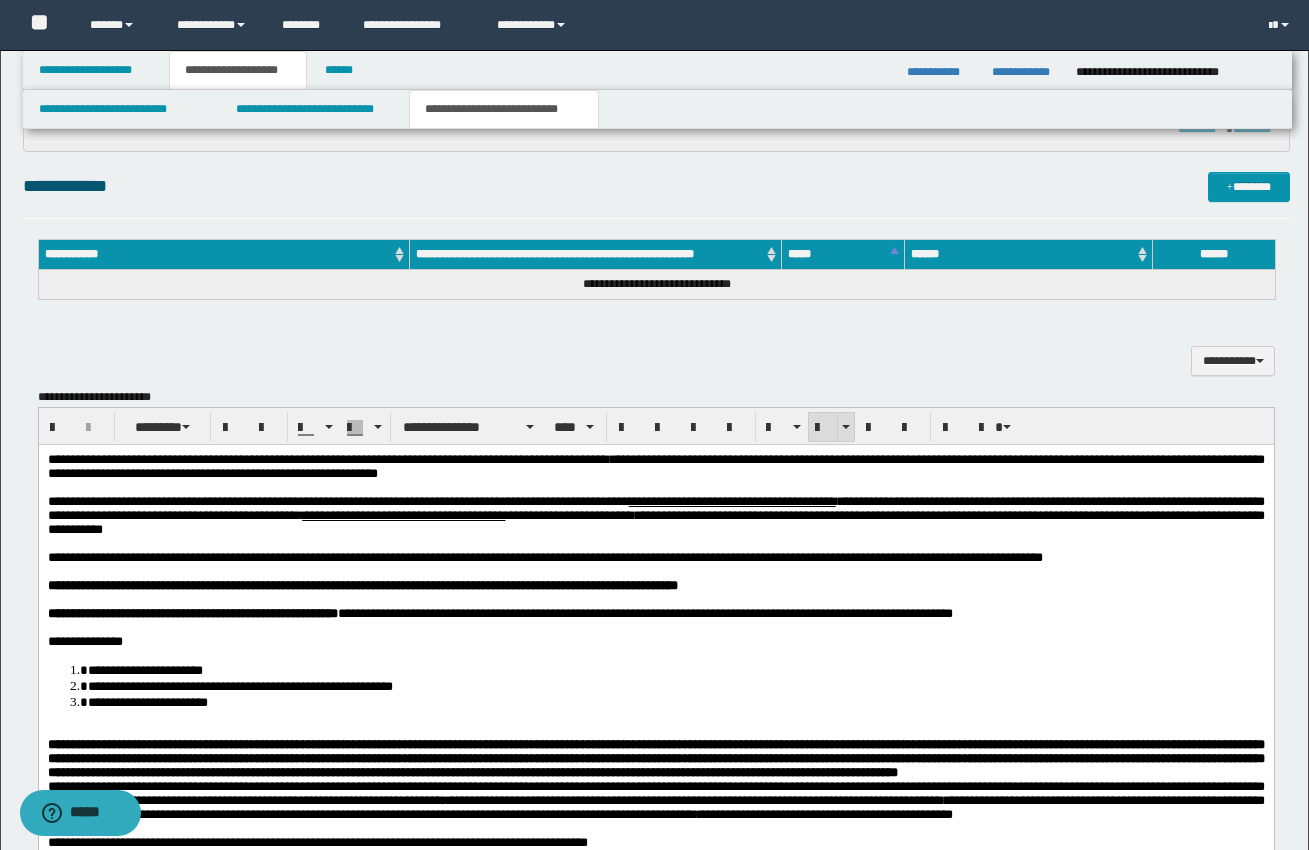 click at bounding box center [823, 428] 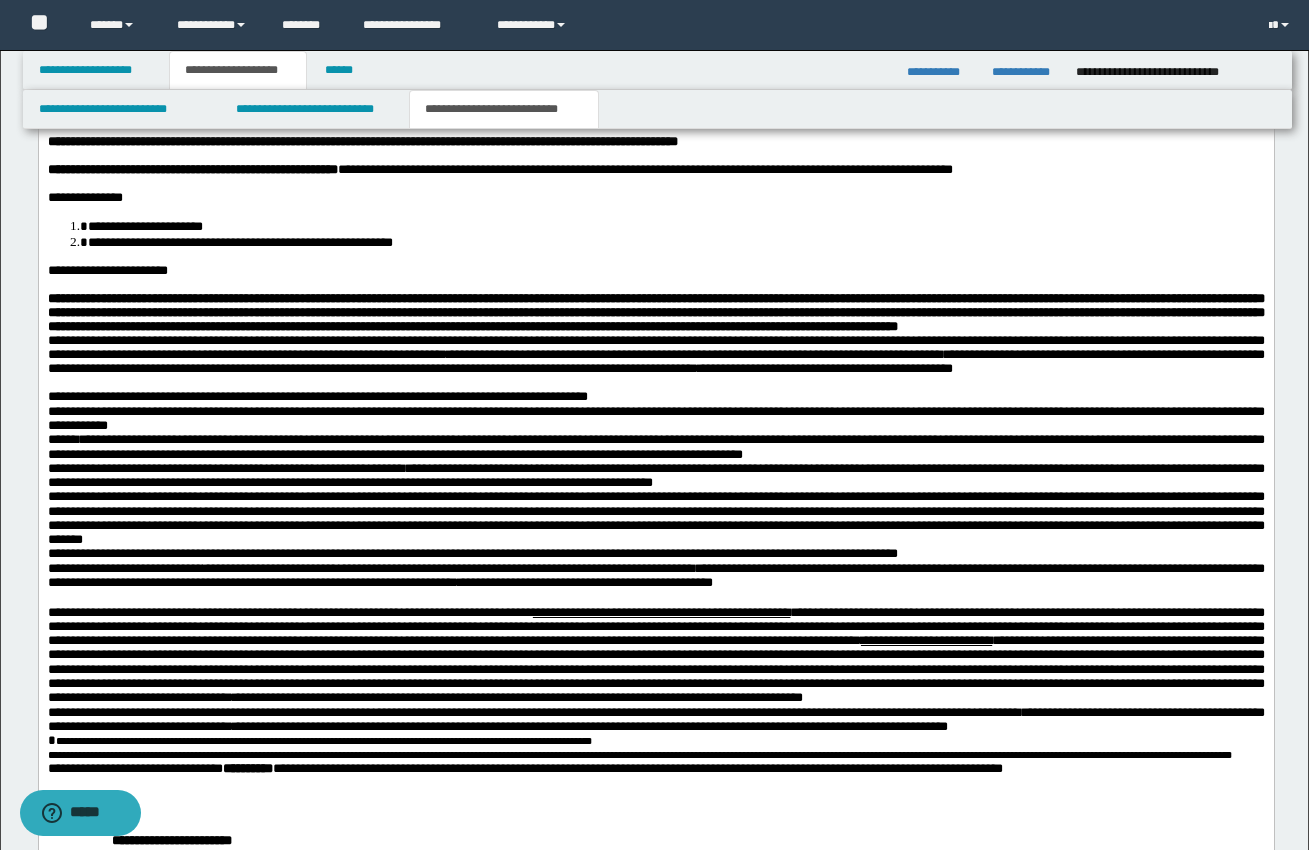 scroll, scrollTop: 1494, scrollLeft: 0, axis: vertical 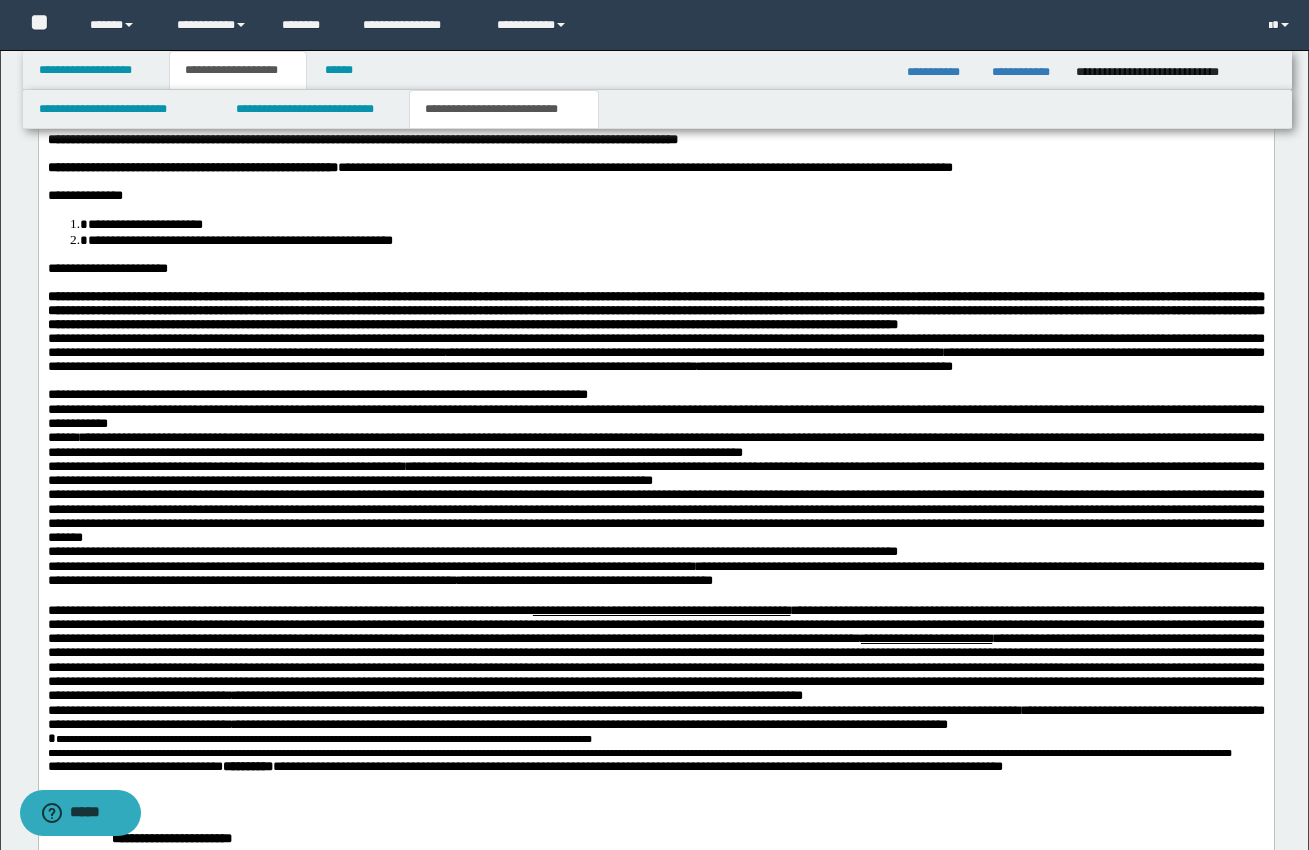 click on "**********" at bounding box center (655, 311) 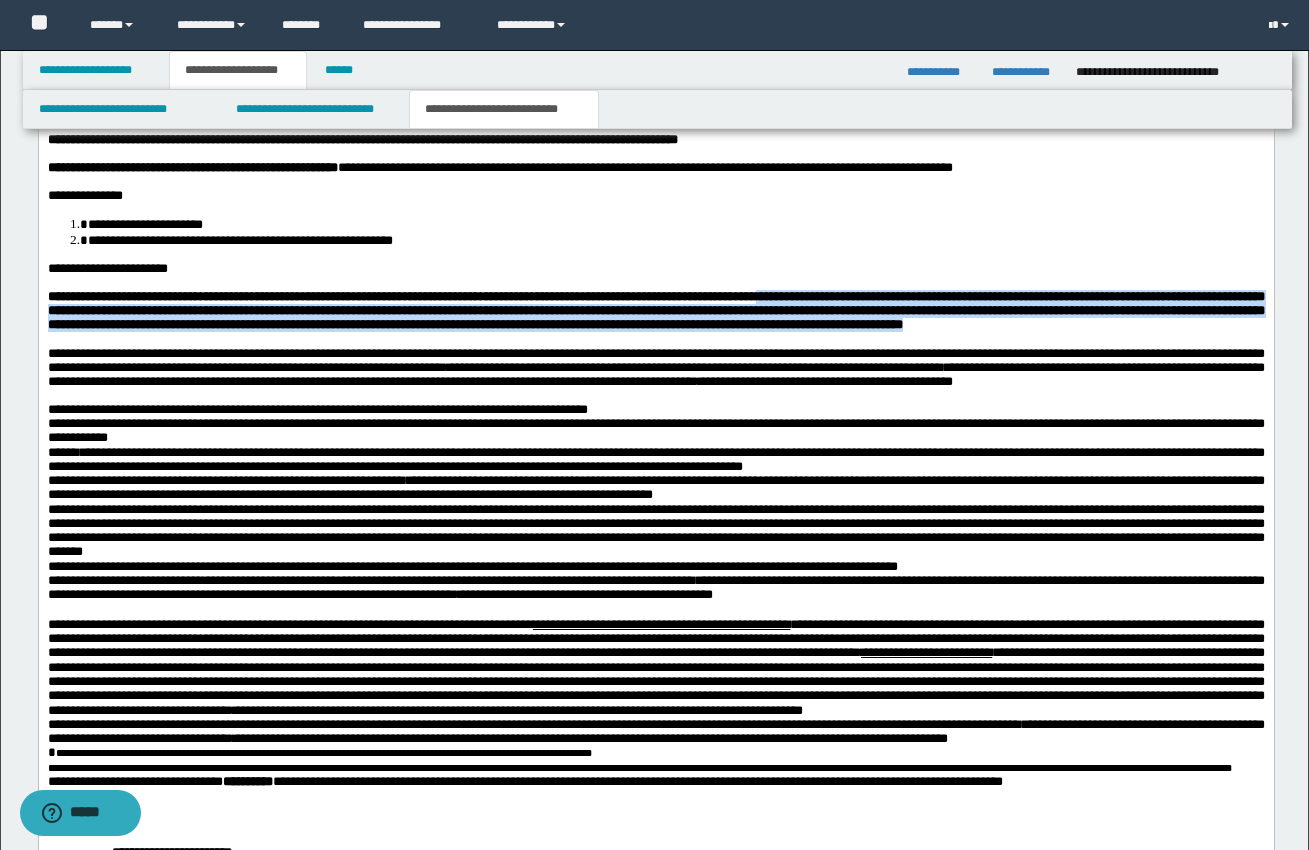 drag, startPoint x: 884, startPoint y: 331, endPoint x: 938, endPoint y: 384, distance: 75.66373 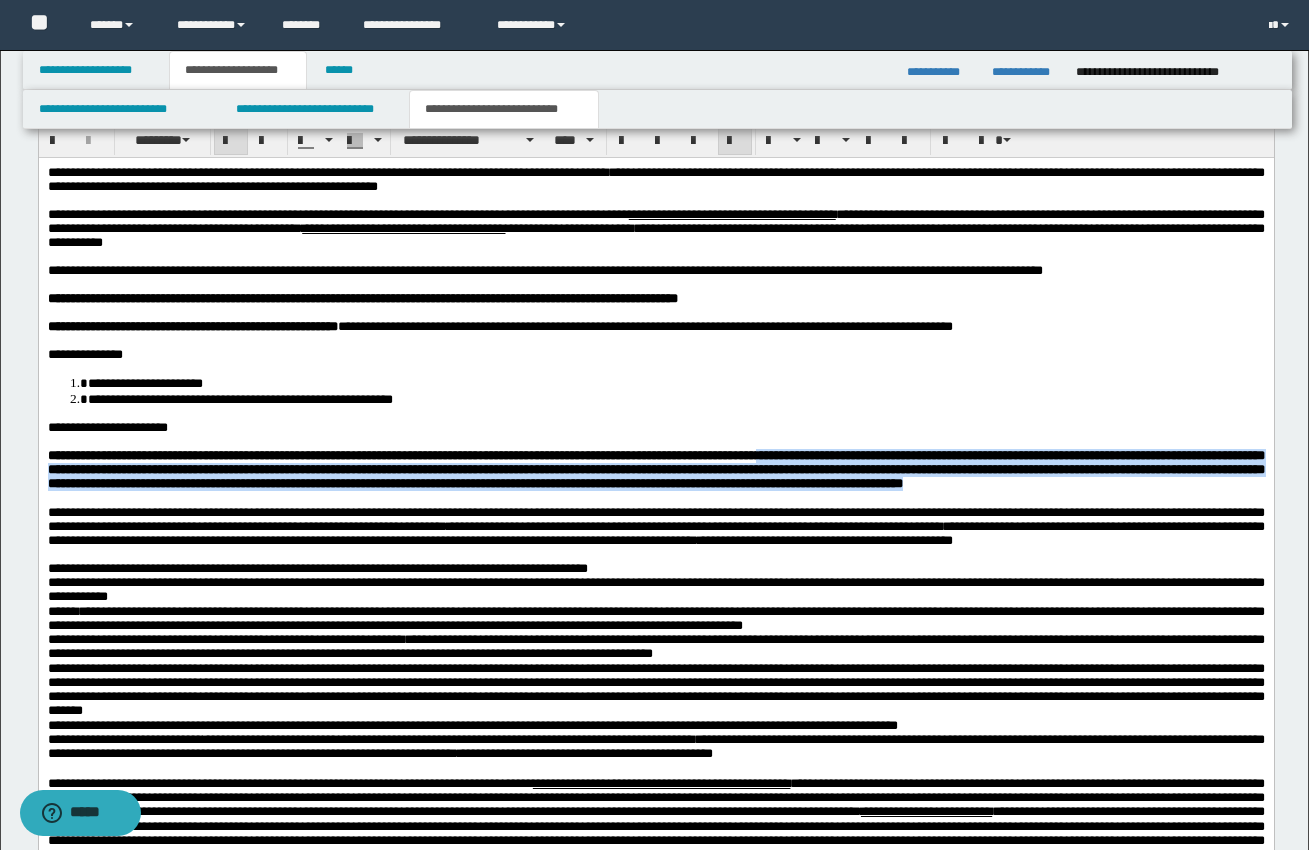 scroll, scrollTop: 1330, scrollLeft: 0, axis: vertical 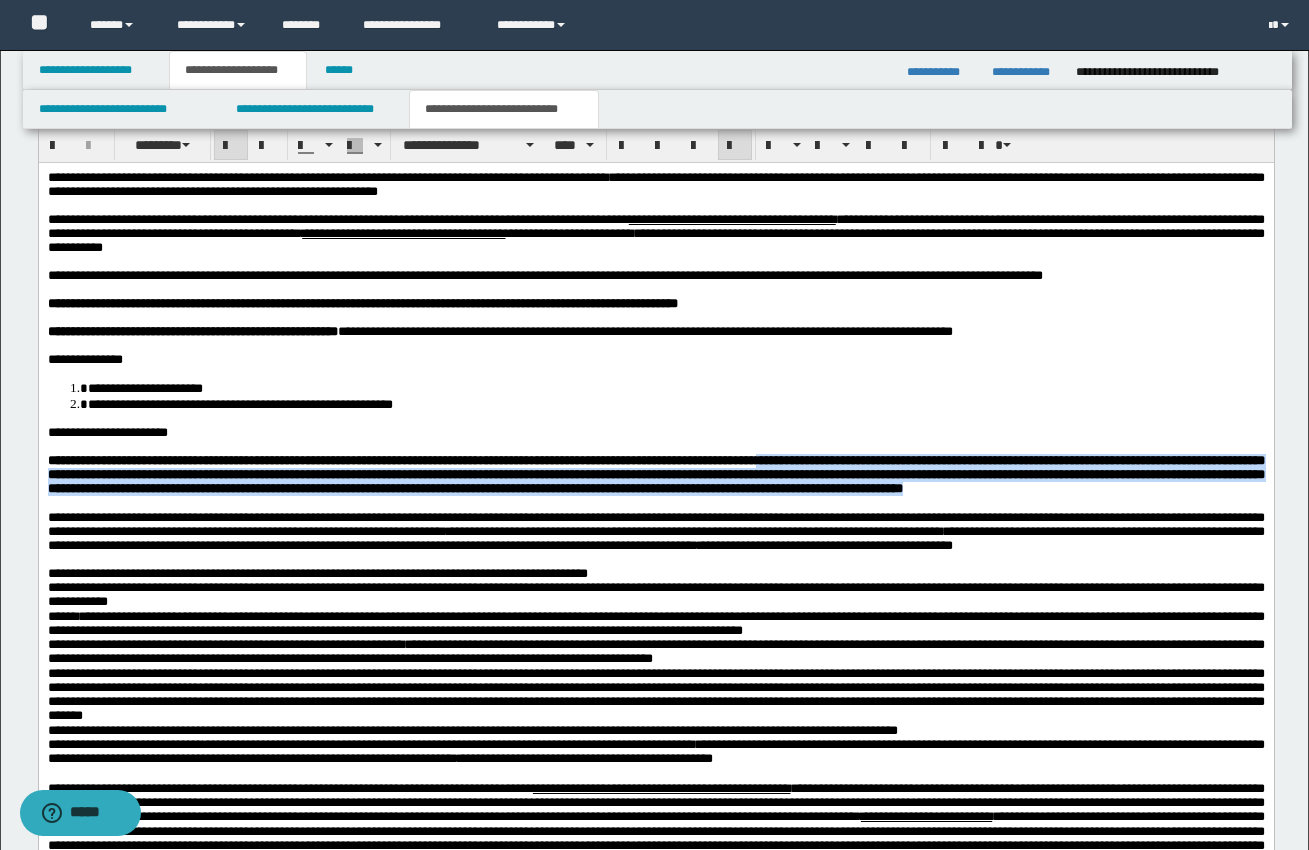 click at bounding box center (231, 146) 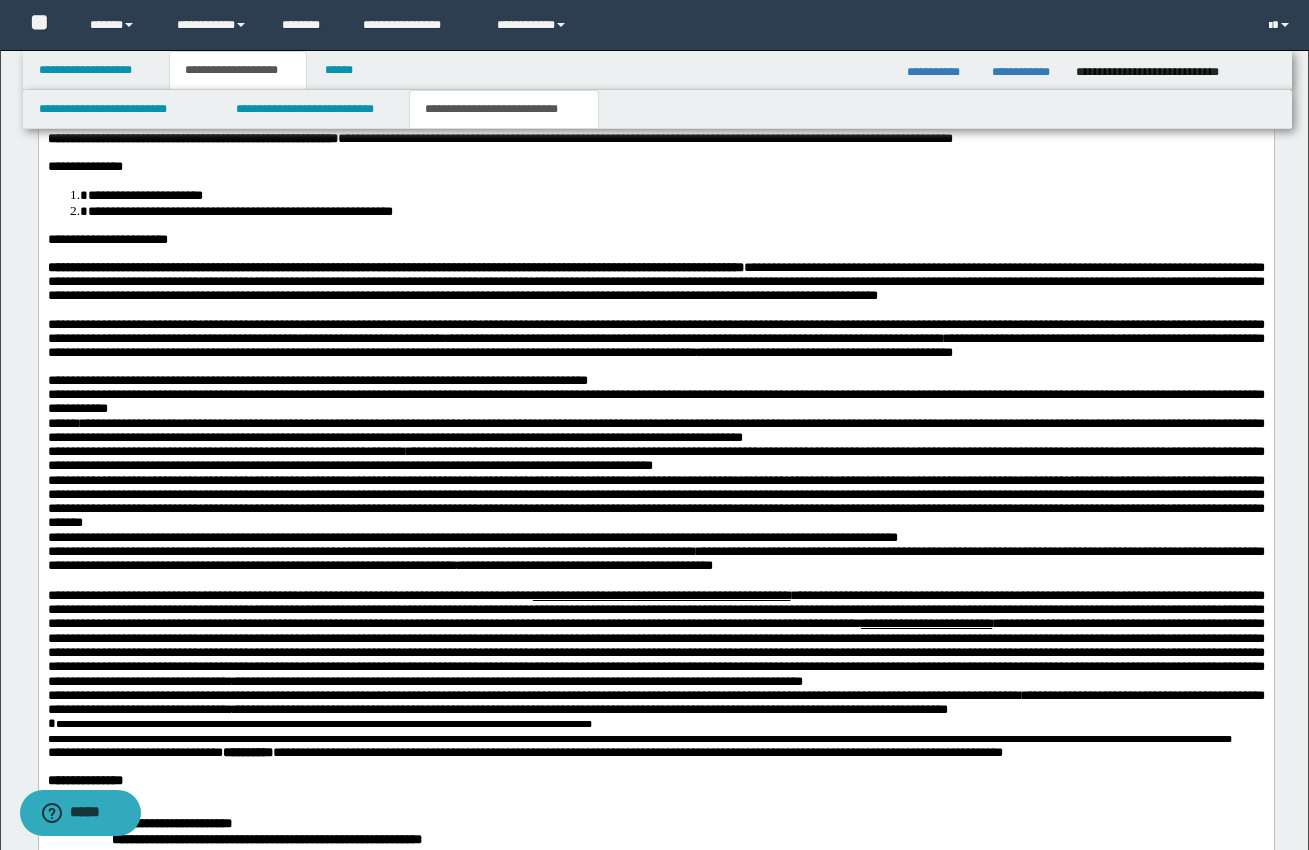 scroll, scrollTop: 1521, scrollLeft: 0, axis: vertical 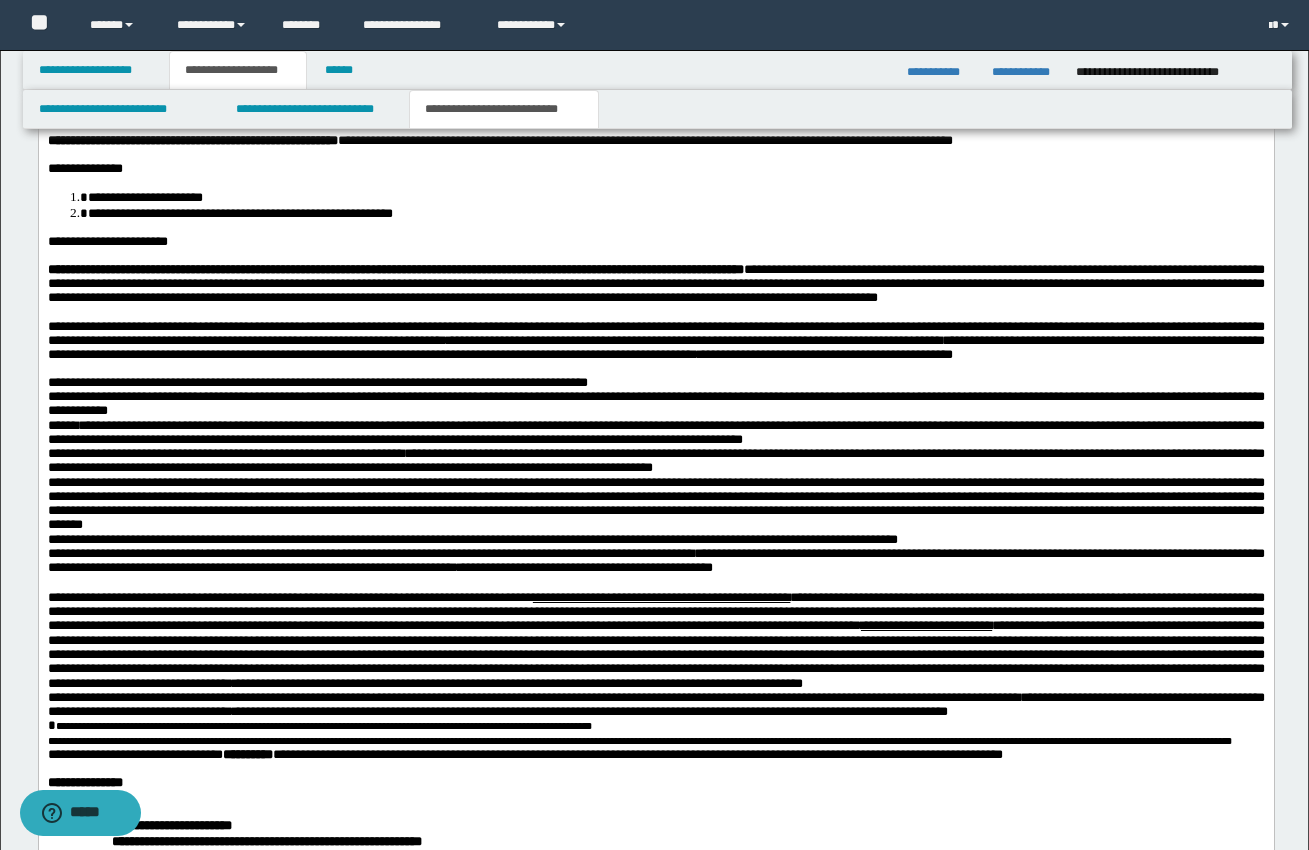 click on "**********" at bounding box center [655, 341] 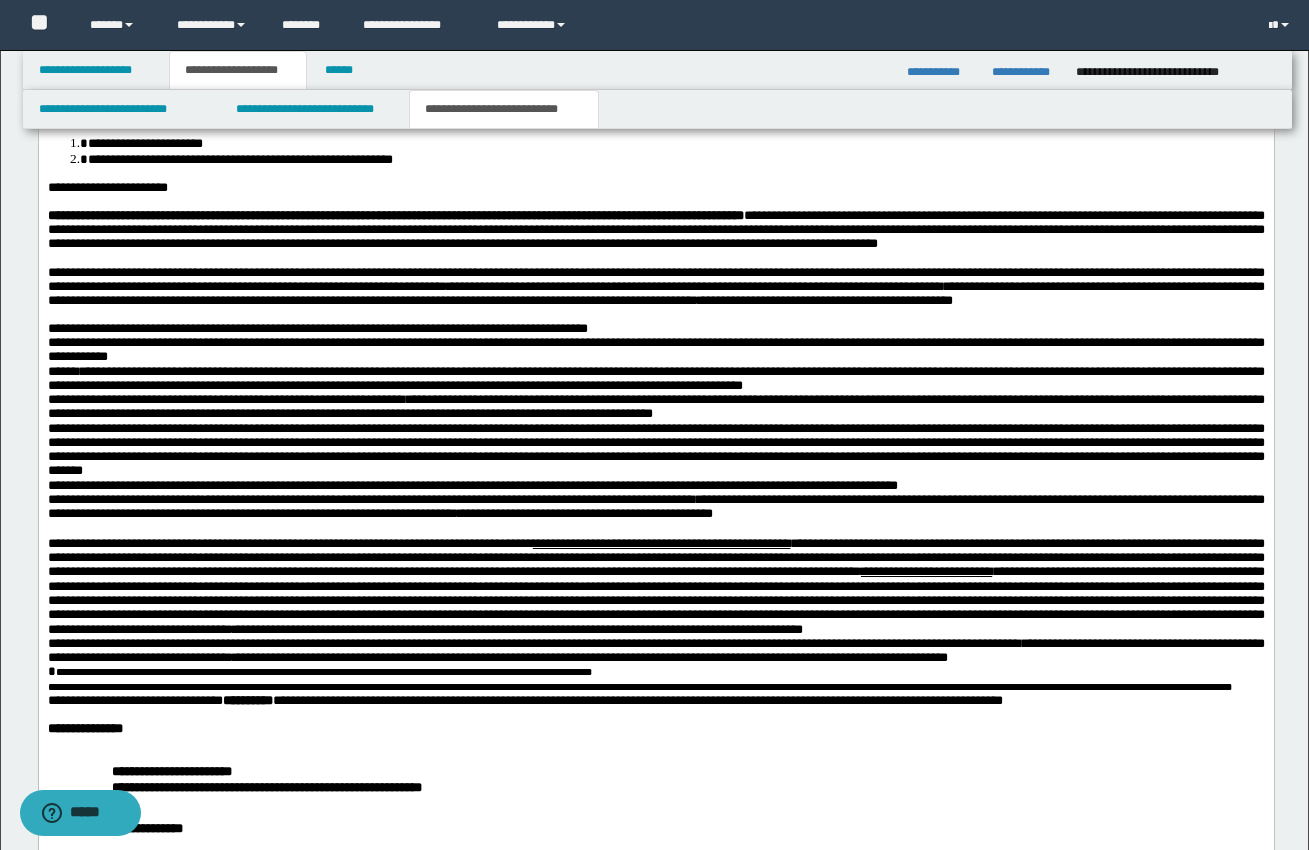 scroll, scrollTop: 1588, scrollLeft: 0, axis: vertical 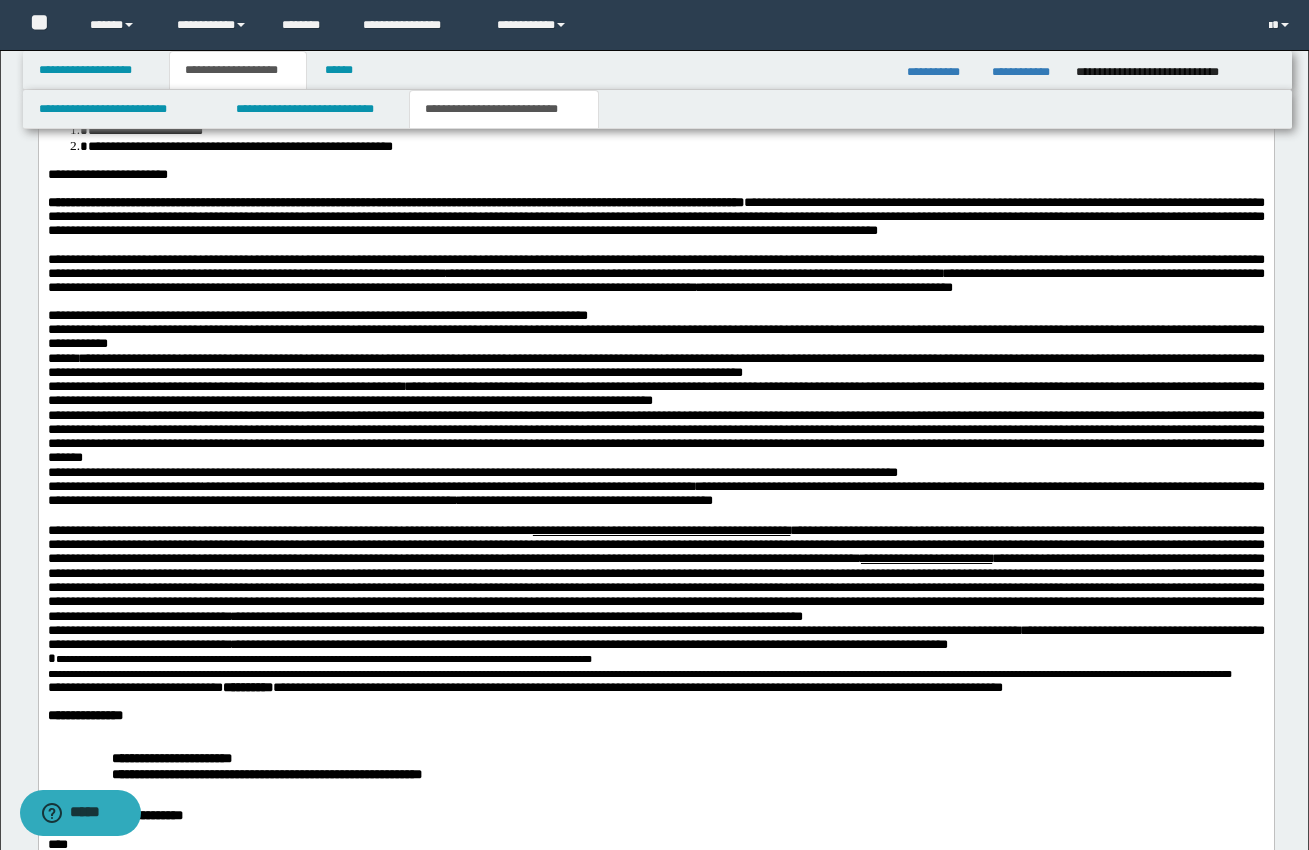 click on "**********" at bounding box center [655, 316] 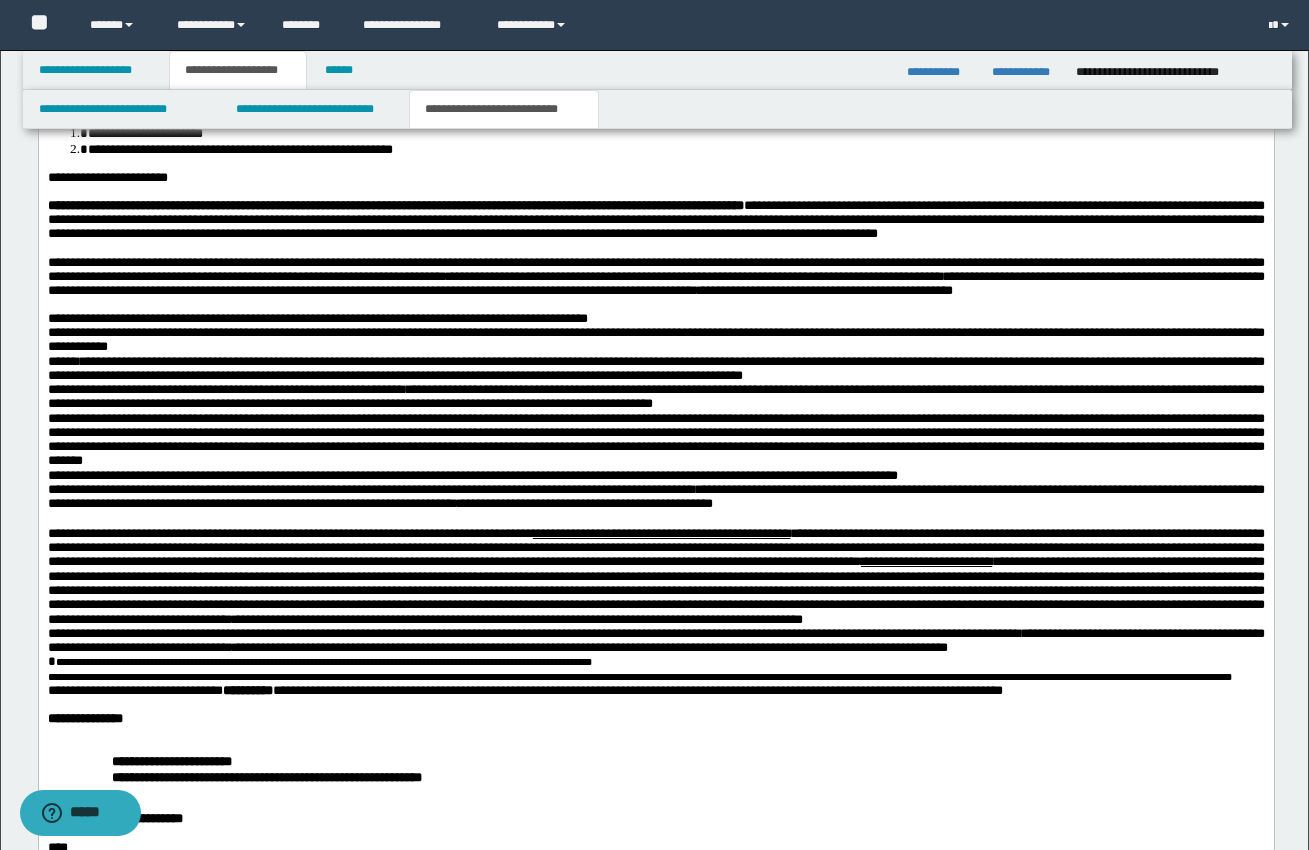 scroll, scrollTop: 1583, scrollLeft: 0, axis: vertical 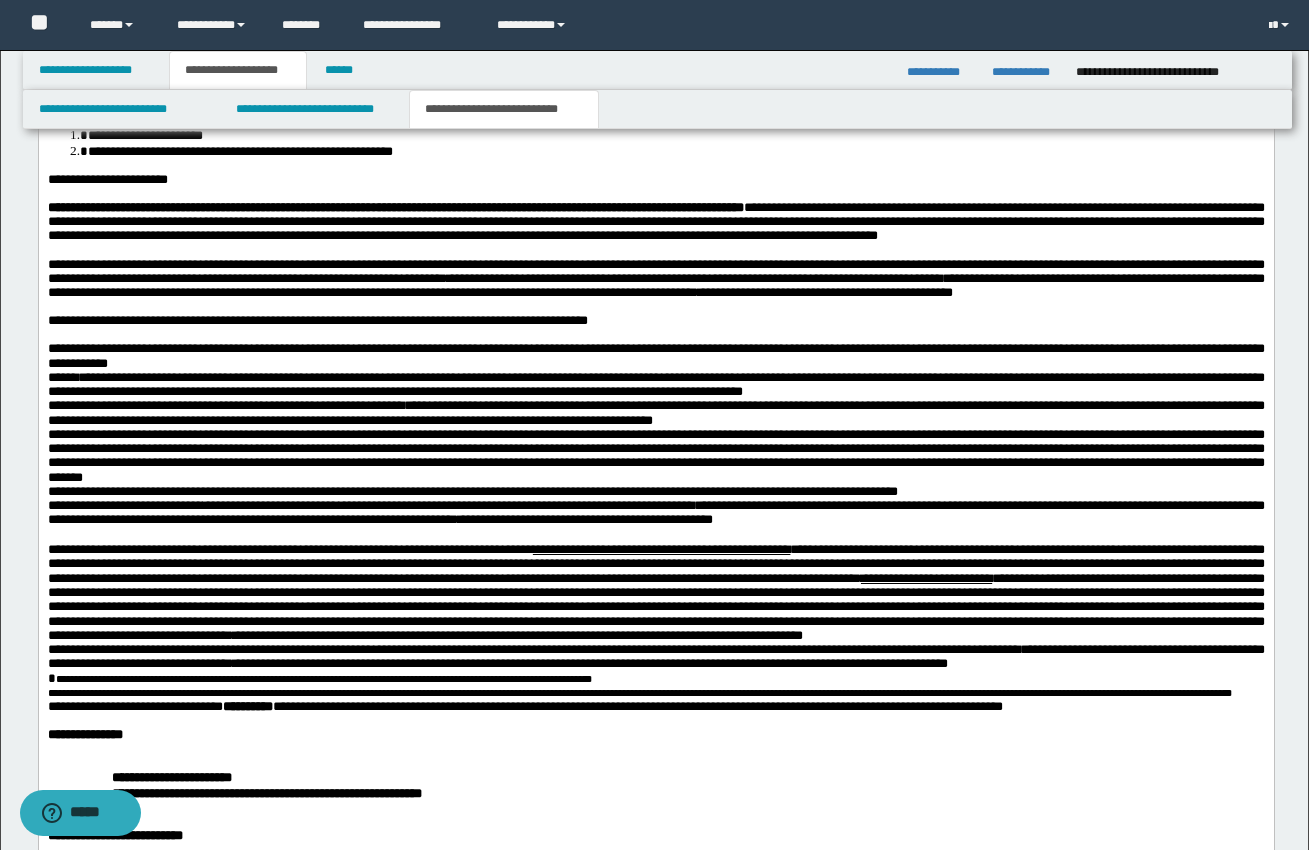 click on "**********" at bounding box center [655, 356] 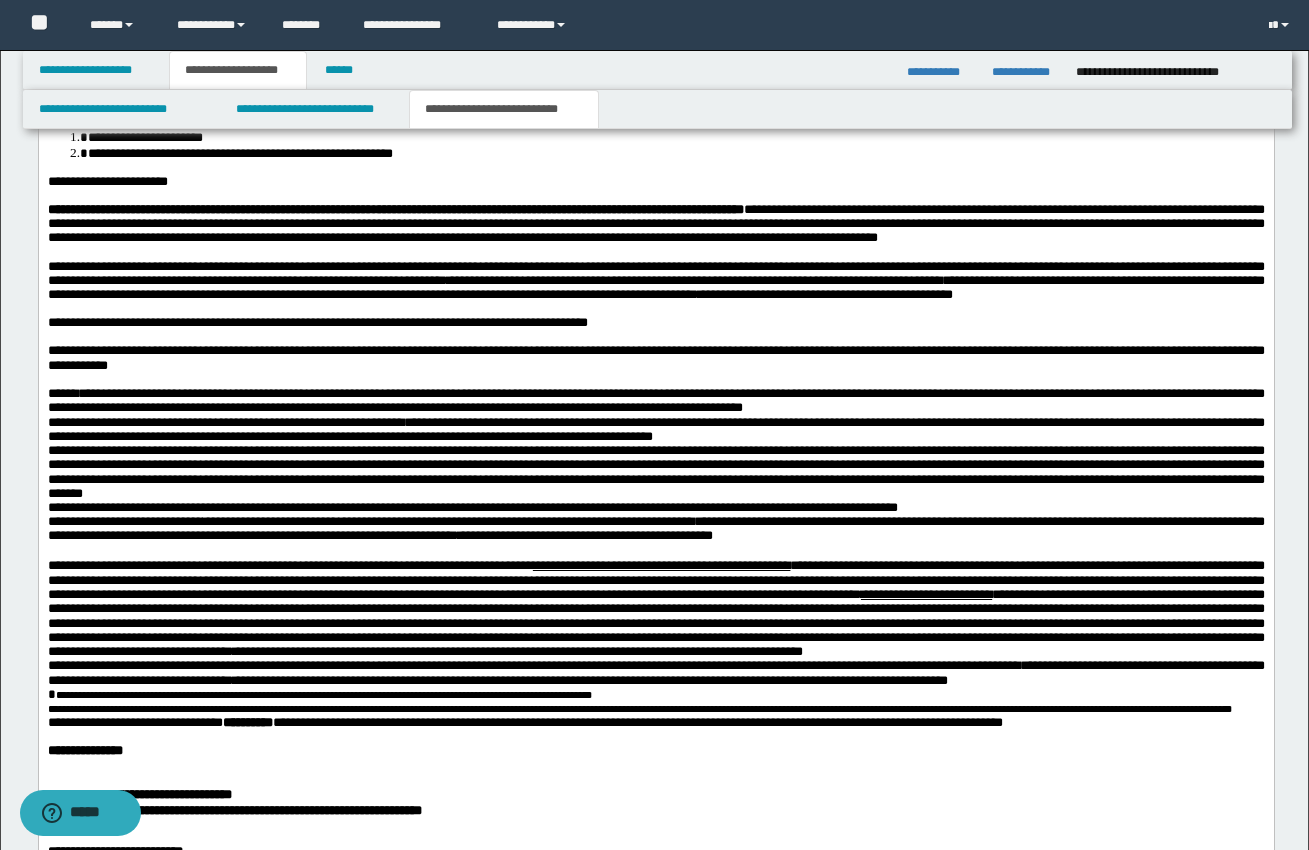 click on "**********" at bounding box center (655, 401) 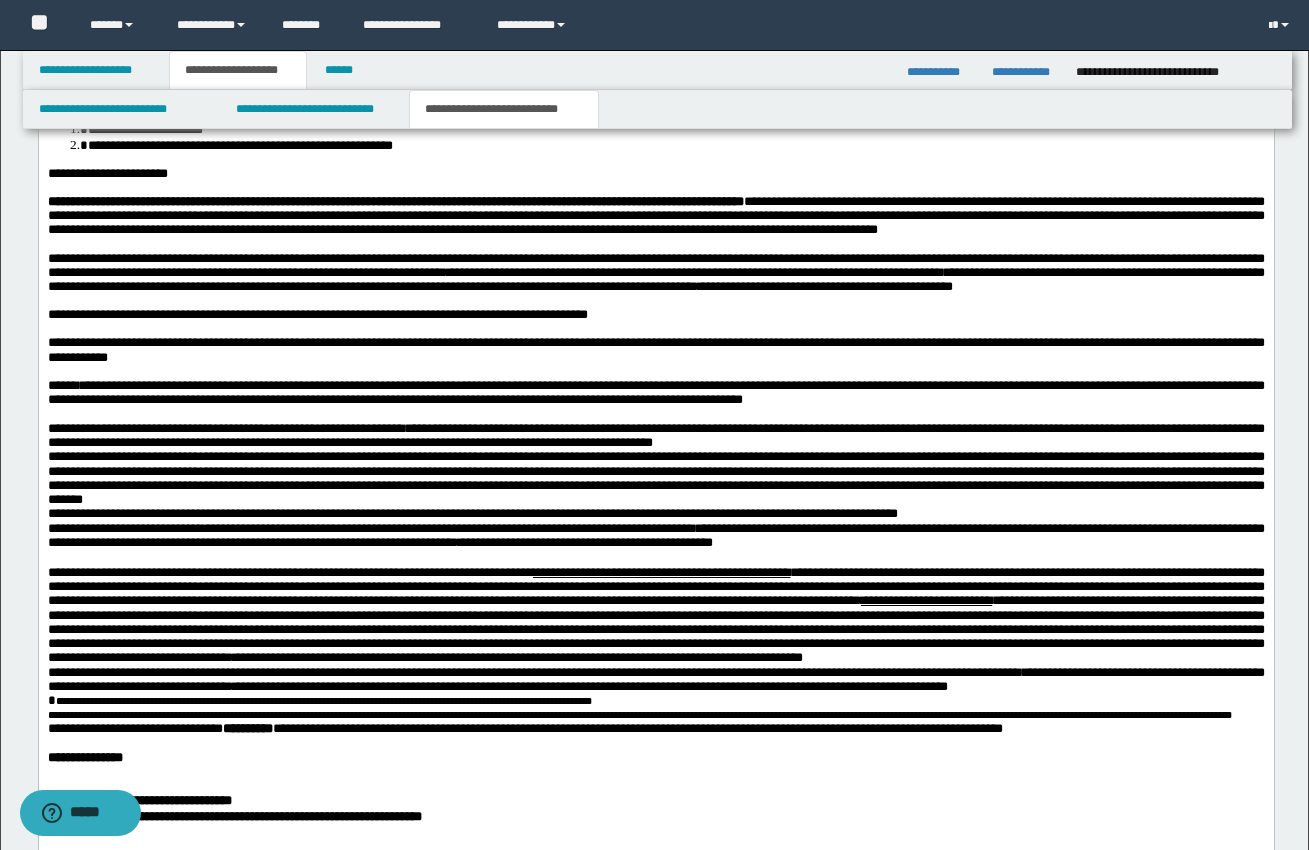 click on "**********" at bounding box center [655, 436] 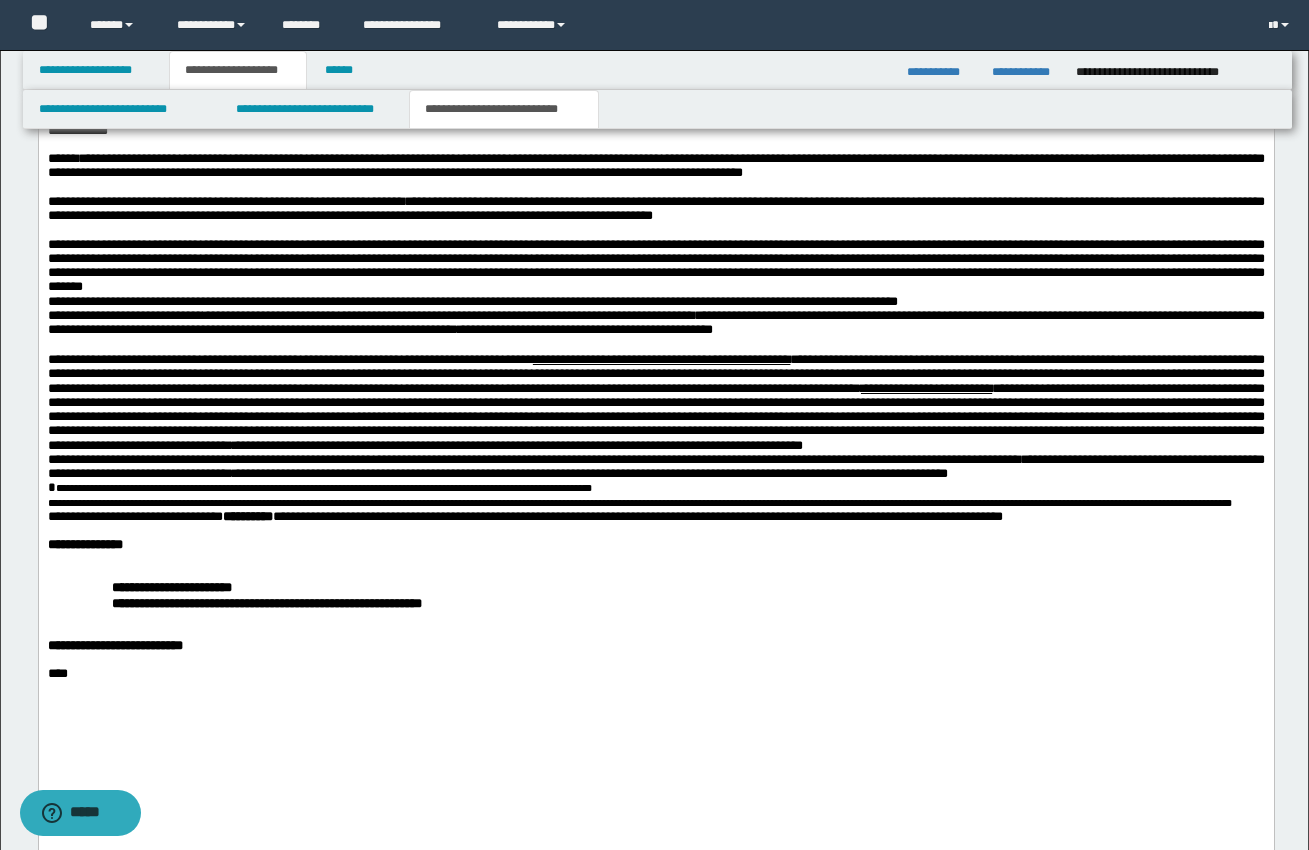 scroll, scrollTop: 1842, scrollLeft: 0, axis: vertical 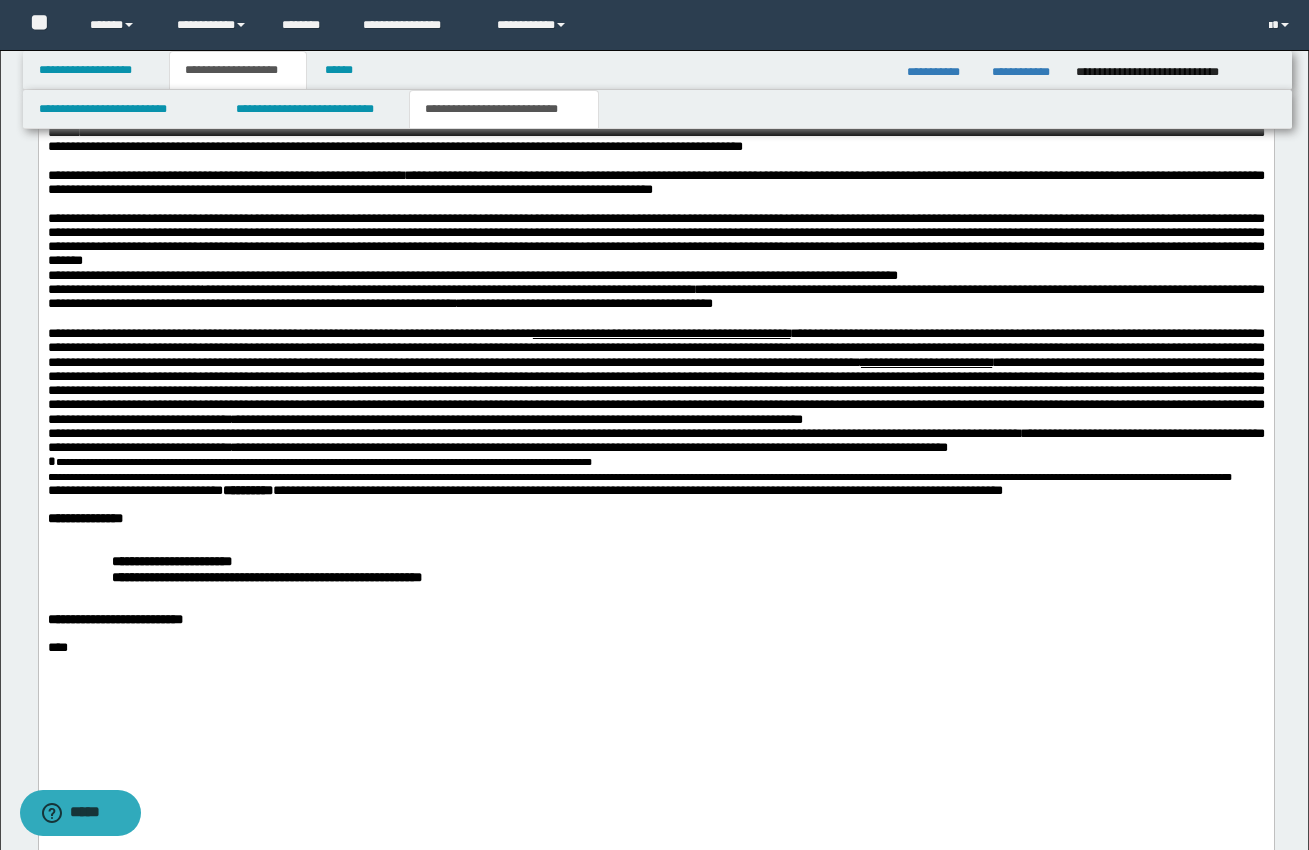 click on "**********" at bounding box center [655, 240] 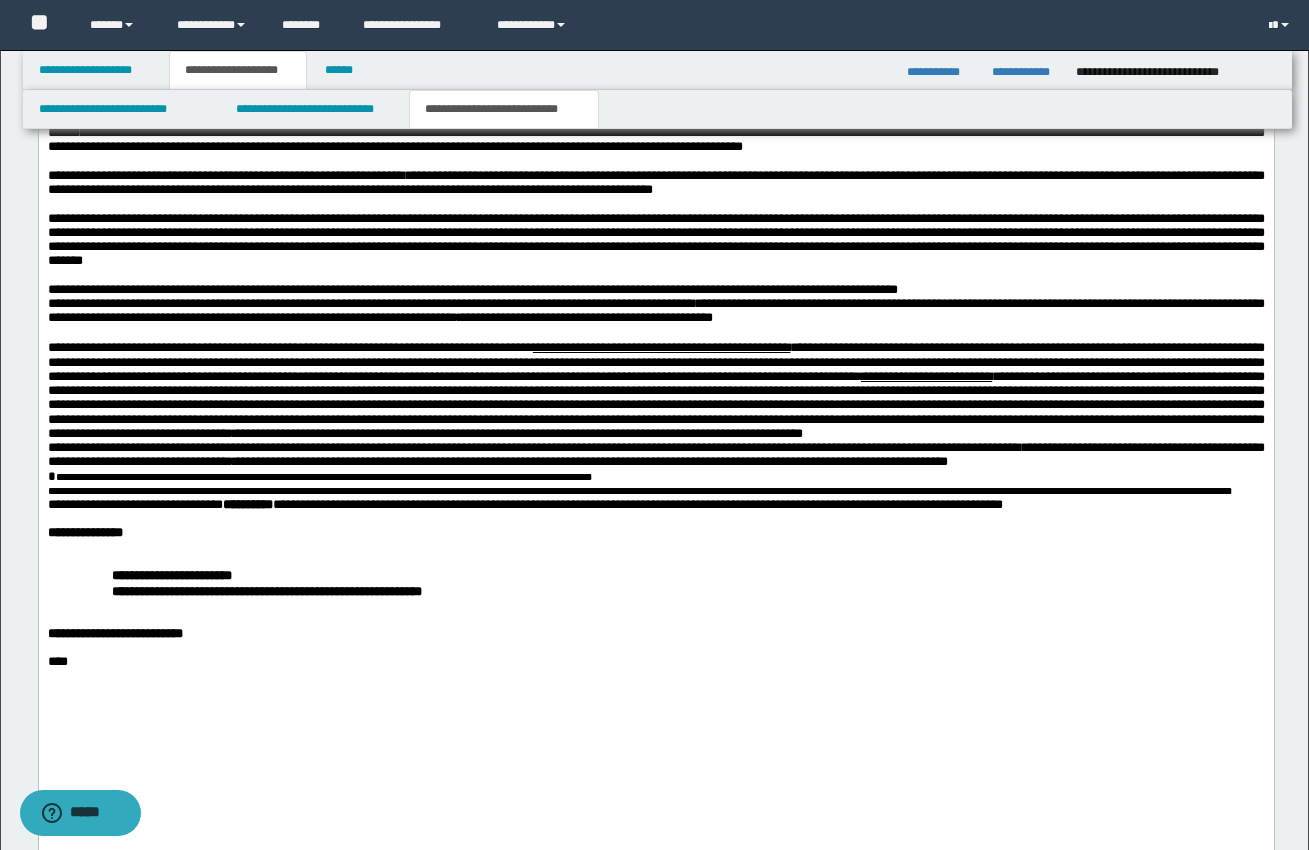 click on "**********" at bounding box center (655, 290) 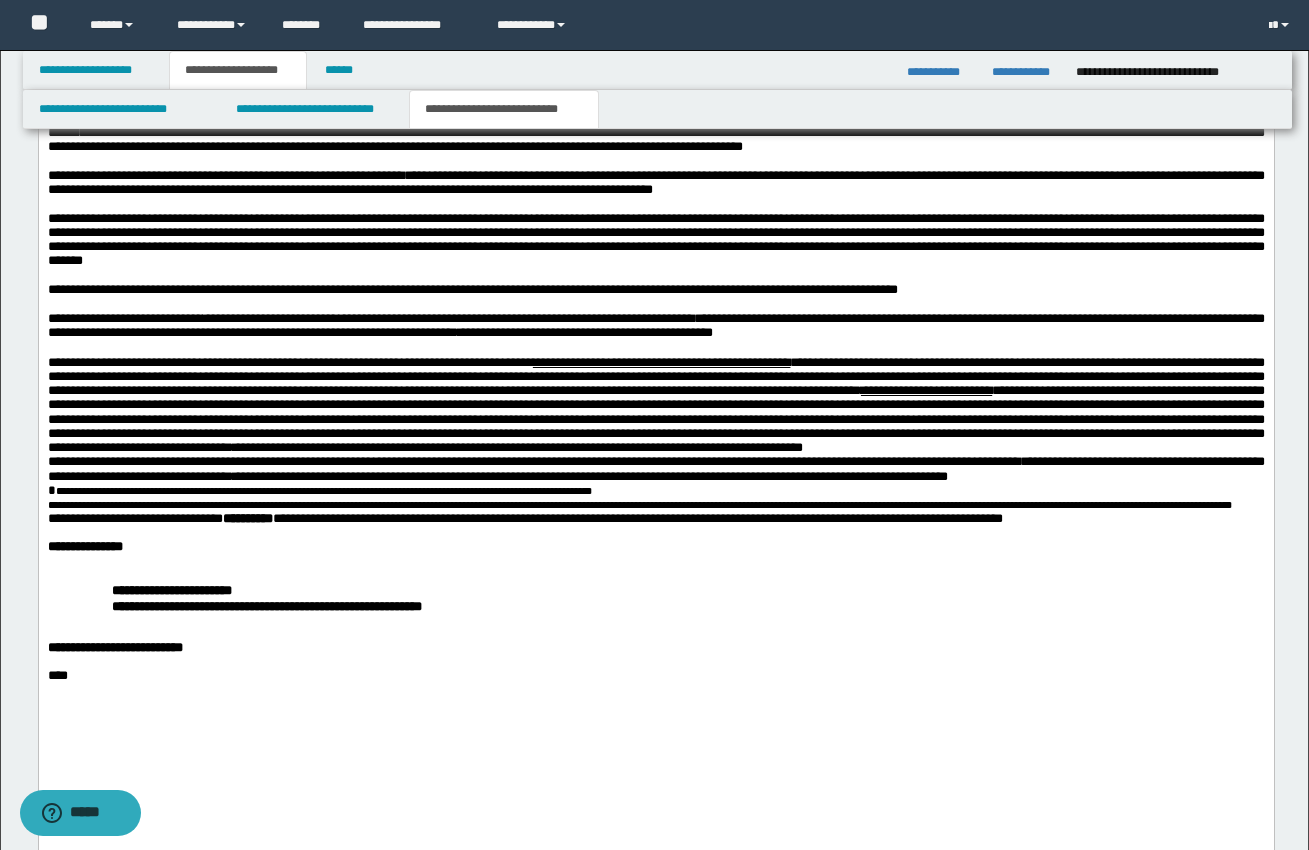 click on "**********" at bounding box center (655, 326) 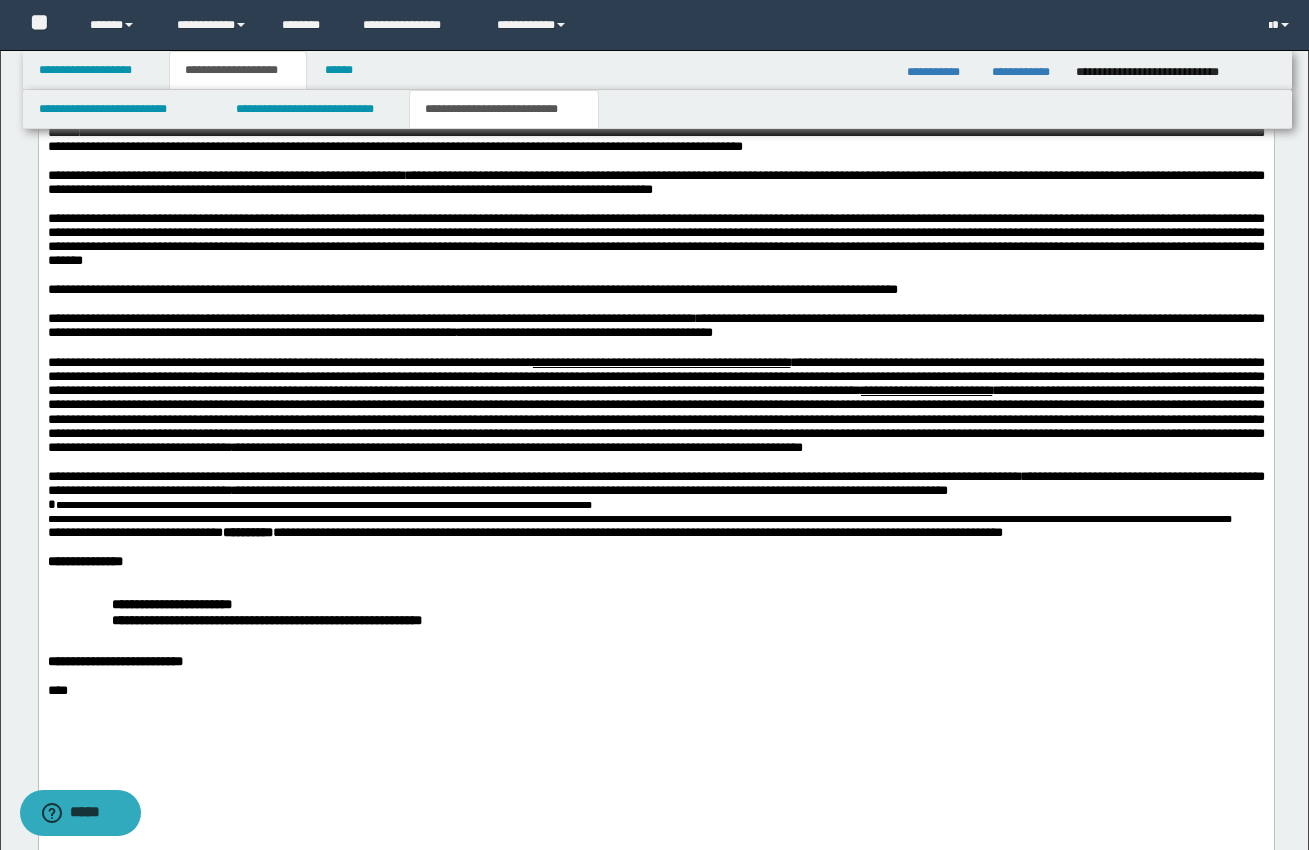 click on "**********" at bounding box center [655, 505] 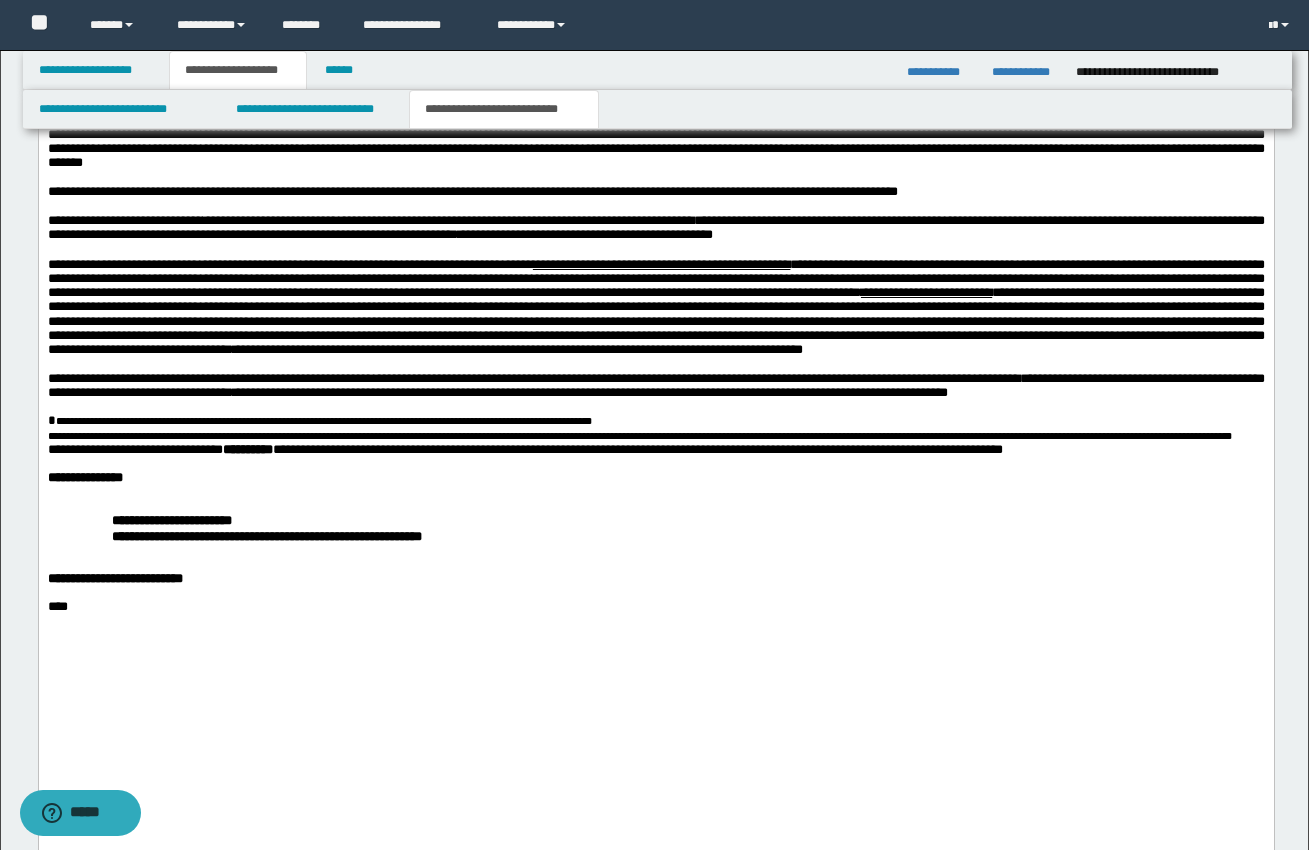 scroll, scrollTop: 1990, scrollLeft: 0, axis: vertical 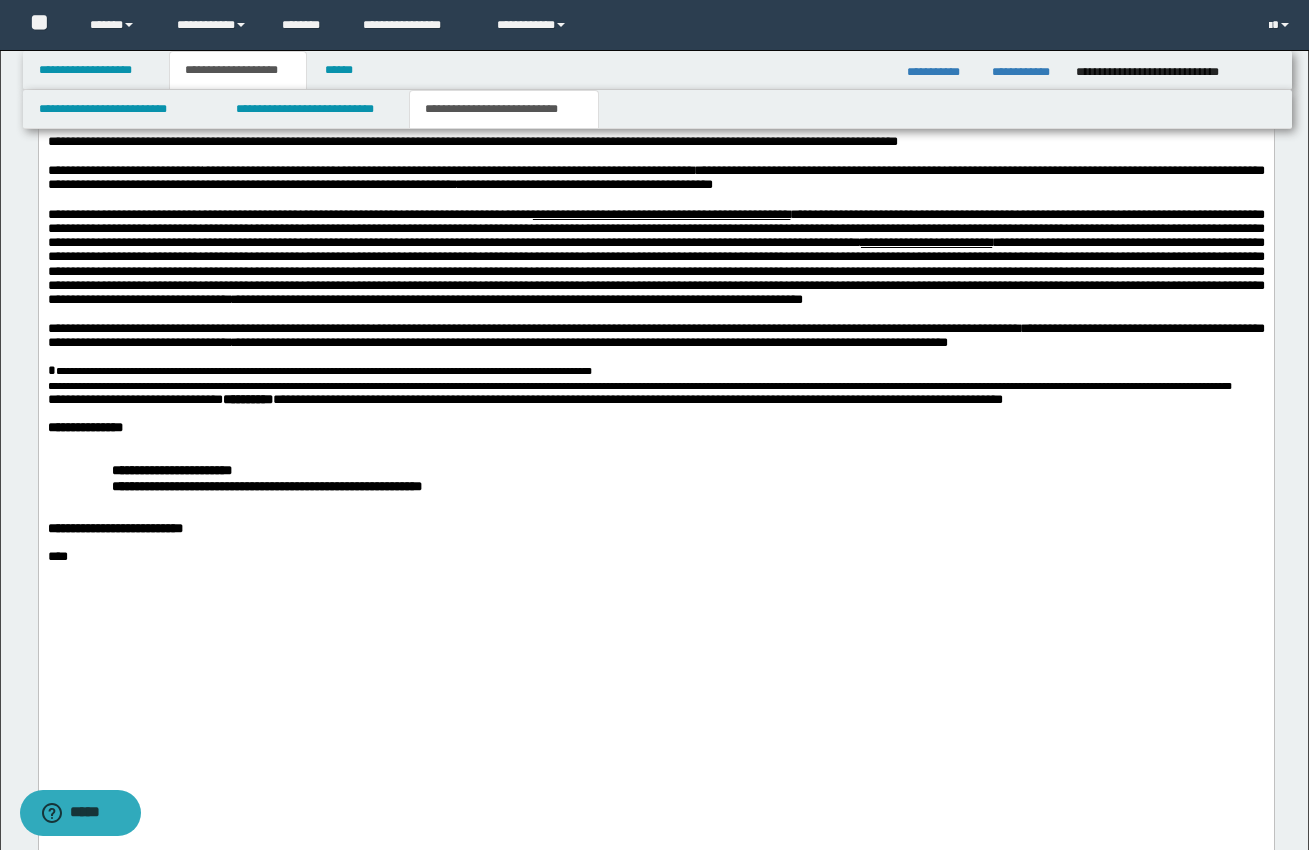 click on "**********" at bounding box center [524, 399] 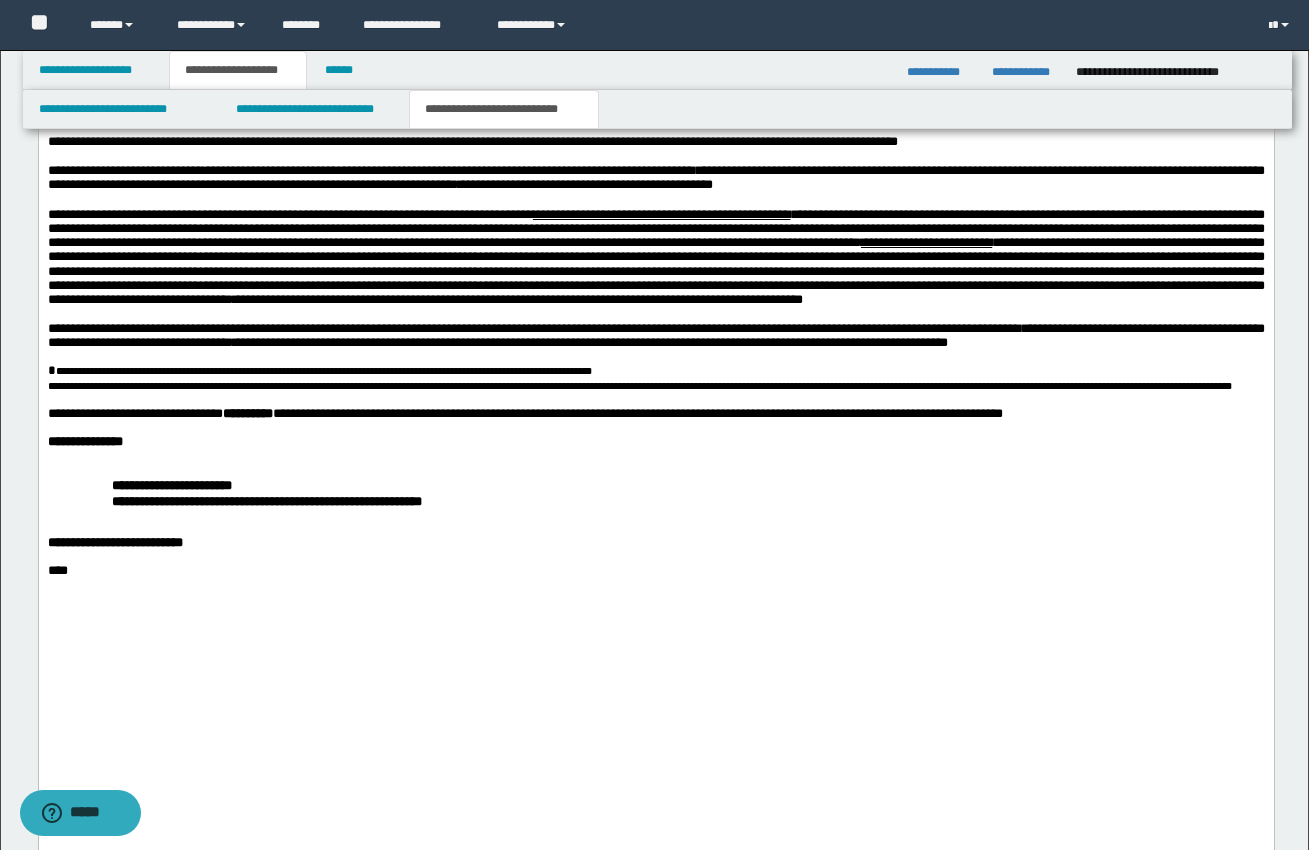 click at bounding box center (655, 456) 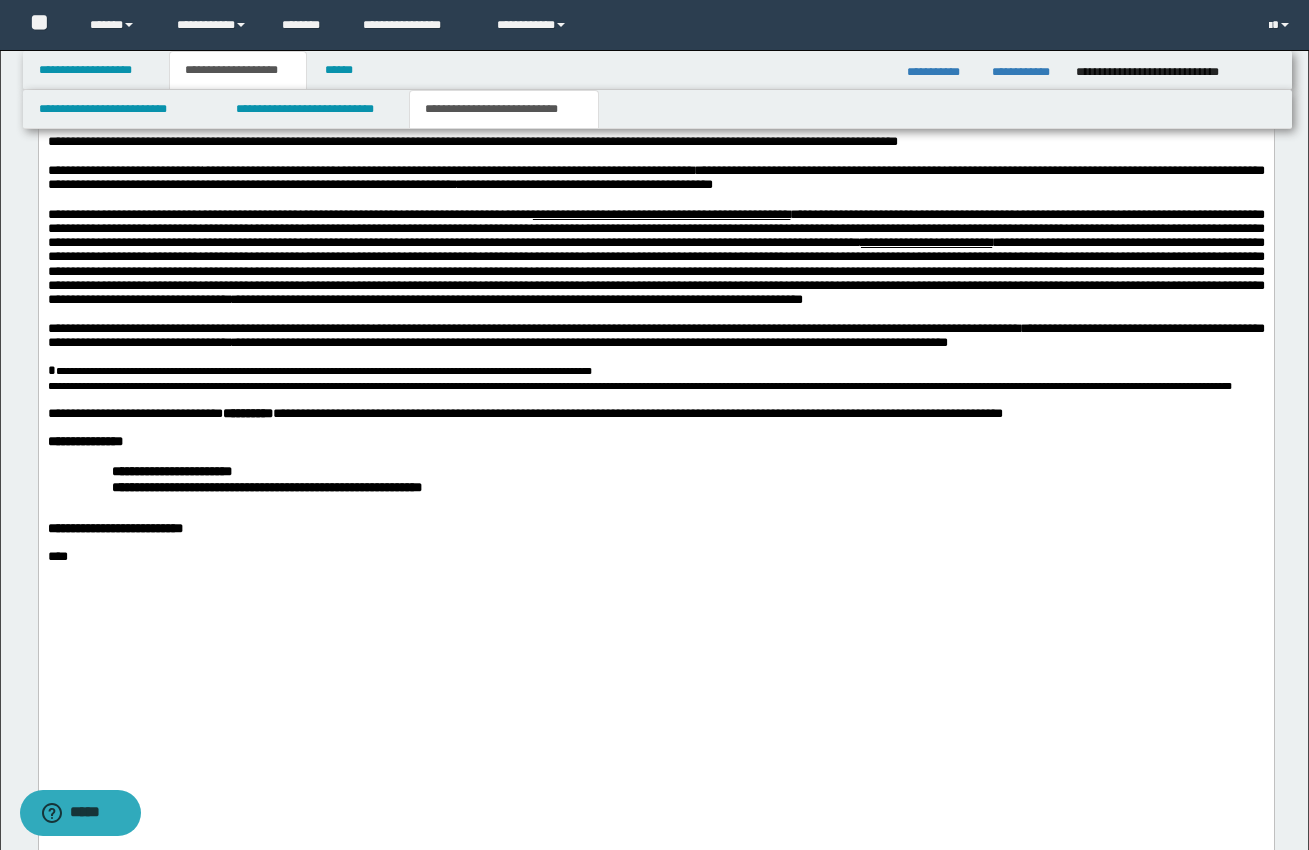 click at bounding box center (679, 515) 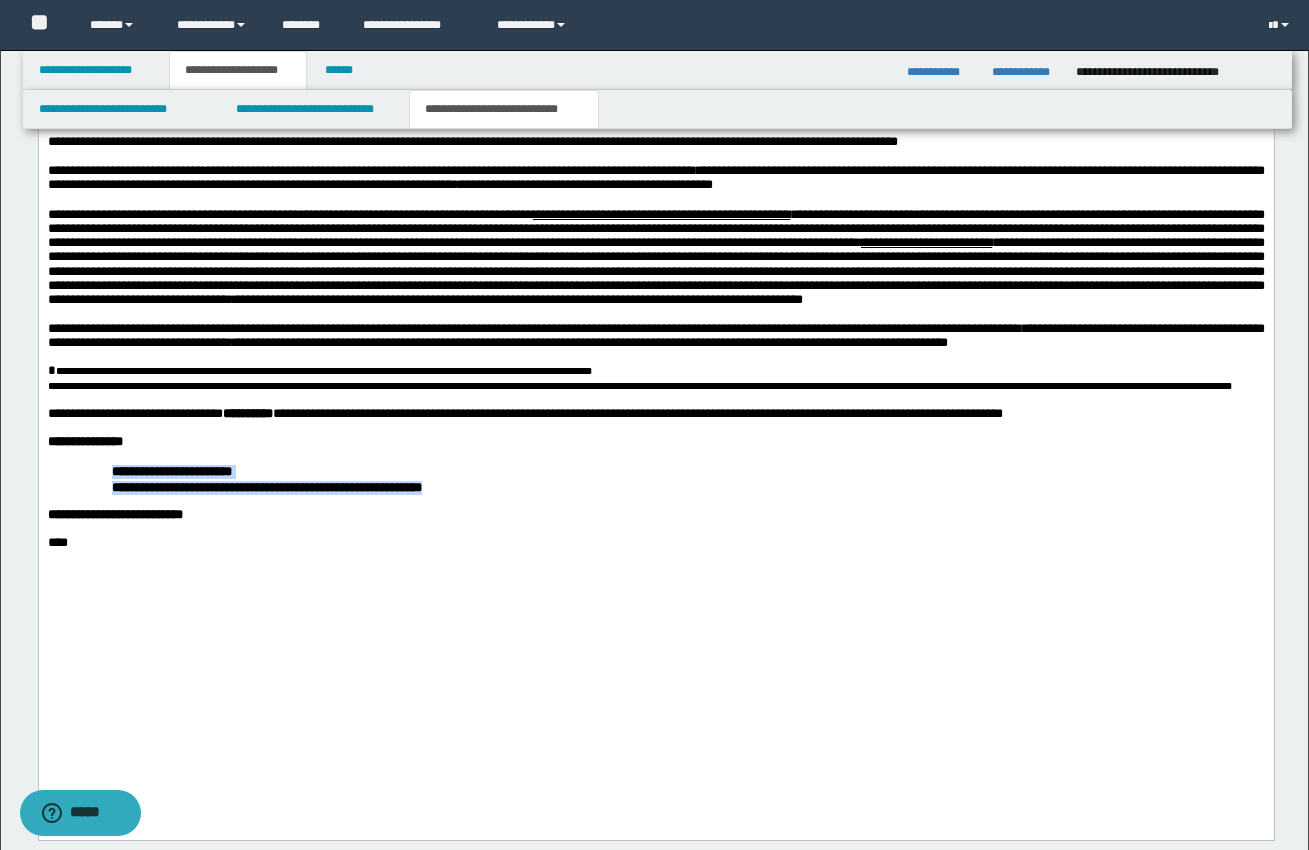 drag, startPoint x: 110, startPoint y: 640, endPoint x: 712, endPoint y: 682, distance: 603.4633 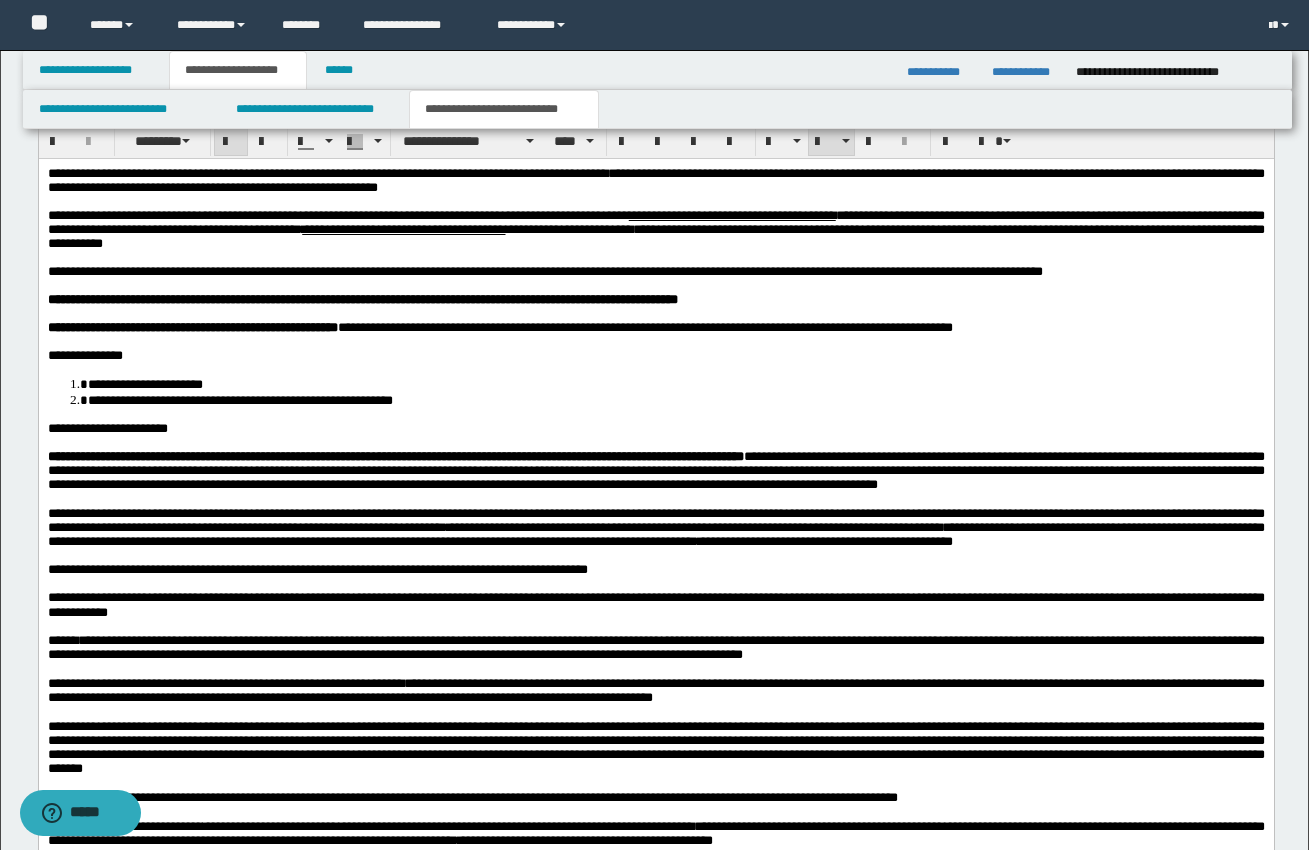 scroll, scrollTop: 1325, scrollLeft: 0, axis: vertical 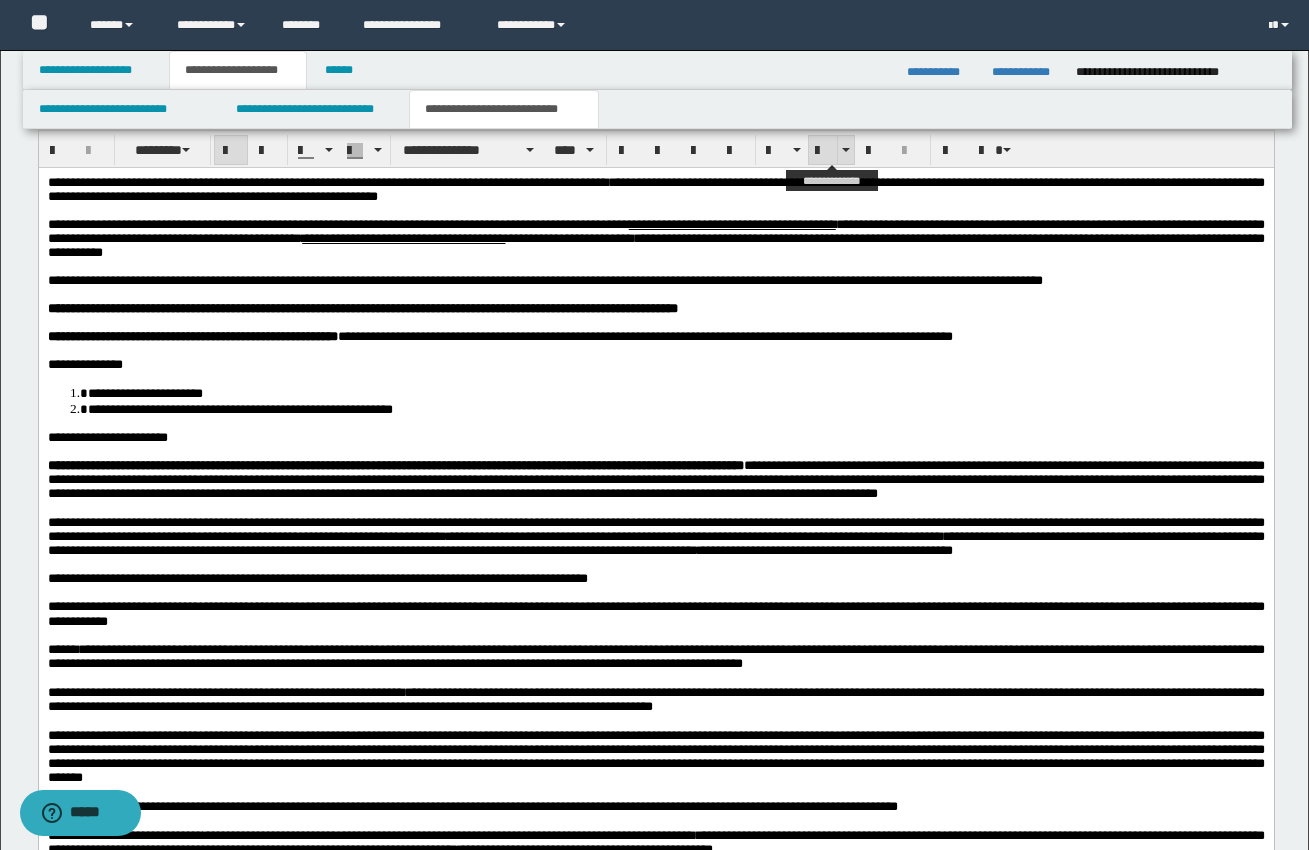 click at bounding box center (823, 151) 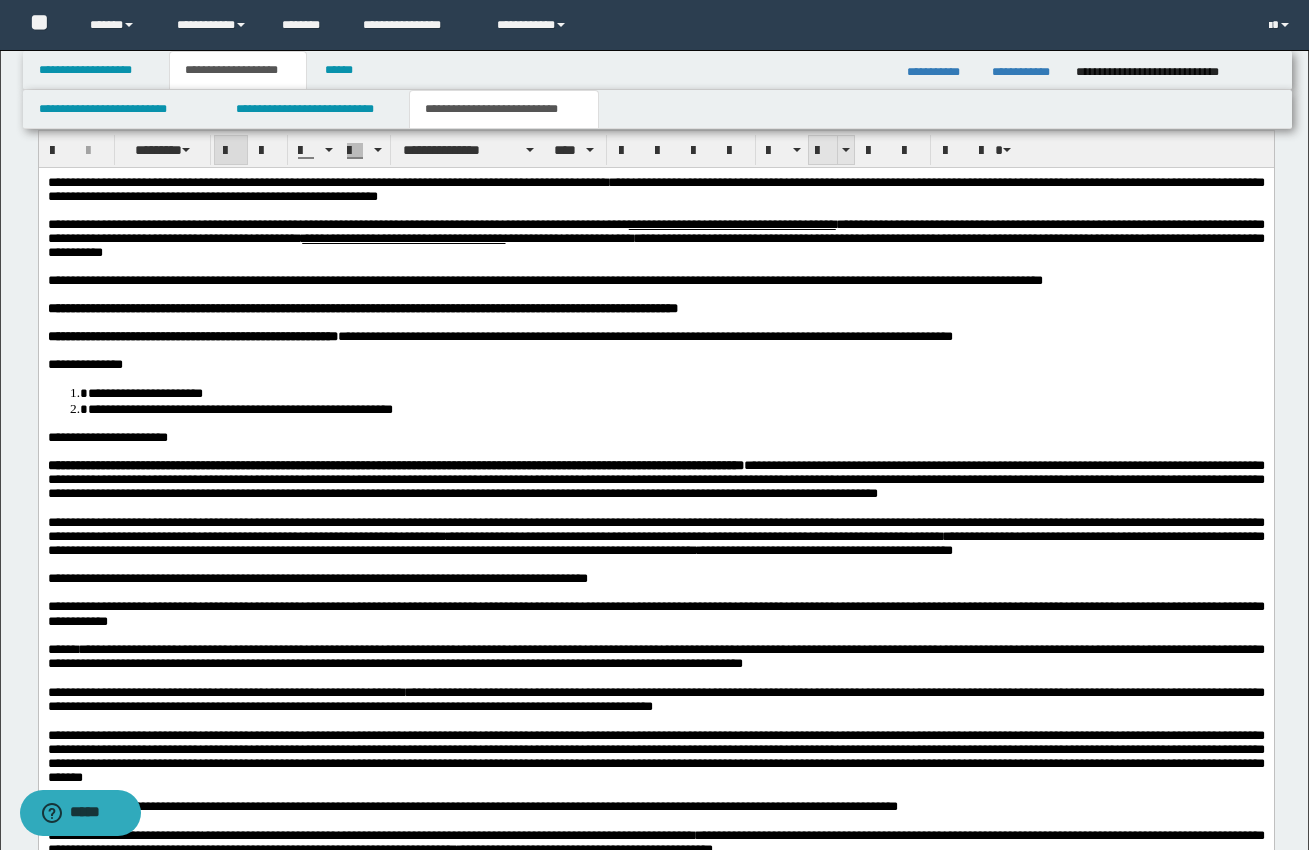 click at bounding box center [823, 151] 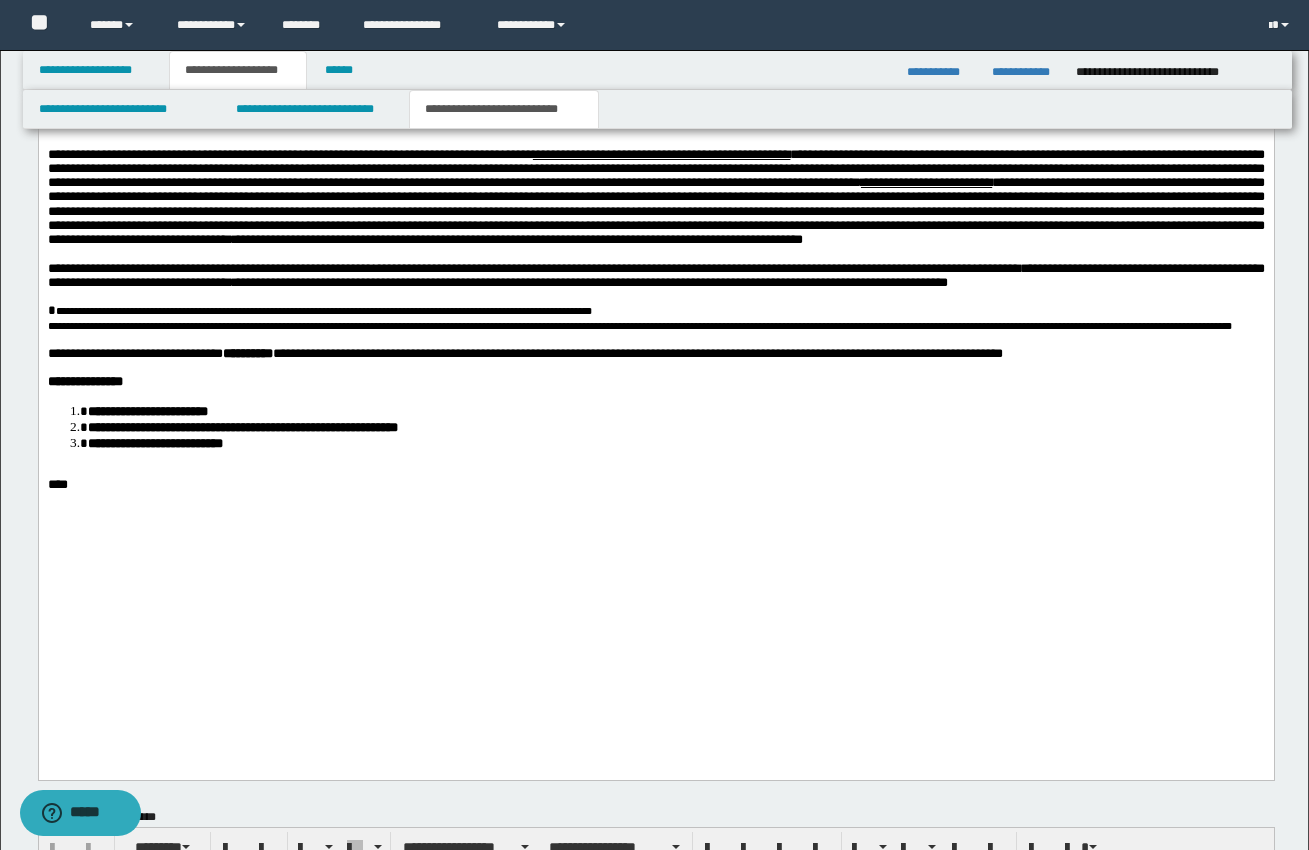 scroll, scrollTop: 2051, scrollLeft: 0, axis: vertical 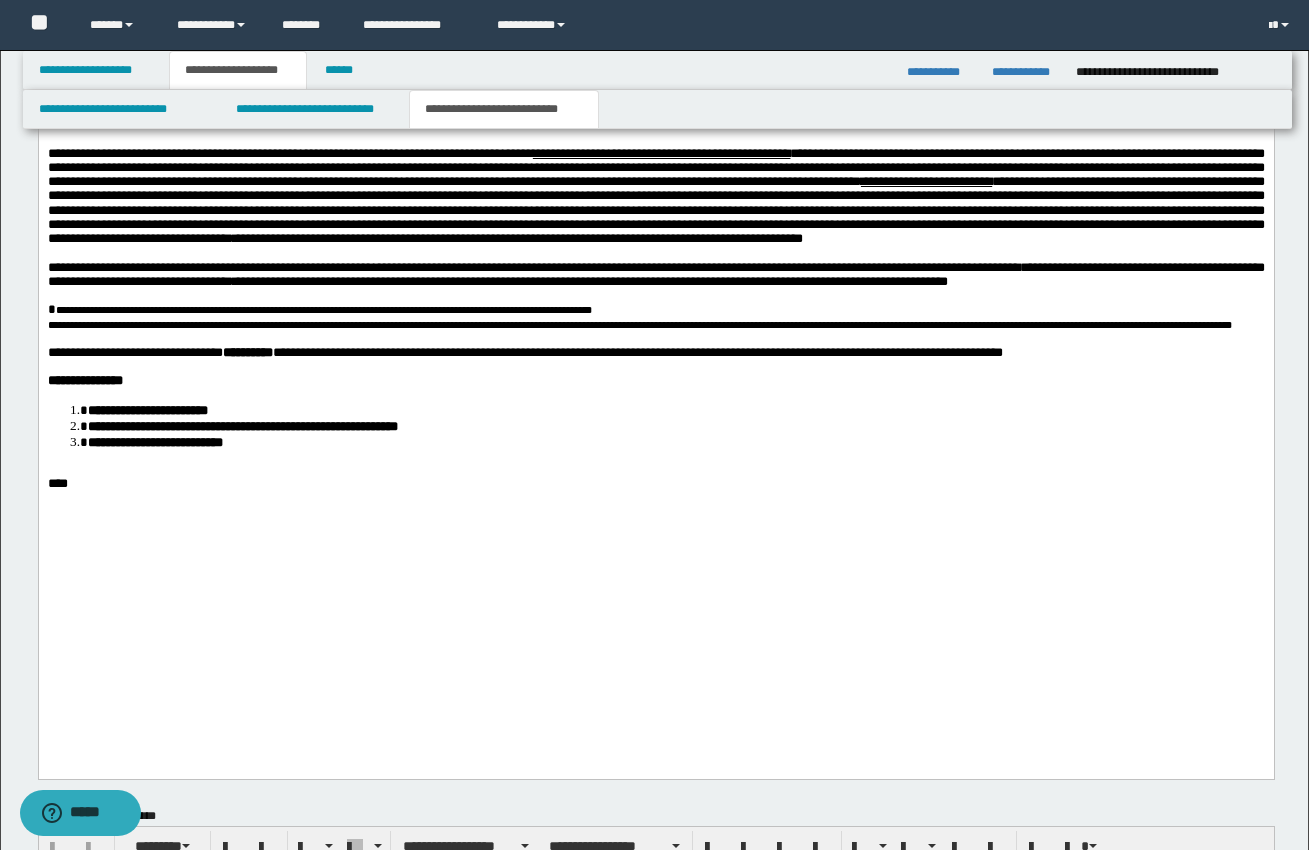 click on "**********" at bounding box center (675, 442) 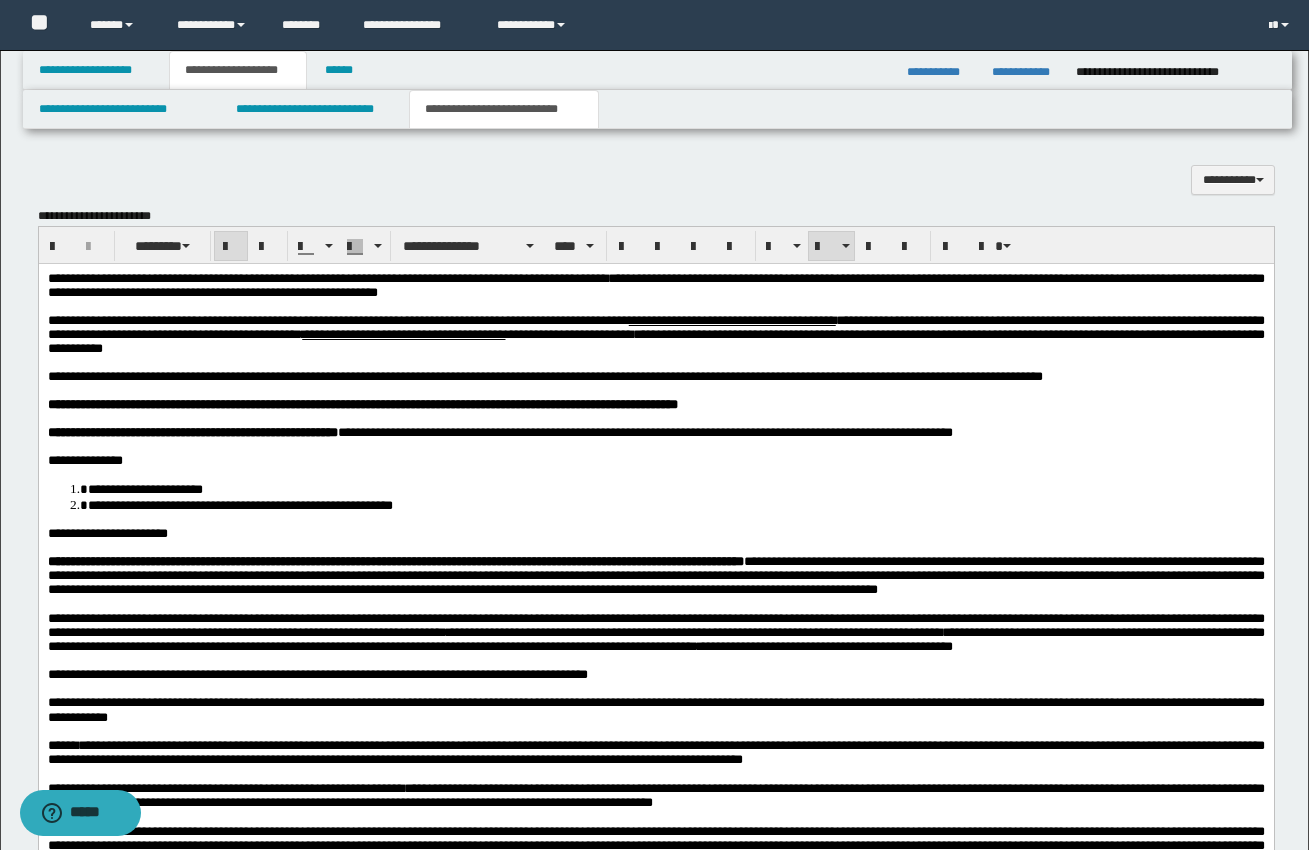 scroll, scrollTop: 1228, scrollLeft: 0, axis: vertical 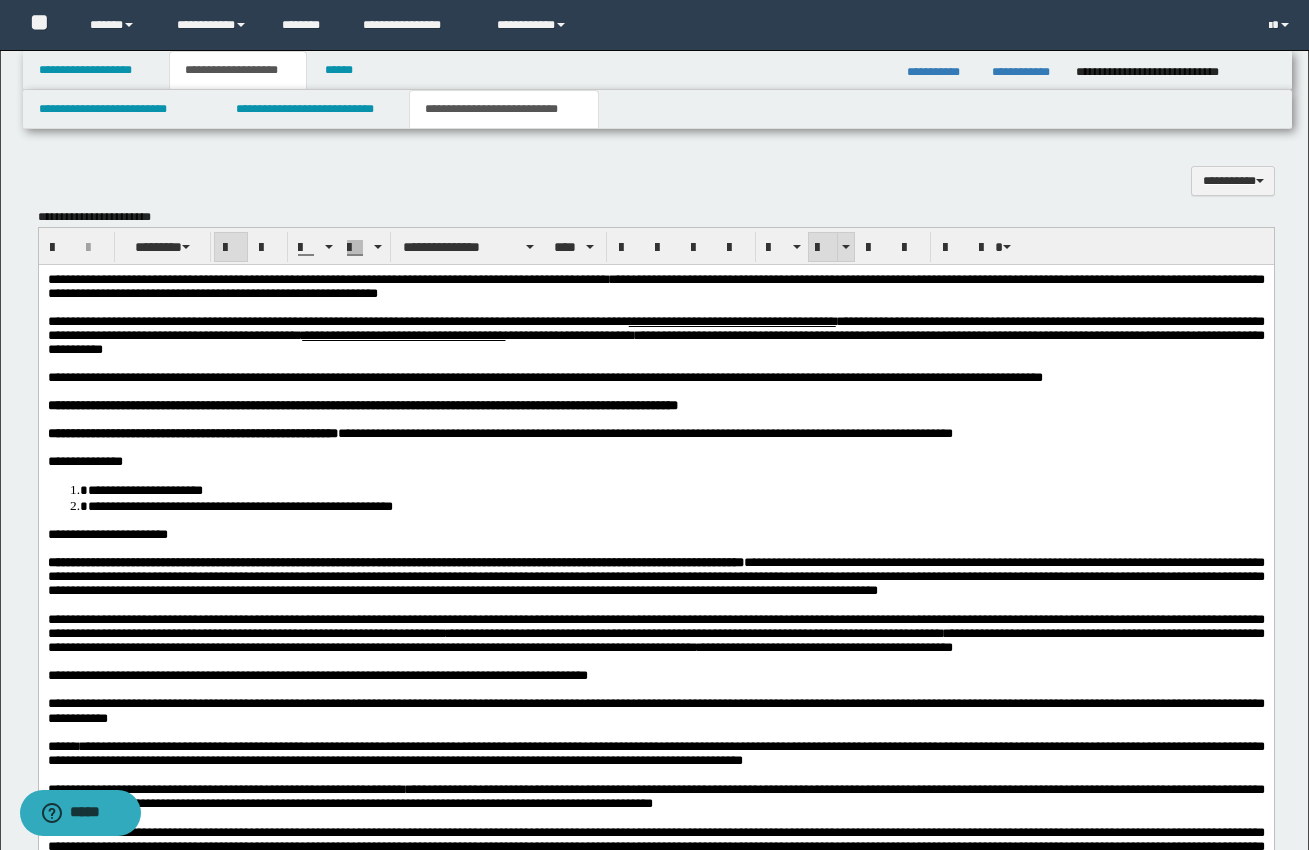 click at bounding box center [823, 248] 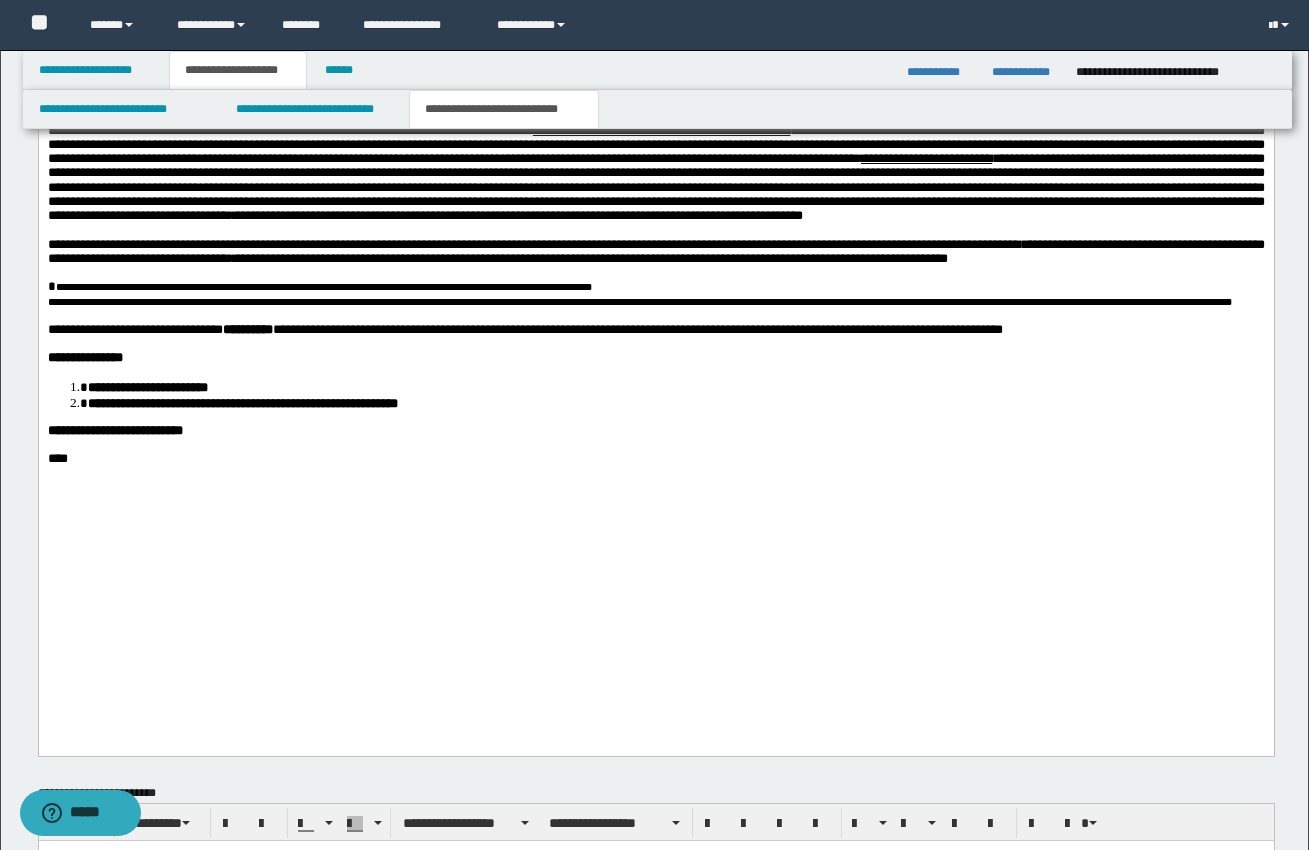 scroll, scrollTop: 2076, scrollLeft: 0, axis: vertical 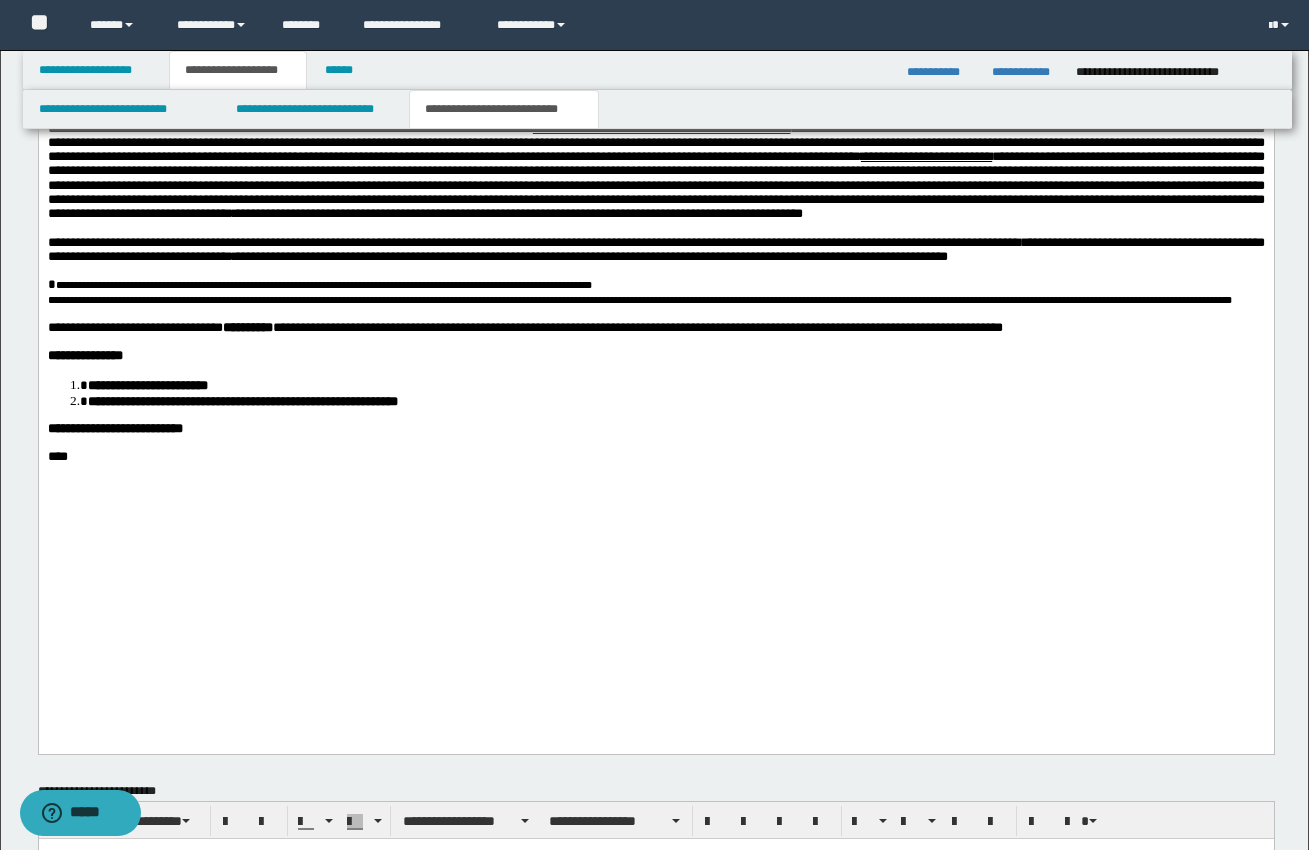 click on "**********" at bounding box center (655, -31) 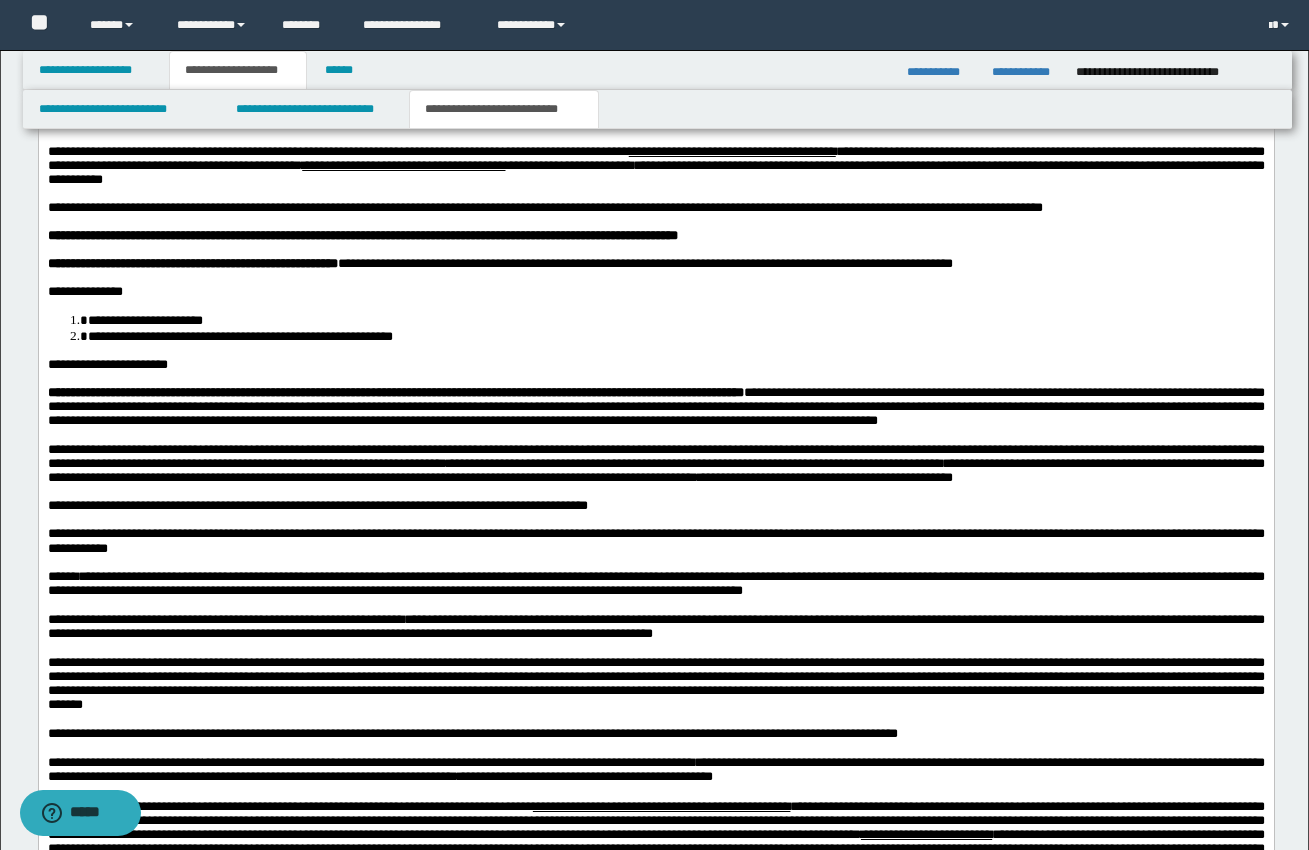 scroll, scrollTop: 1402, scrollLeft: 0, axis: vertical 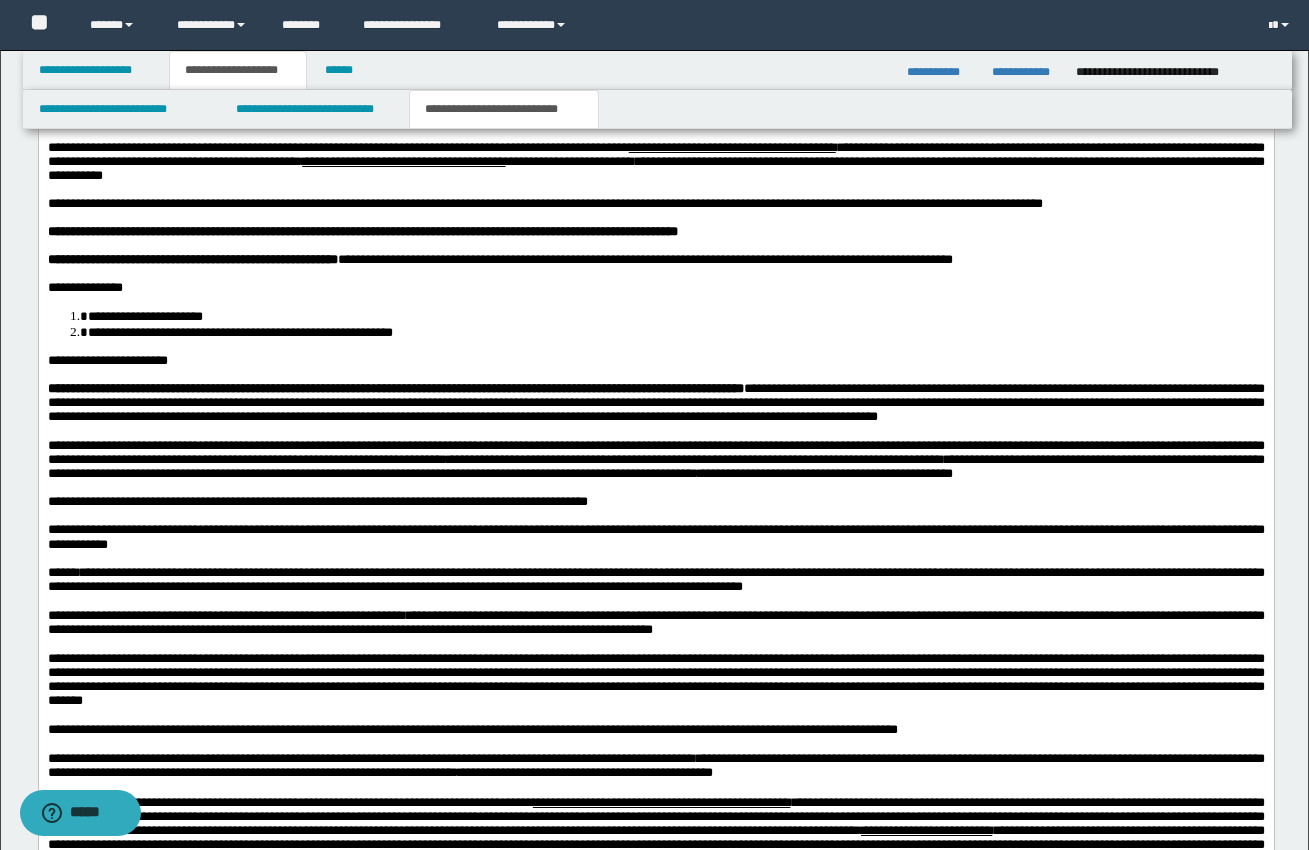 click on "**********" at bounding box center [675, 315] 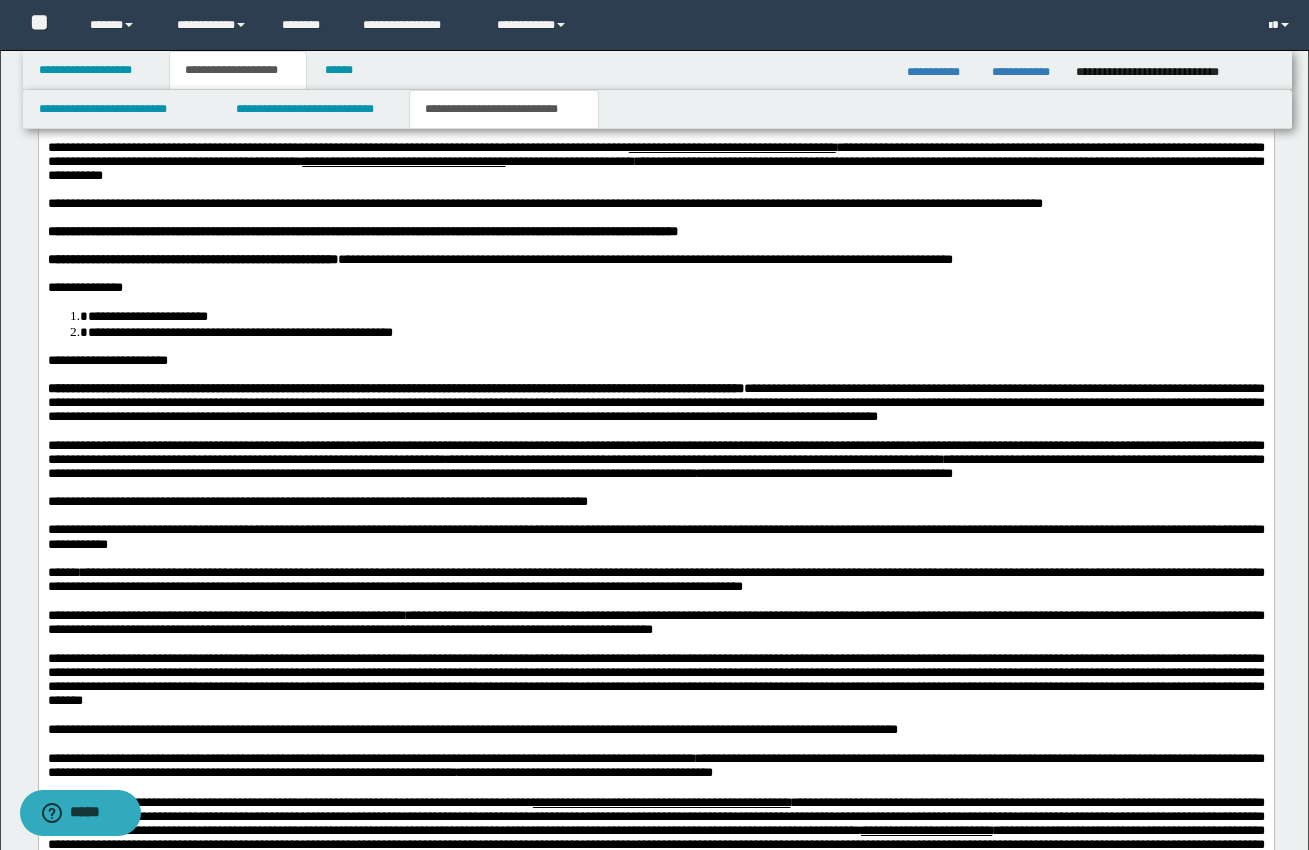 click on "**********" at bounding box center (675, 331) 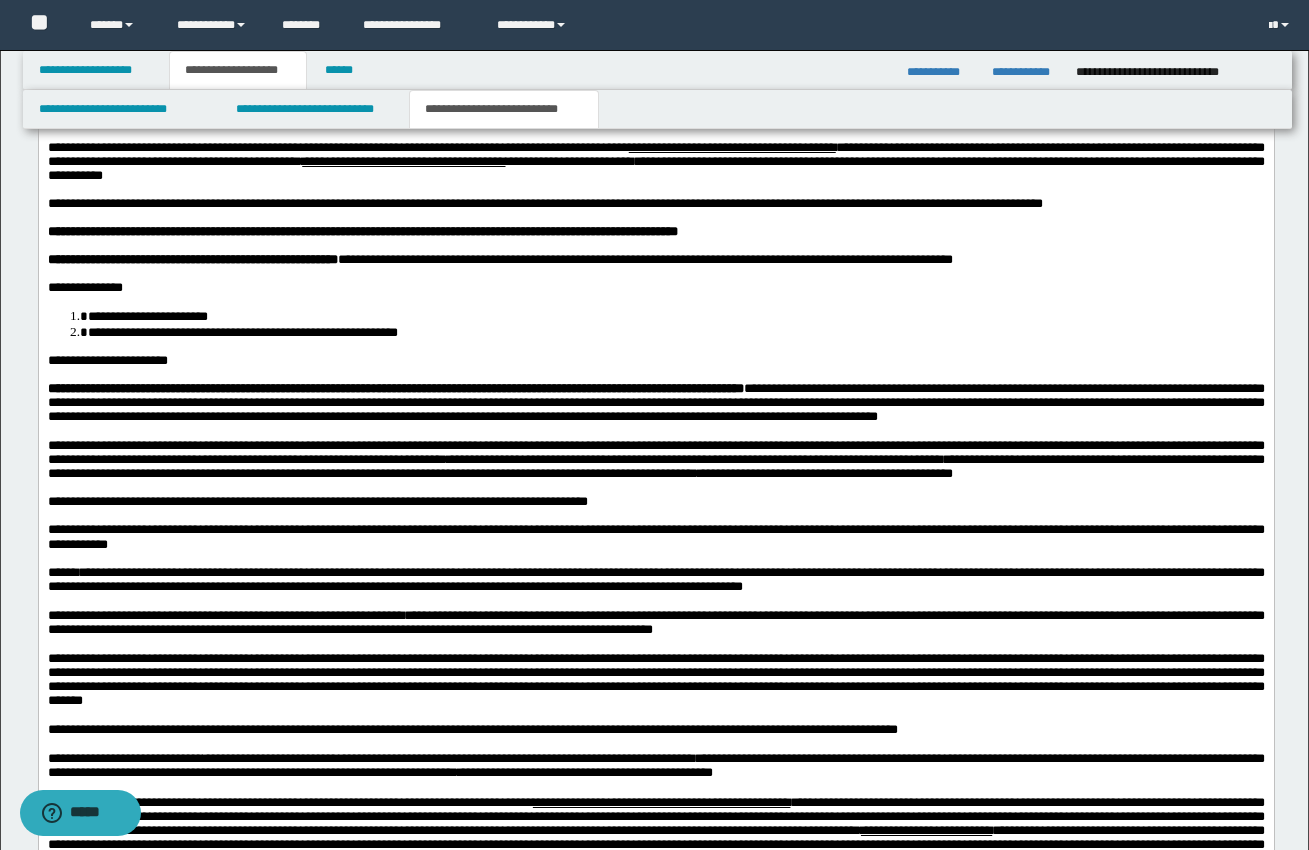 click on "**********" at bounding box center [655, 360] 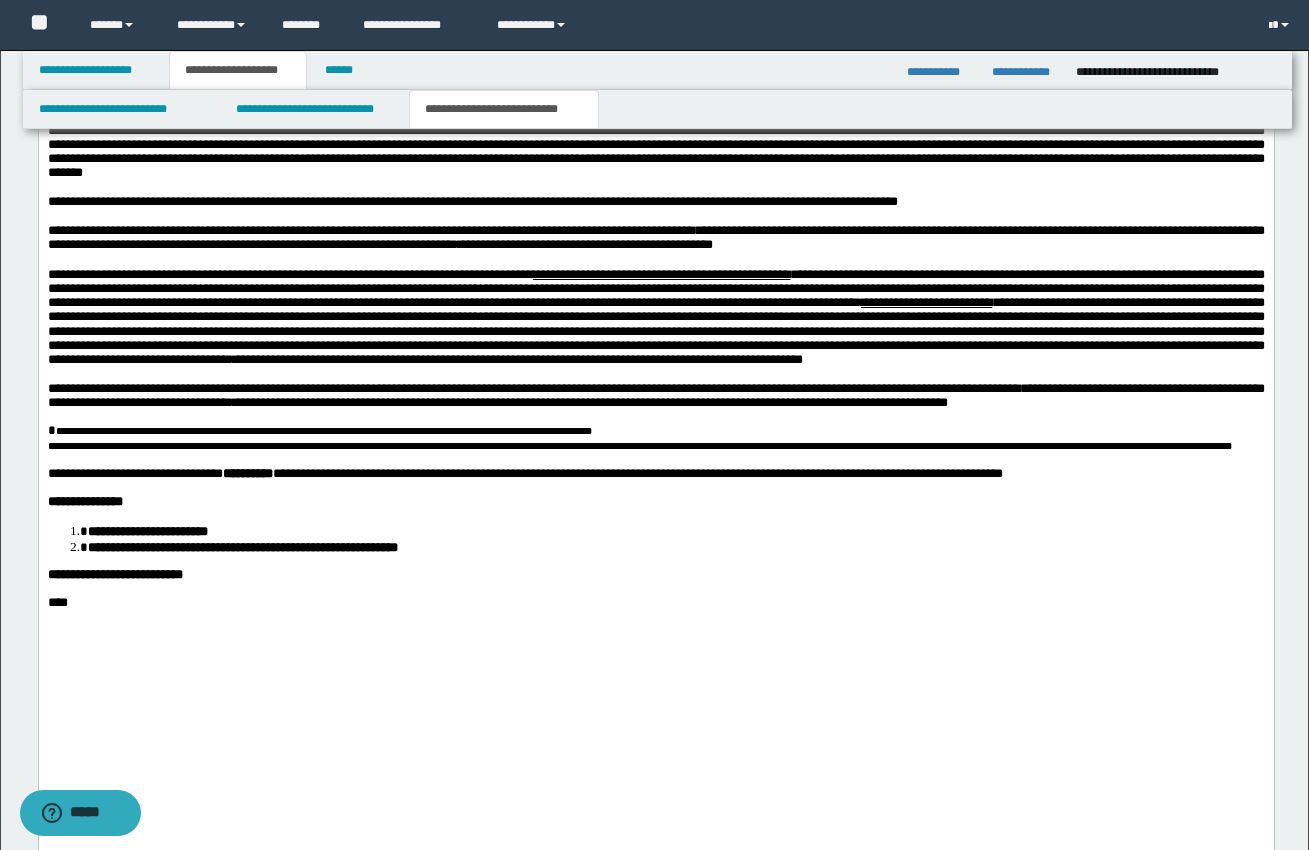 scroll, scrollTop: 1931, scrollLeft: 0, axis: vertical 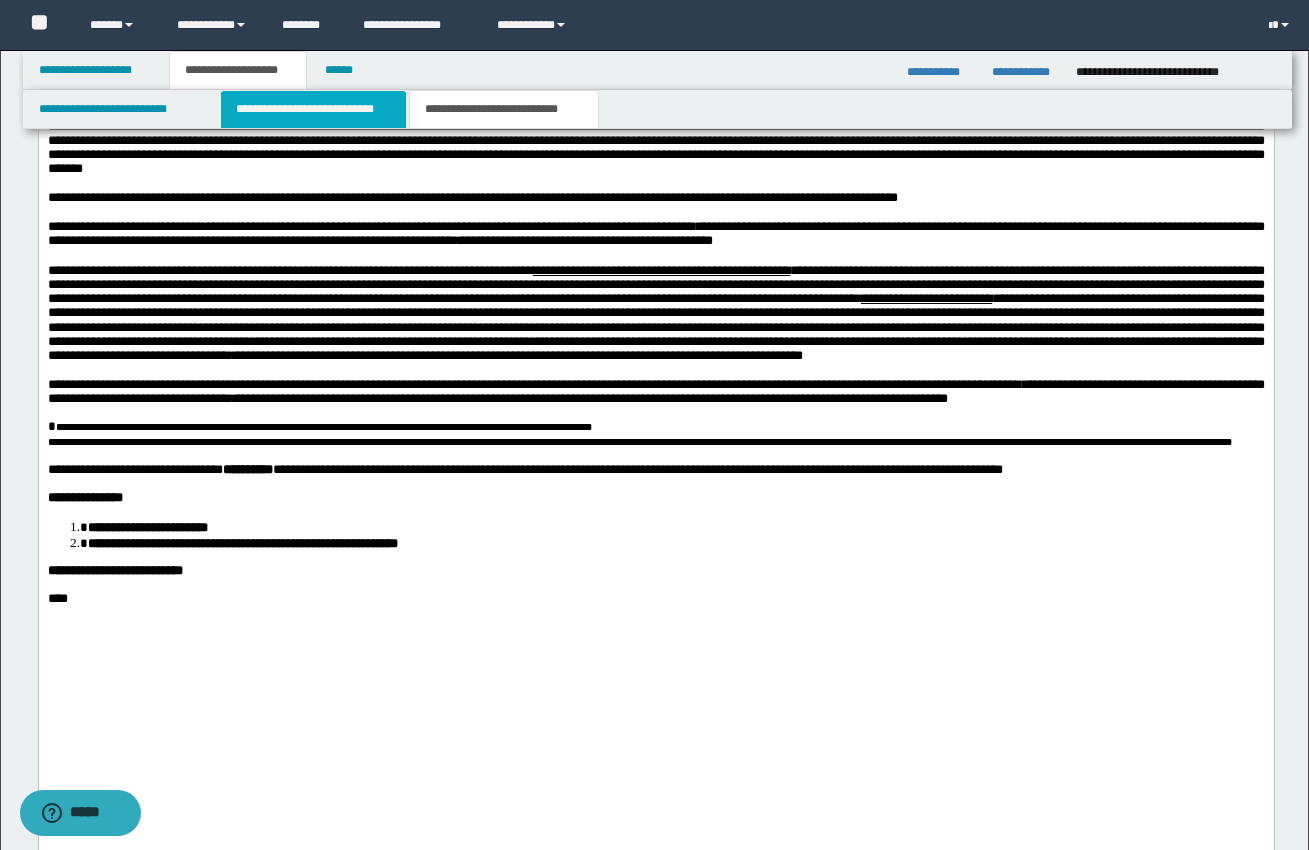 click on "**********" at bounding box center (314, 109) 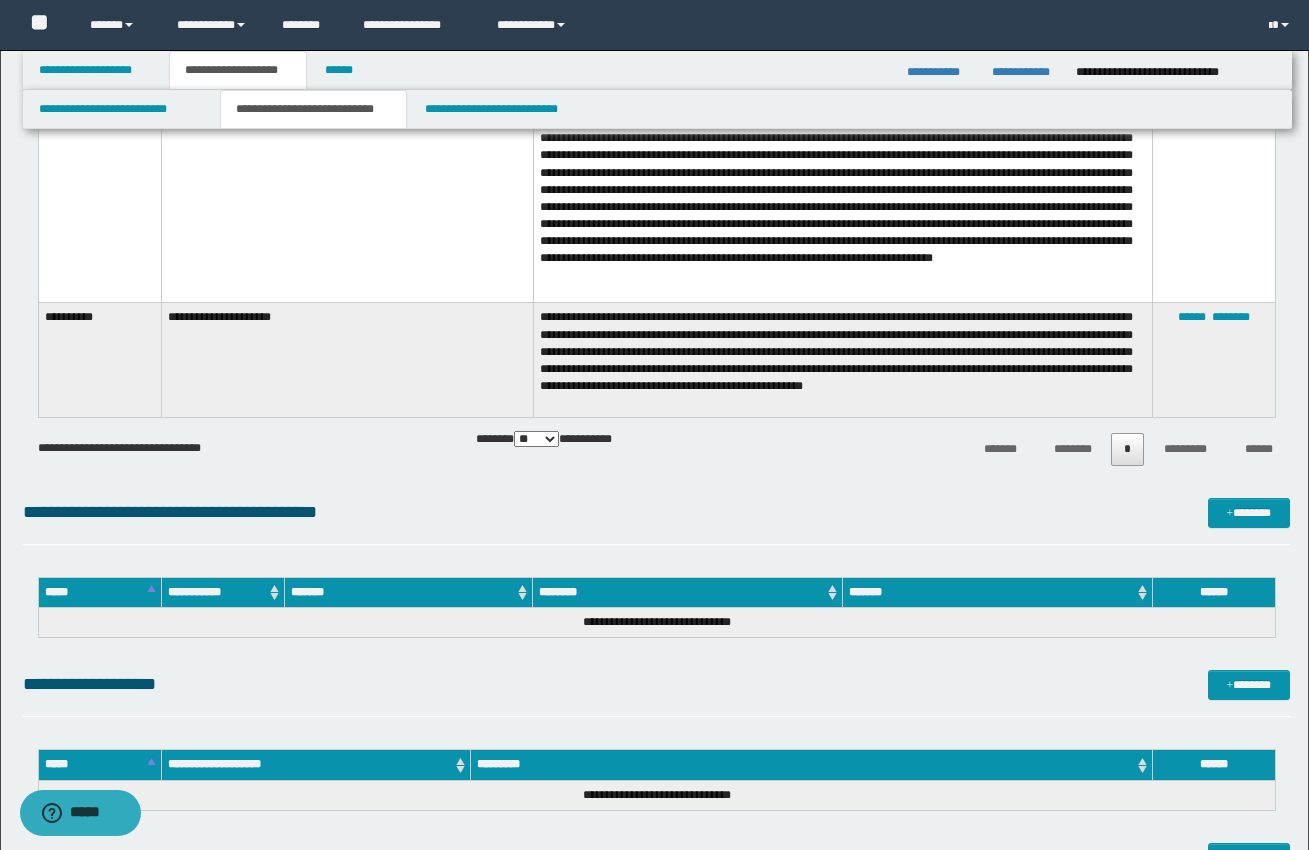scroll, scrollTop: 5906, scrollLeft: 0, axis: vertical 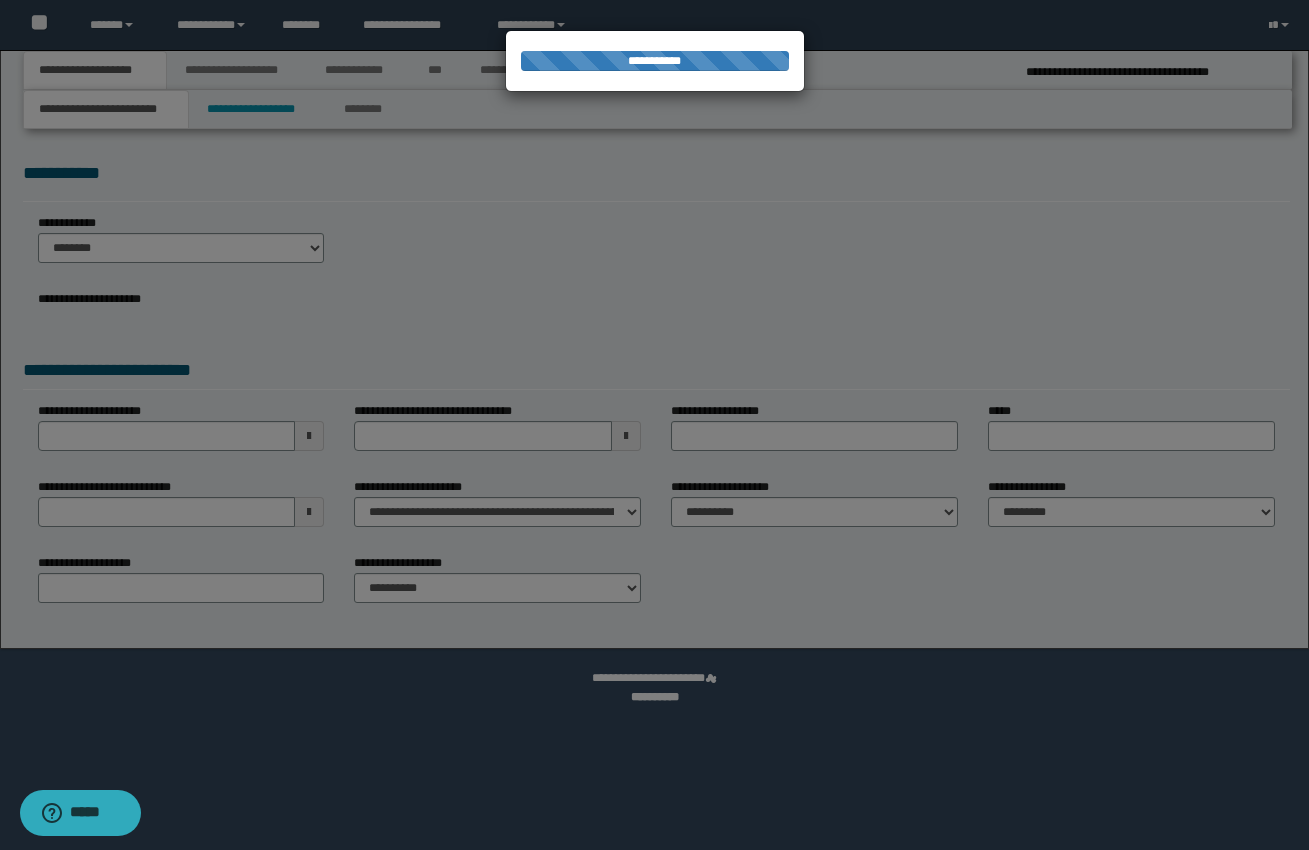 select on "*" 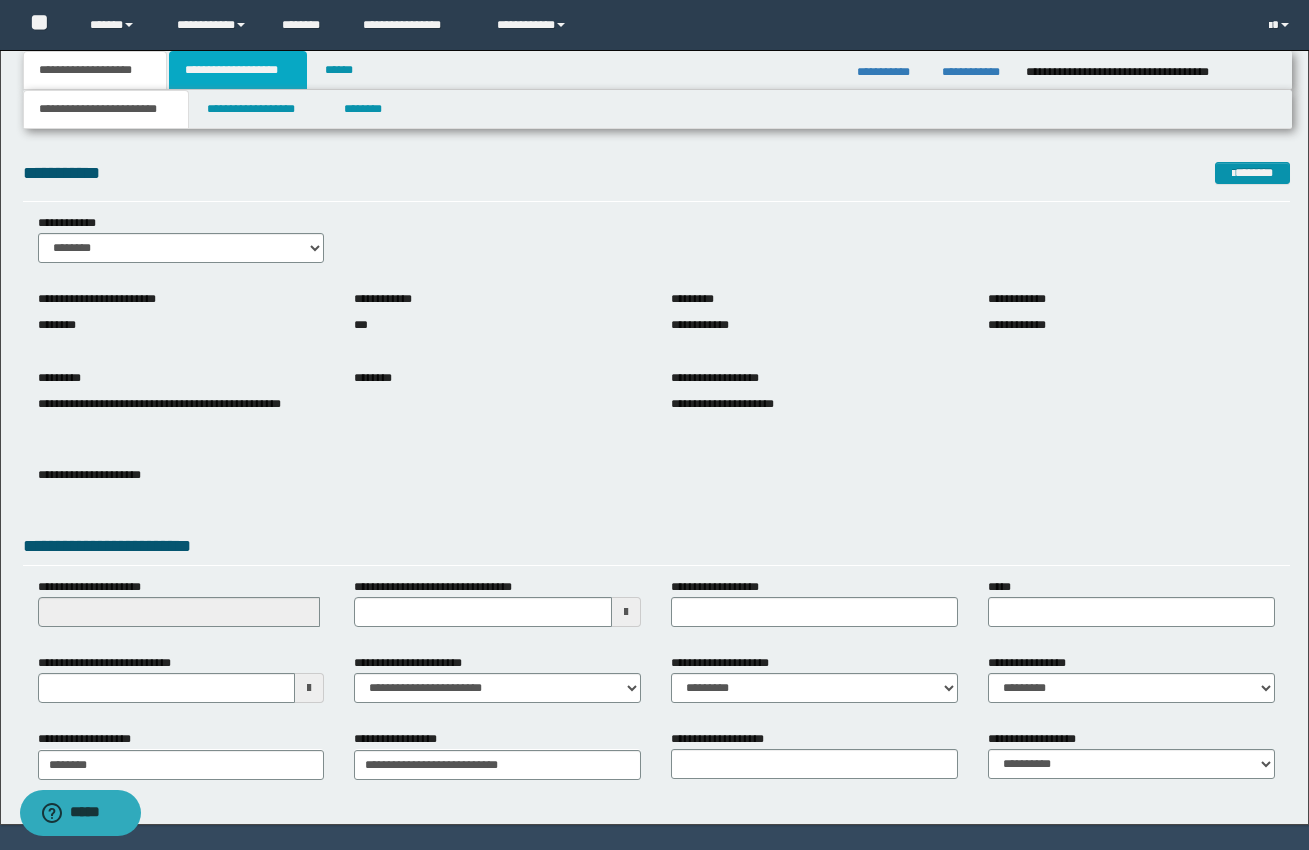 click on "**********" at bounding box center (238, 70) 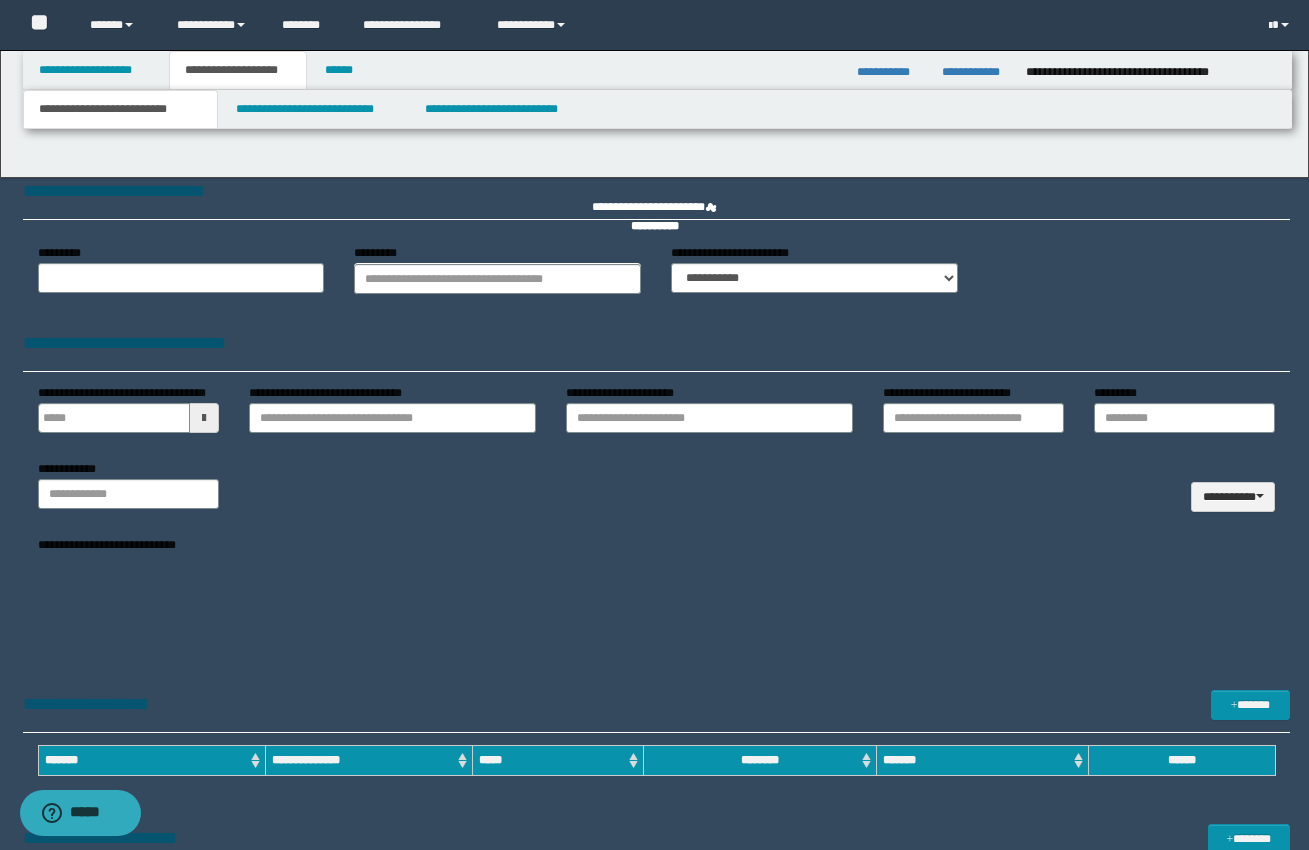type 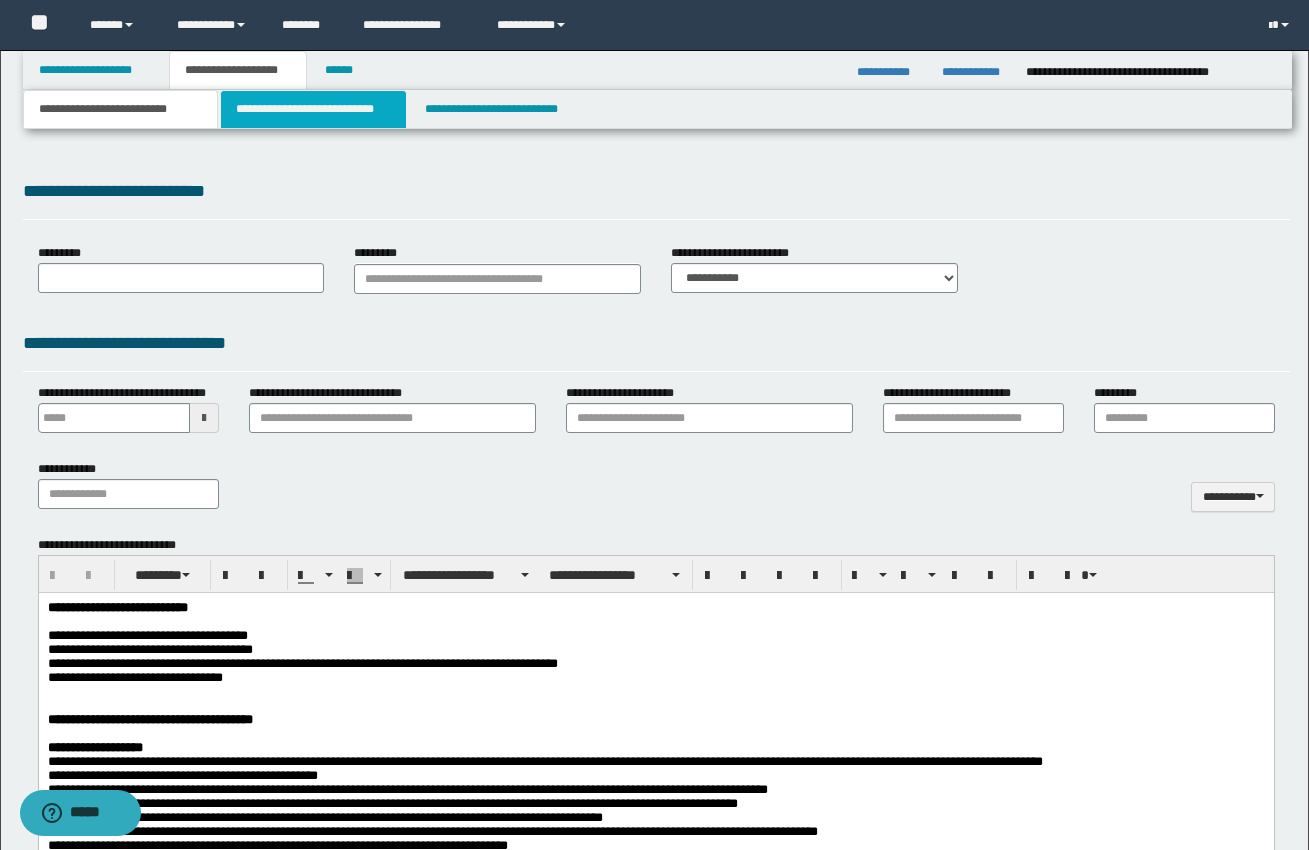 scroll, scrollTop: 0, scrollLeft: 0, axis: both 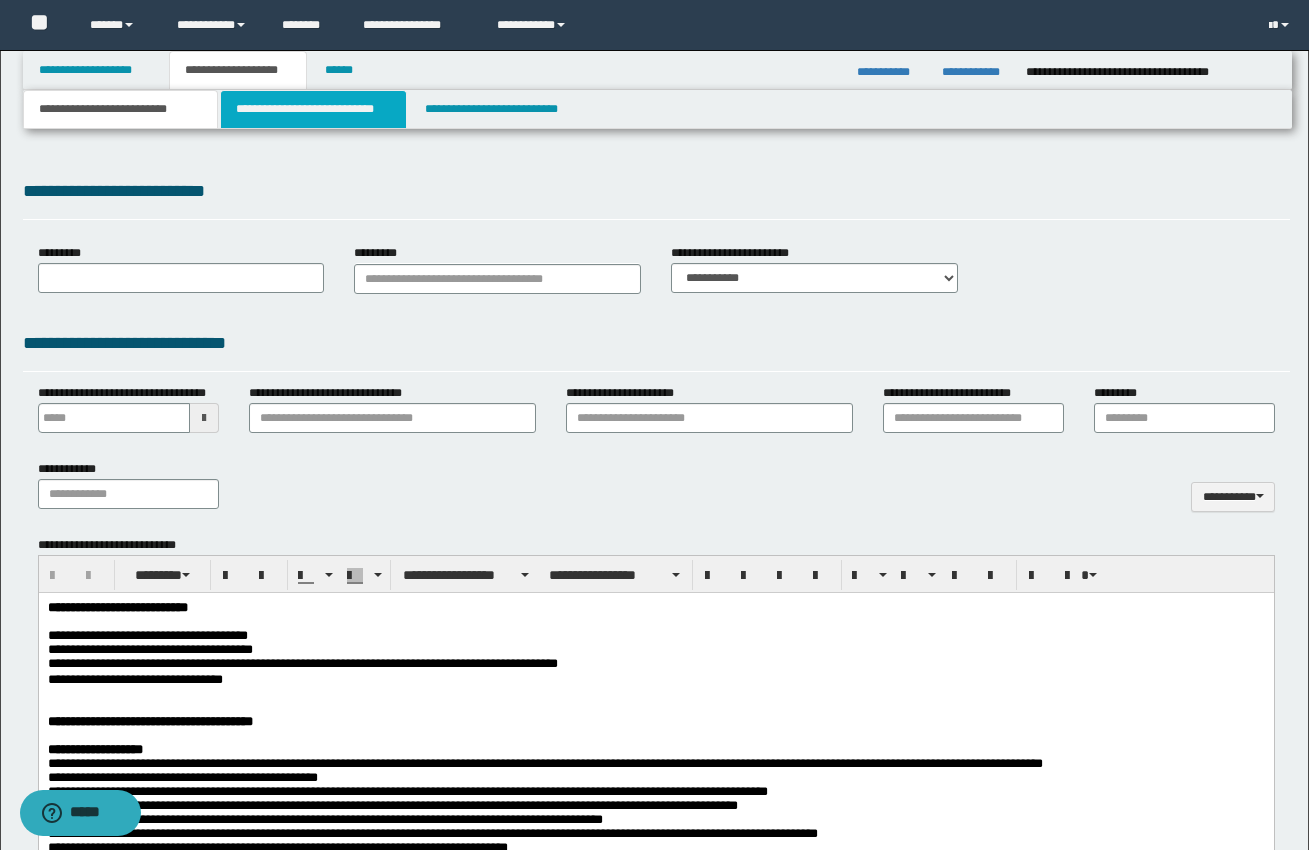 type on "**********" 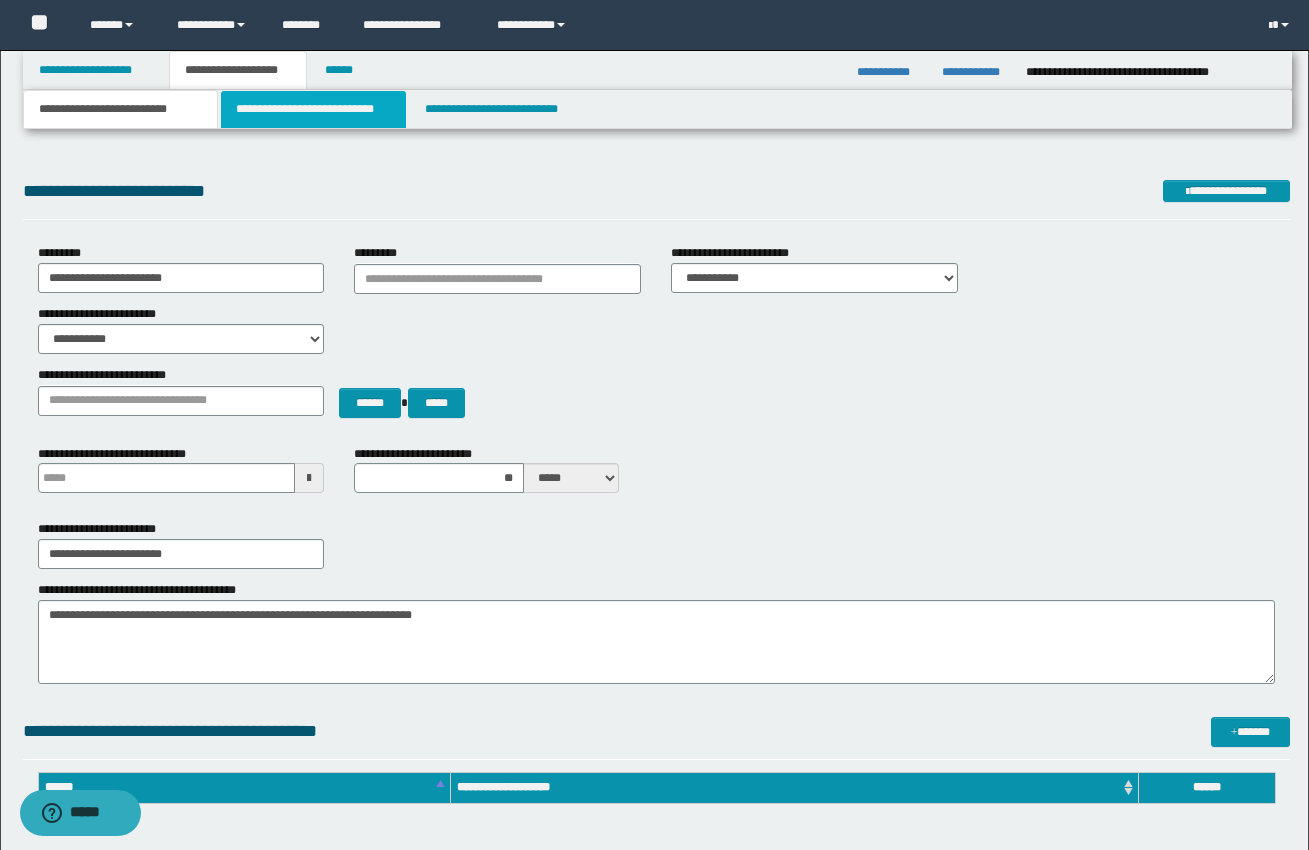 click on "**********" at bounding box center (314, 109) 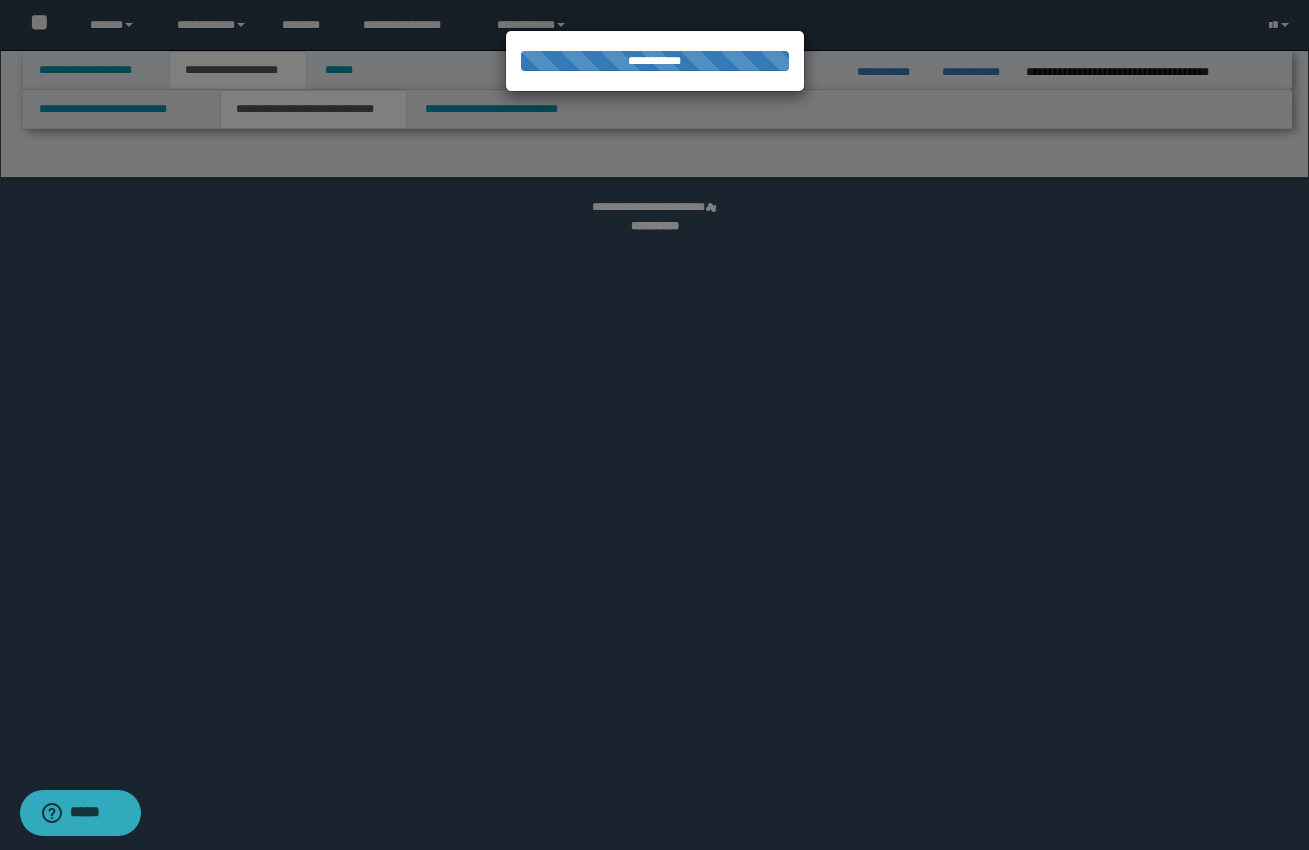 select on "*" 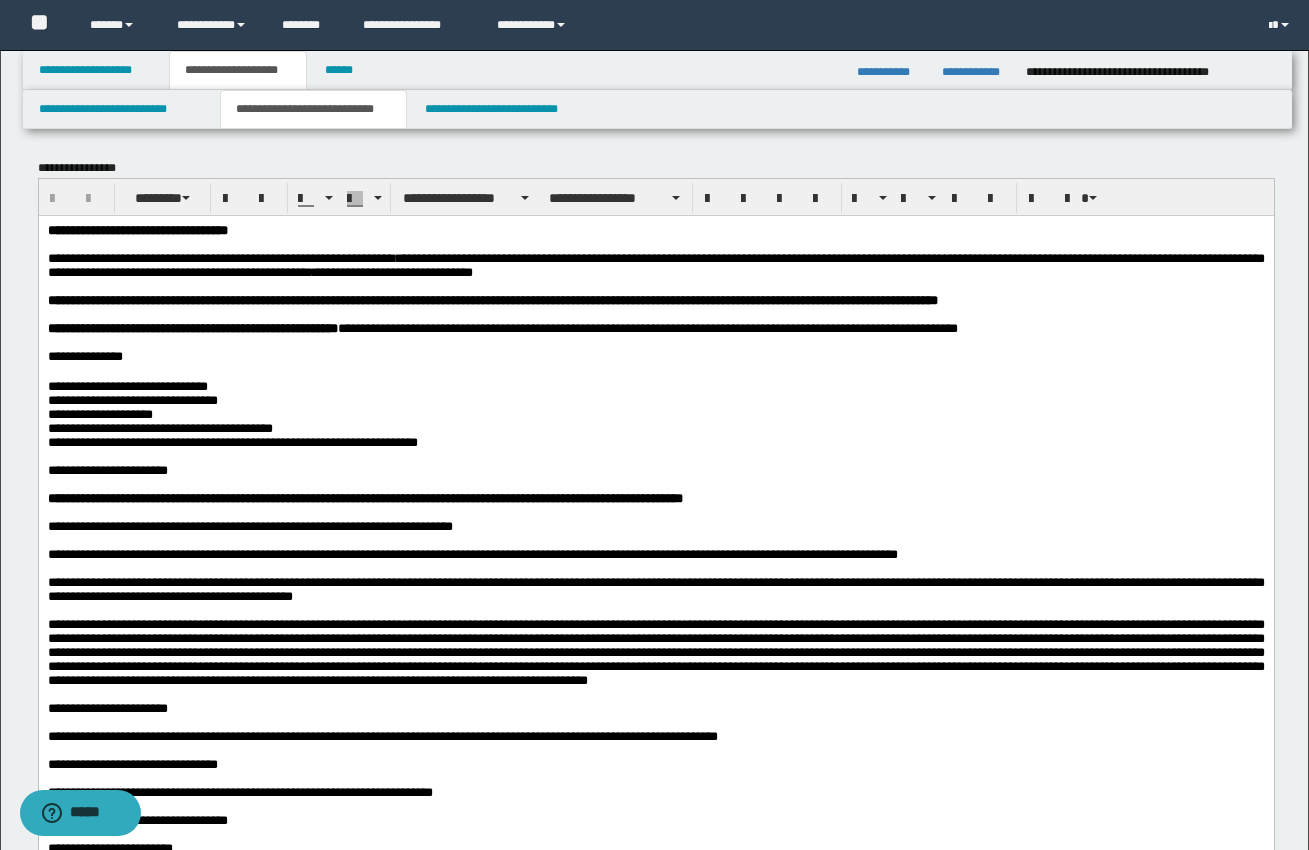 scroll, scrollTop: 0, scrollLeft: 0, axis: both 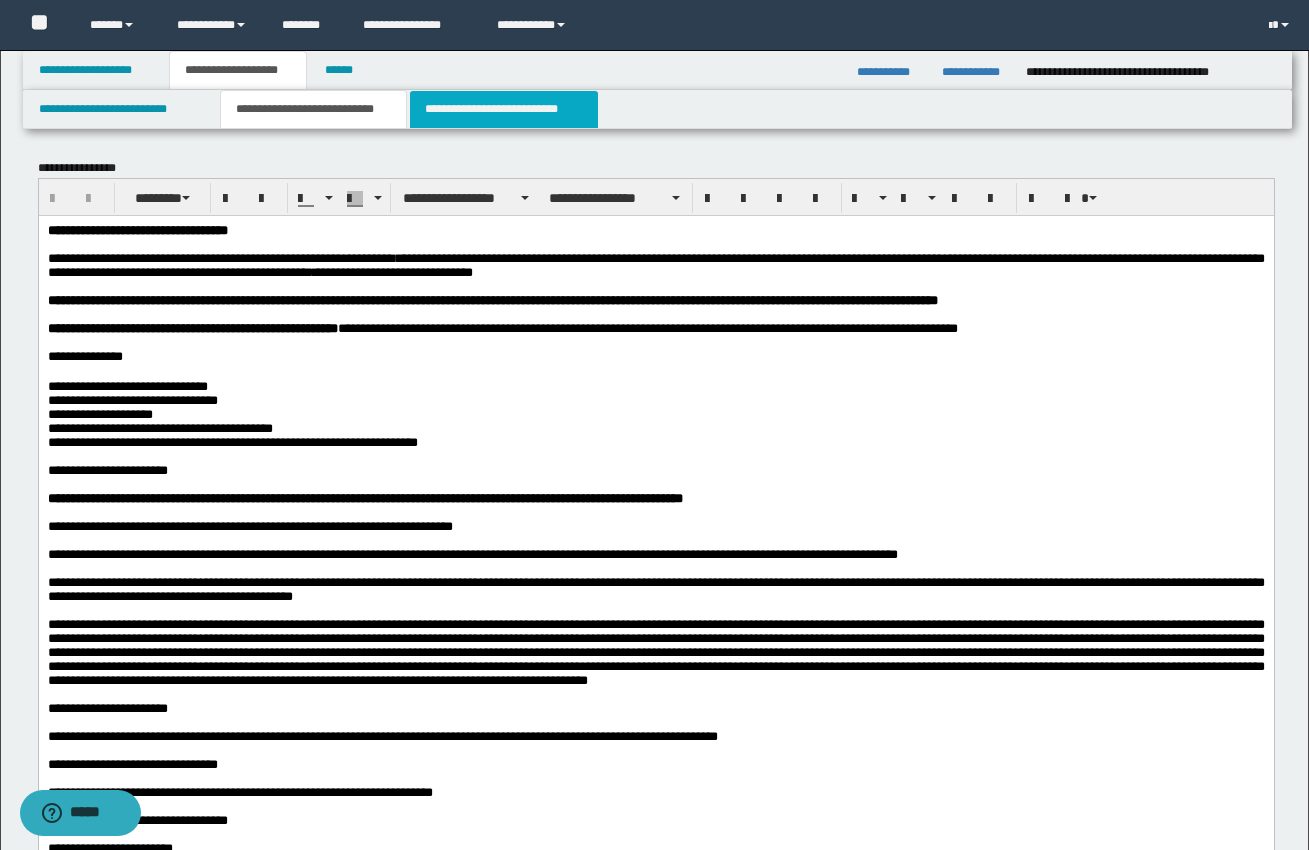 click on "**********" at bounding box center (504, 109) 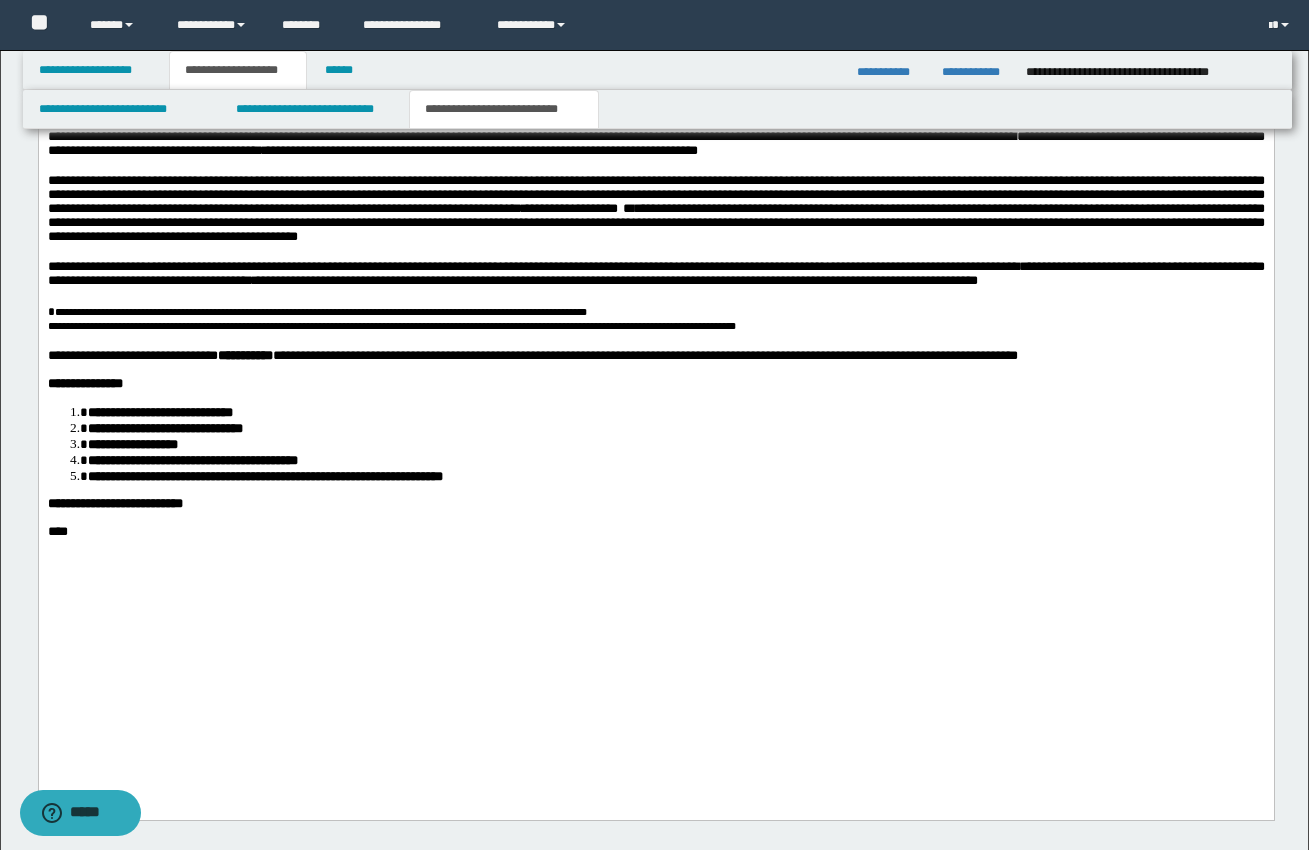 scroll, scrollTop: 2267, scrollLeft: 0, axis: vertical 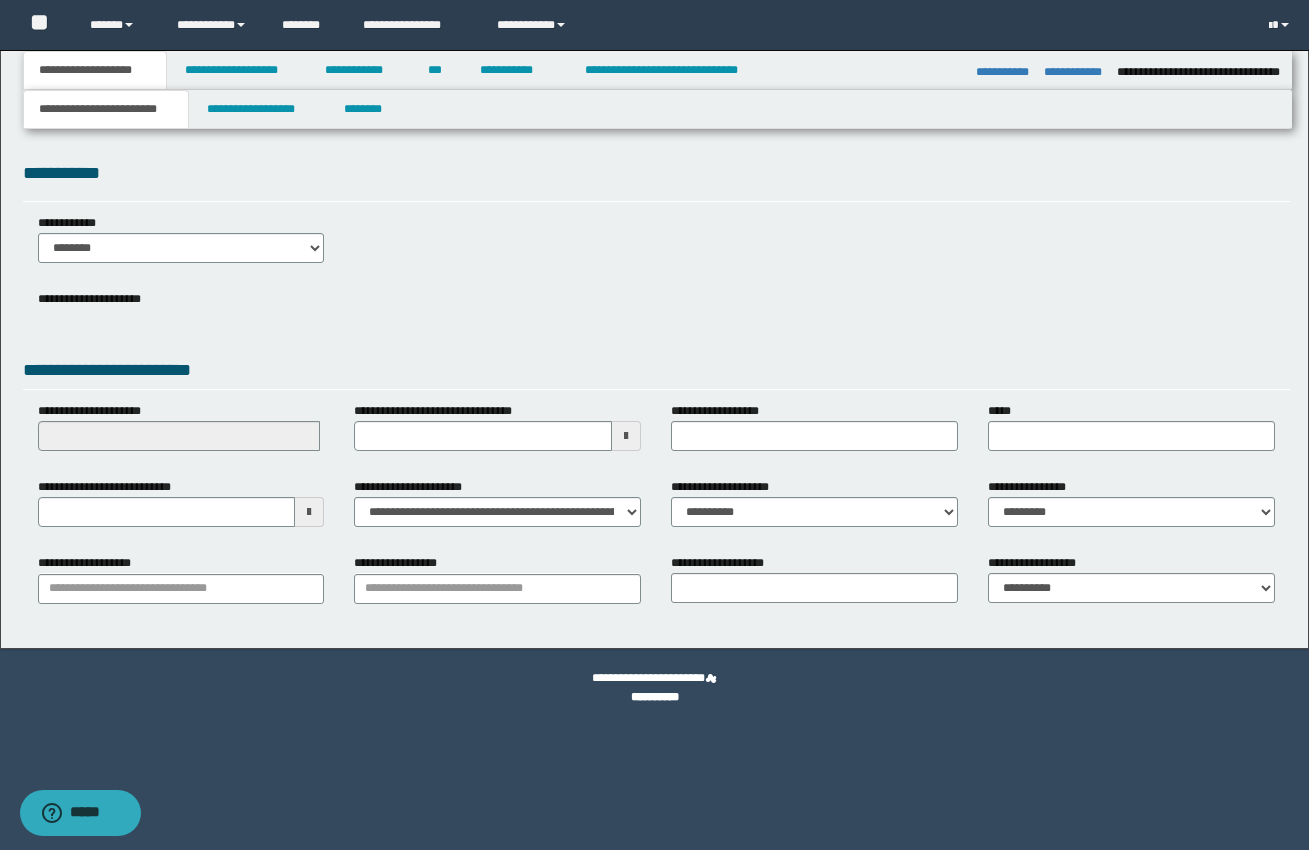 select on "*" 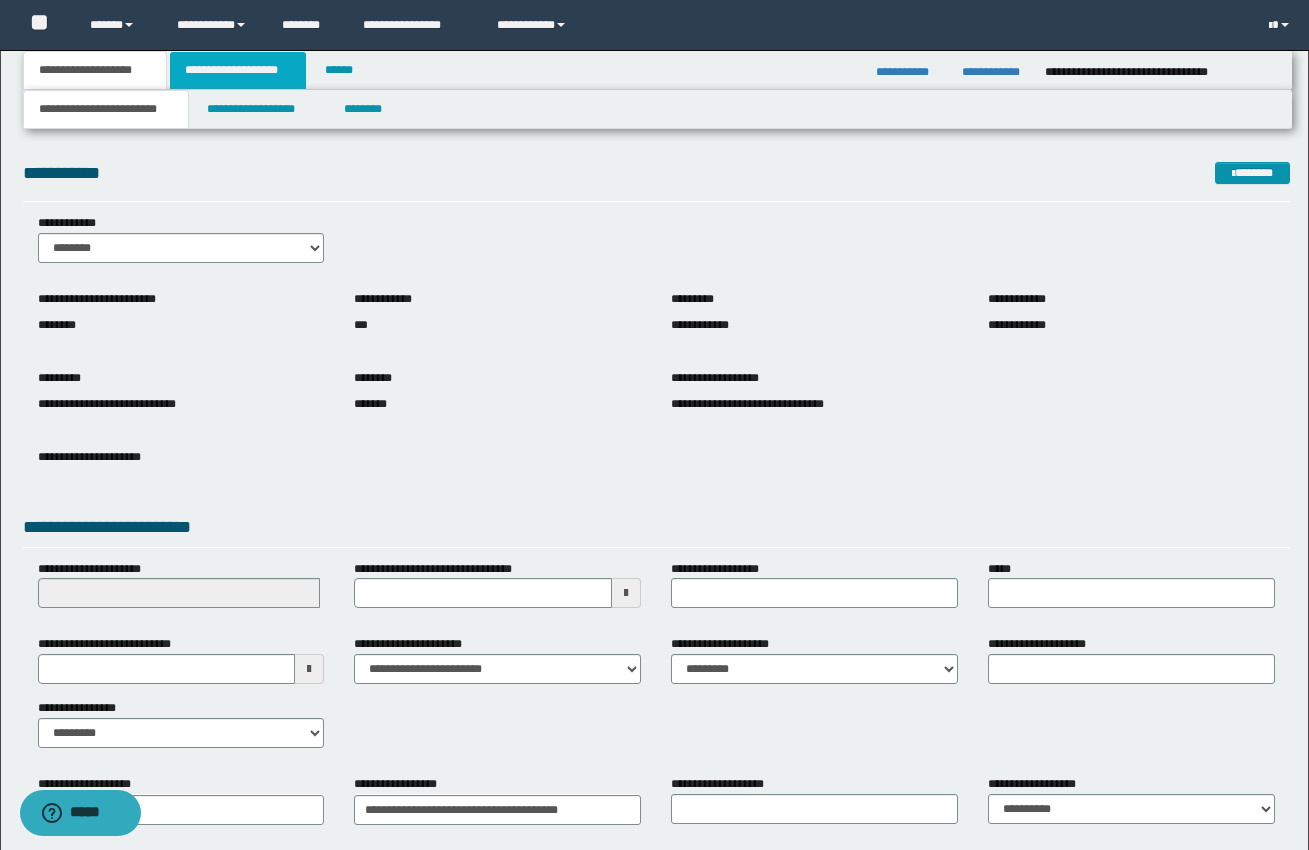 click on "**********" at bounding box center (238, 70) 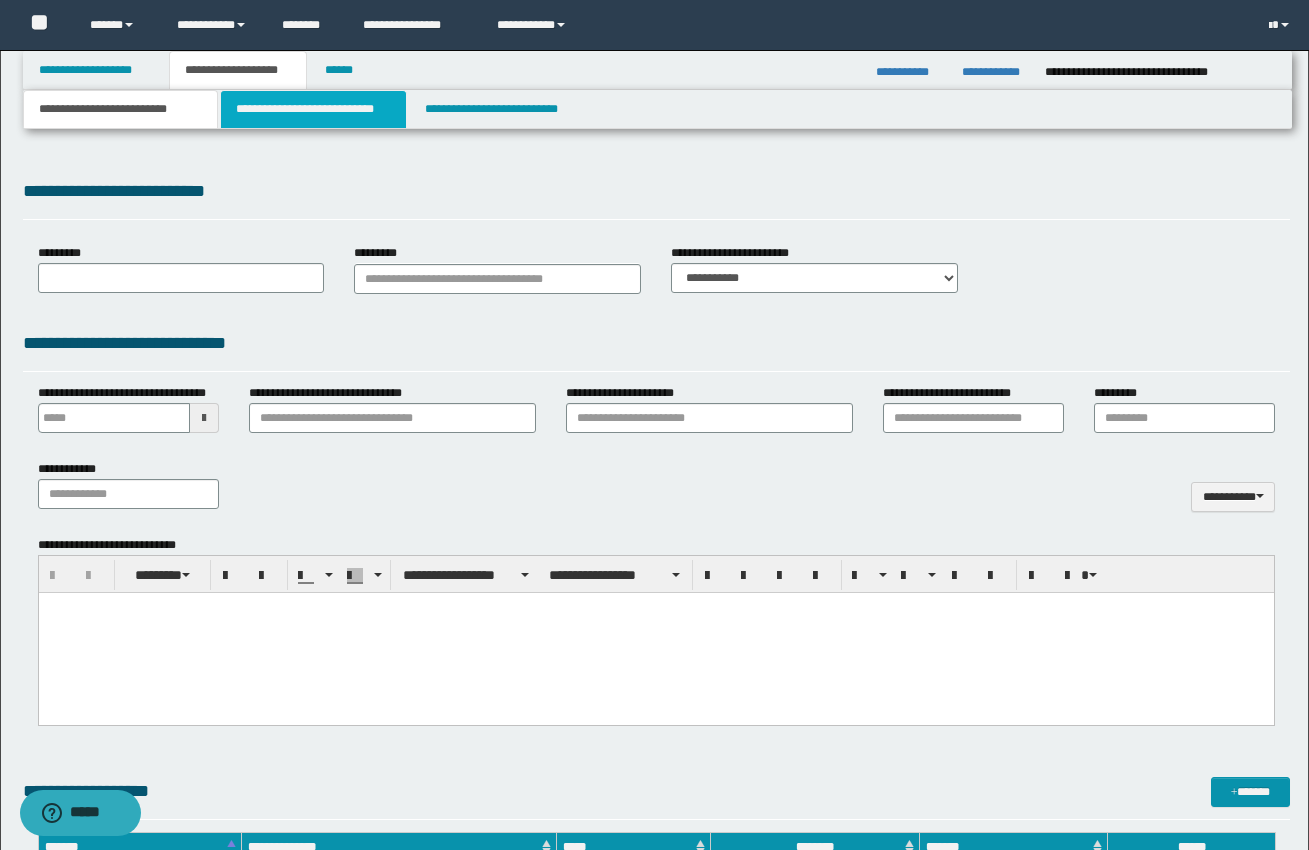 scroll, scrollTop: 0, scrollLeft: 0, axis: both 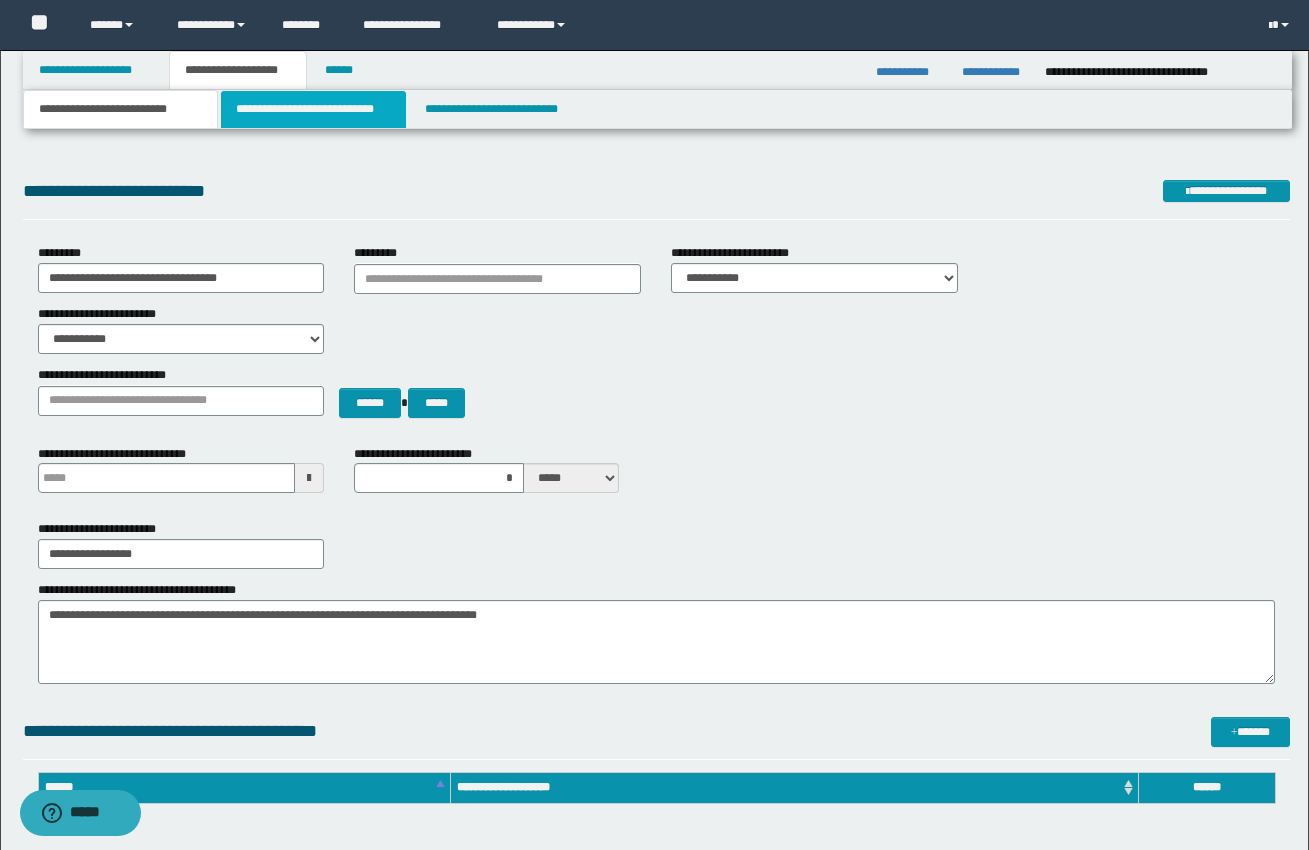 click on "**********" at bounding box center (314, 109) 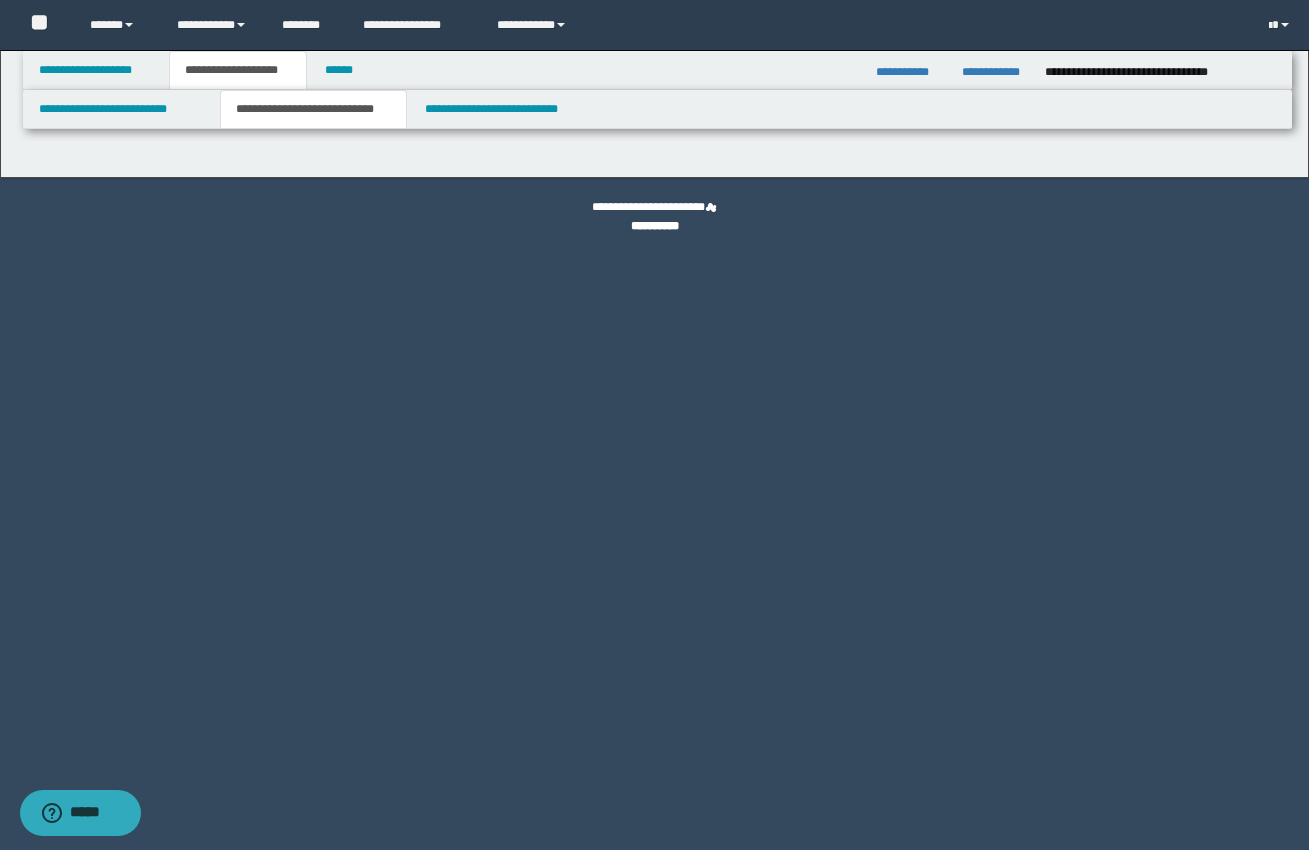 select on "*" 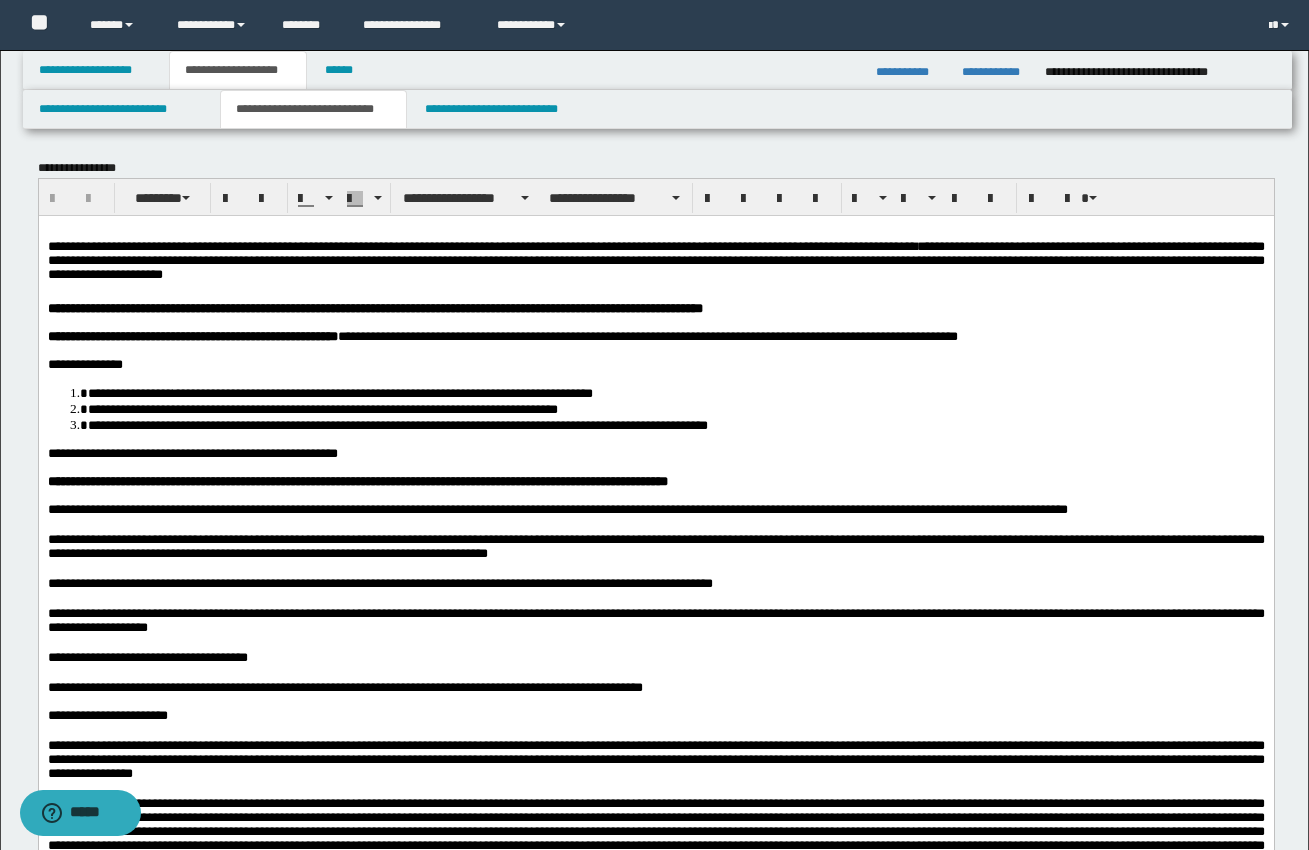 scroll, scrollTop: 0, scrollLeft: 0, axis: both 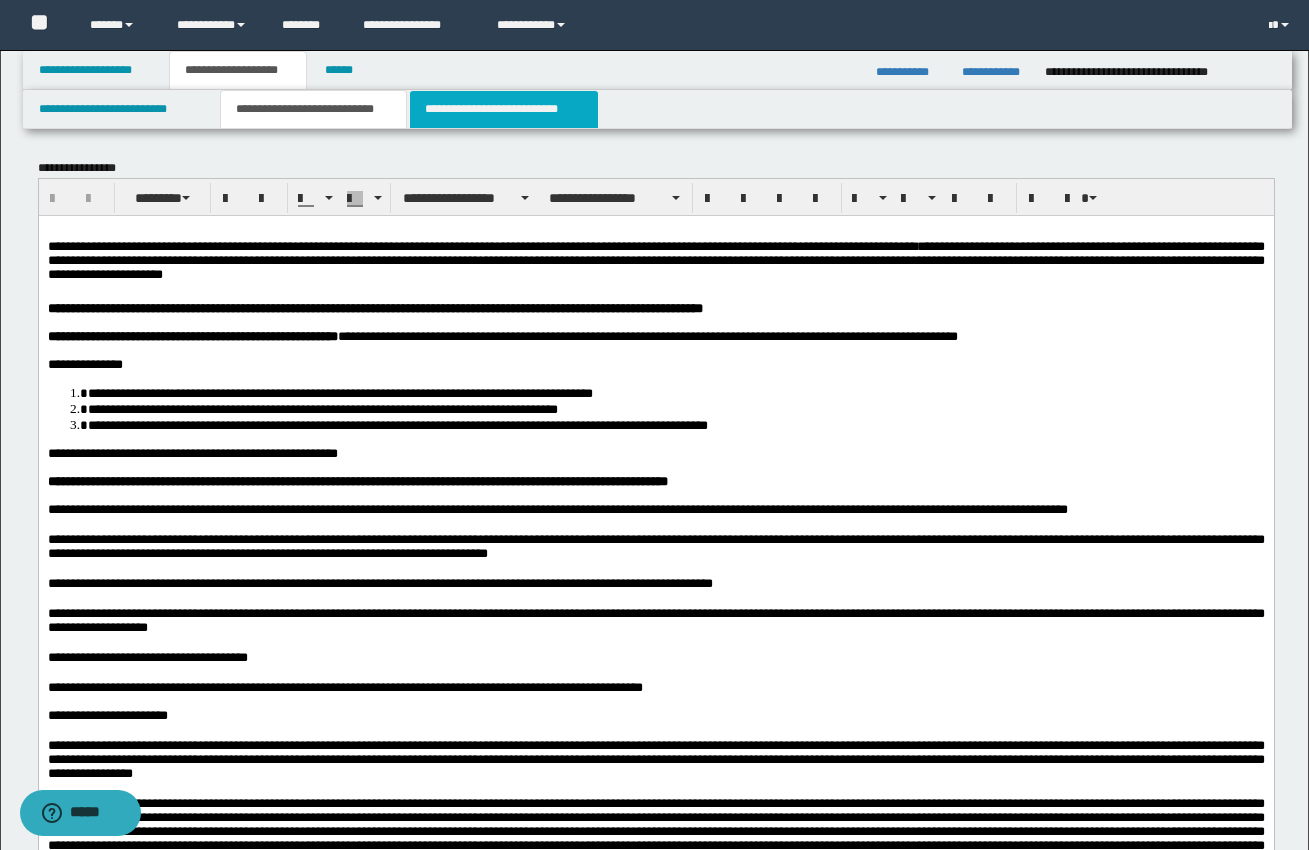 click on "**********" at bounding box center [504, 109] 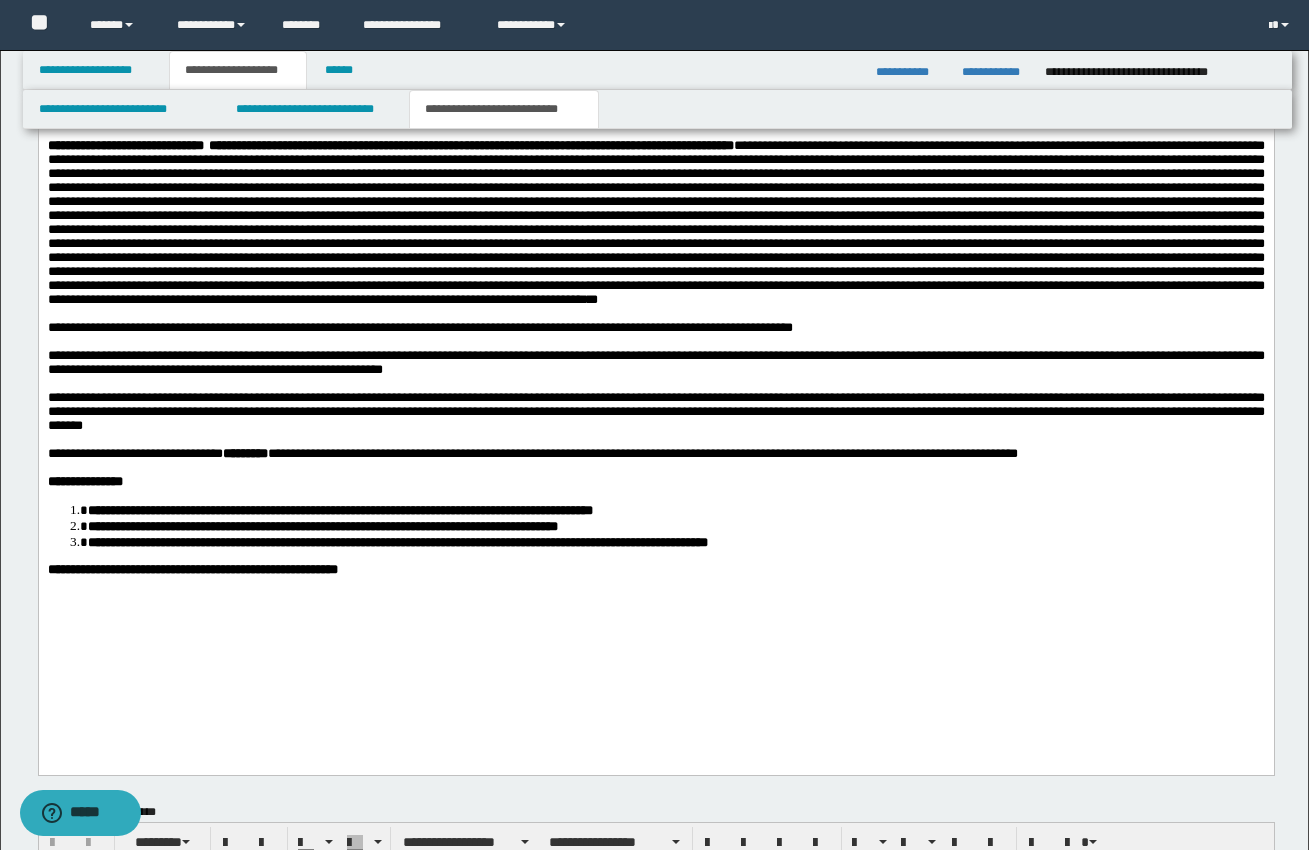 scroll, scrollTop: 1815, scrollLeft: 0, axis: vertical 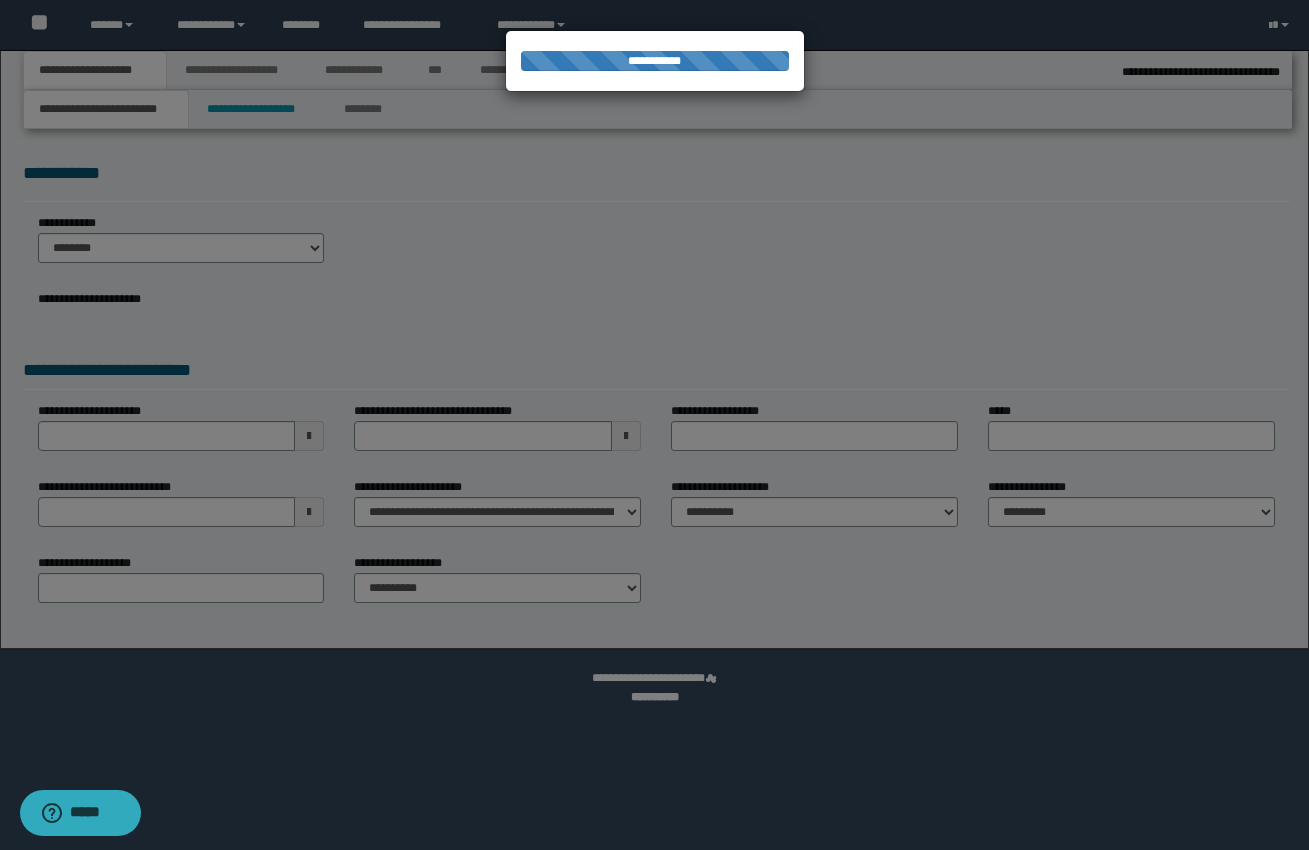 select on "*" 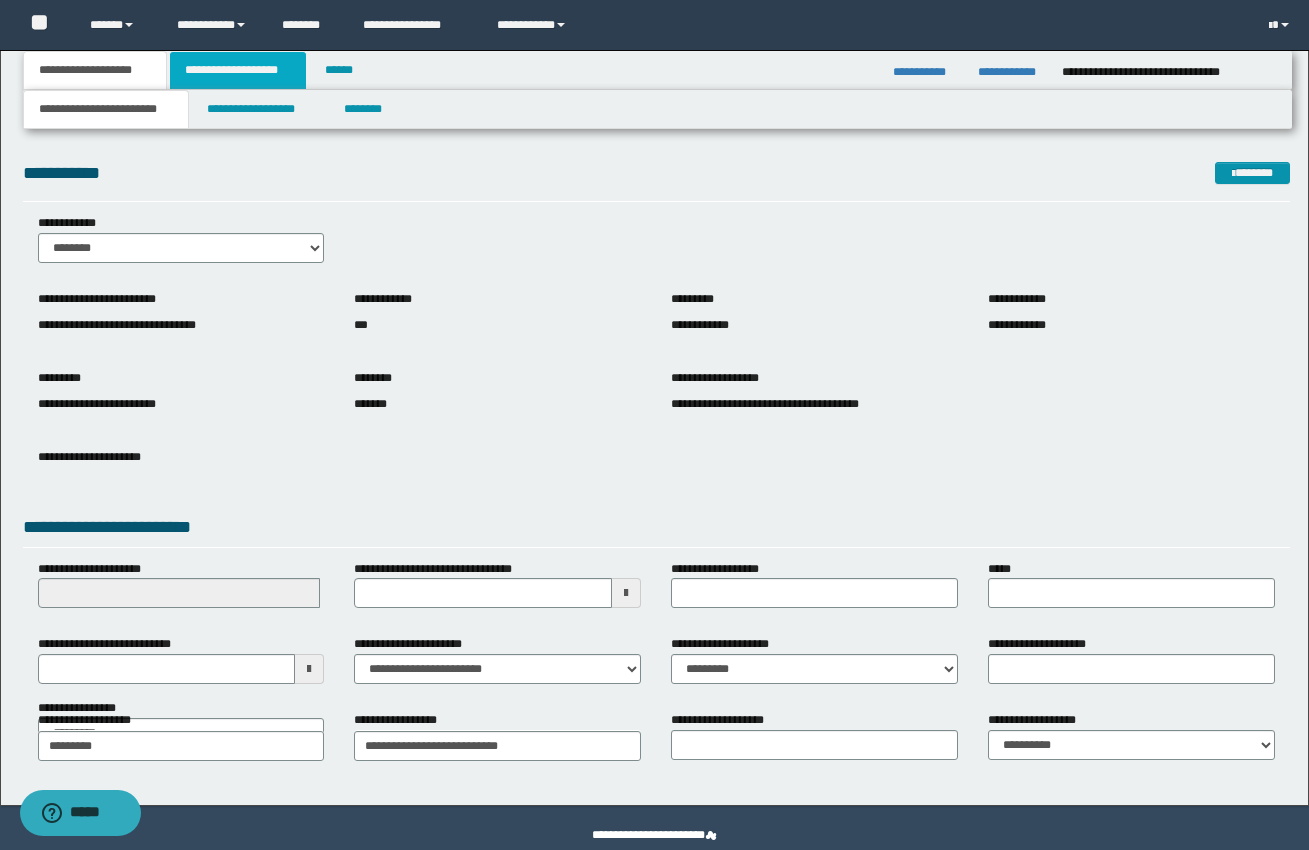 click on "**********" at bounding box center (238, 70) 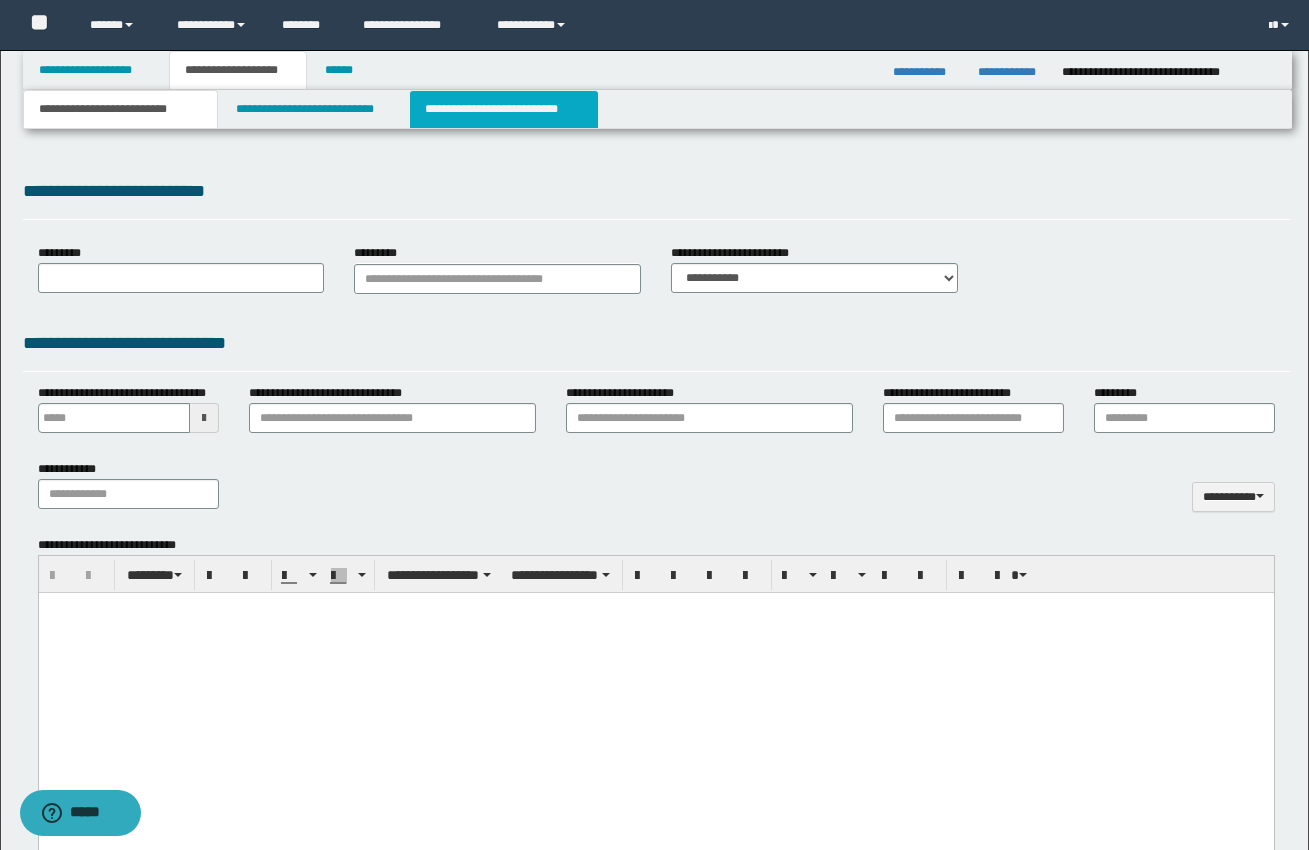 type 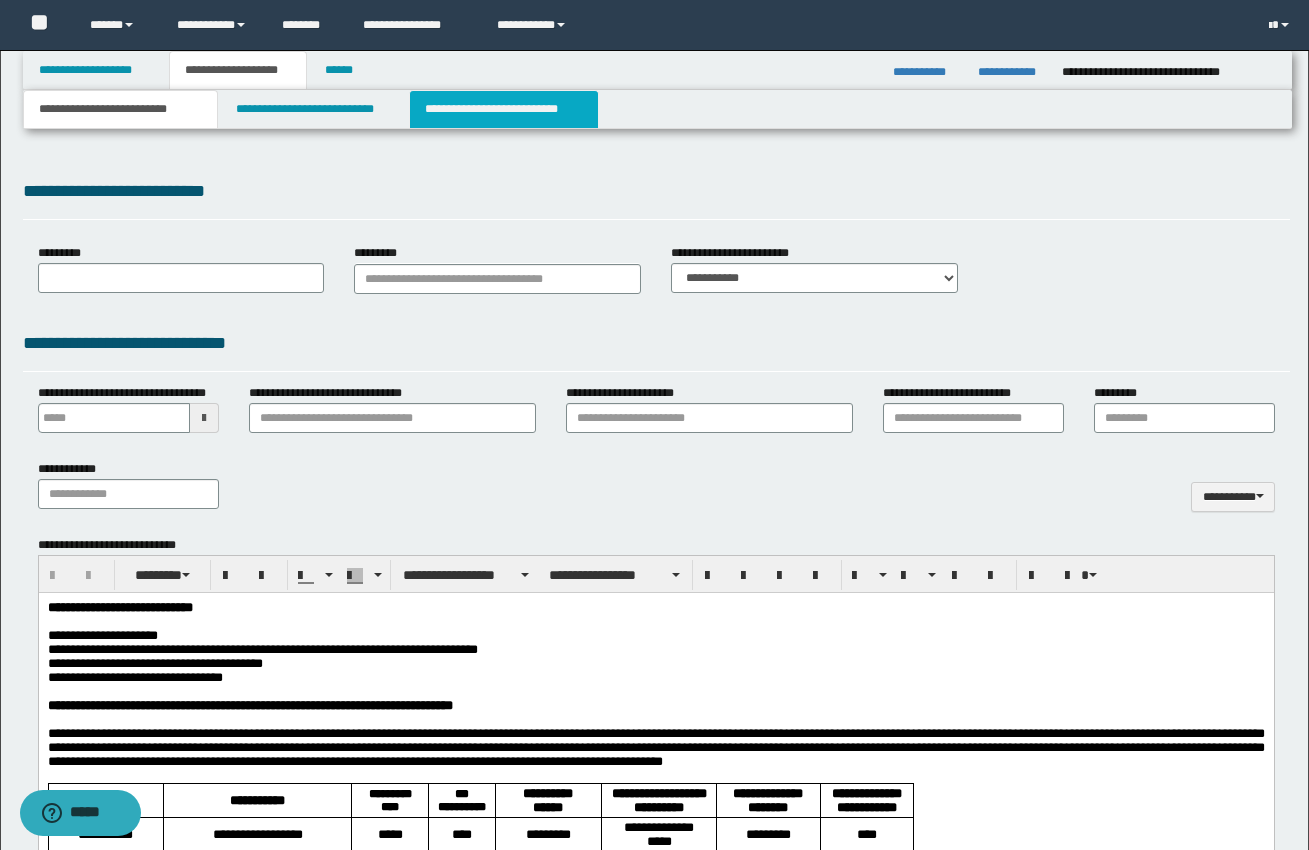 scroll, scrollTop: 0, scrollLeft: 0, axis: both 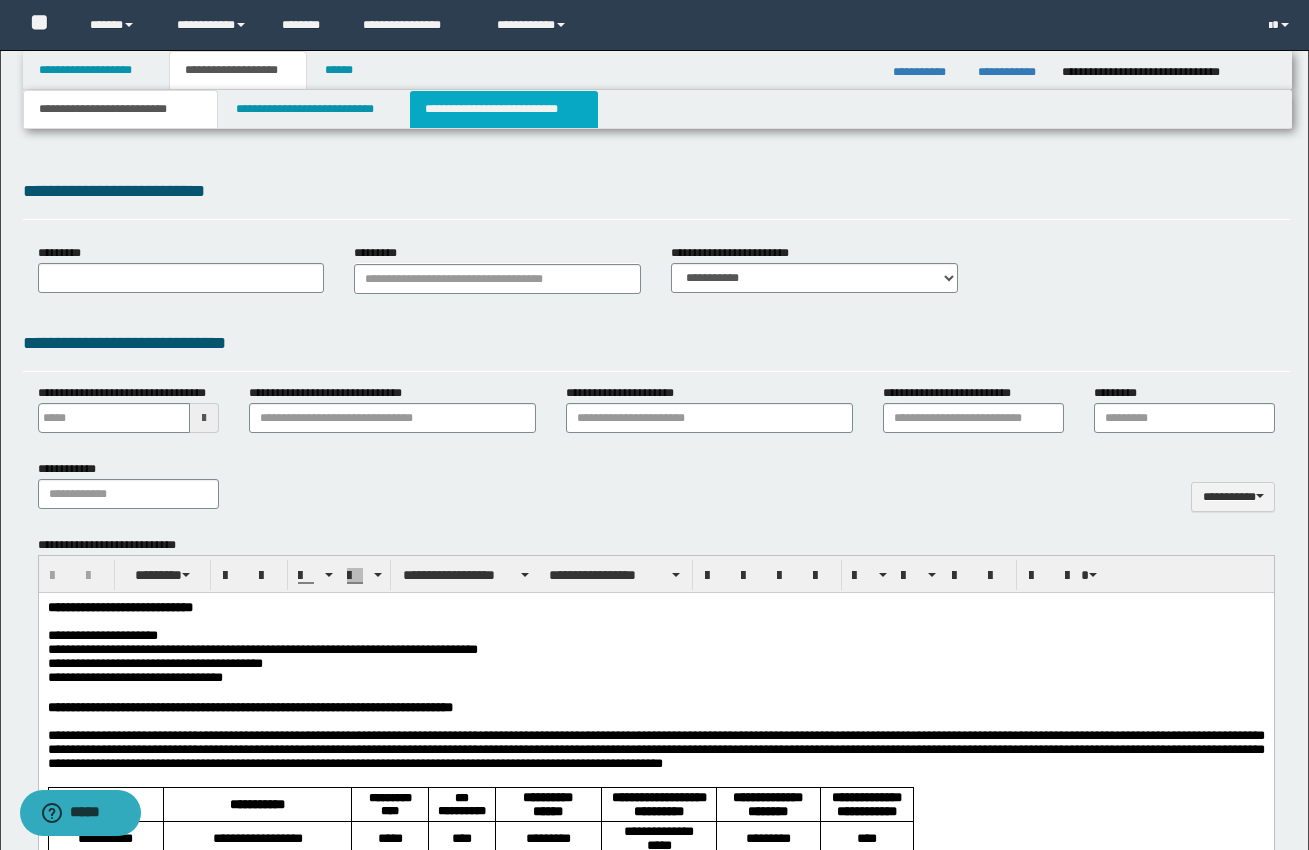 type on "**********" 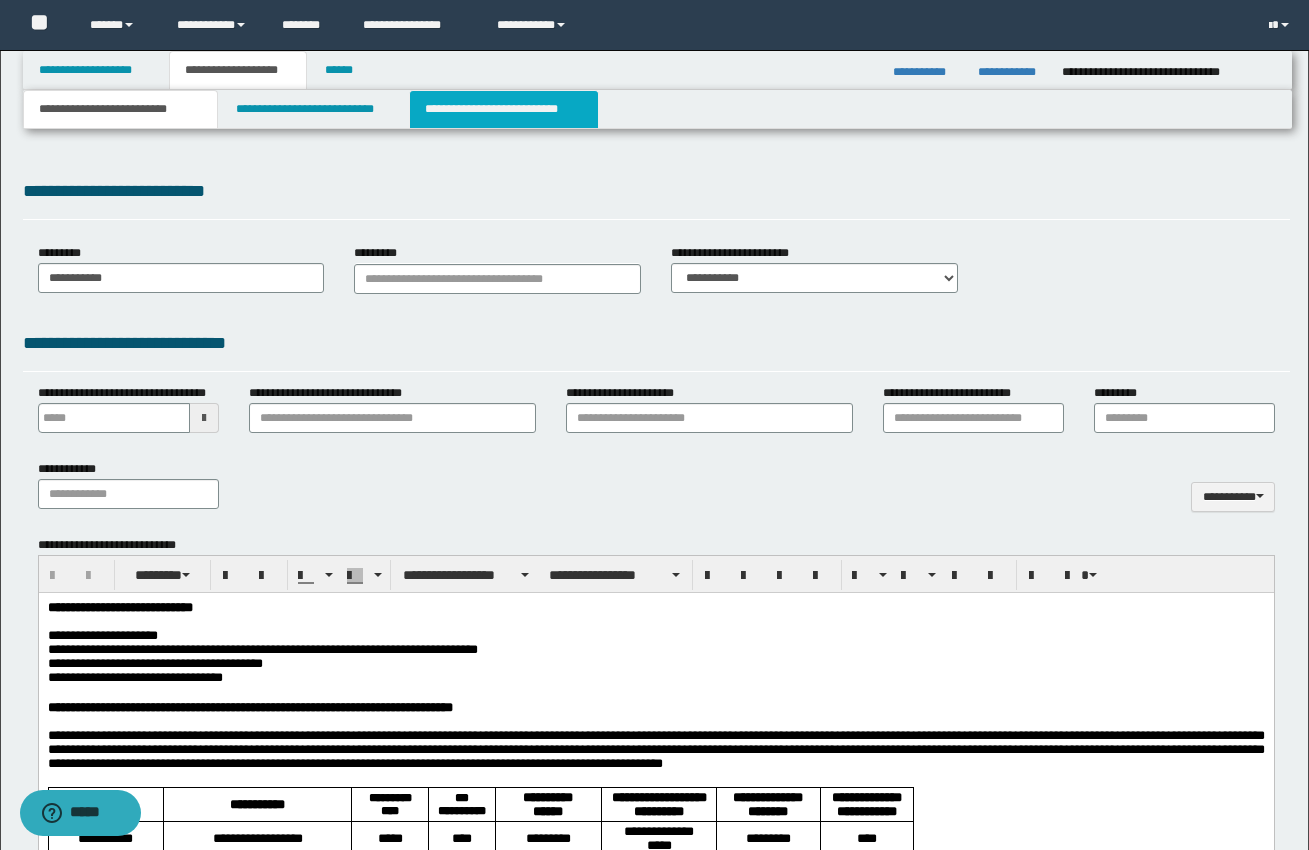 type 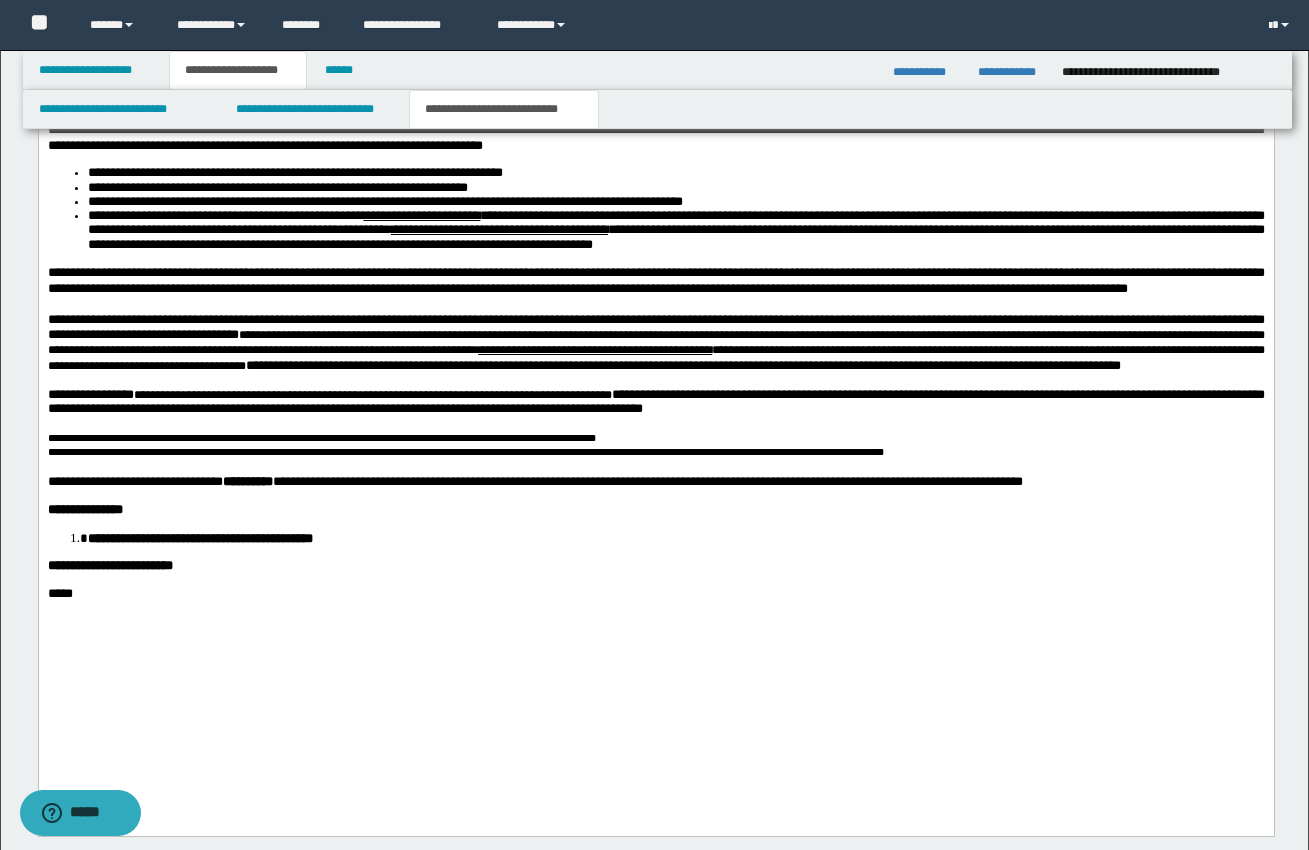 scroll, scrollTop: 1955, scrollLeft: 0, axis: vertical 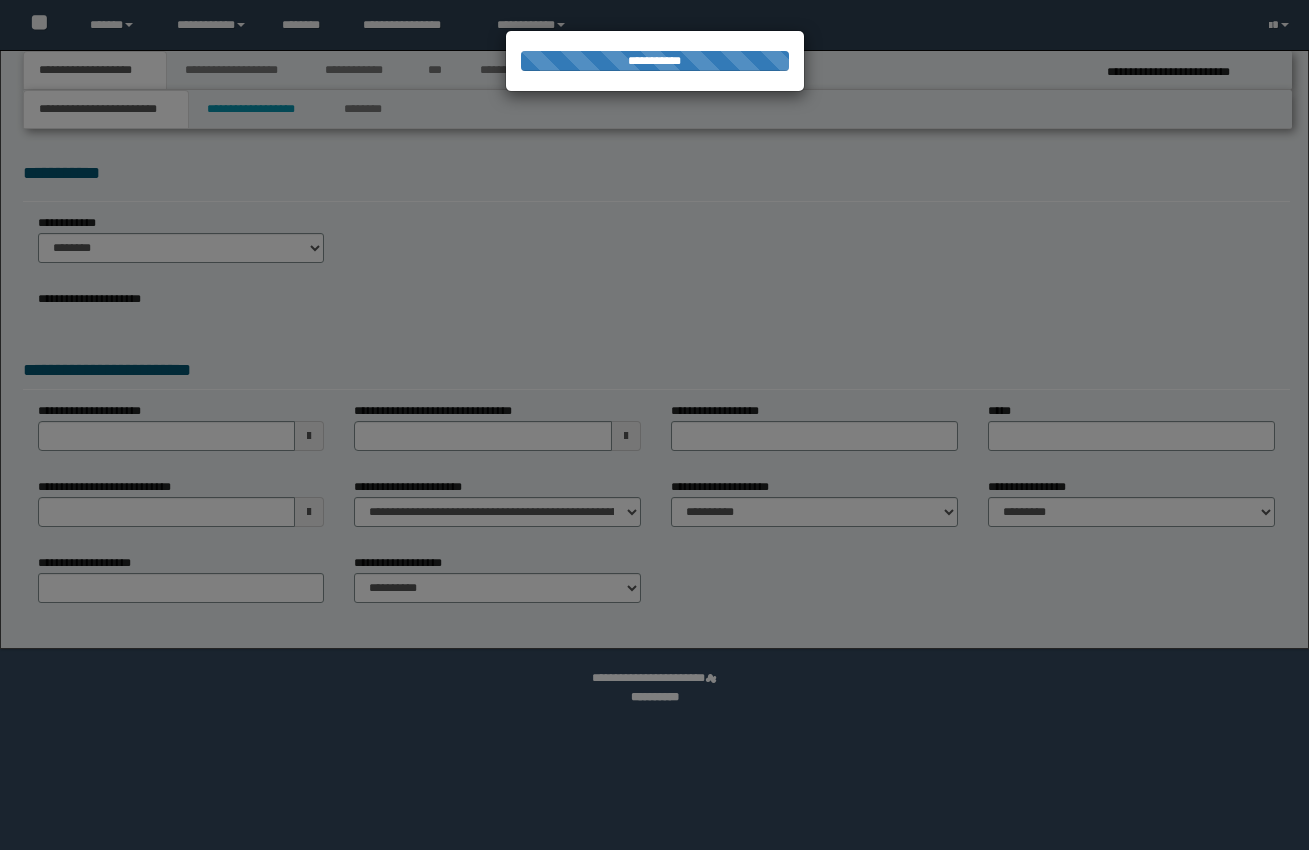 select on "*" 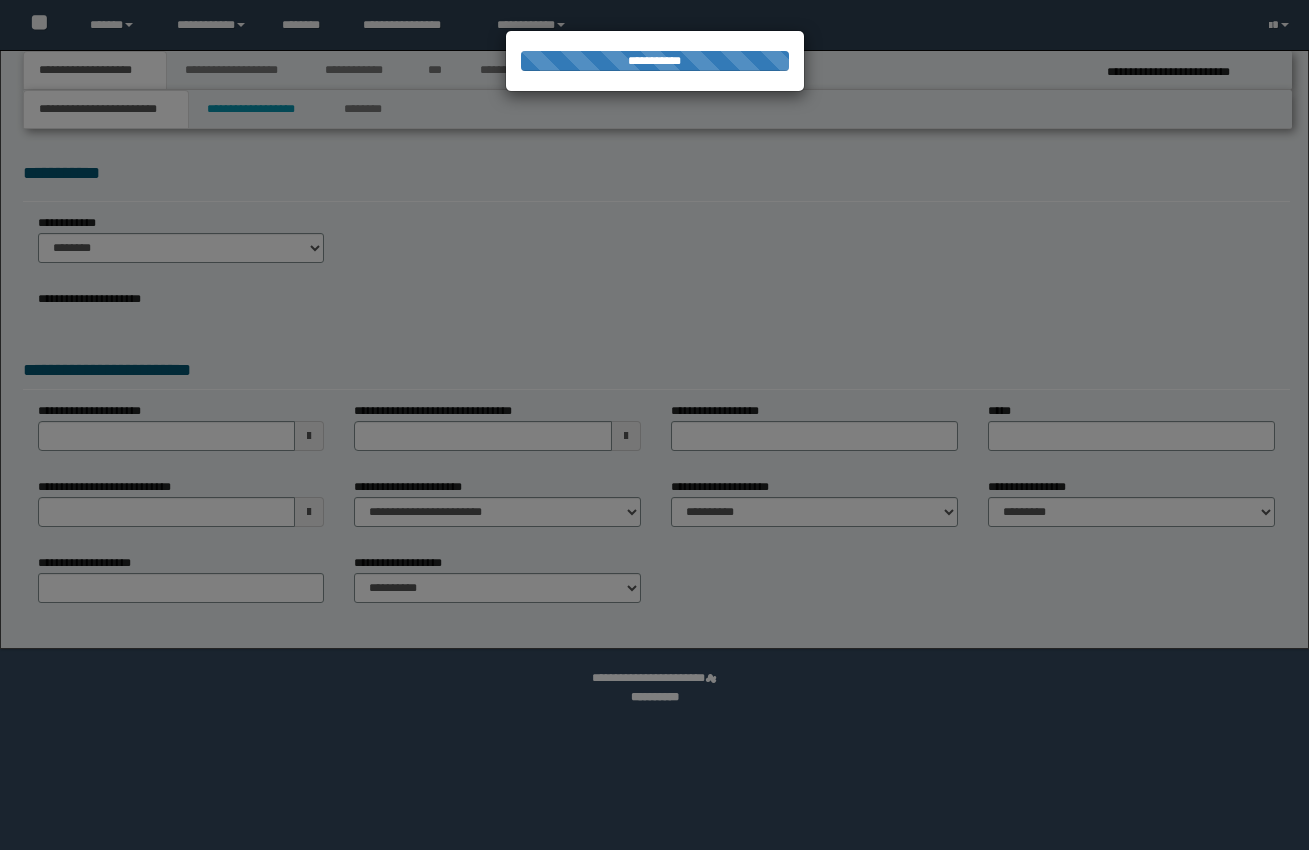 scroll, scrollTop: 0, scrollLeft: 0, axis: both 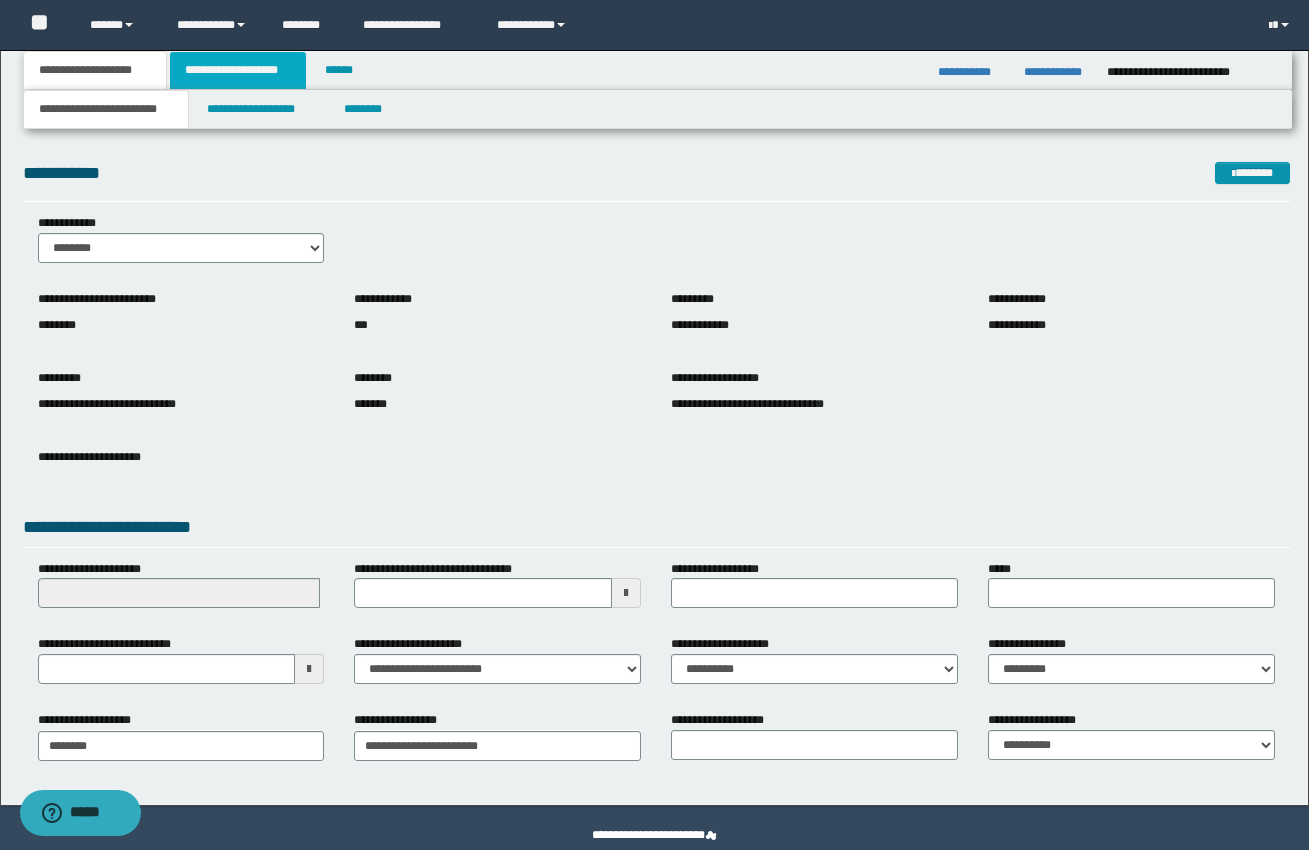 click on "**********" at bounding box center [238, 70] 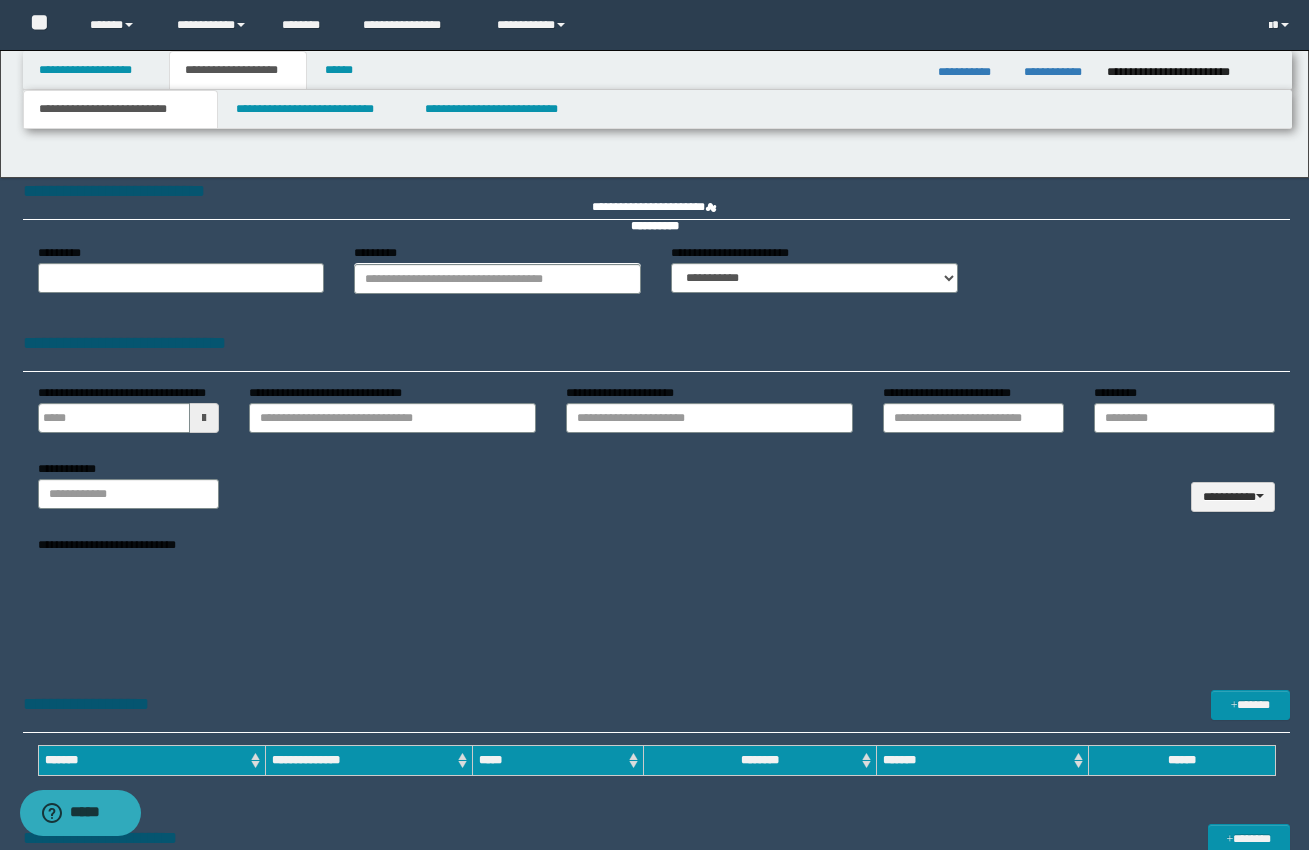 type 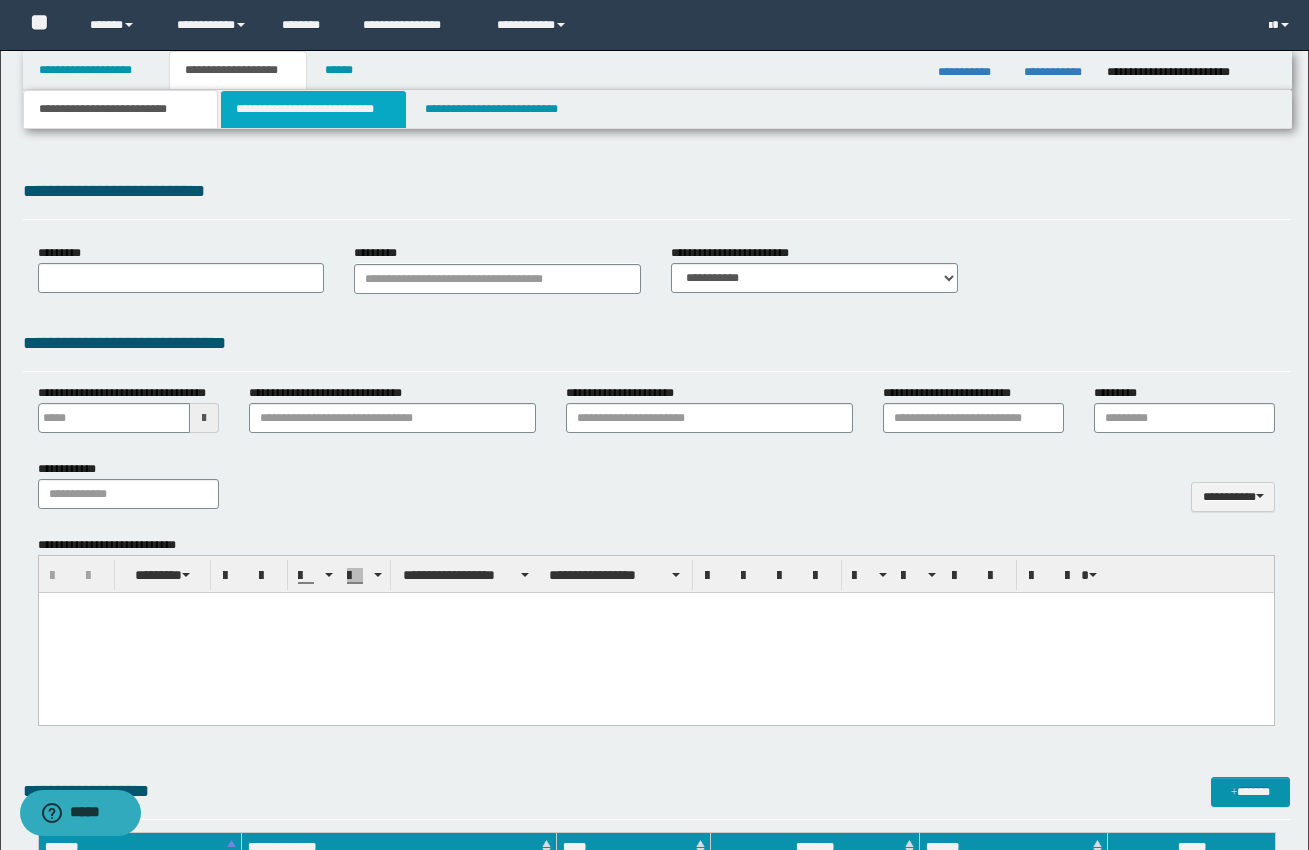 type on "**********" 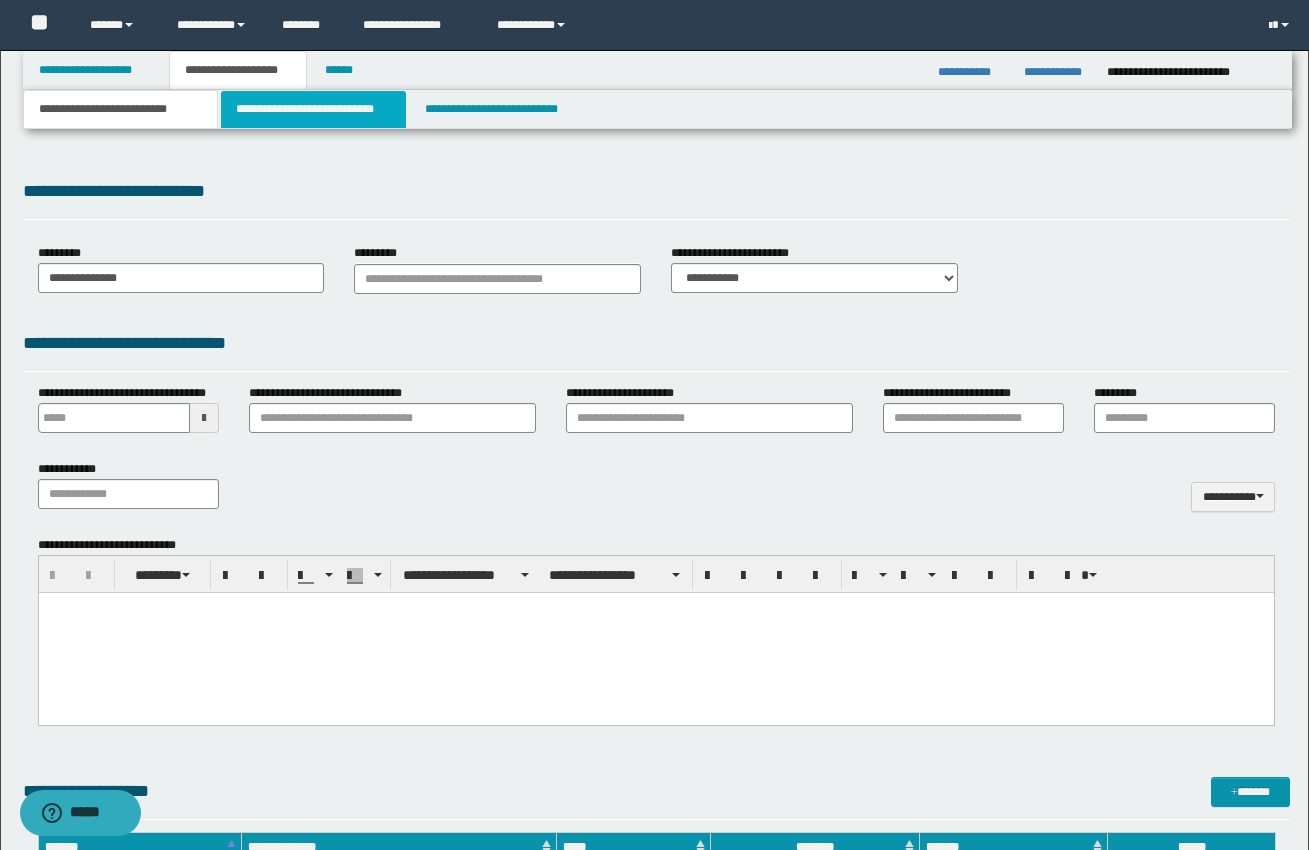 scroll, scrollTop: 0, scrollLeft: 0, axis: both 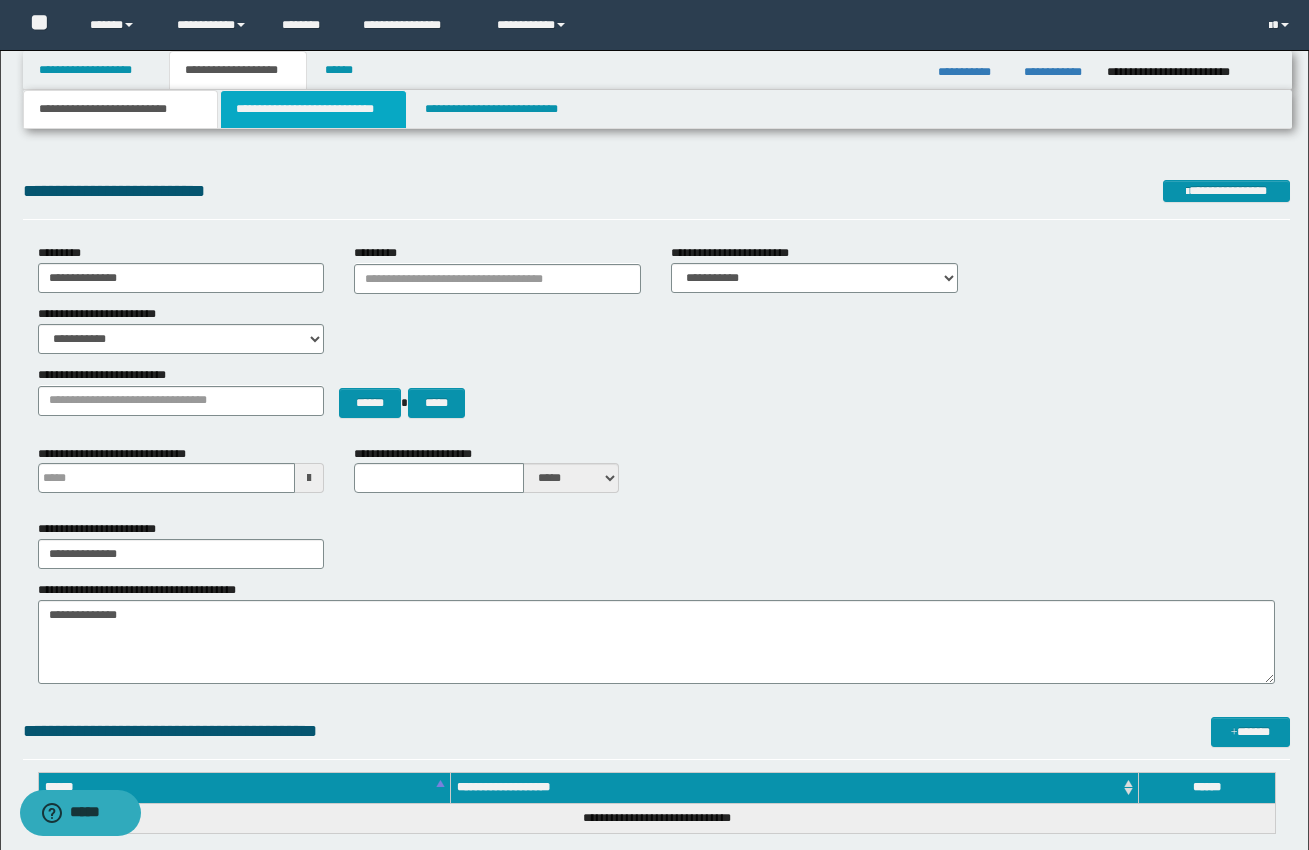 click on "**********" at bounding box center (314, 109) 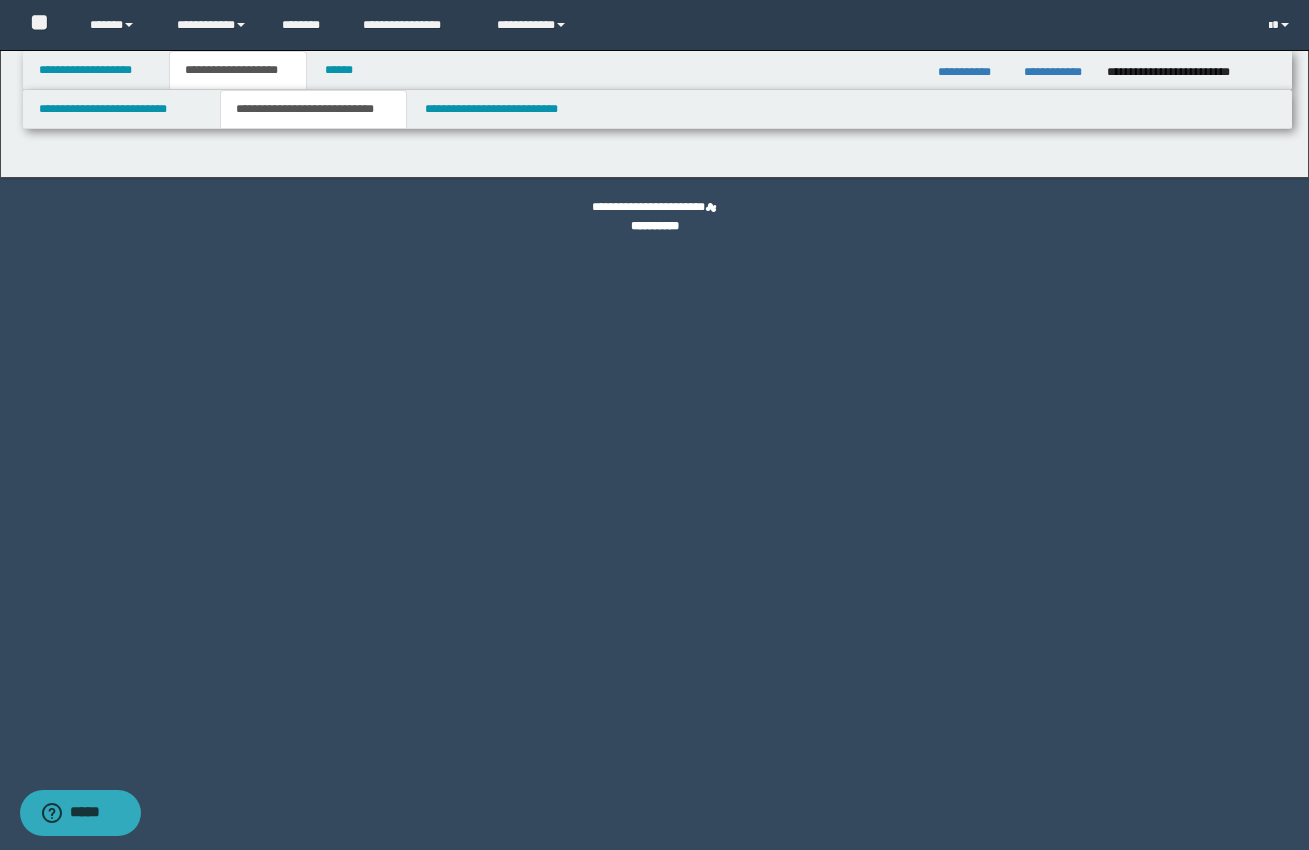 select on "*" 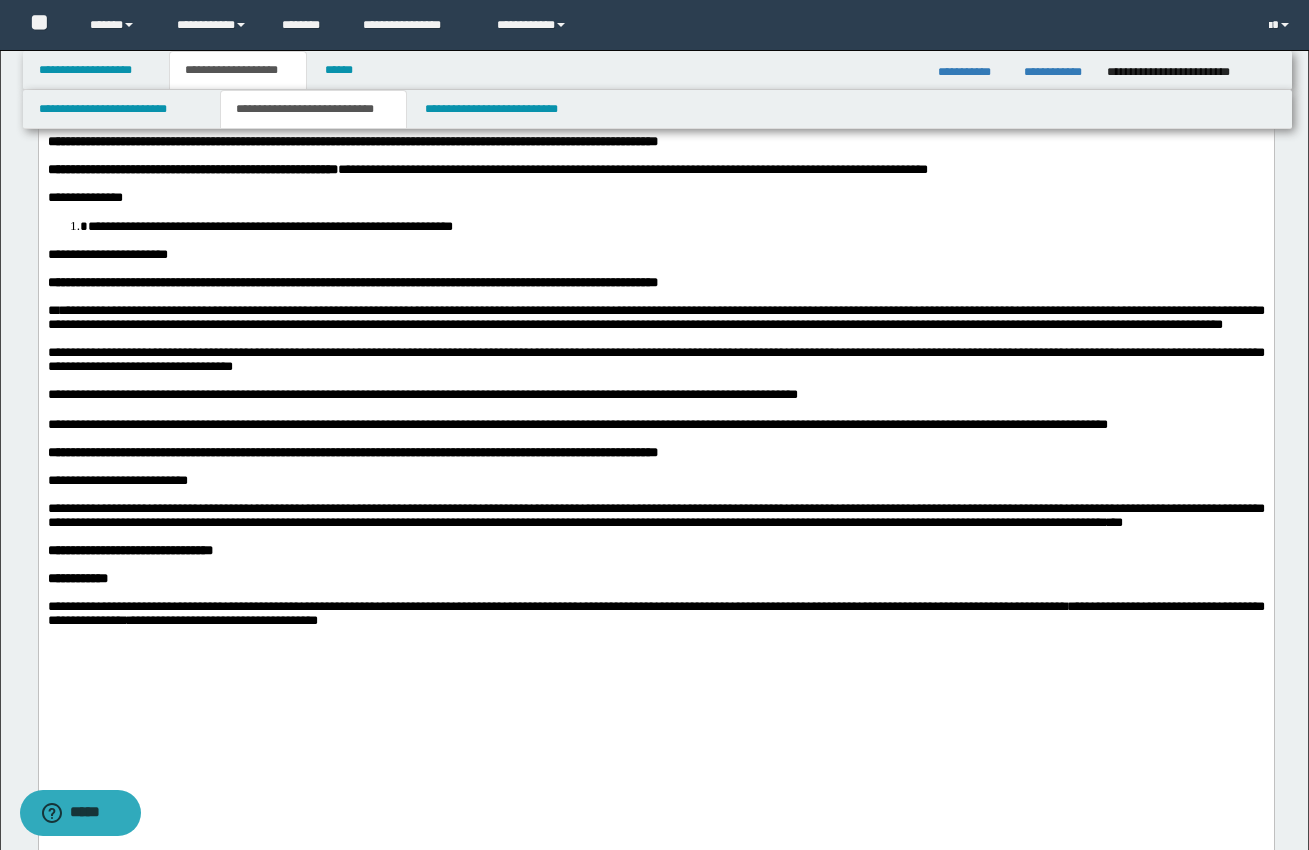 scroll, scrollTop: 142, scrollLeft: 0, axis: vertical 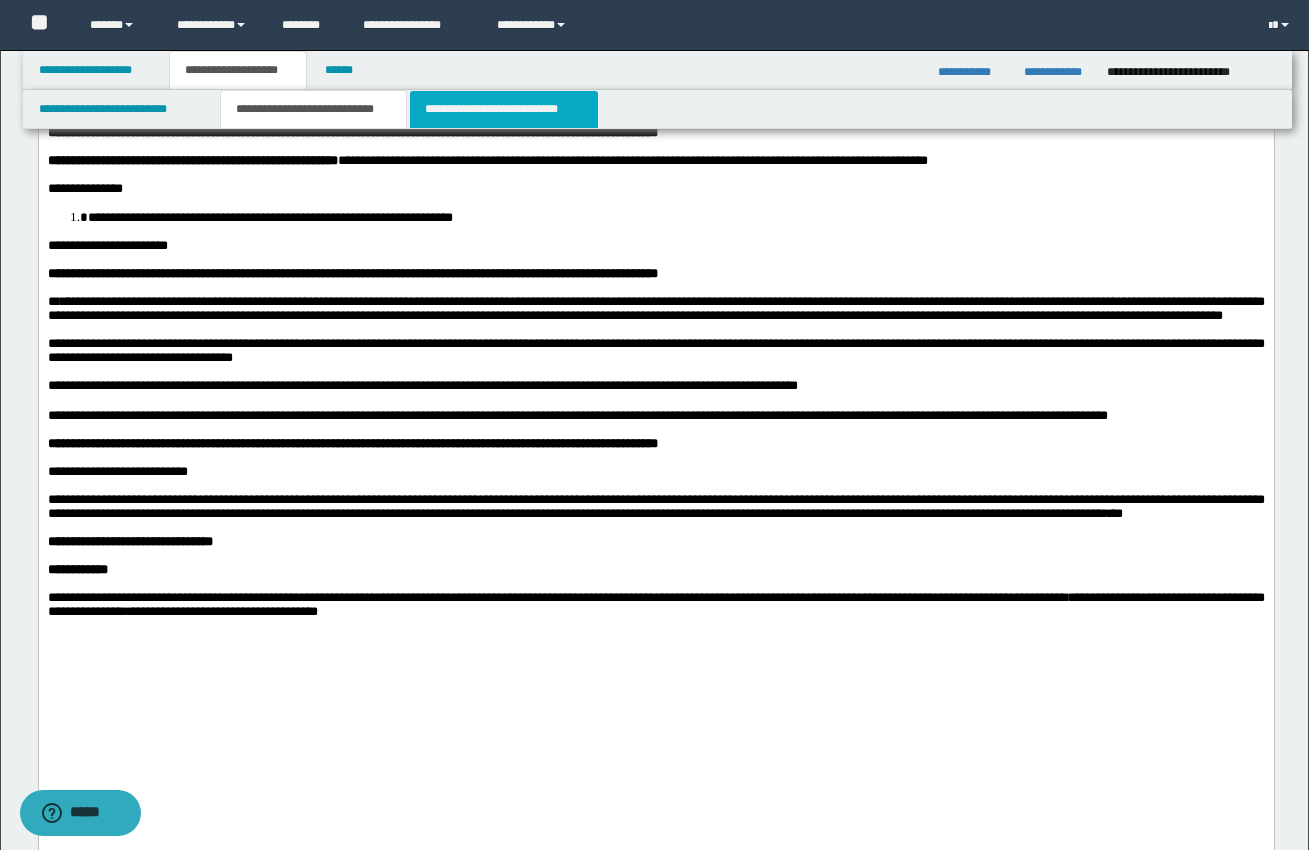 click on "**********" at bounding box center (504, 109) 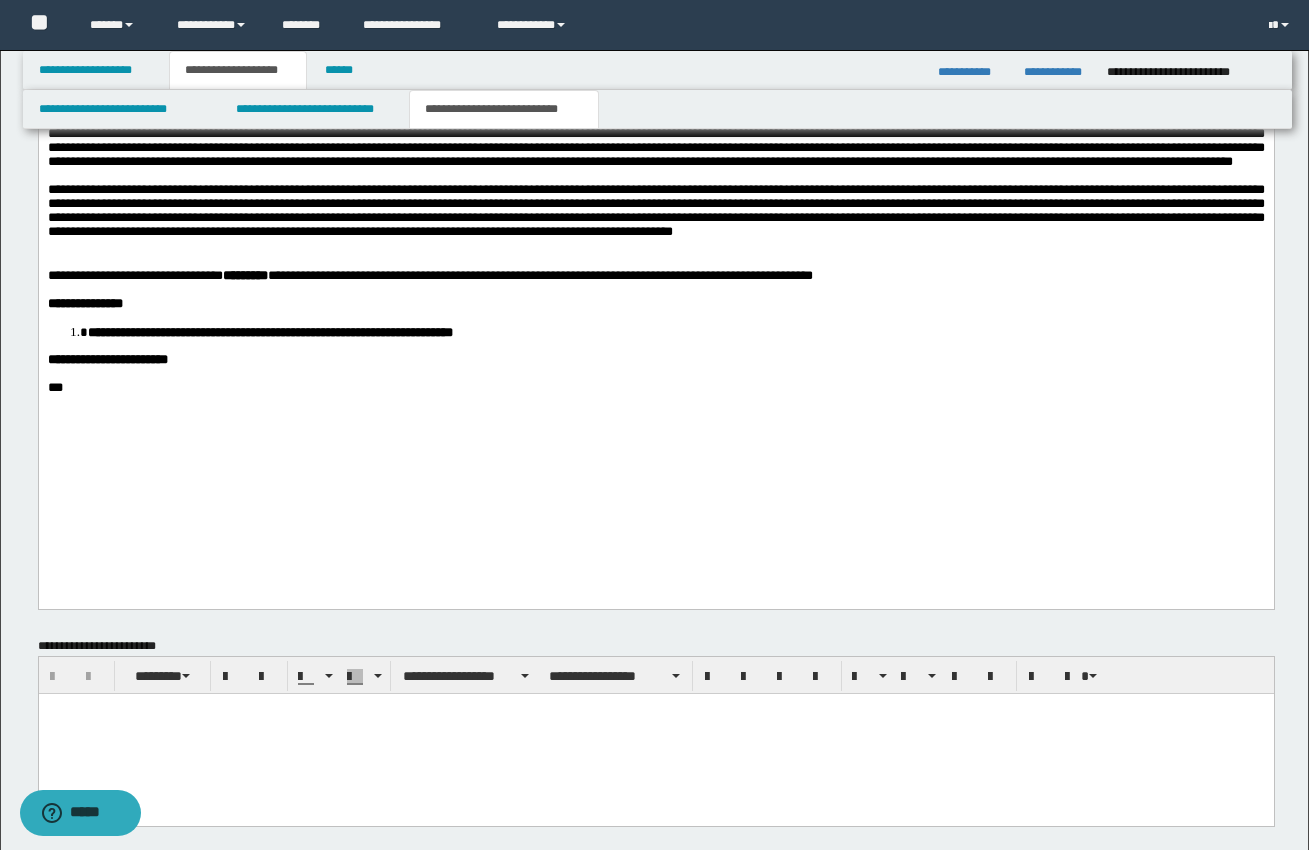 scroll, scrollTop: 1245, scrollLeft: 0, axis: vertical 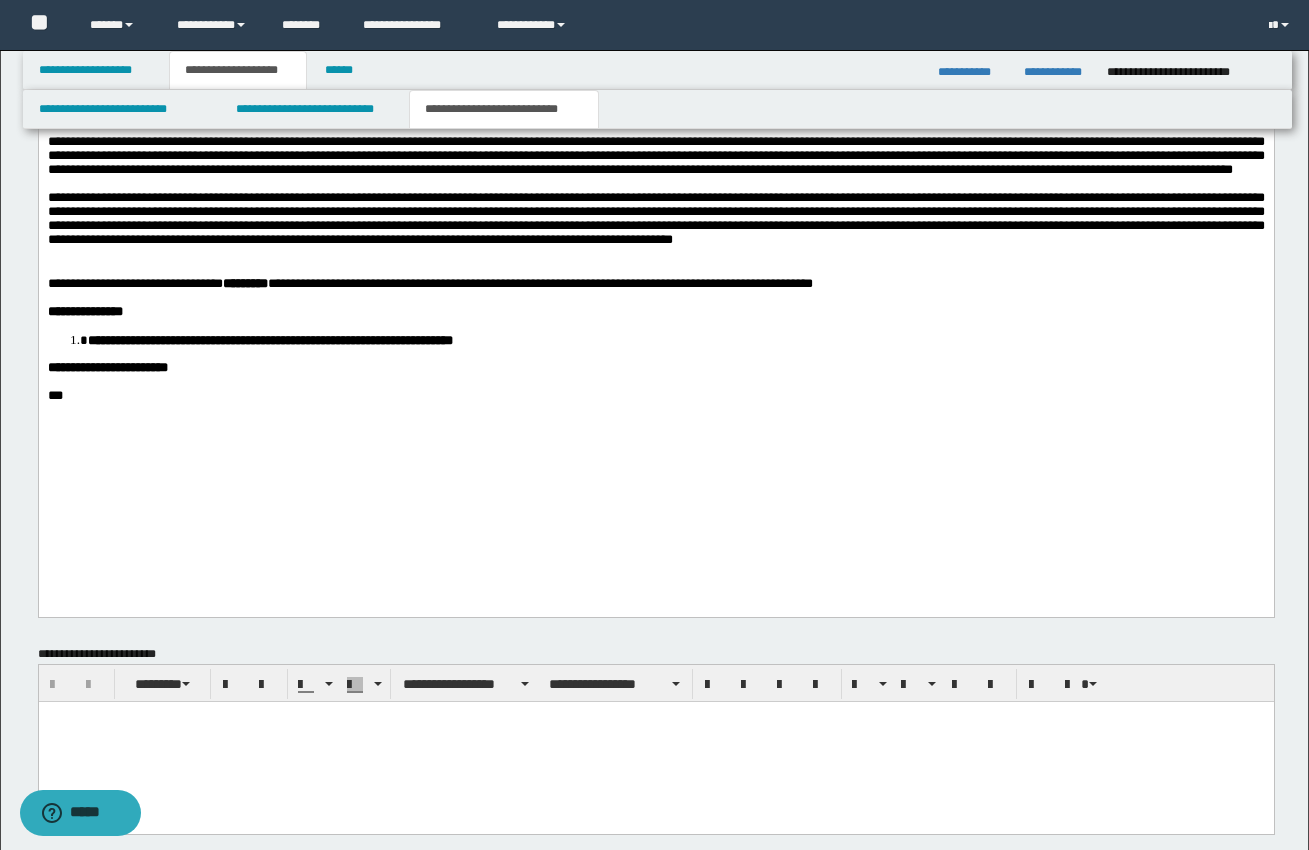 click at bounding box center (655, 270) 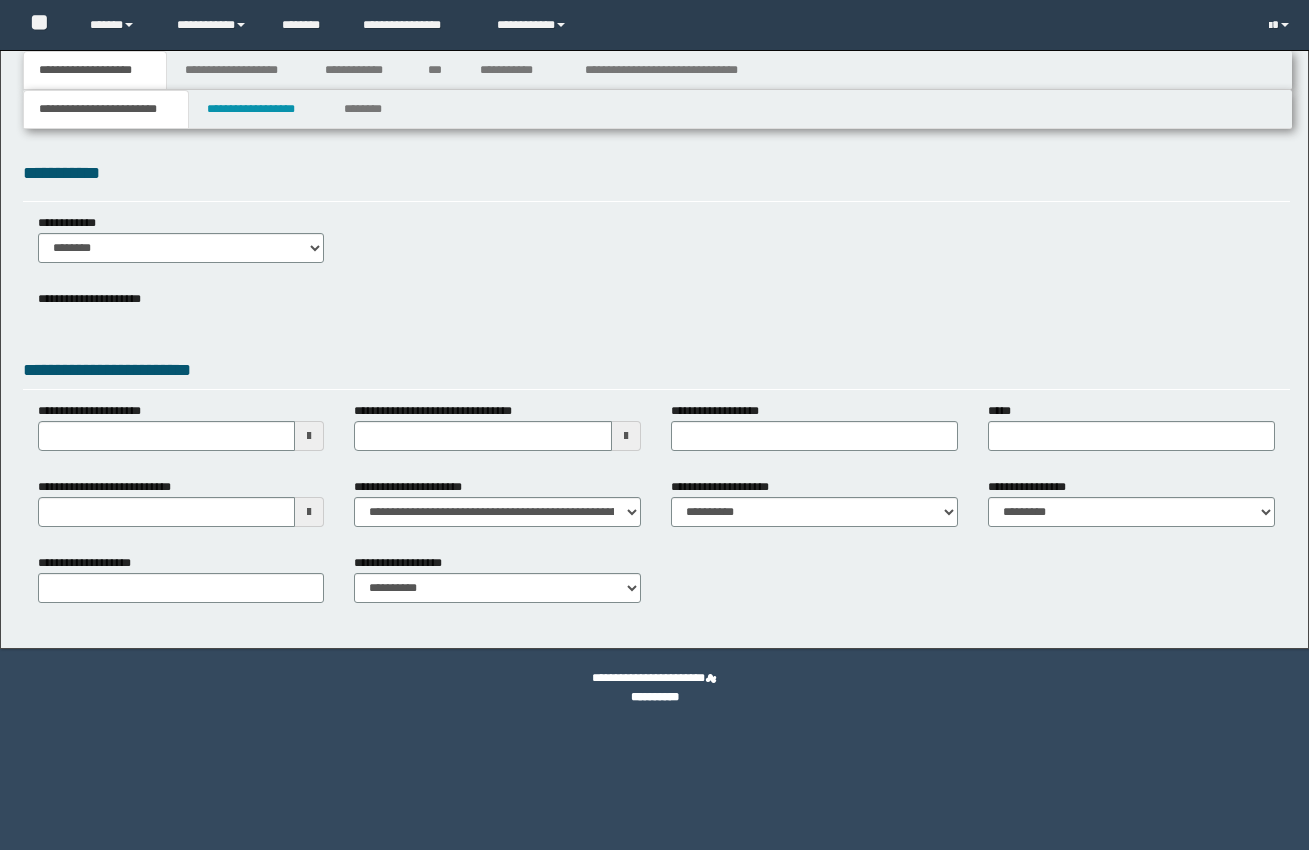 scroll, scrollTop: 0, scrollLeft: 0, axis: both 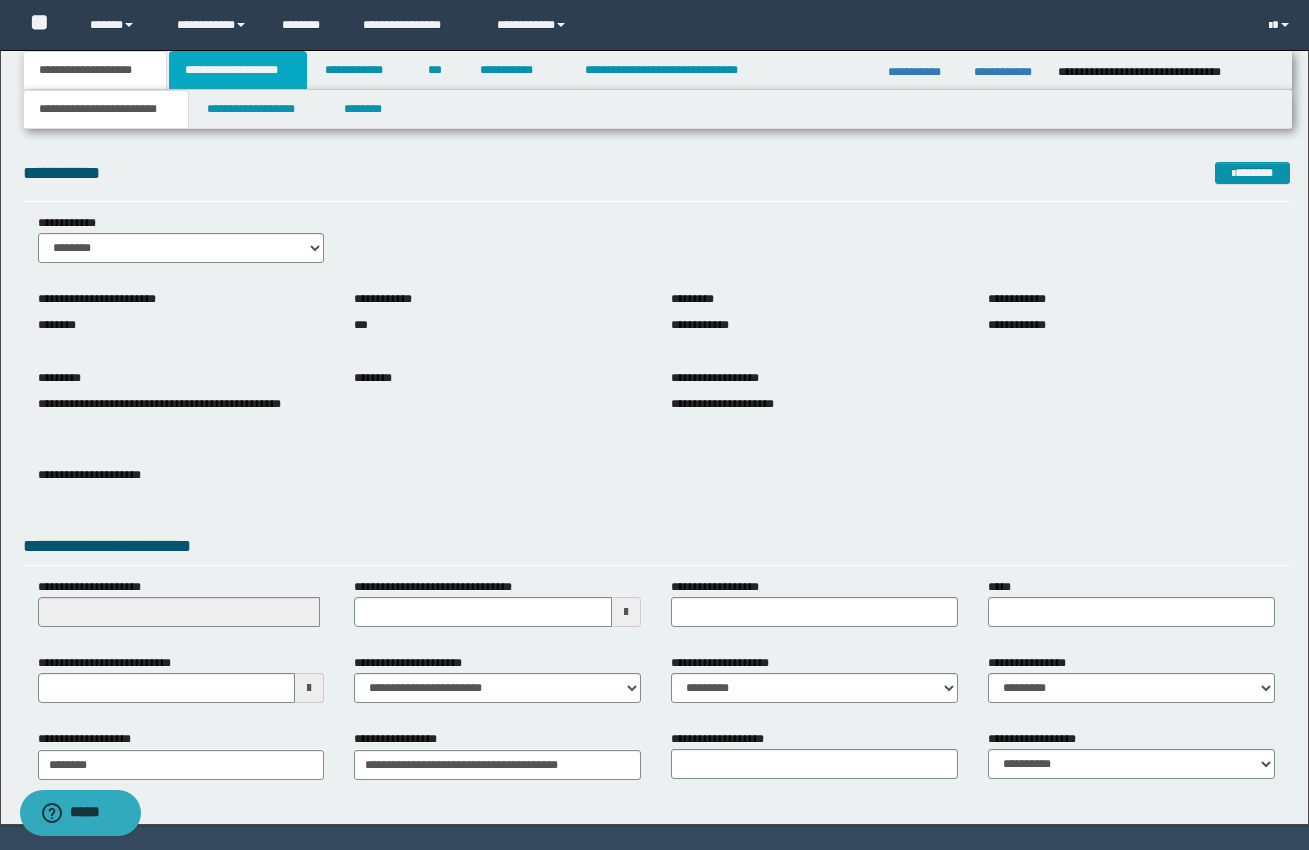click on "**********" at bounding box center (238, 70) 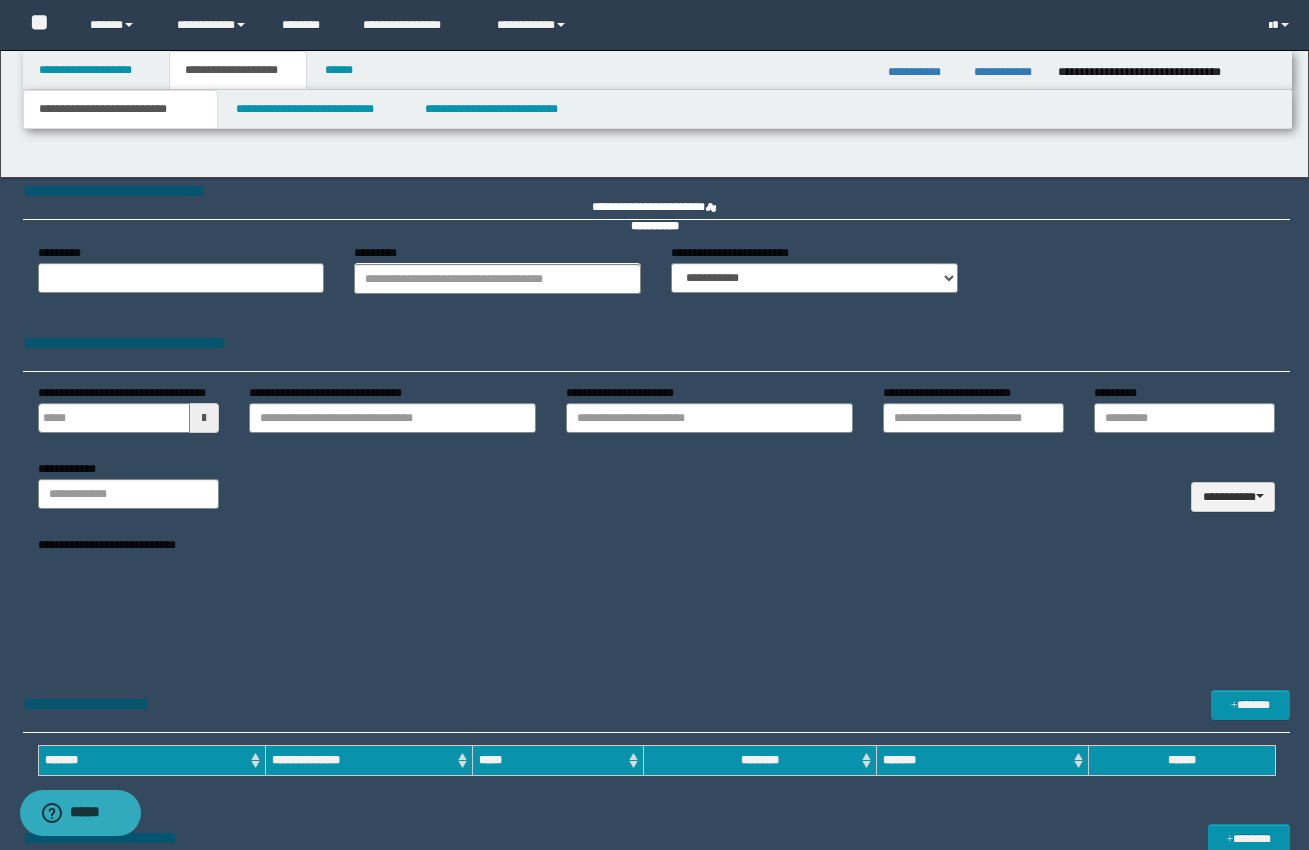 type 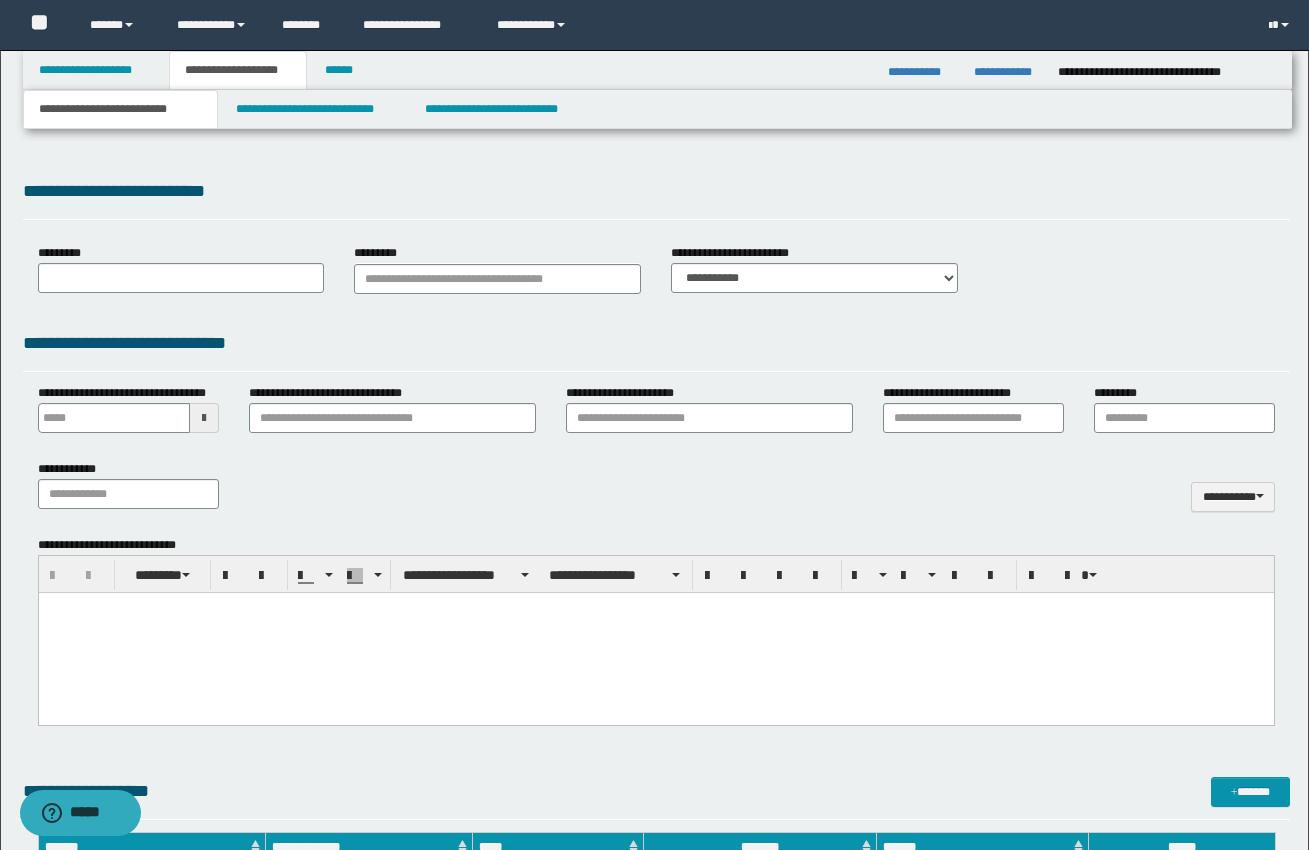 scroll, scrollTop: 0, scrollLeft: 0, axis: both 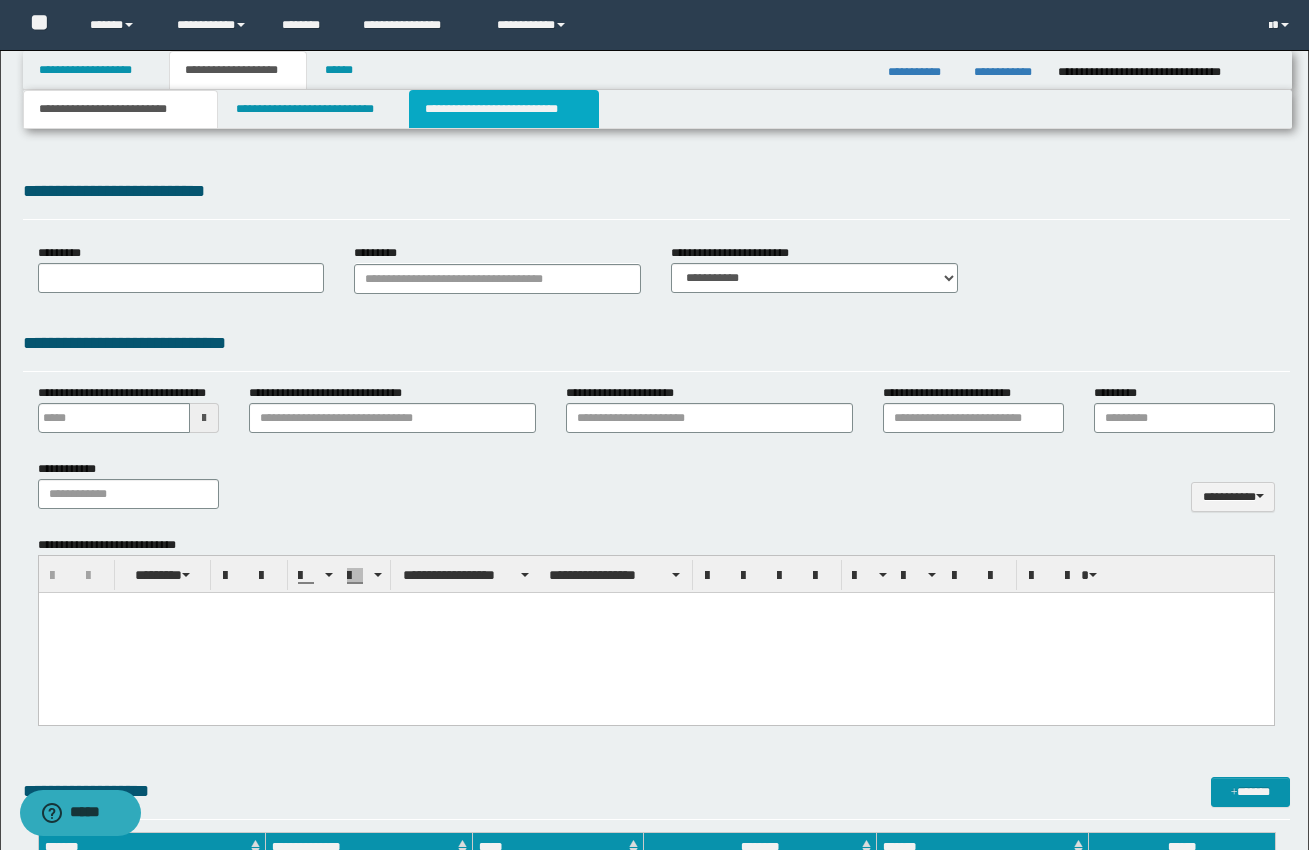 type on "********" 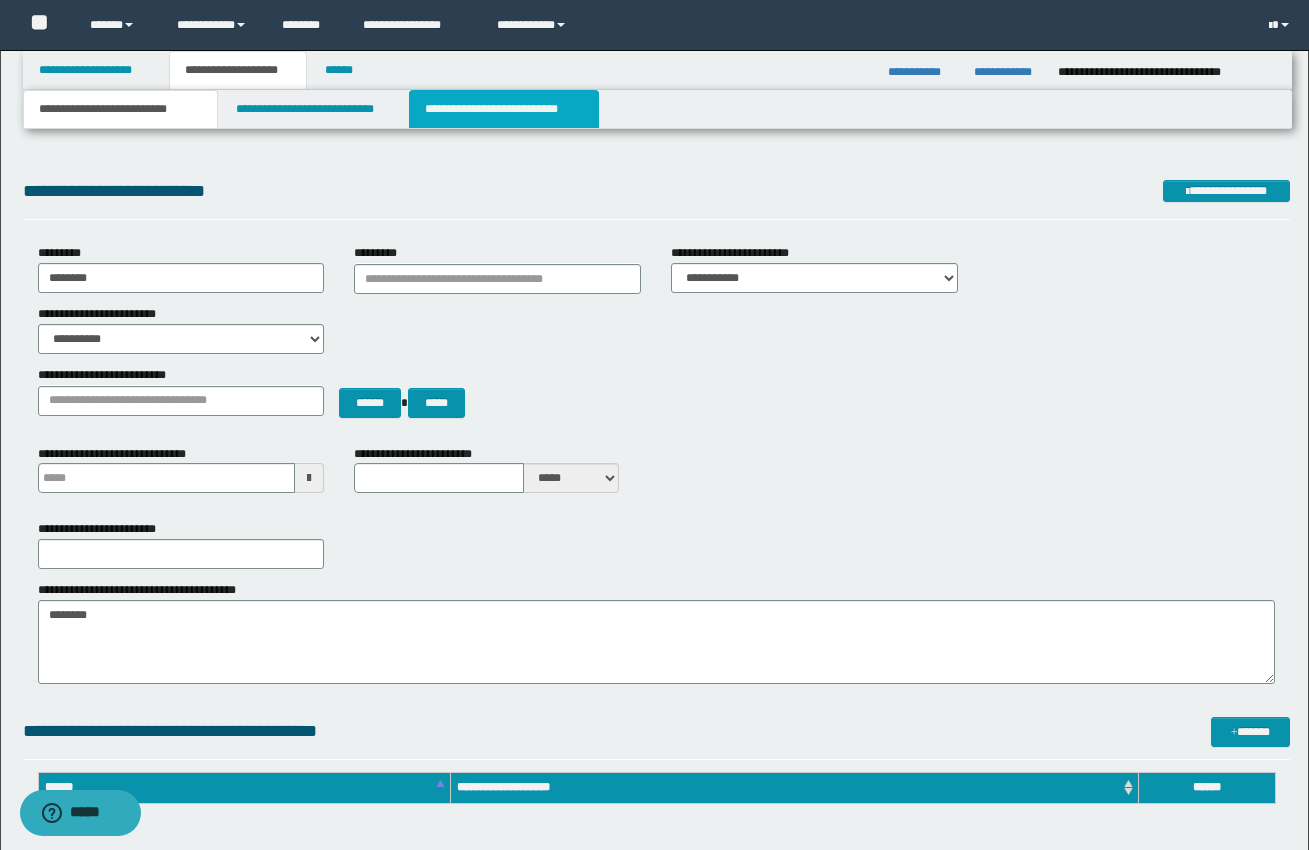 click on "**********" at bounding box center [504, 109] 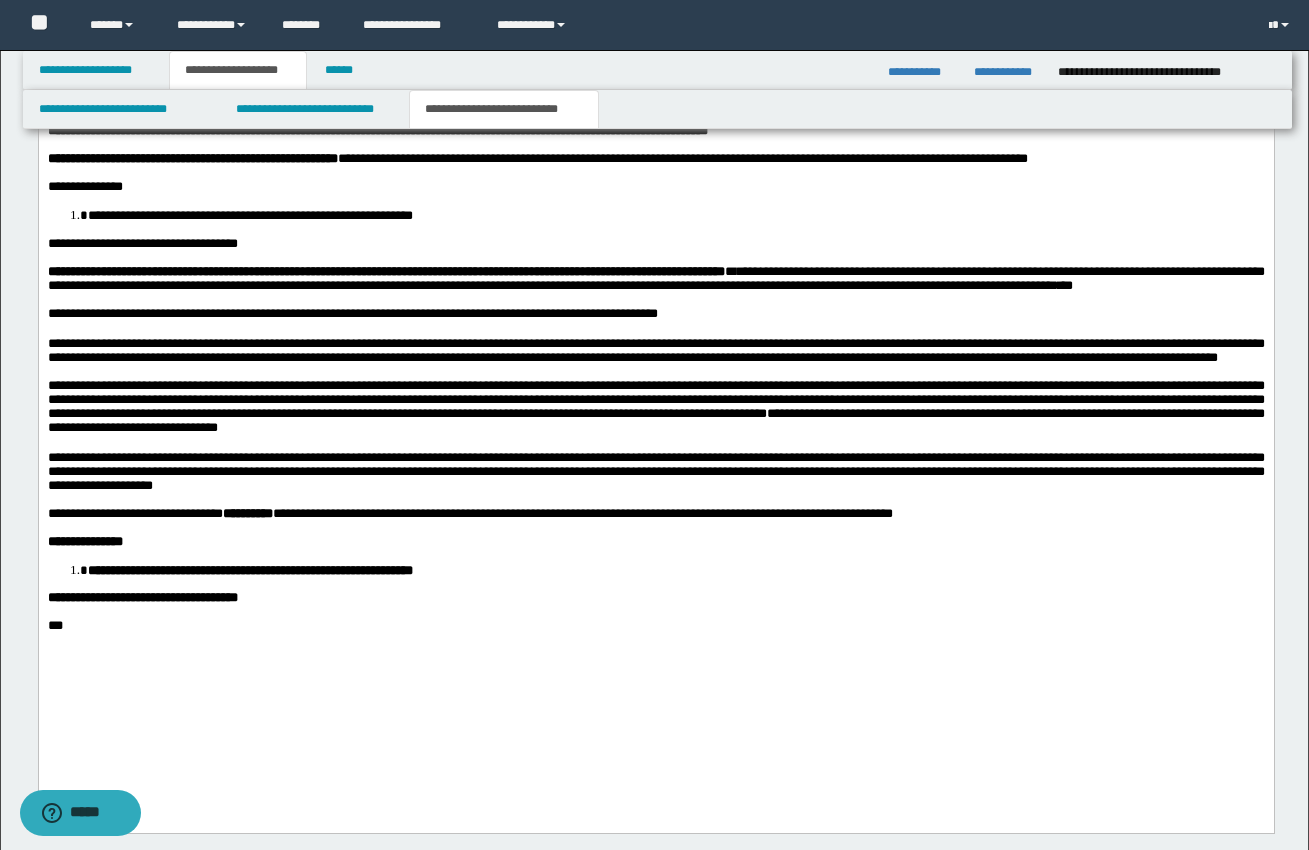 scroll, scrollTop: 887, scrollLeft: 0, axis: vertical 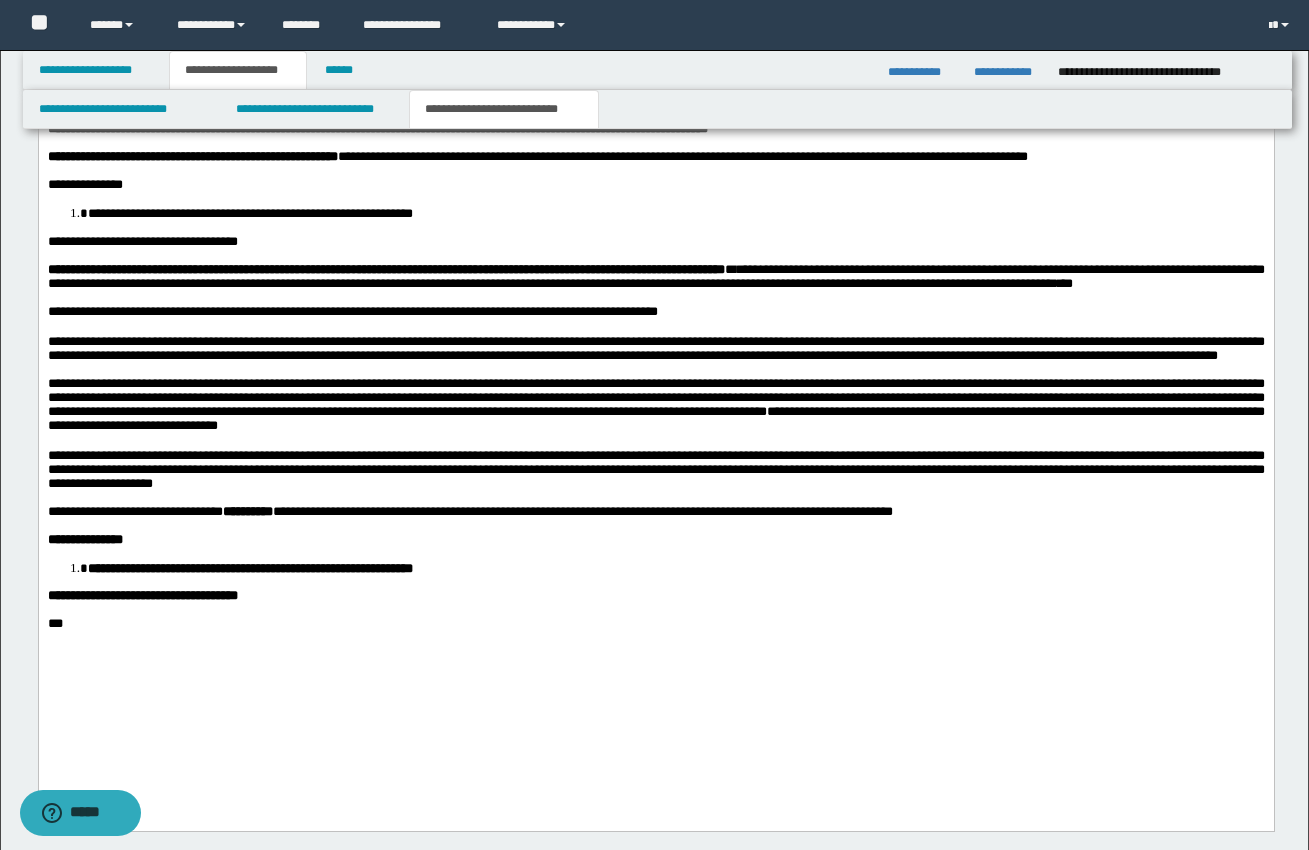 click on "**********" at bounding box center (142, 595) 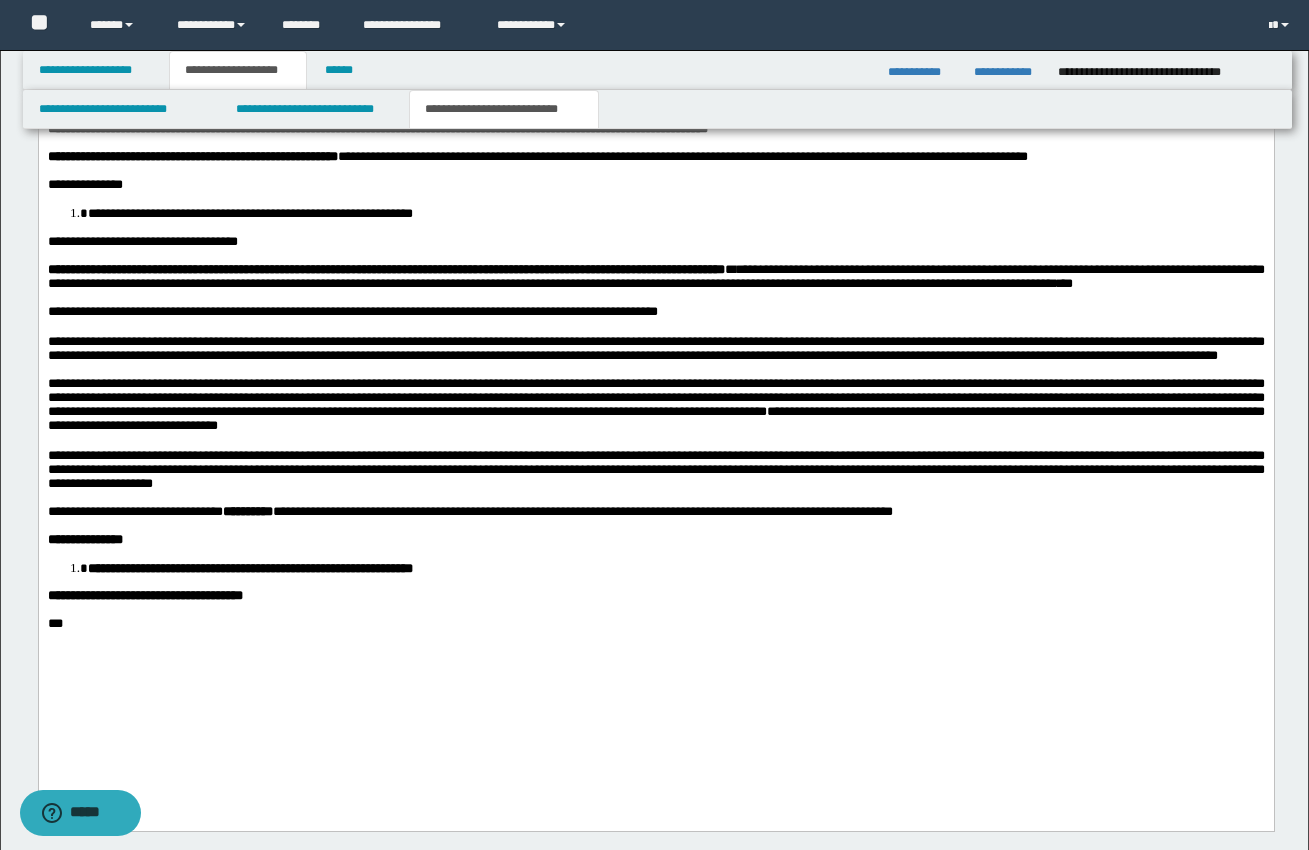 click on "**********" at bounding box center [675, 568] 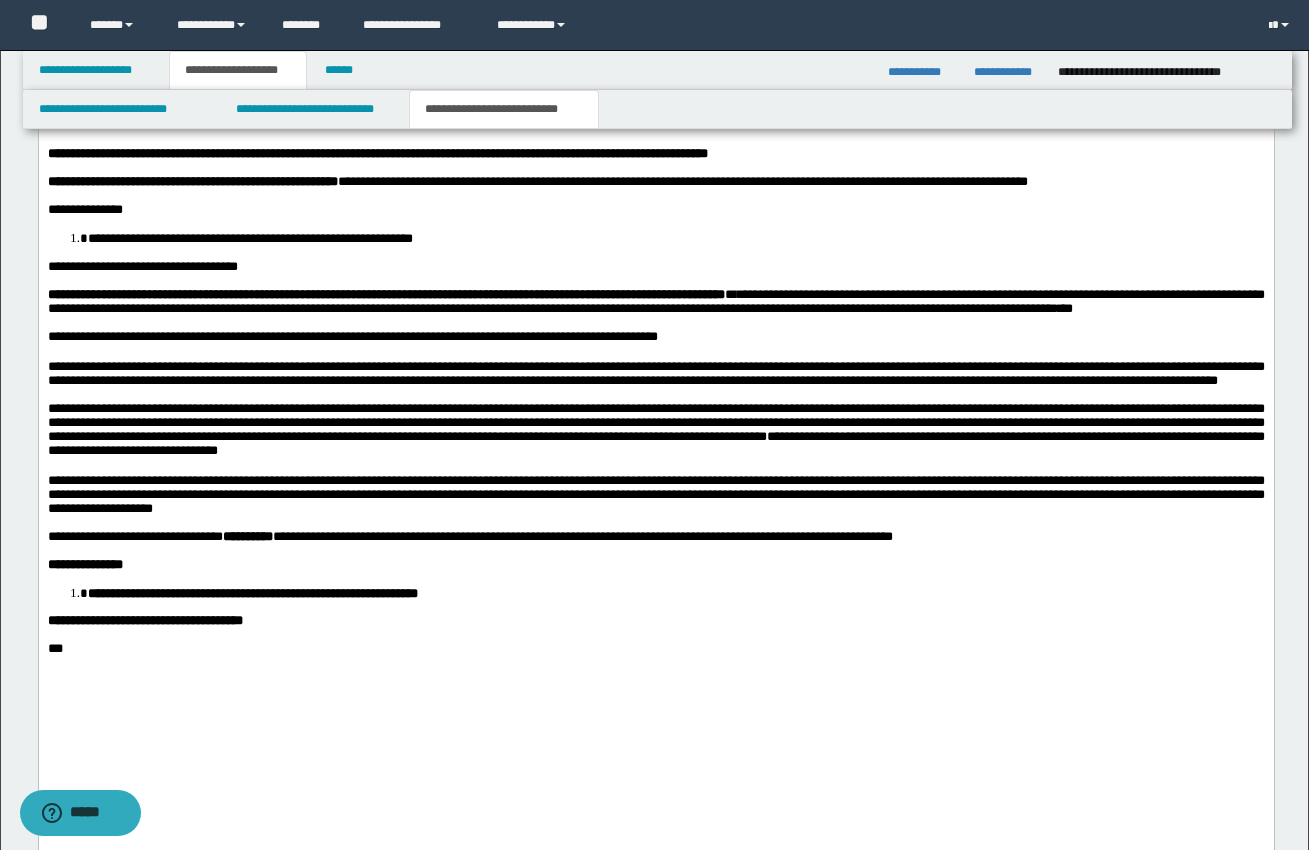 scroll, scrollTop: 872, scrollLeft: 0, axis: vertical 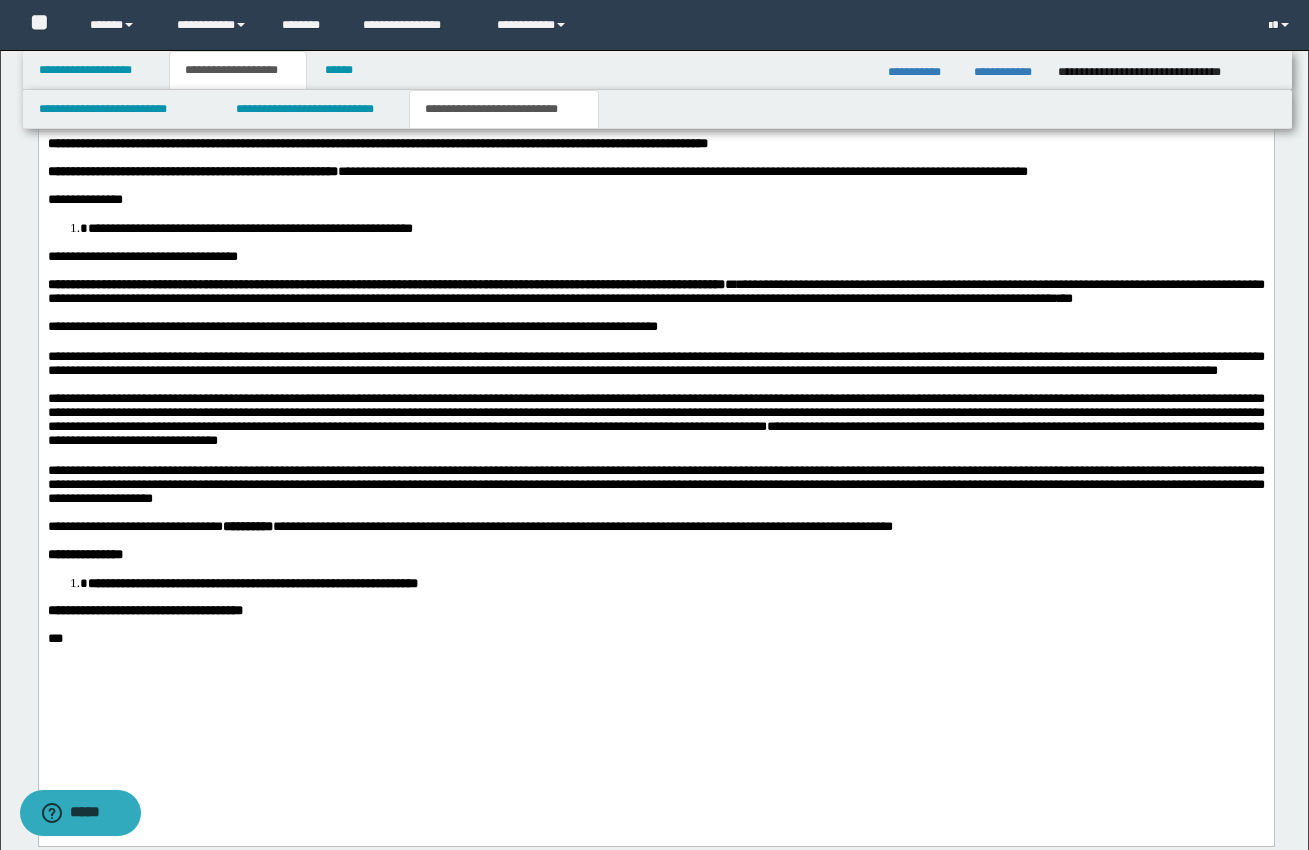 click at bounding box center [655, 271] 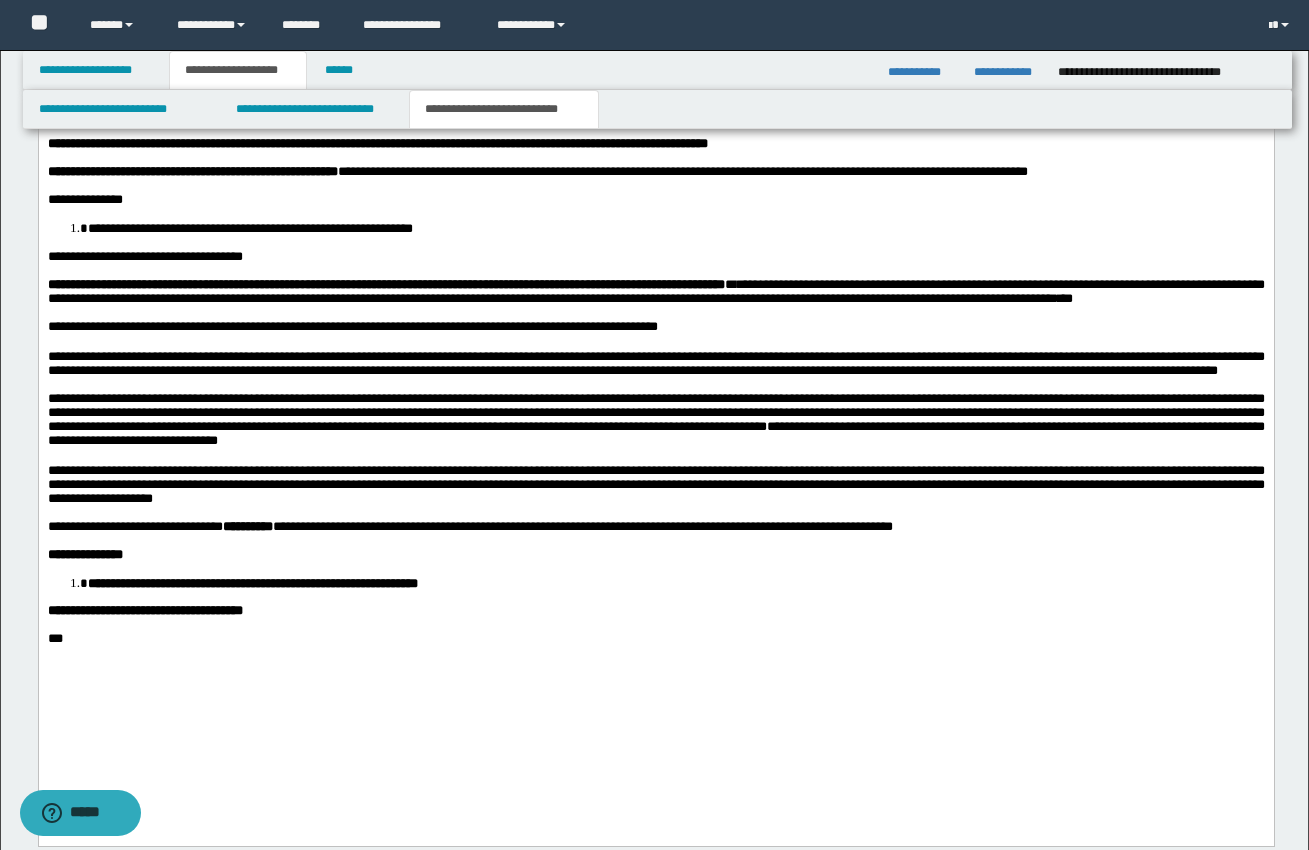 click on "**********" at bounding box center (144, 256) 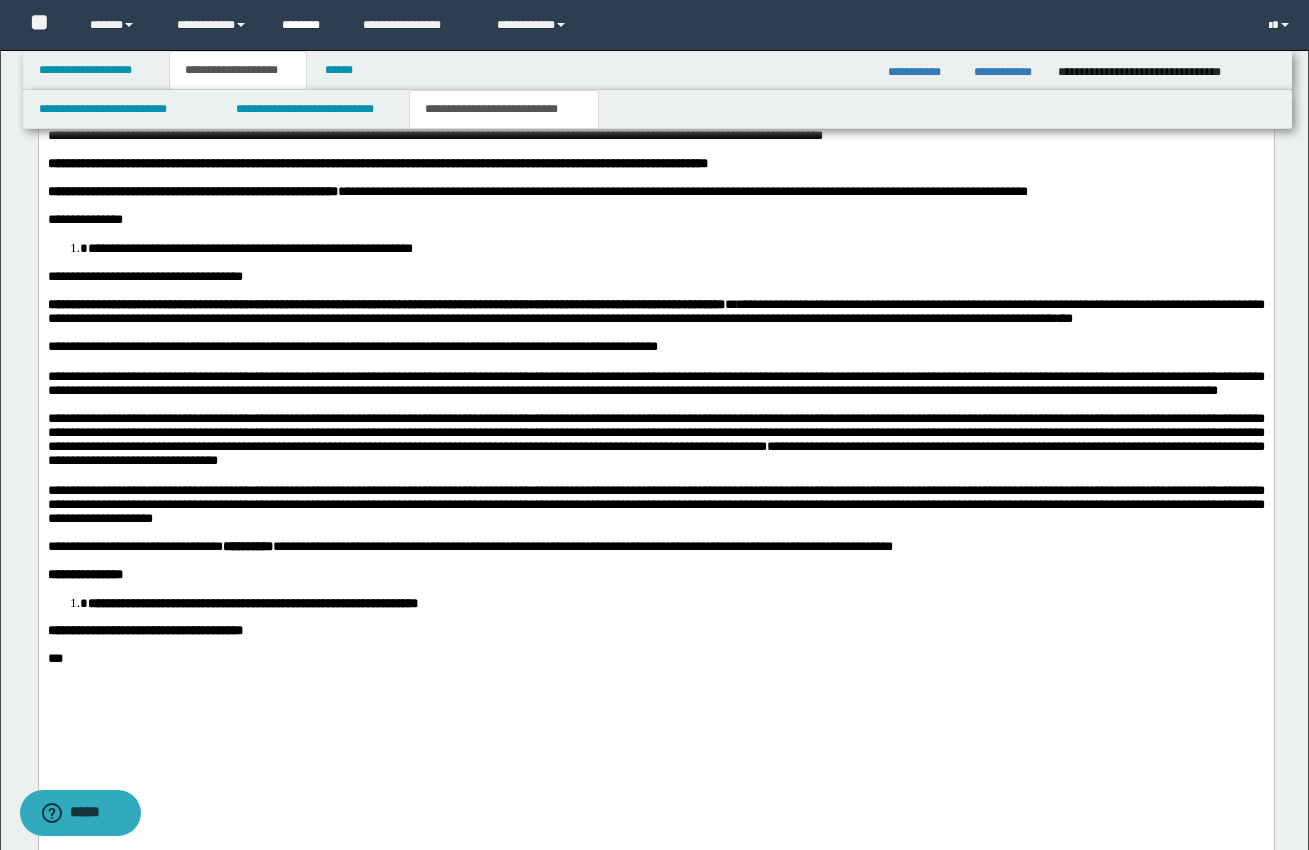 scroll, scrollTop: 867, scrollLeft: 0, axis: vertical 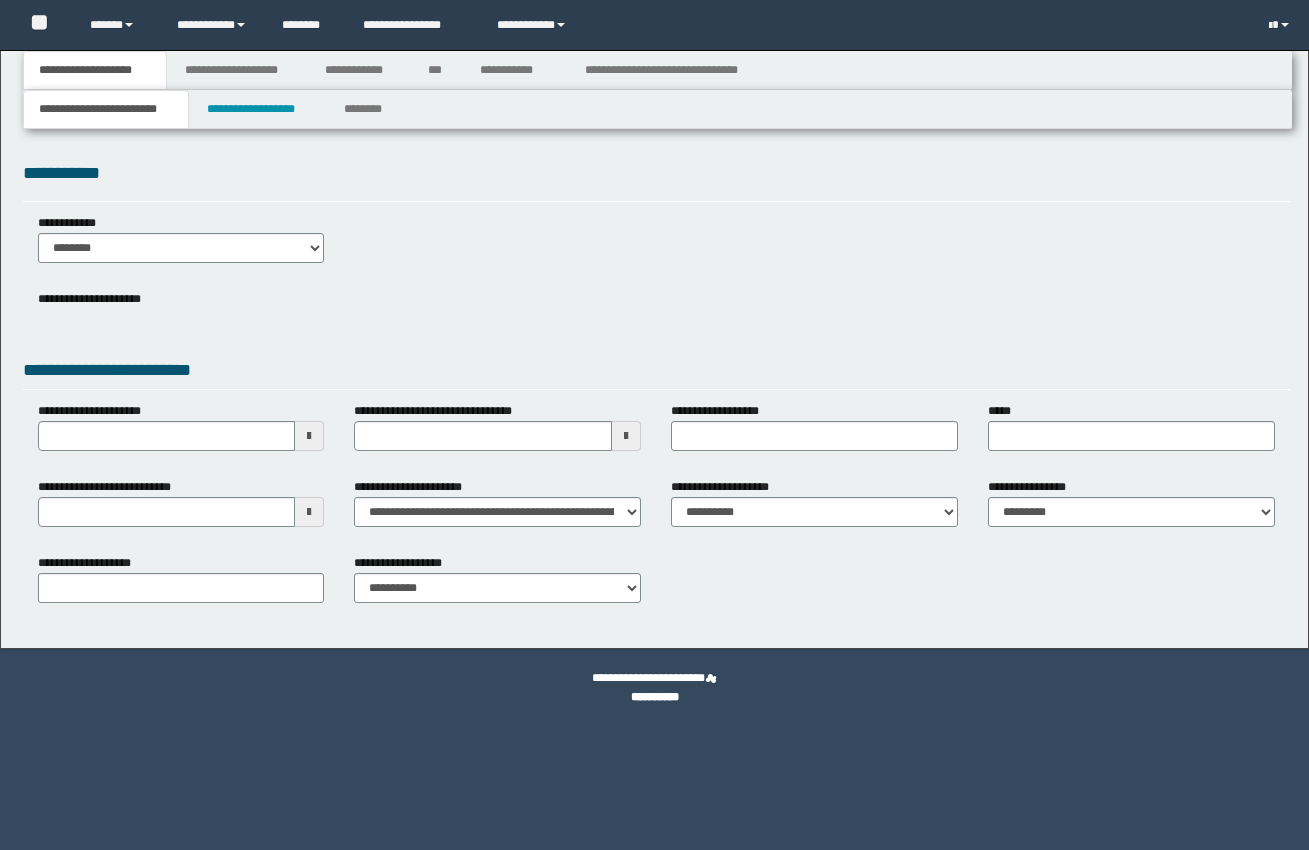select on "*" 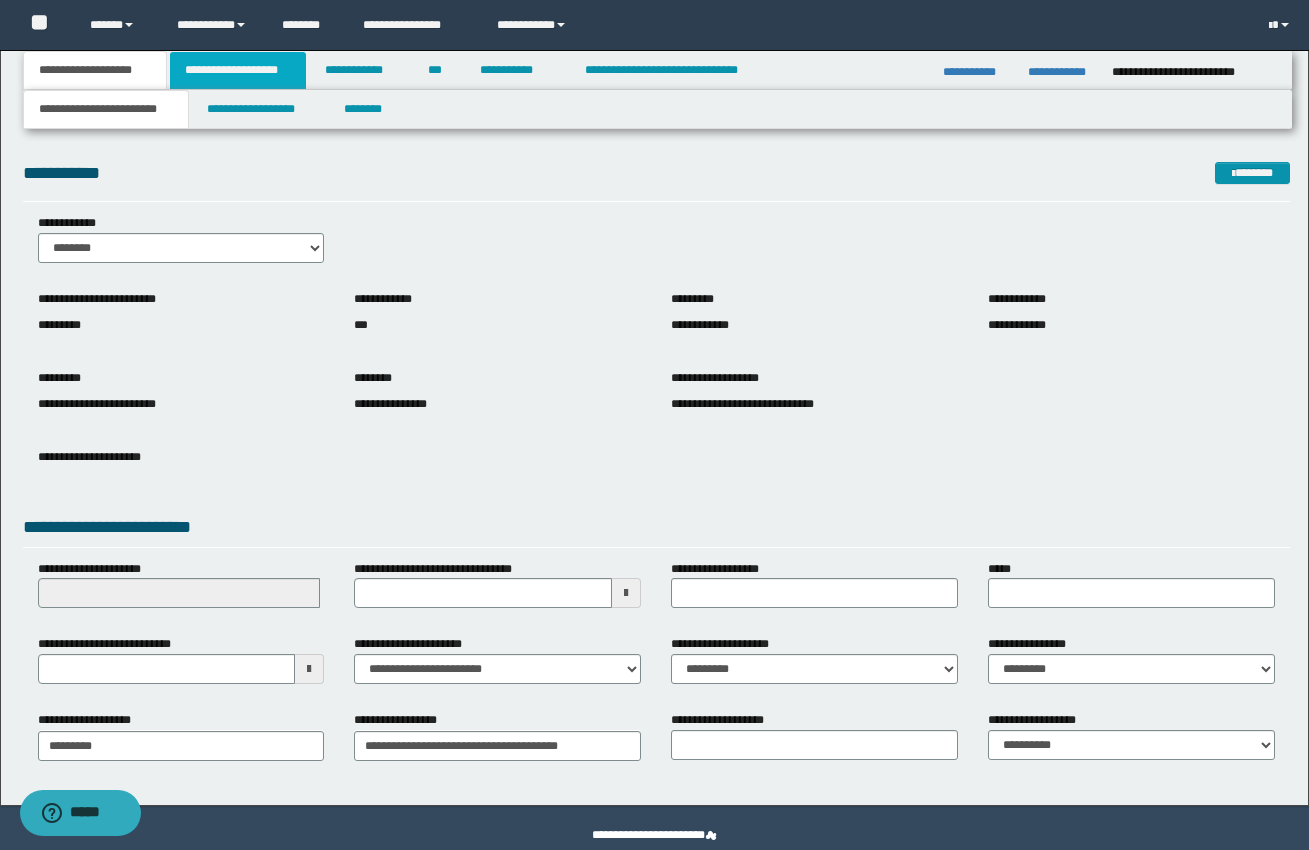 click on "**********" at bounding box center [238, 70] 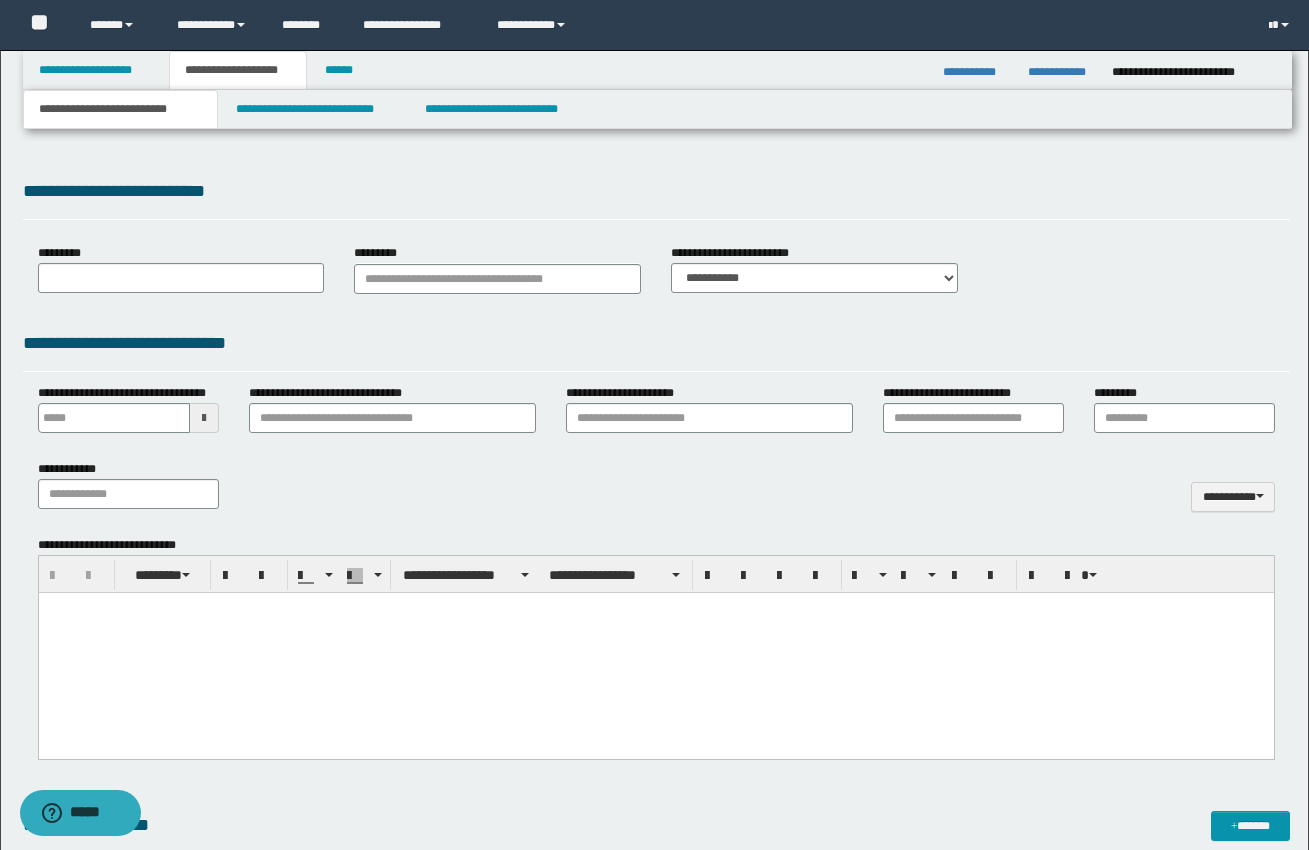 scroll, scrollTop: 0, scrollLeft: 0, axis: both 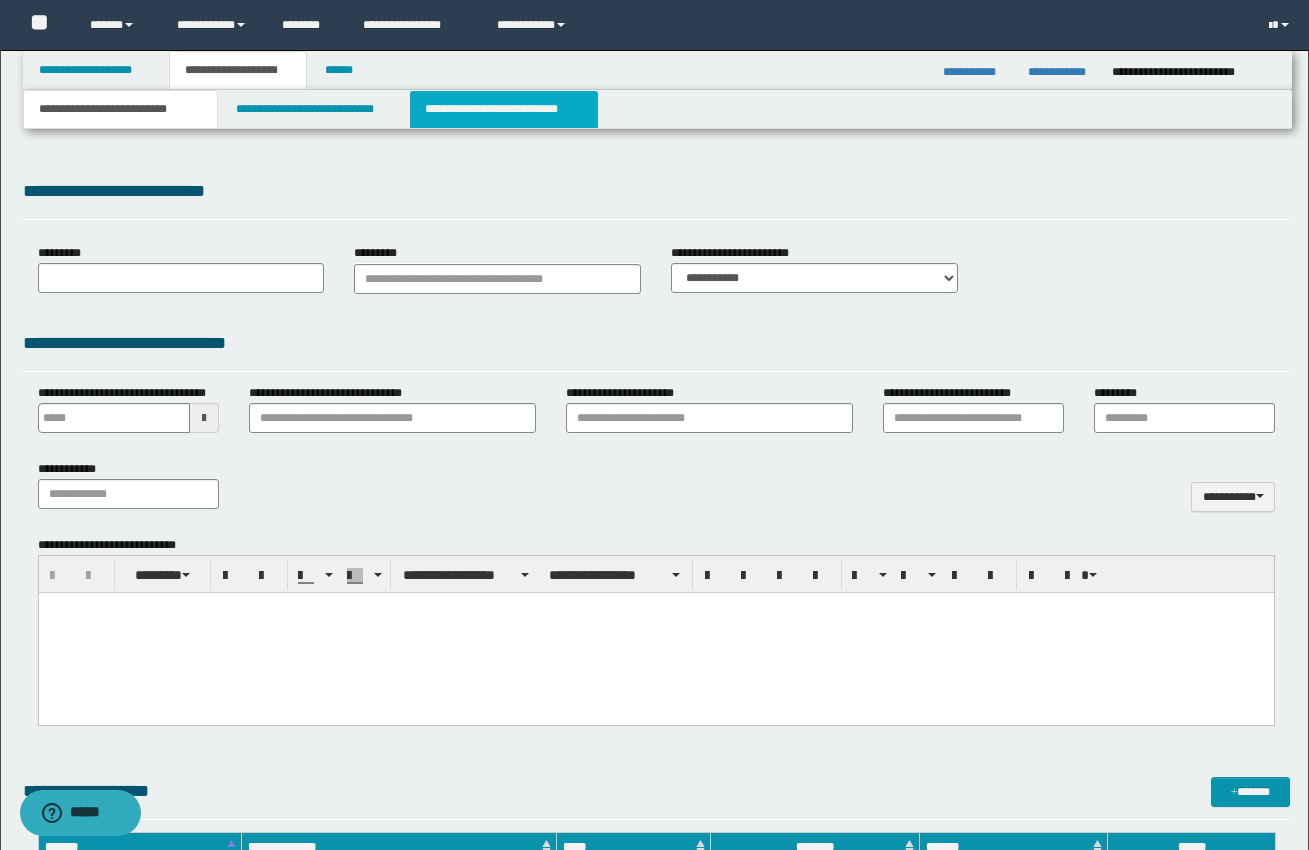 click on "**********" at bounding box center (504, 109) 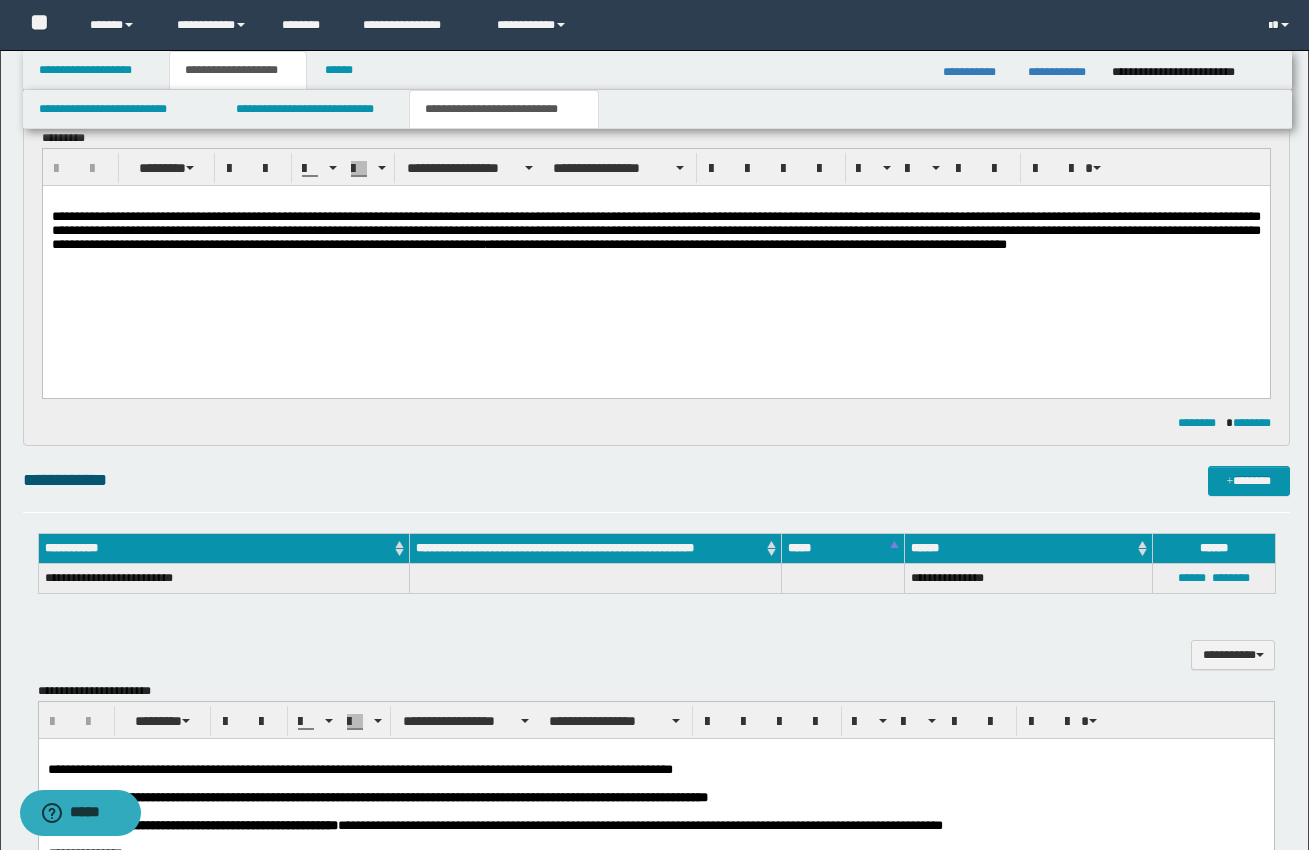 scroll, scrollTop: 685, scrollLeft: 0, axis: vertical 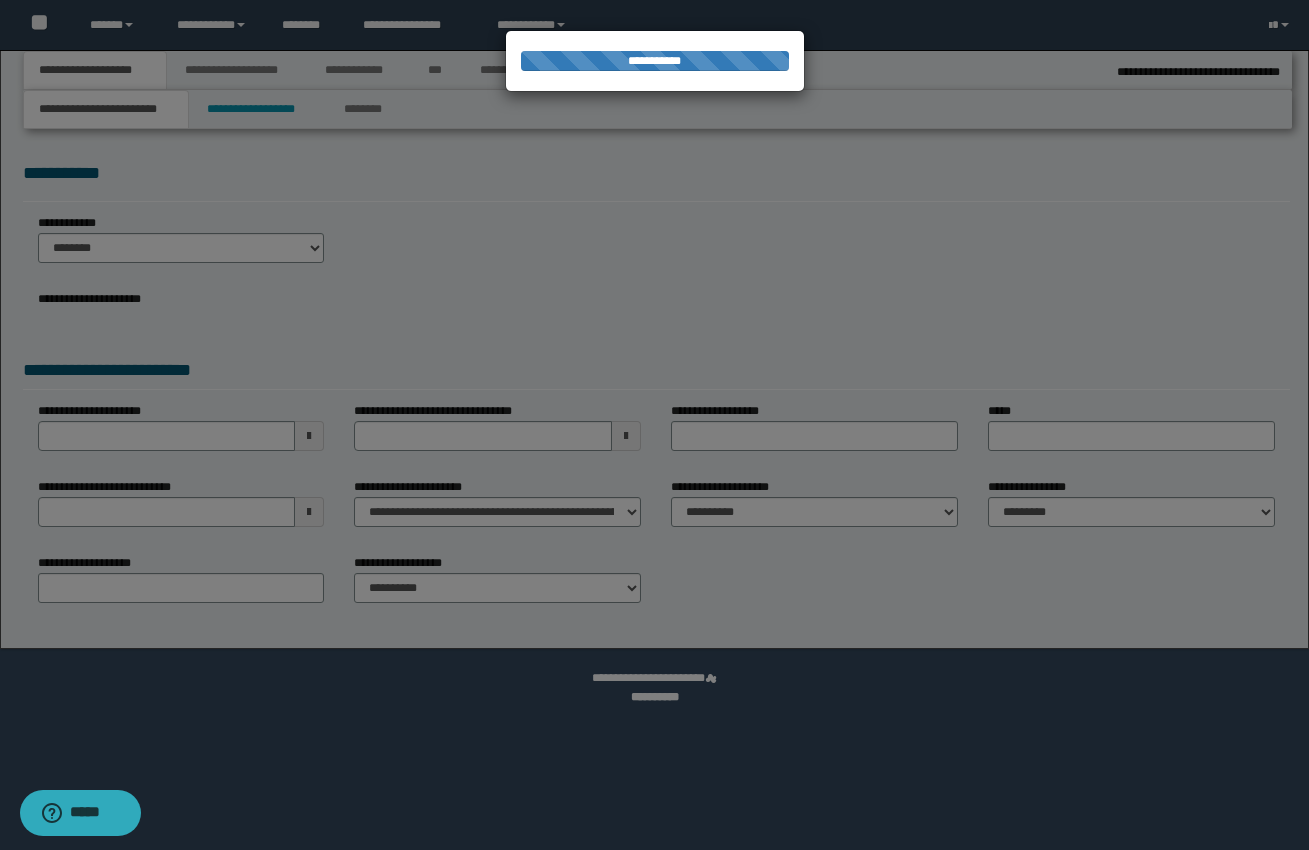 select on "*" 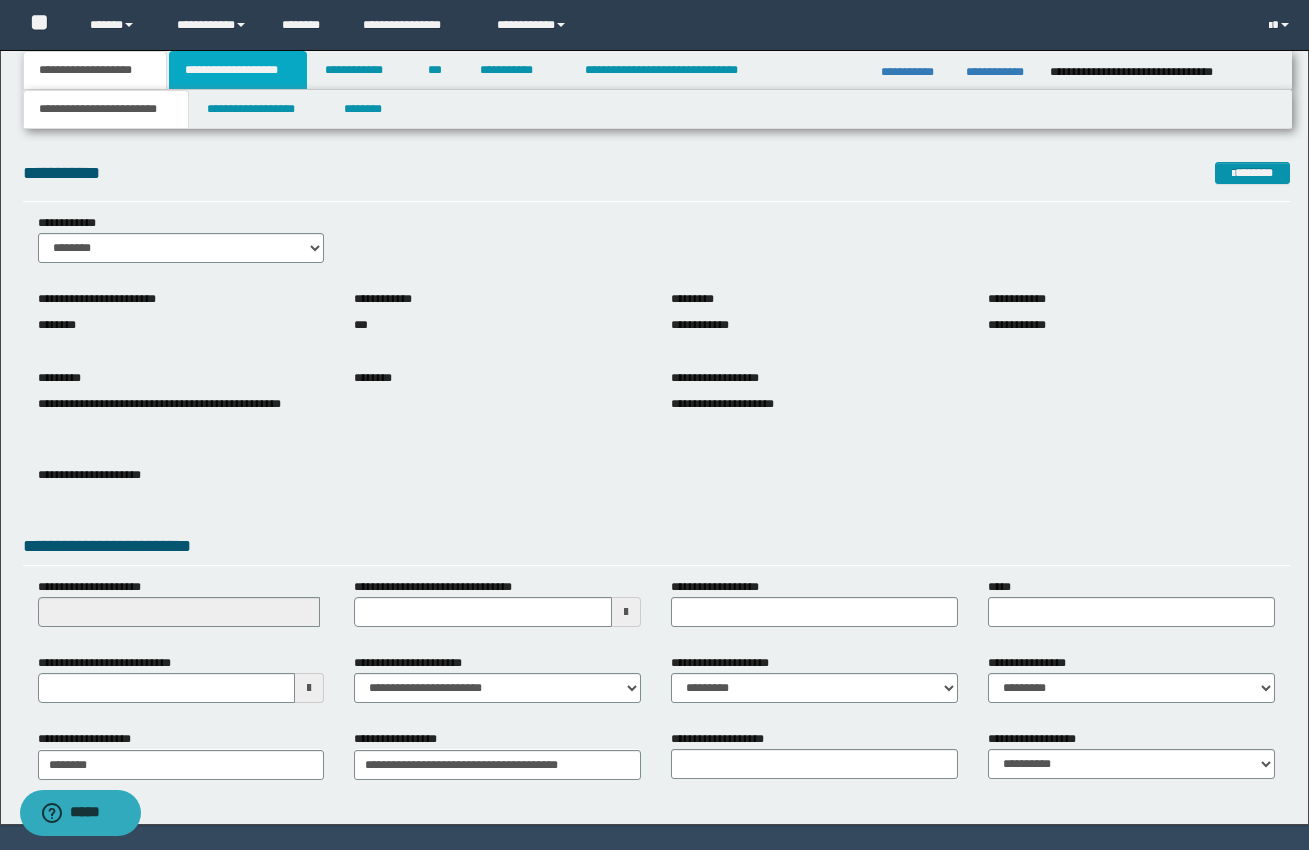 click on "**********" at bounding box center [238, 70] 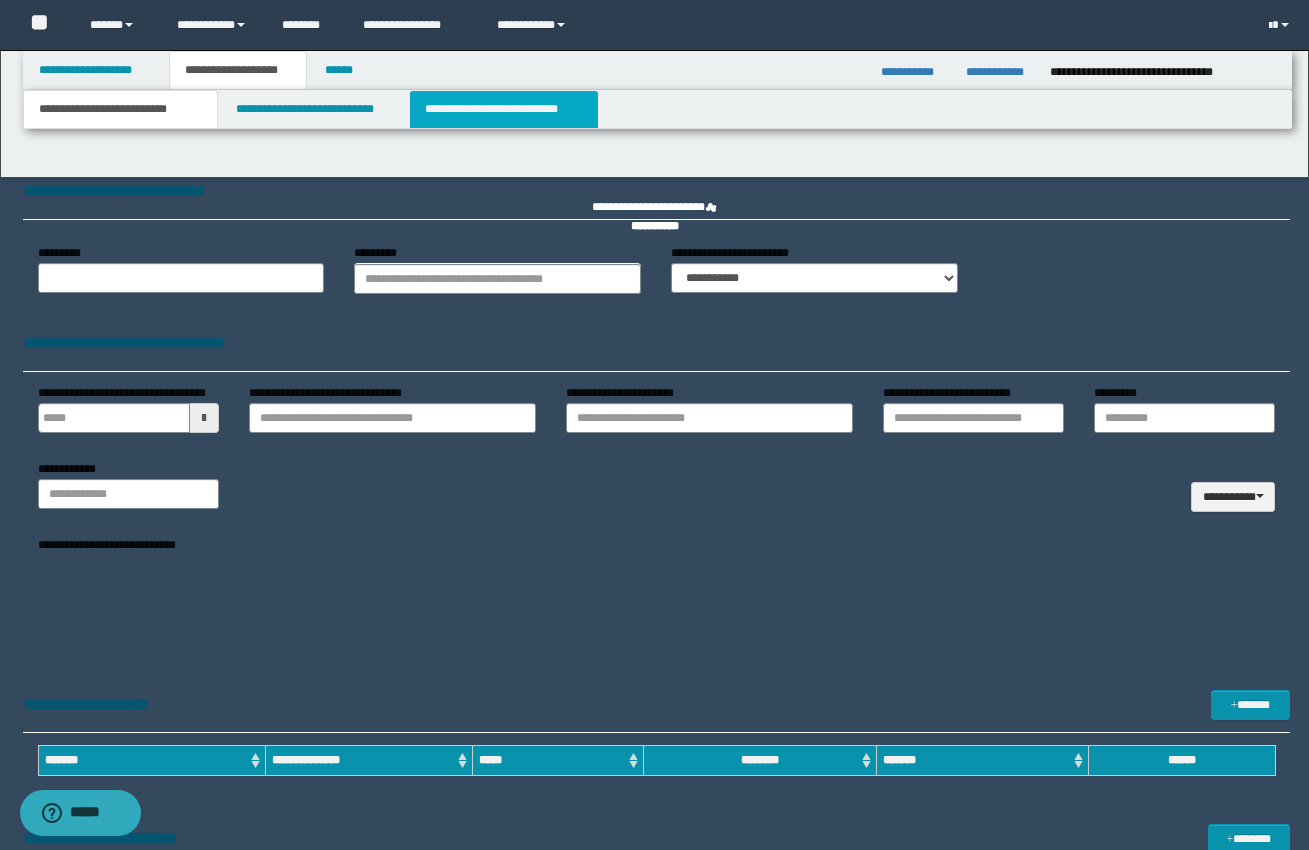 type 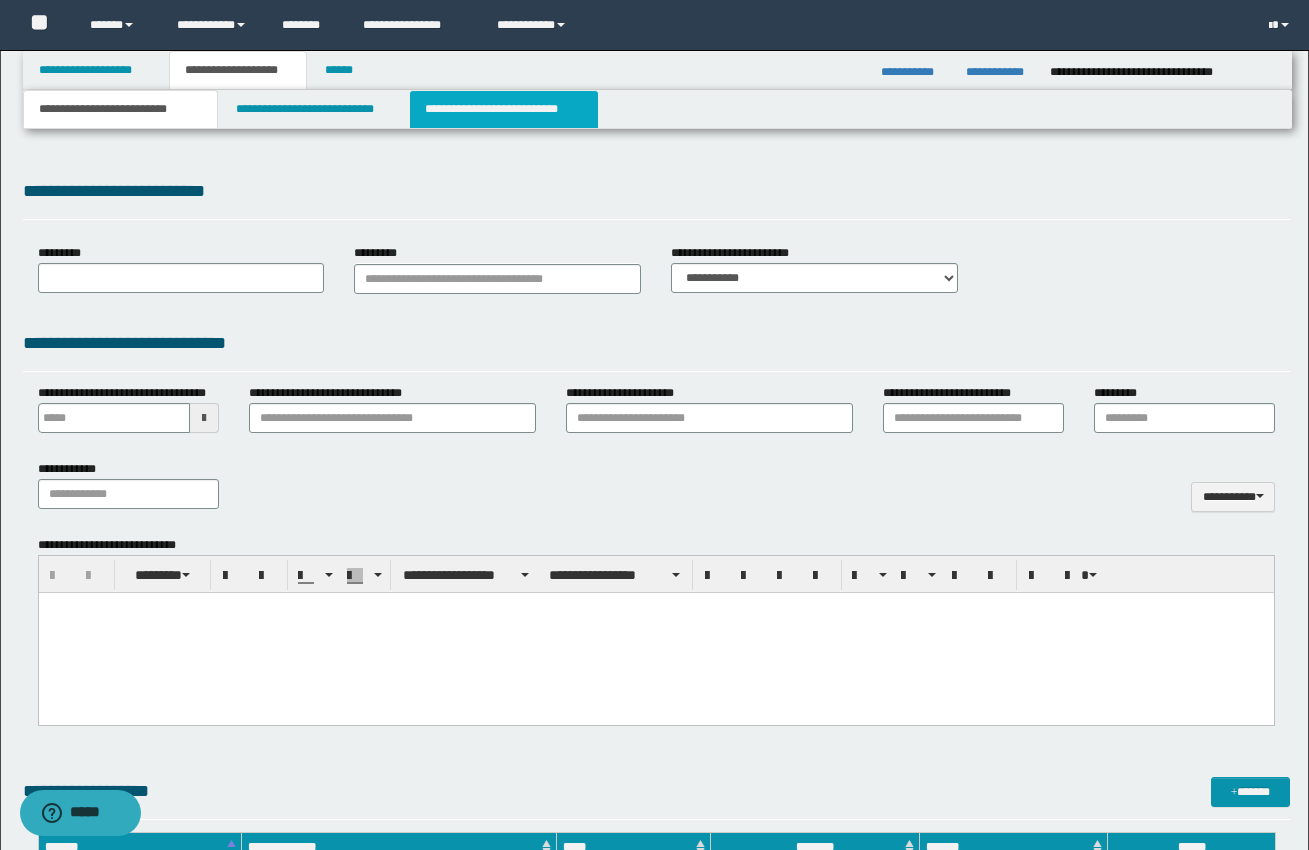 scroll, scrollTop: 0, scrollLeft: 0, axis: both 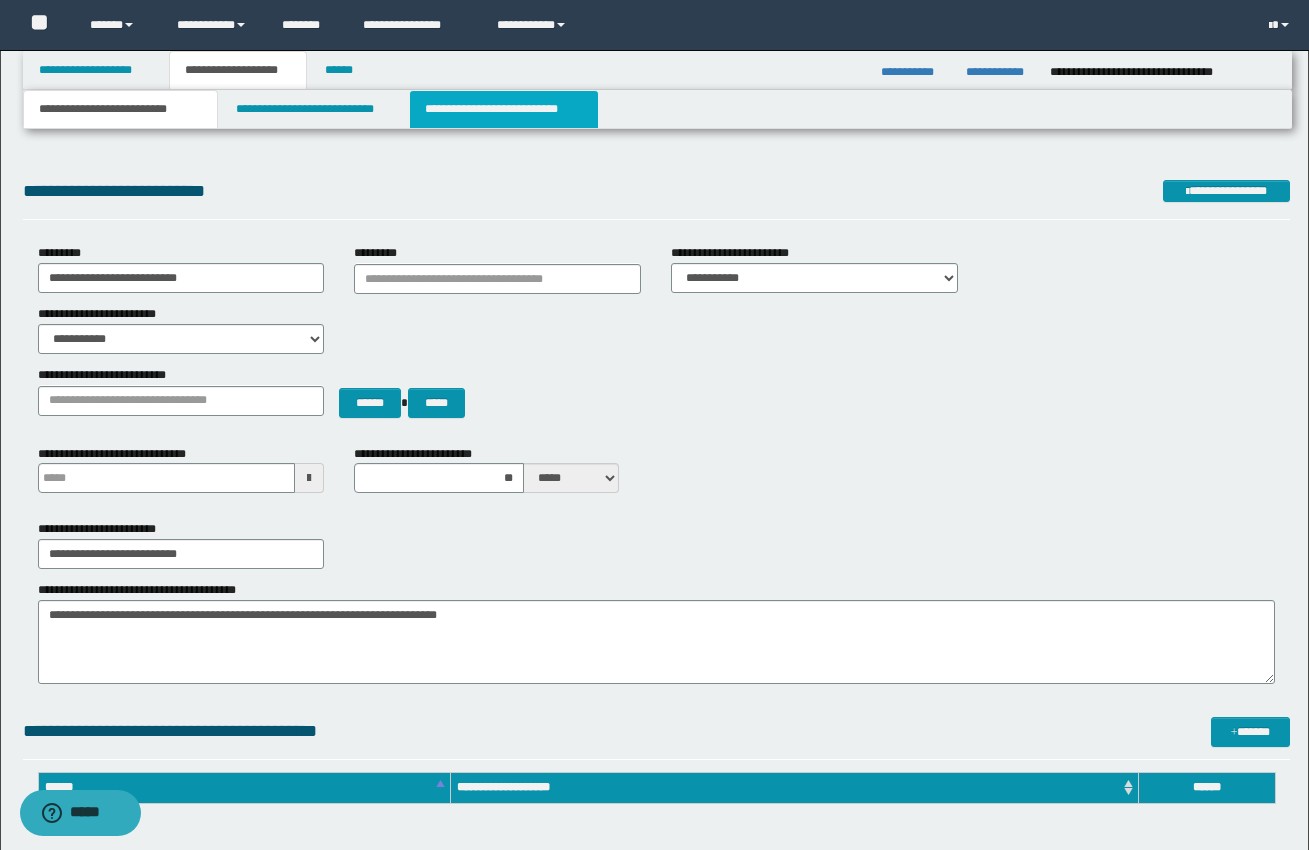 click on "**********" at bounding box center [504, 109] 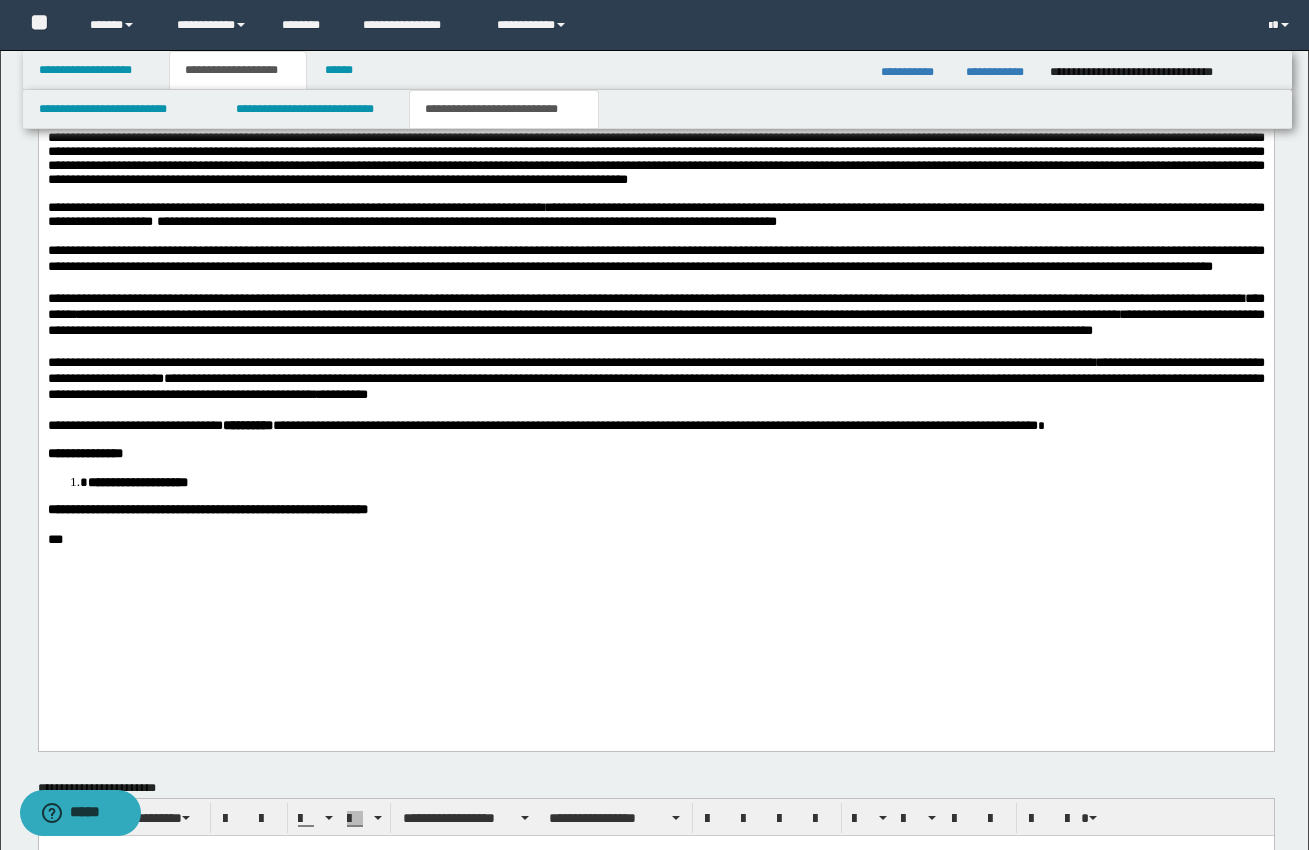 scroll, scrollTop: 1618, scrollLeft: 0, axis: vertical 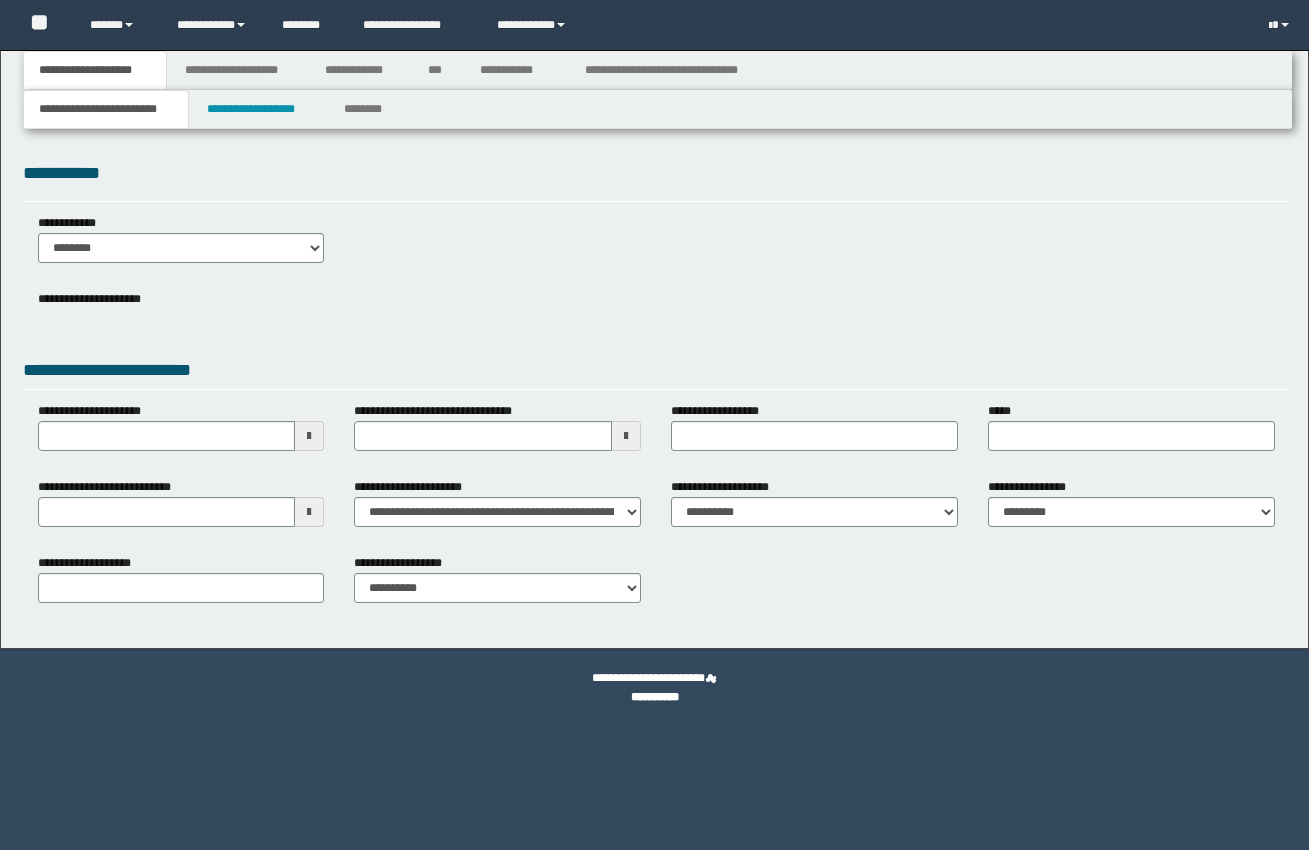 select on "*" 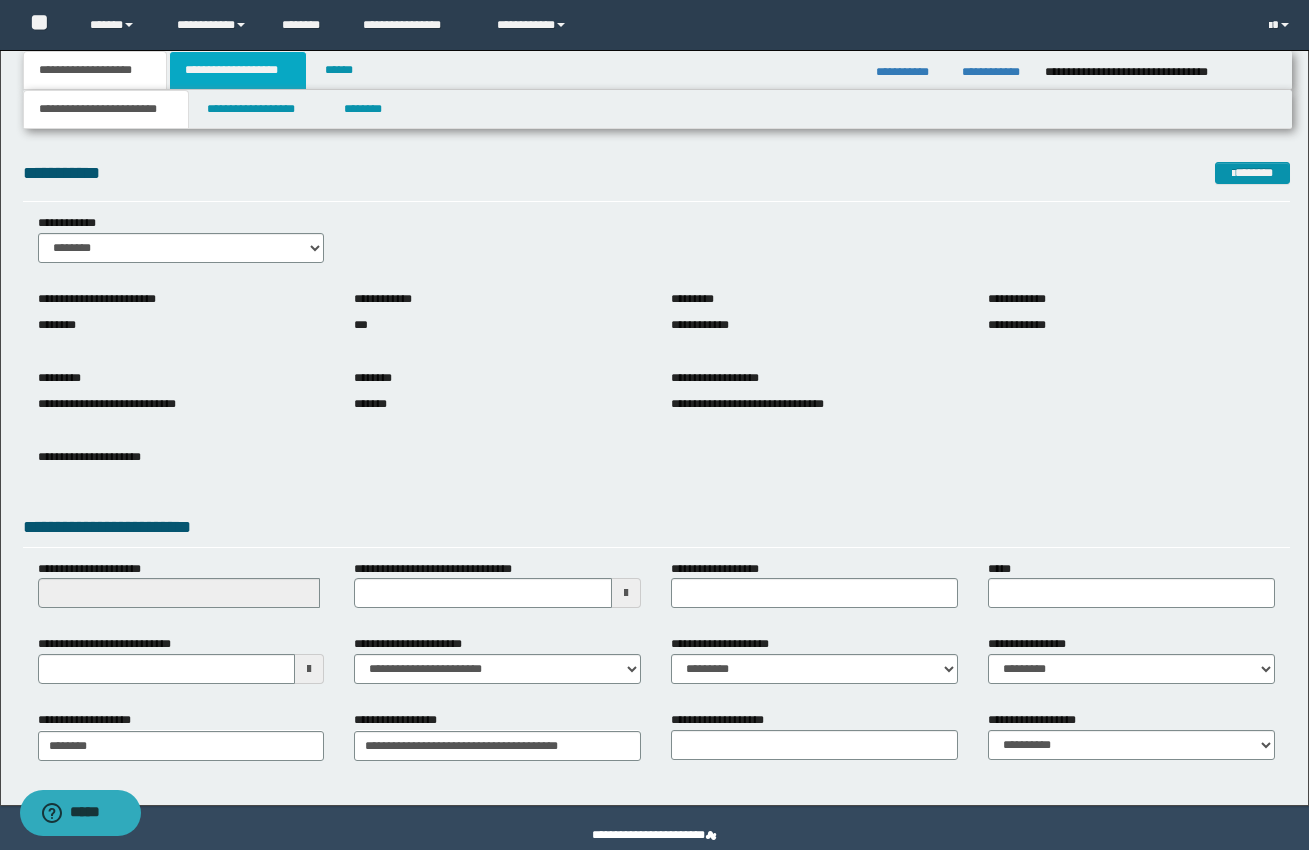 click on "**********" at bounding box center (238, 70) 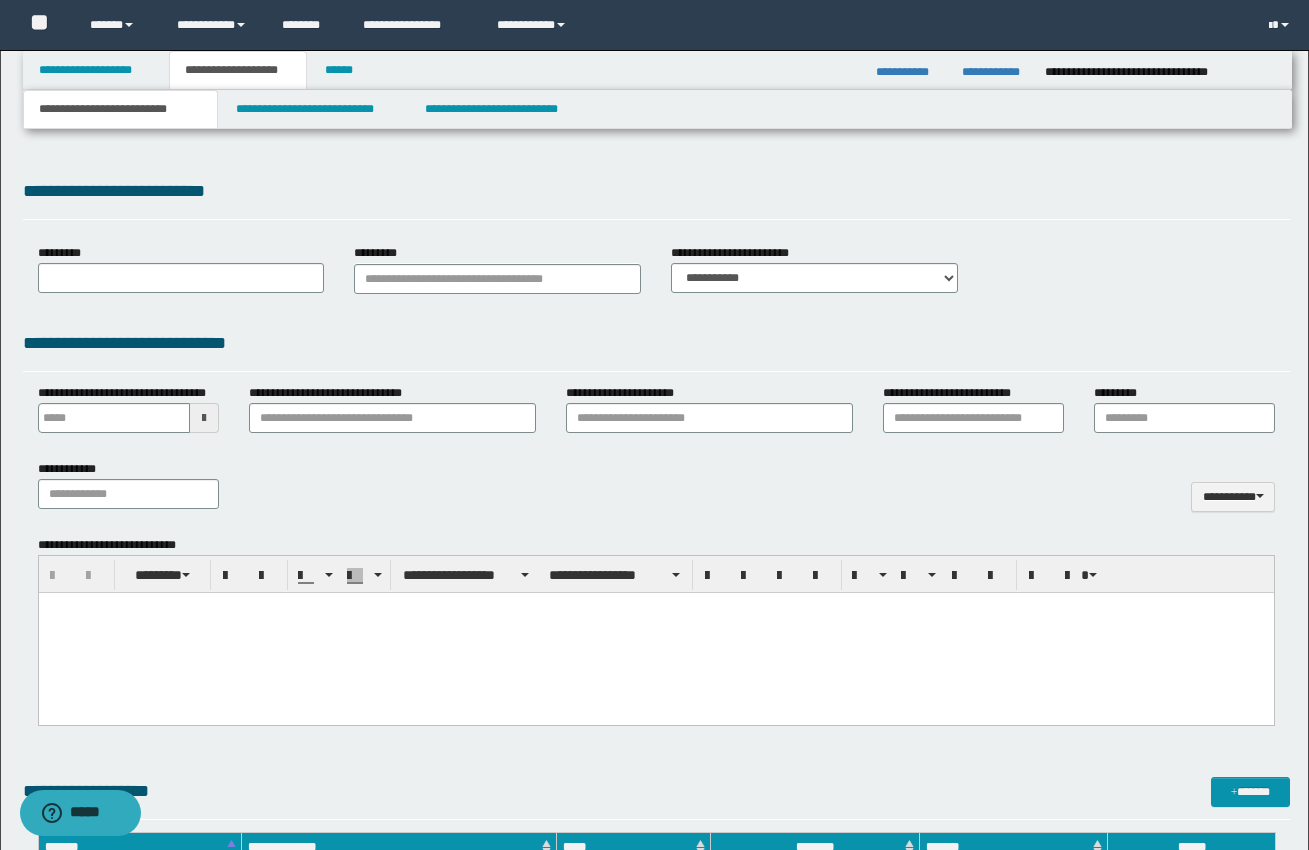 scroll, scrollTop: 0, scrollLeft: 0, axis: both 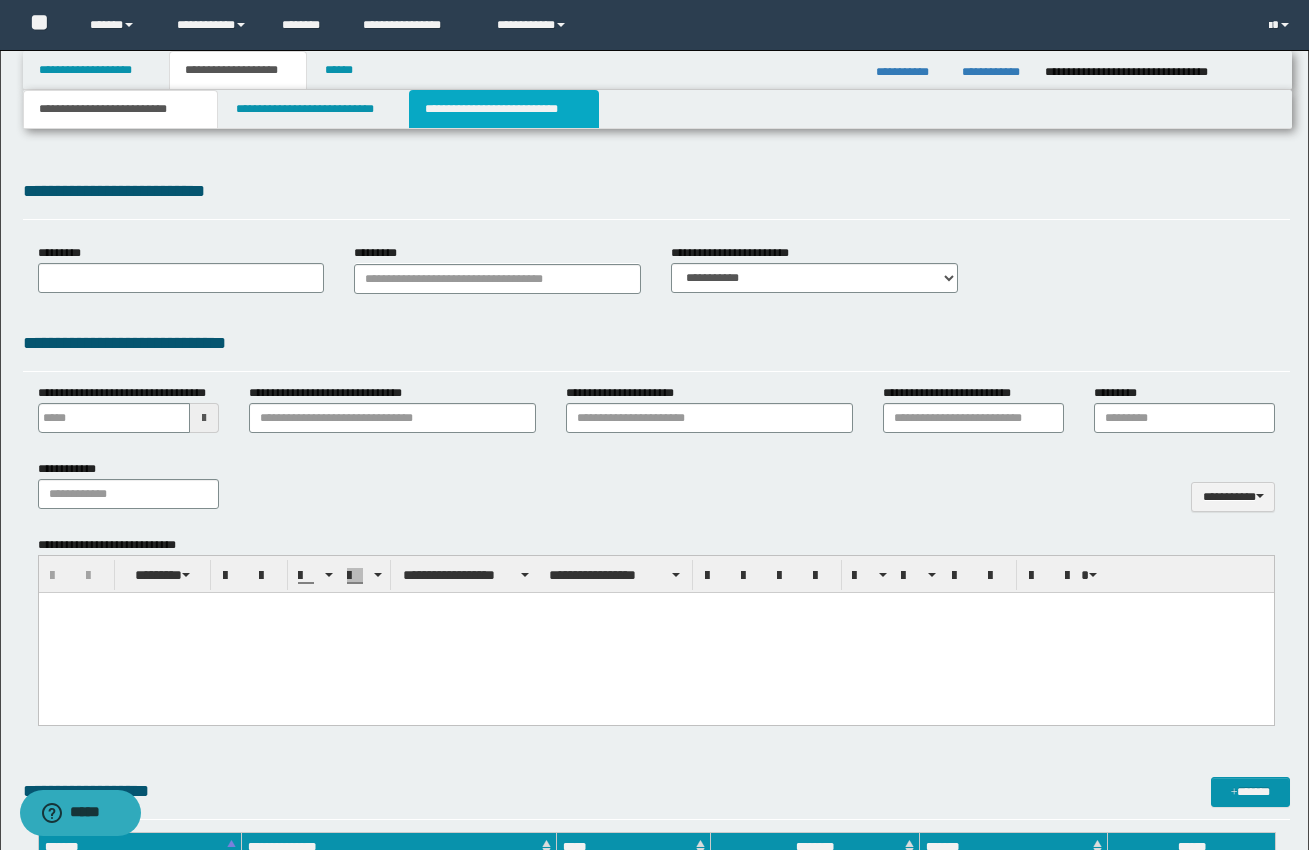 type on "**********" 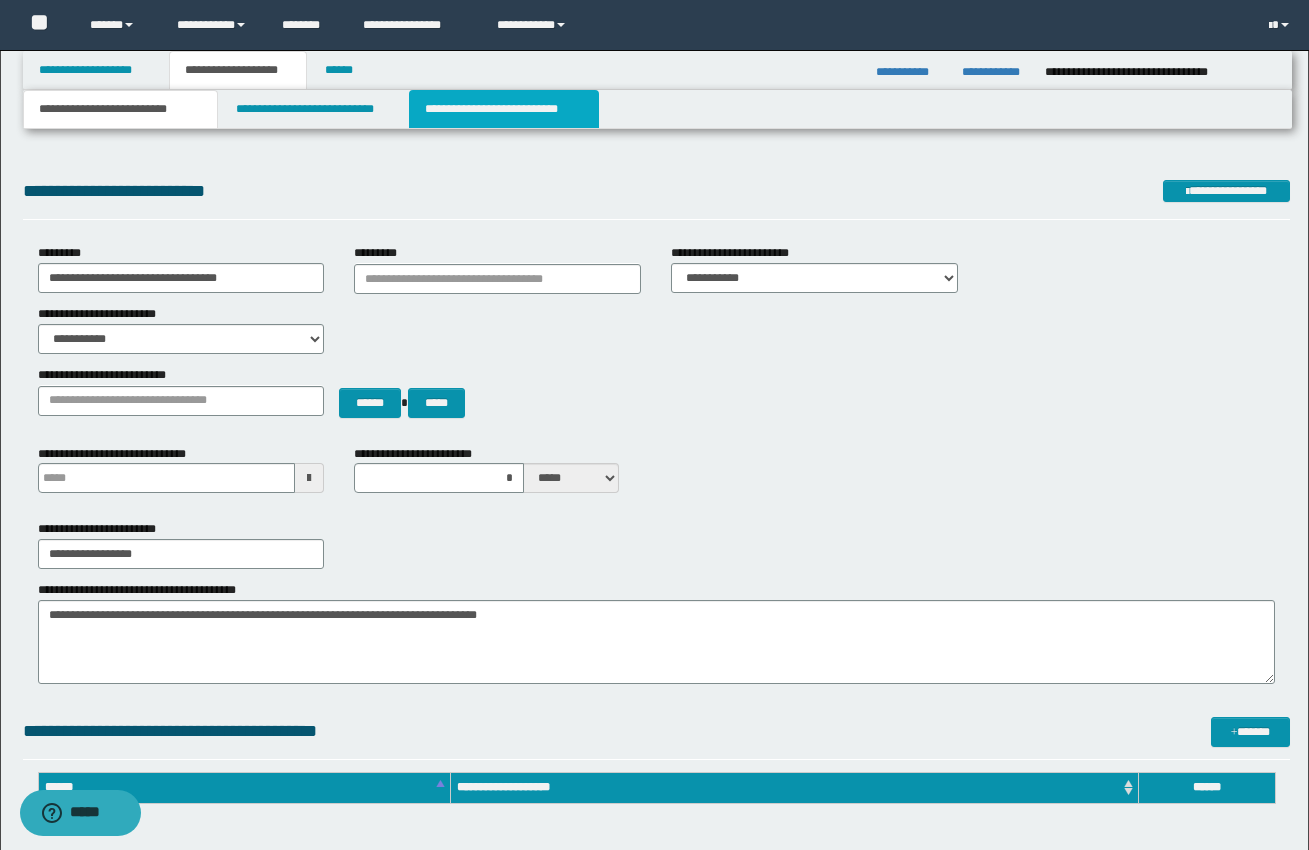 click on "**********" at bounding box center (504, 109) 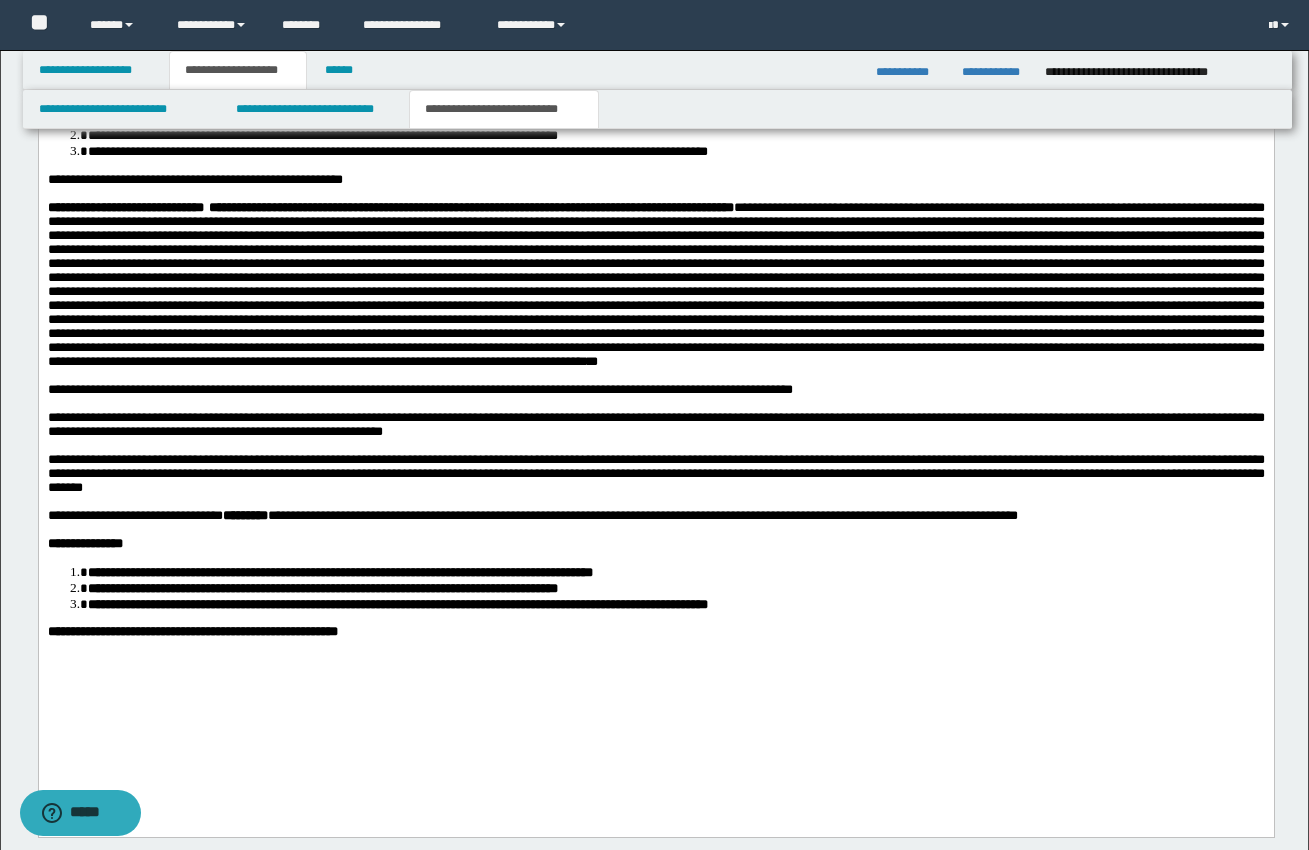 scroll, scrollTop: 1760, scrollLeft: 0, axis: vertical 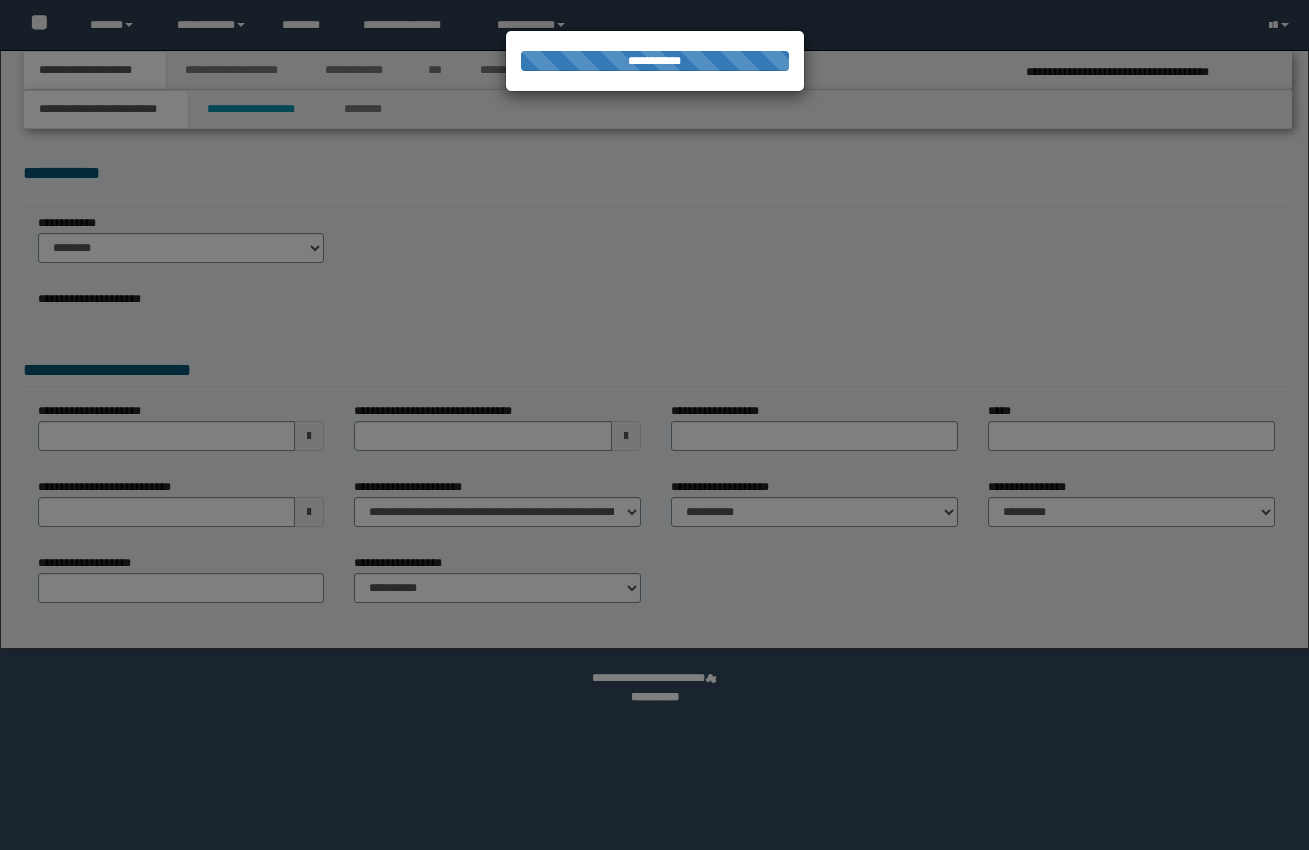 select on "*" 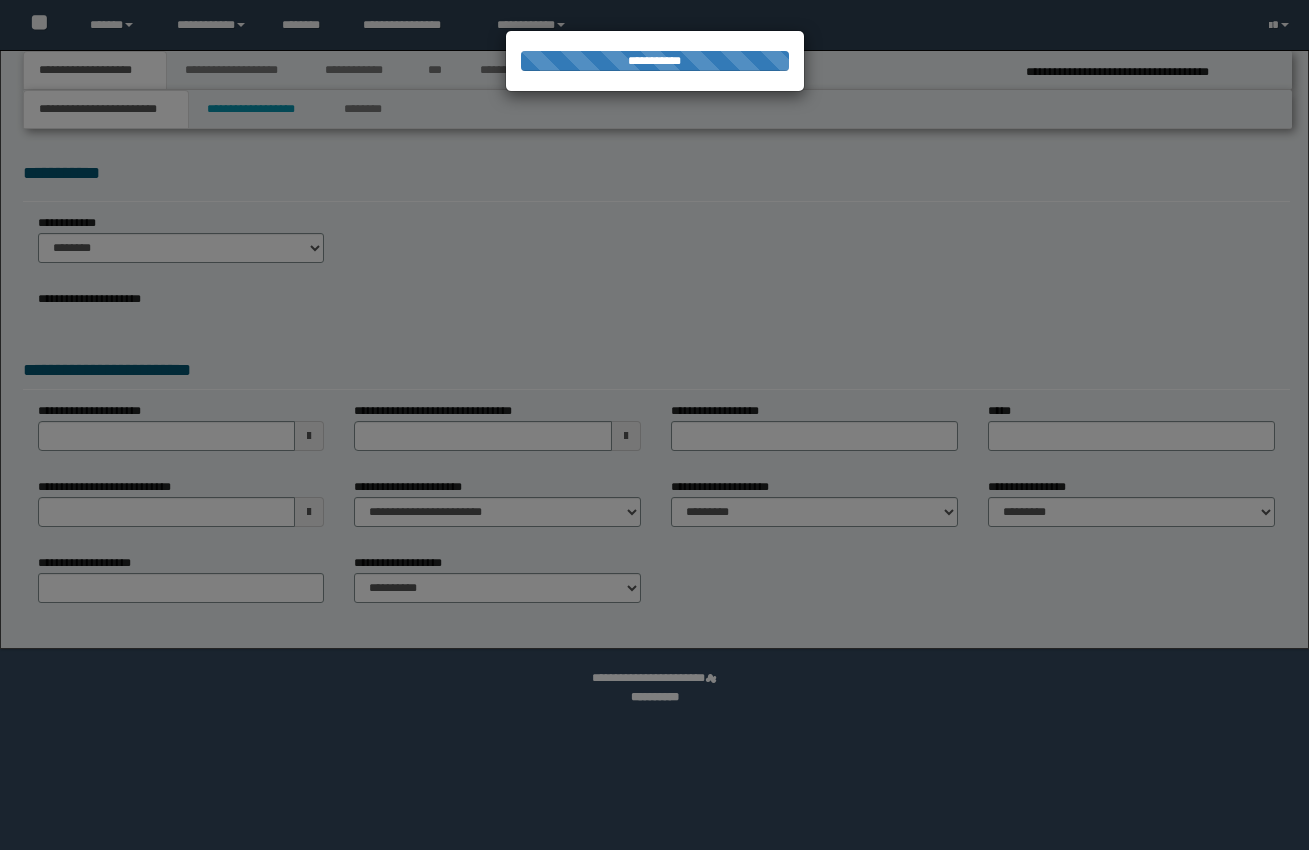 type on "**********" 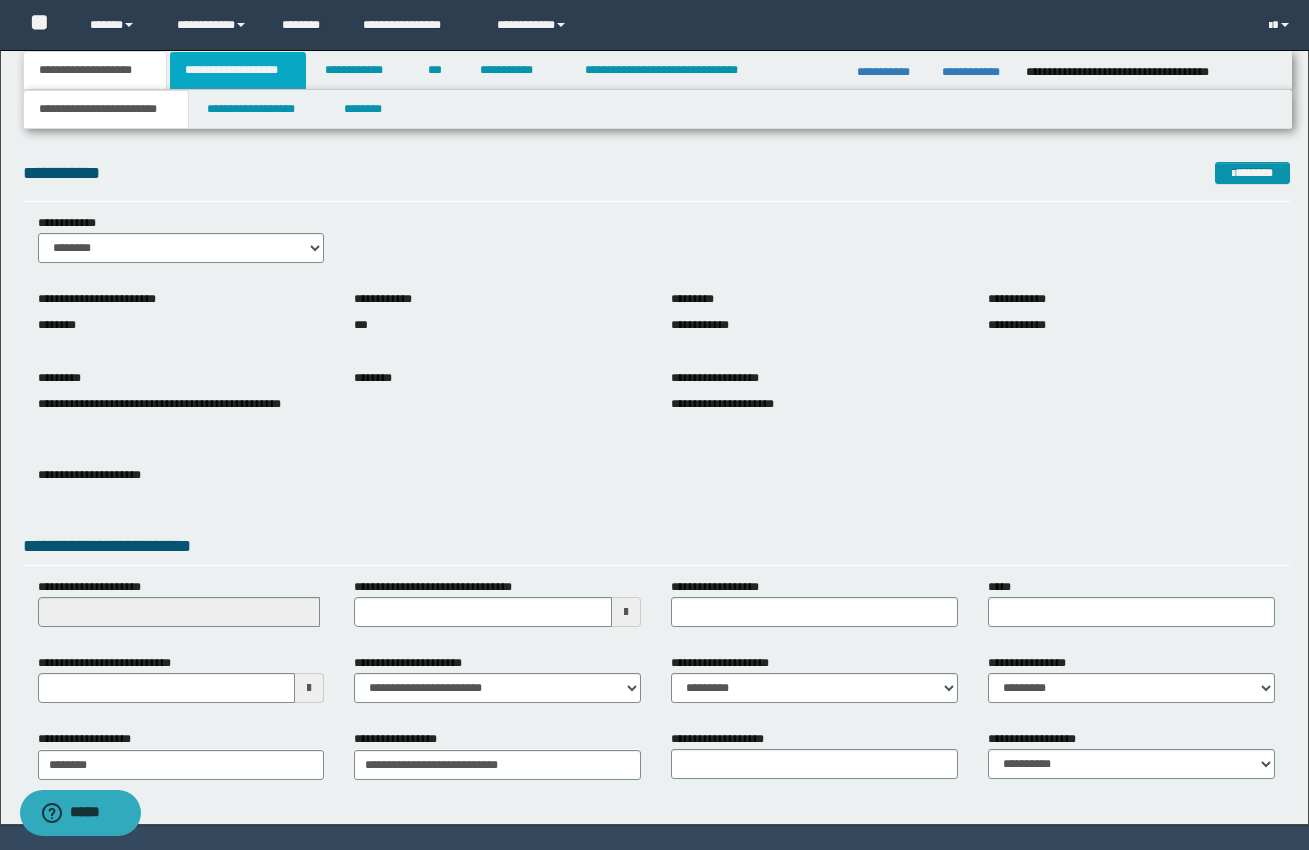click on "**********" at bounding box center [238, 70] 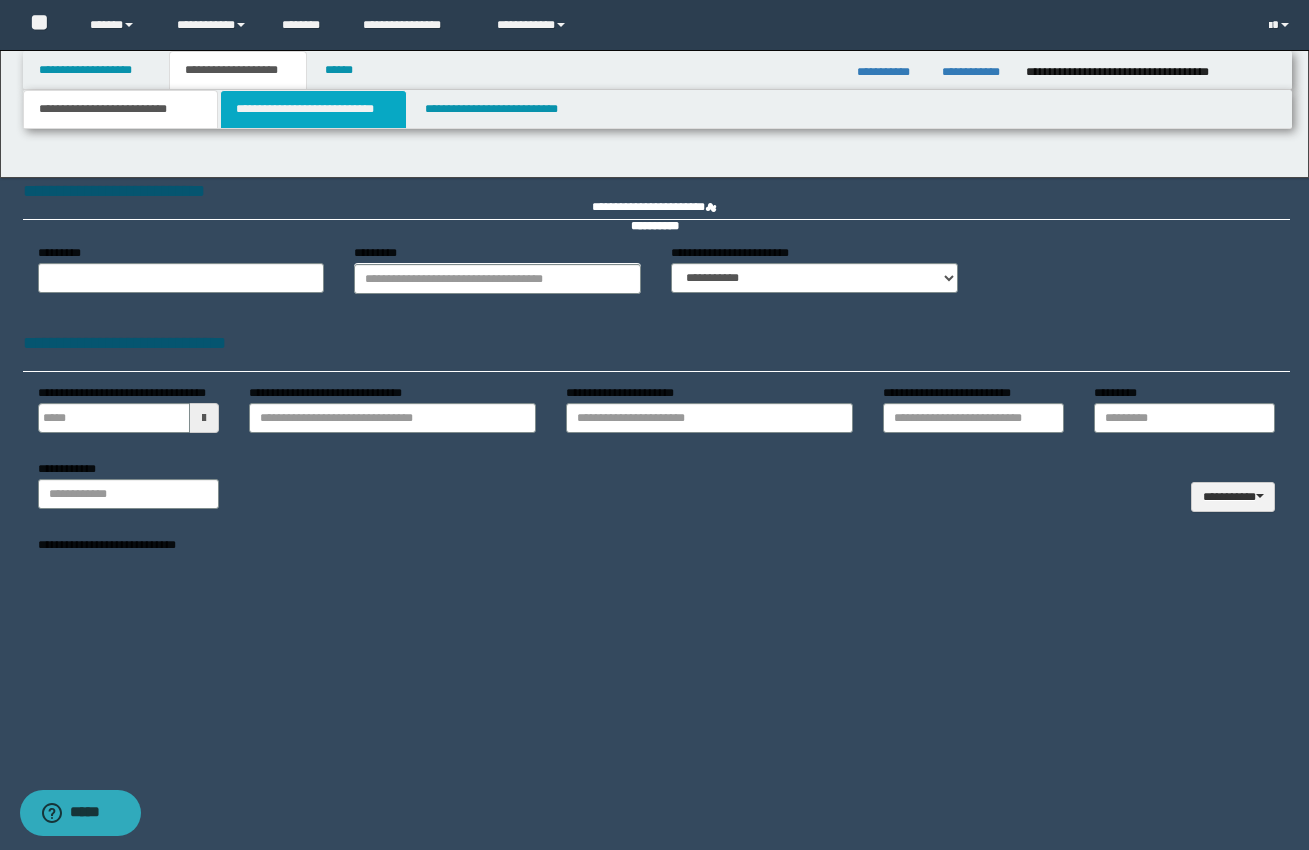 type 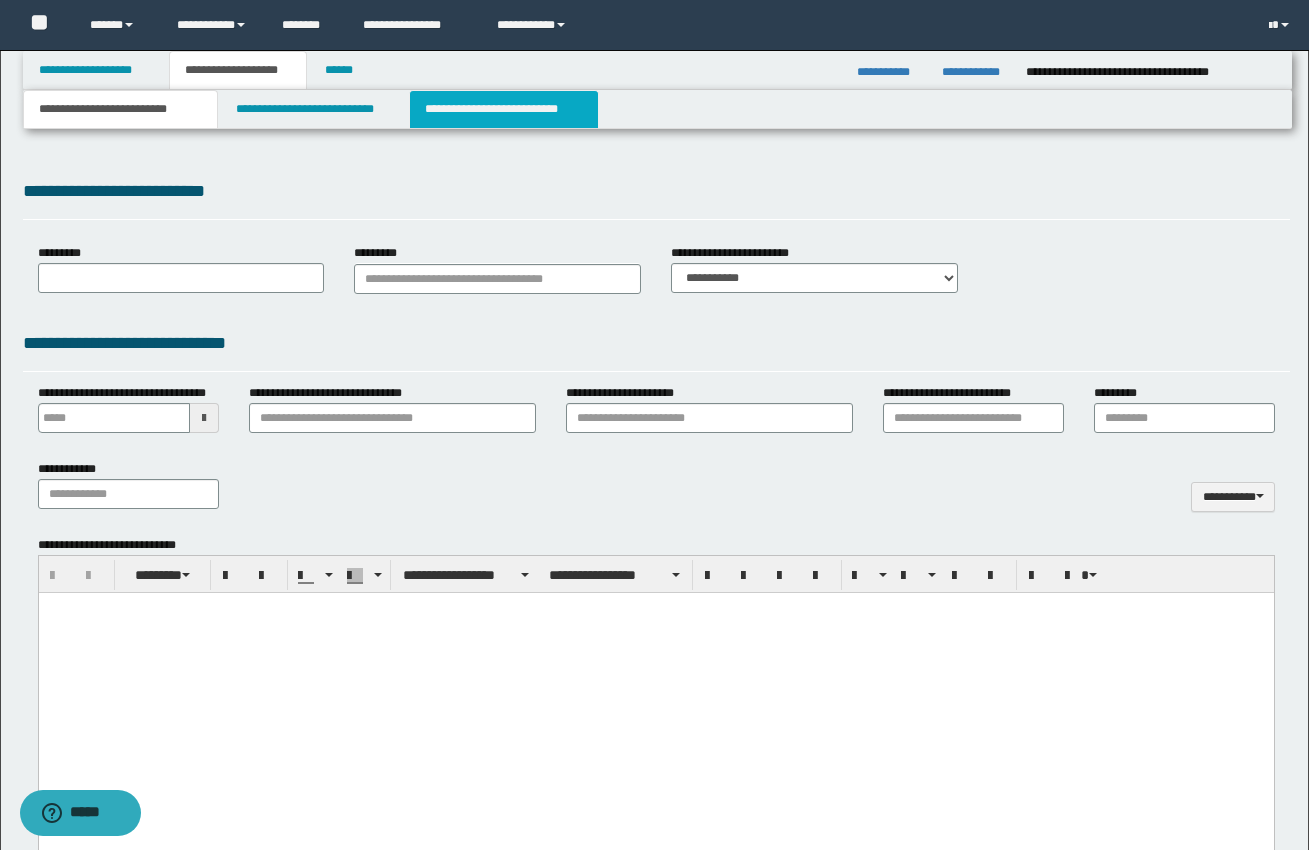 type on "**********" 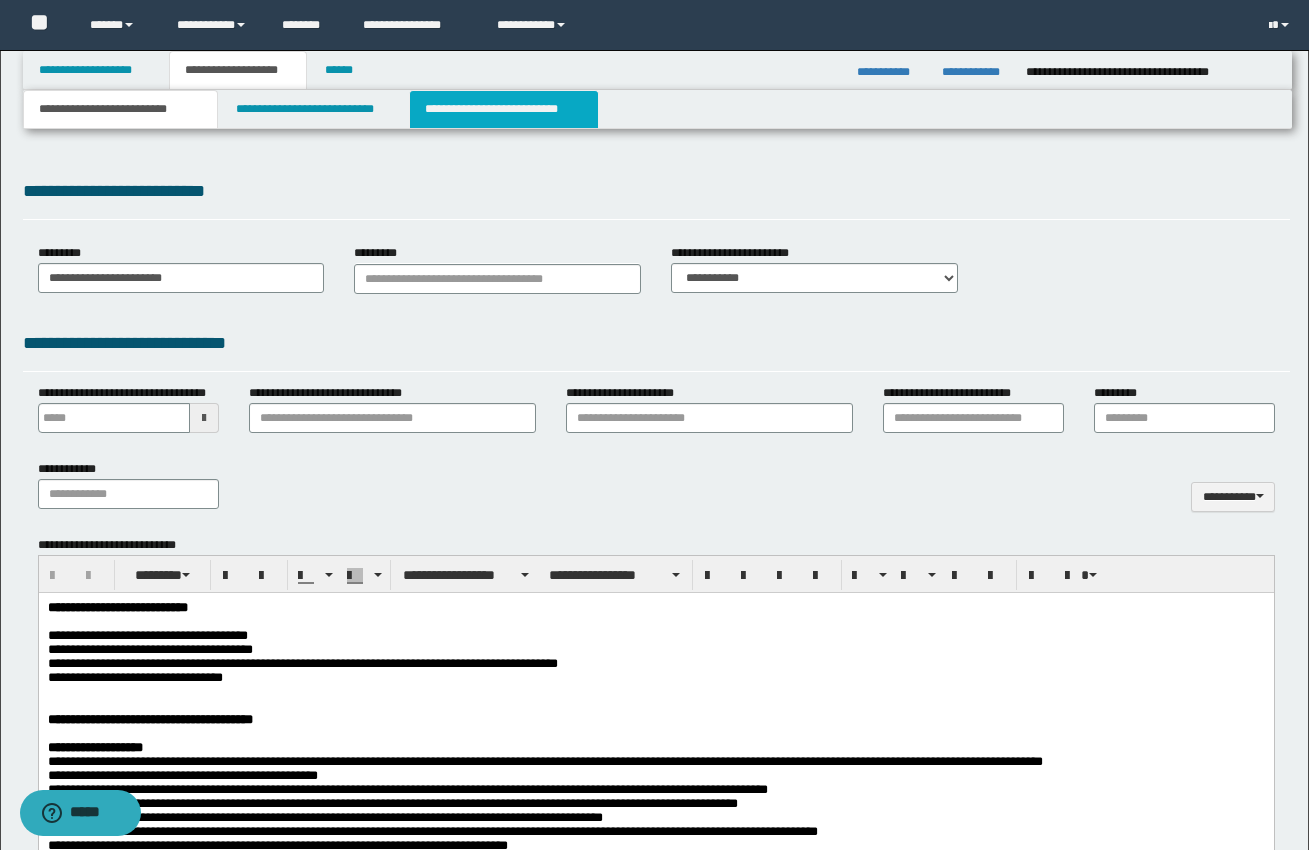 scroll, scrollTop: 0, scrollLeft: 0, axis: both 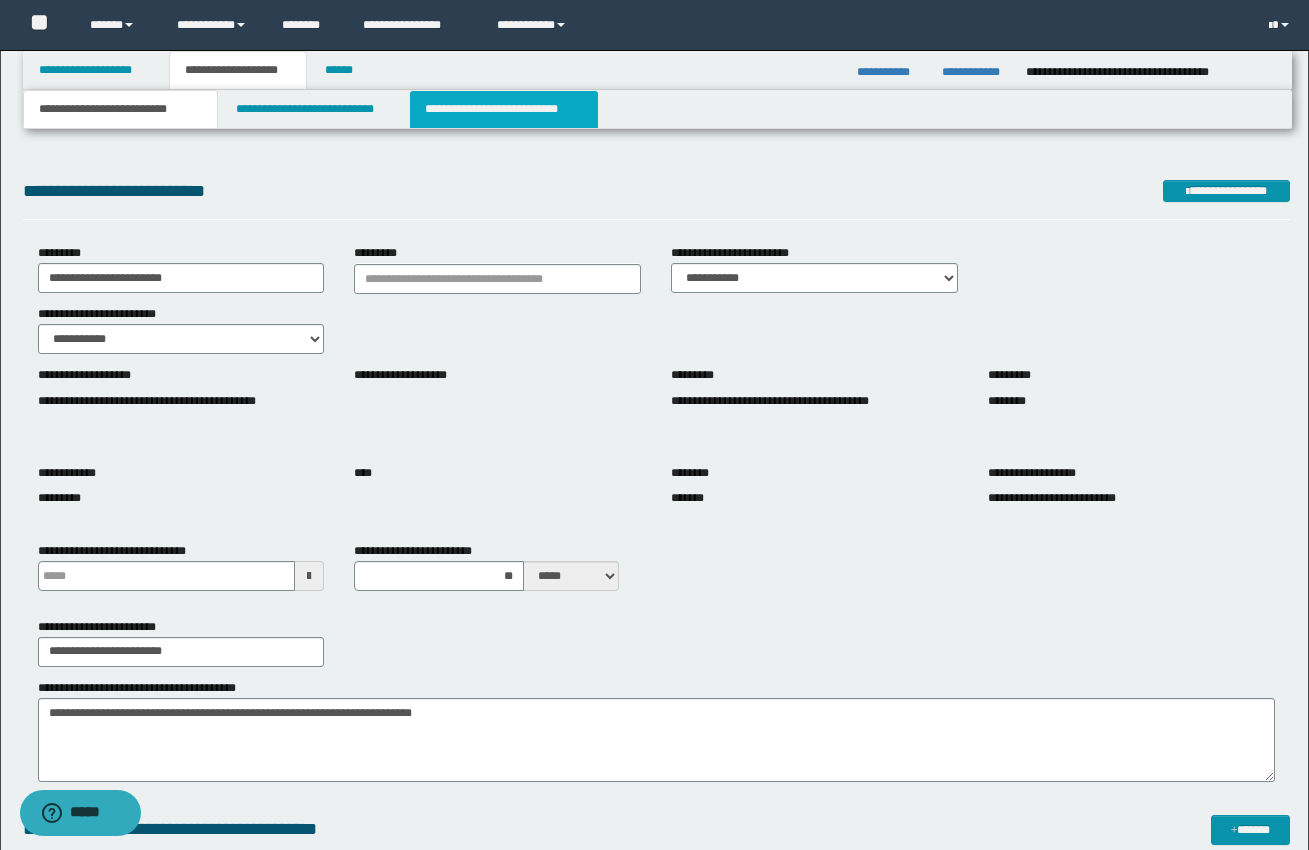 click on "**********" at bounding box center (504, 109) 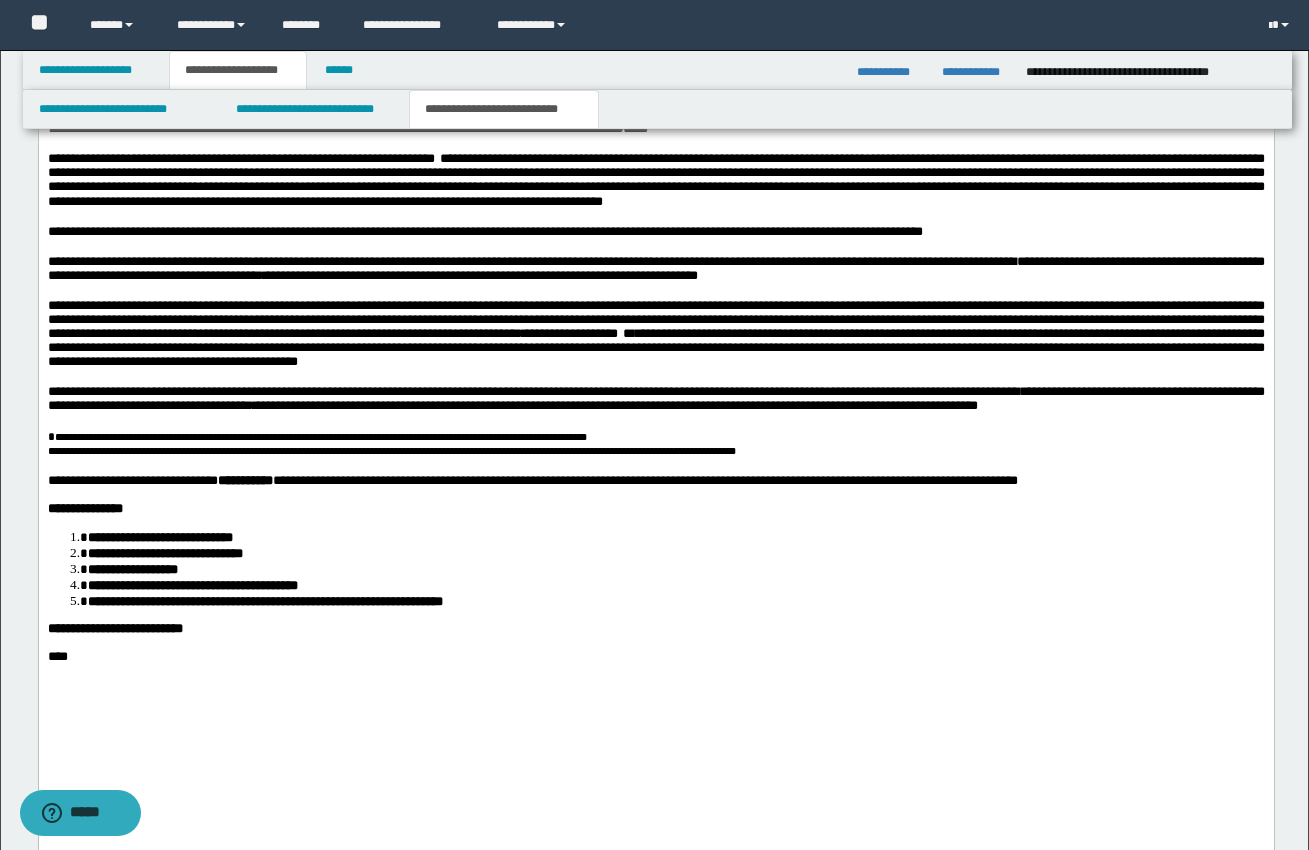 scroll, scrollTop: 2160, scrollLeft: 0, axis: vertical 